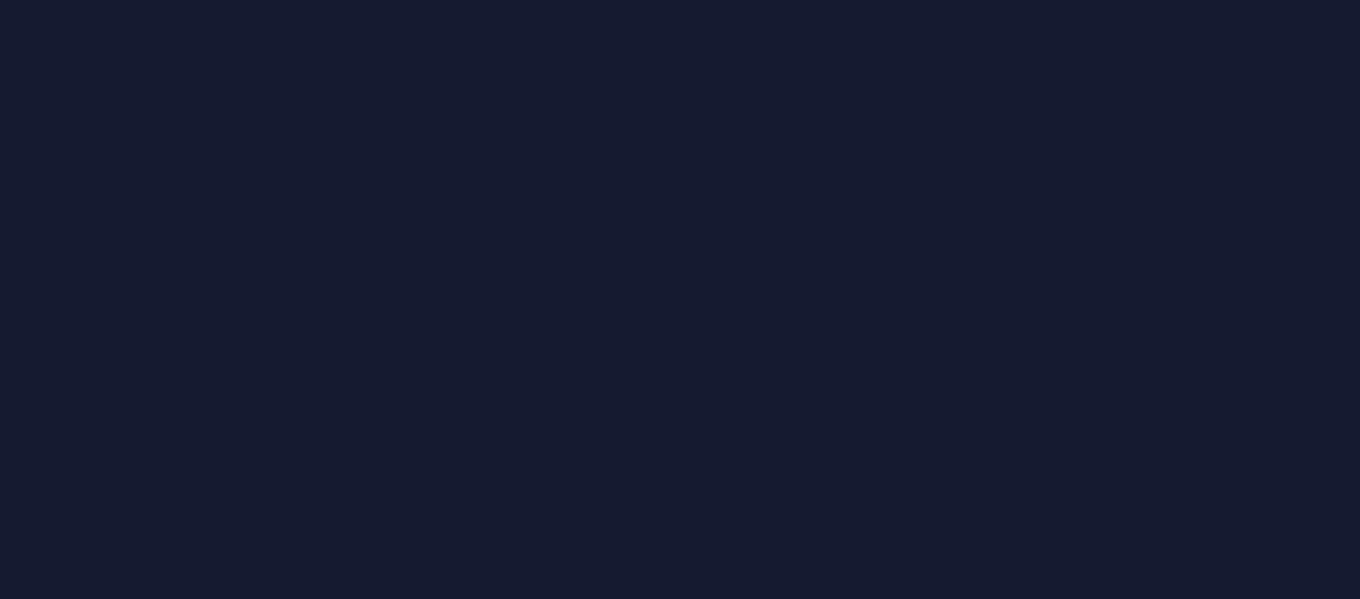 scroll, scrollTop: 0, scrollLeft: 0, axis: both 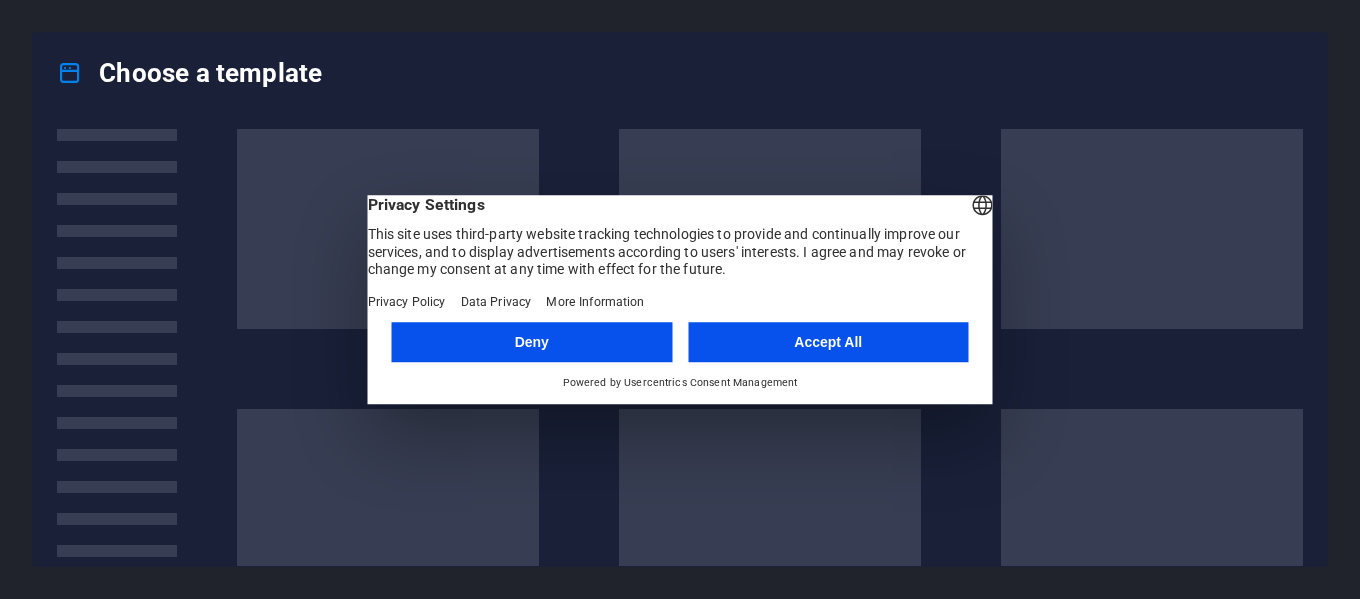 click on "Accept All" at bounding box center [828, 342] 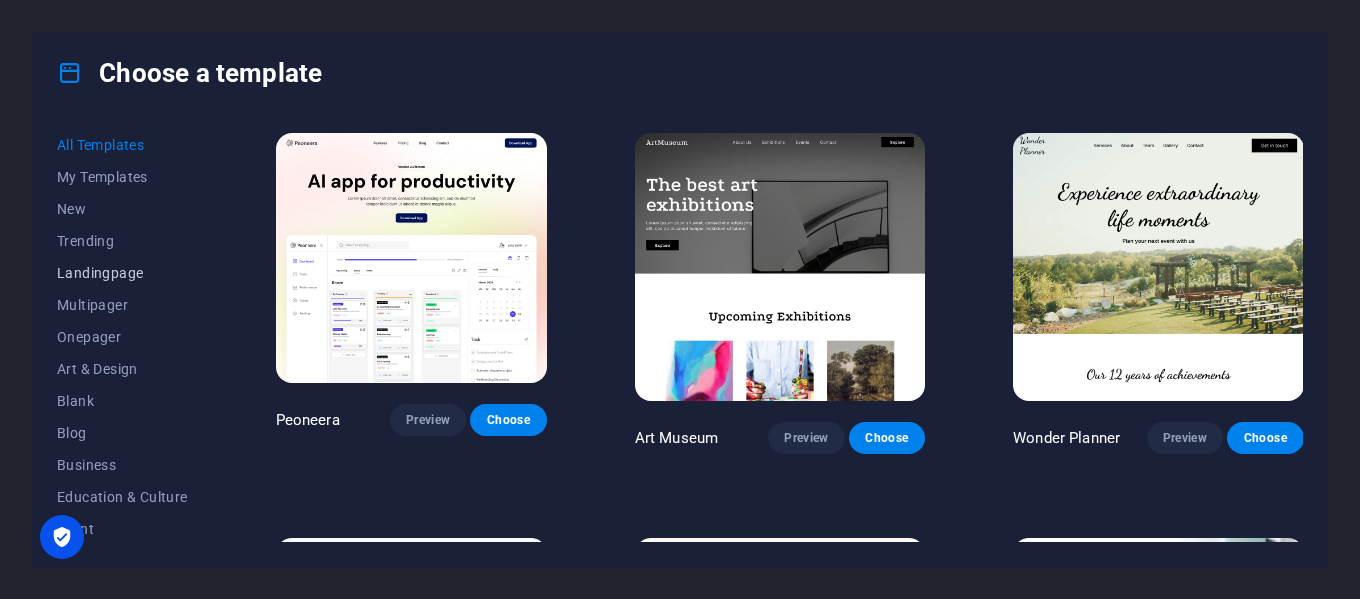 click on "Landingpage" at bounding box center [122, 273] 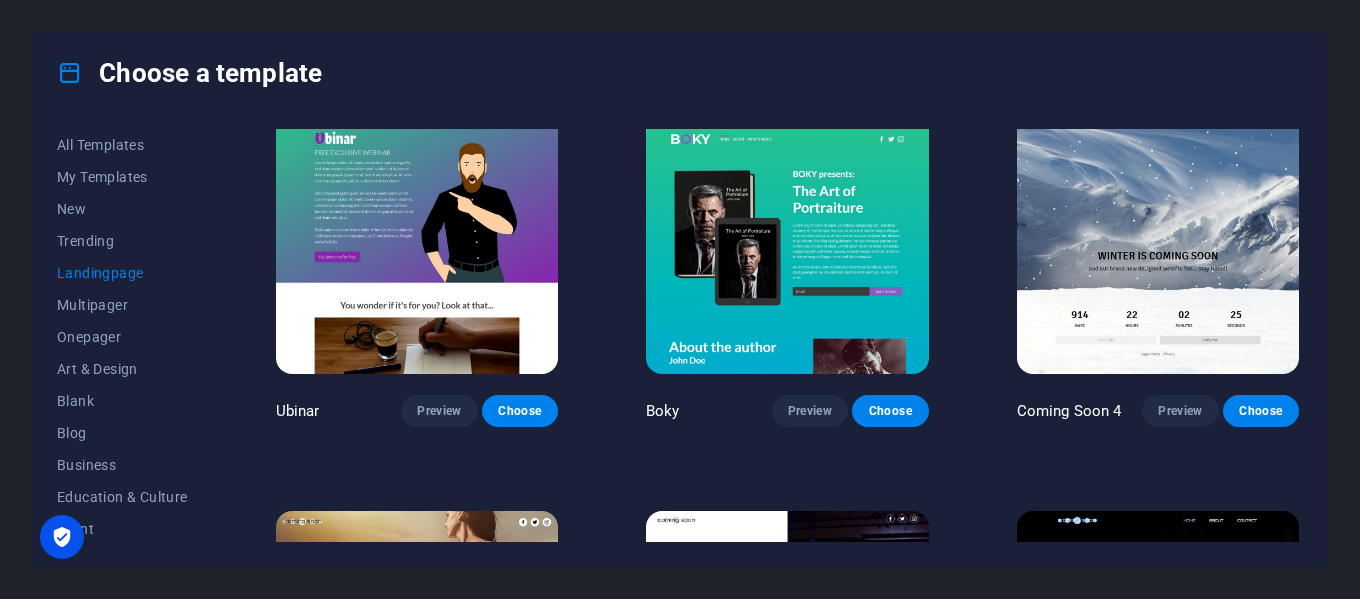 scroll, scrollTop: 3062, scrollLeft: 0, axis: vertical 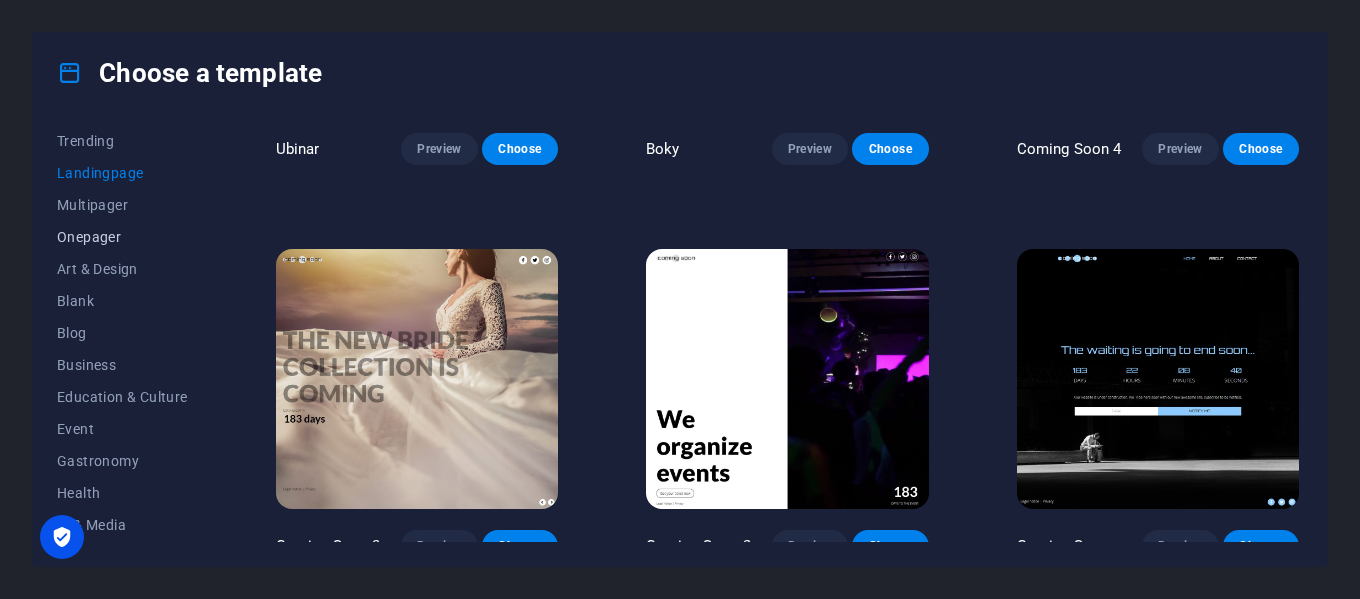 click on "Onepager" at bounding box center (122, 237) 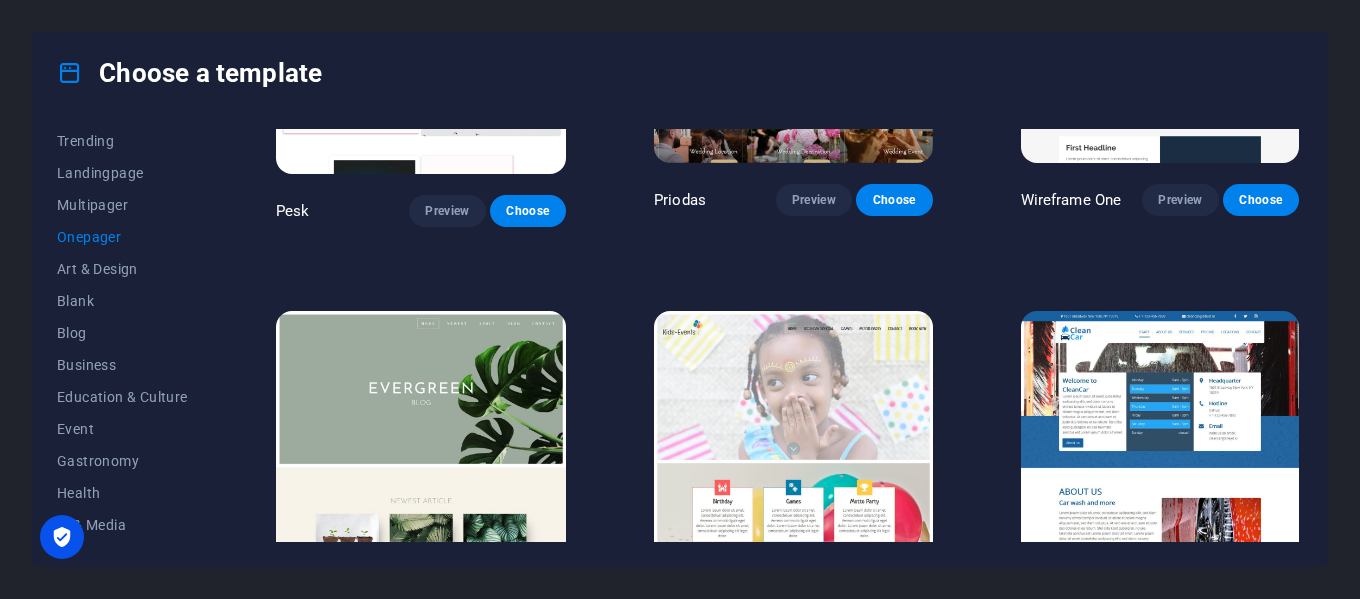 scroll, scrollTop: 2562, scrollLeft: 0, axis: vertical 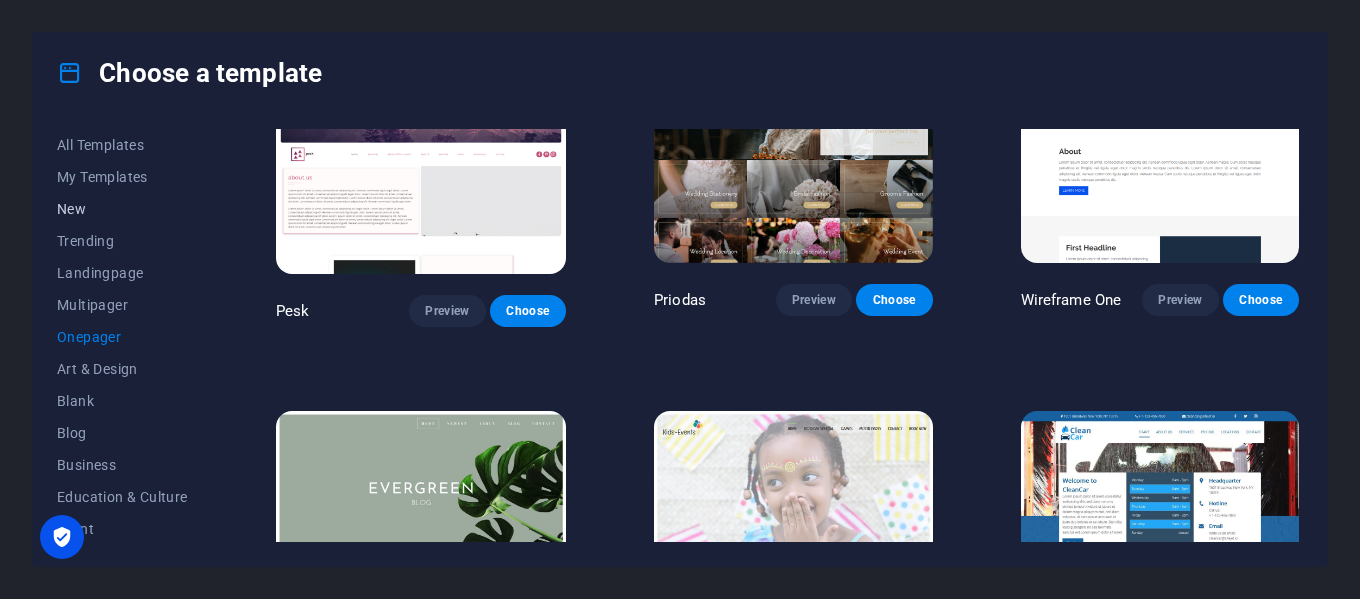 click on "New" at bounding box center [122, 209] 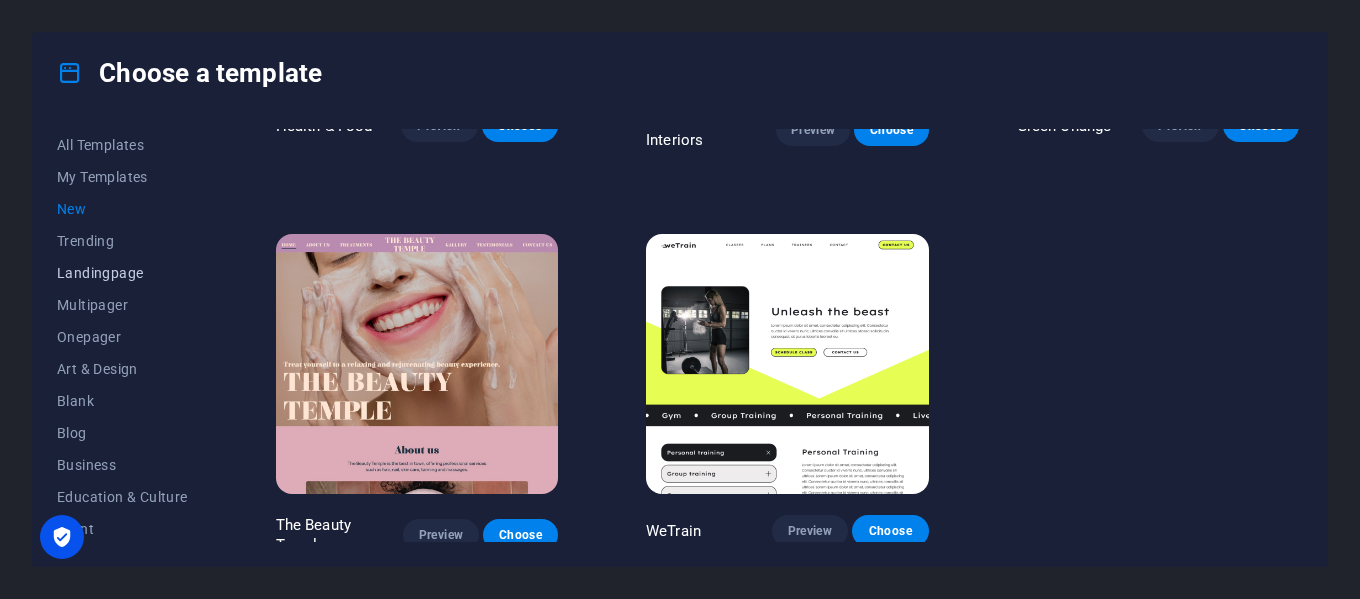 click on "Landingpage" at bounding box center (122, 273) 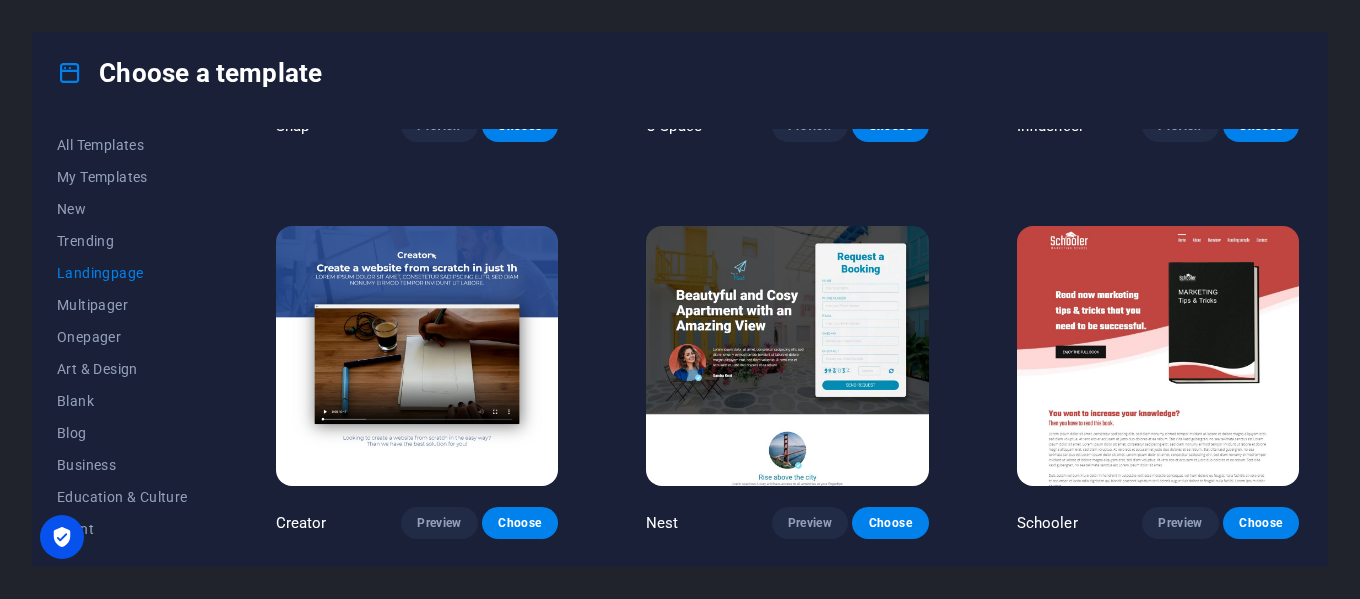 scroll, scrollTop: 2562, scrollLeft: 0, axis: vertical 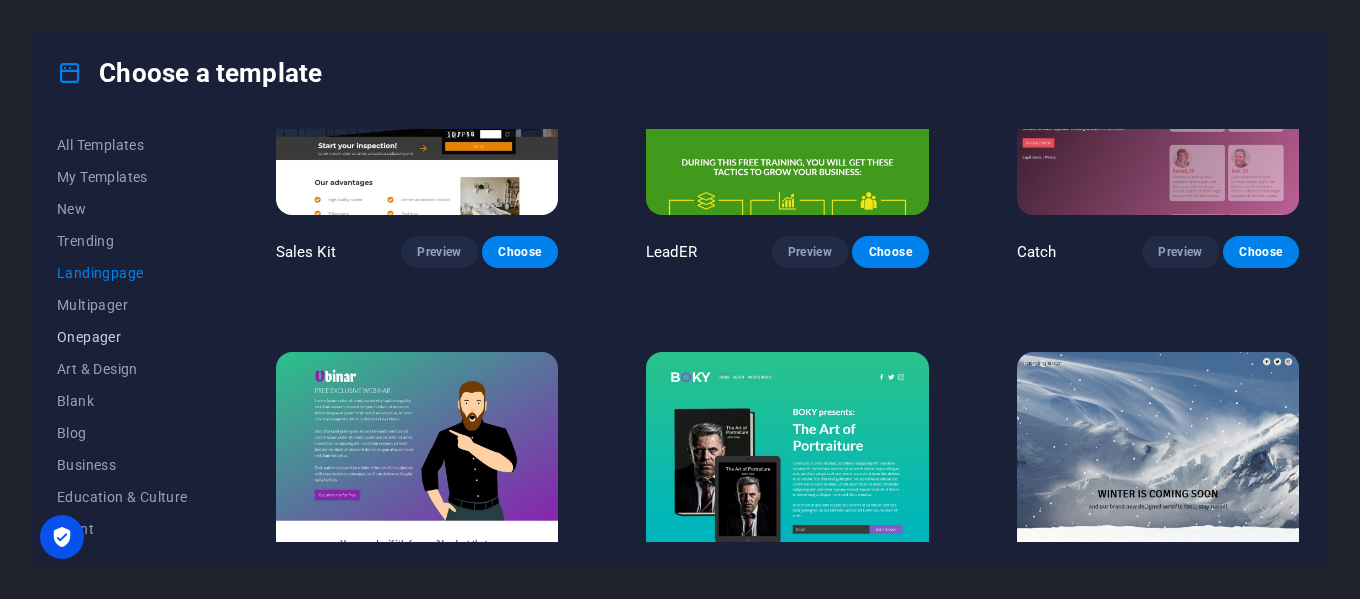 click on "Onepager" at bounding box center [122, 337] 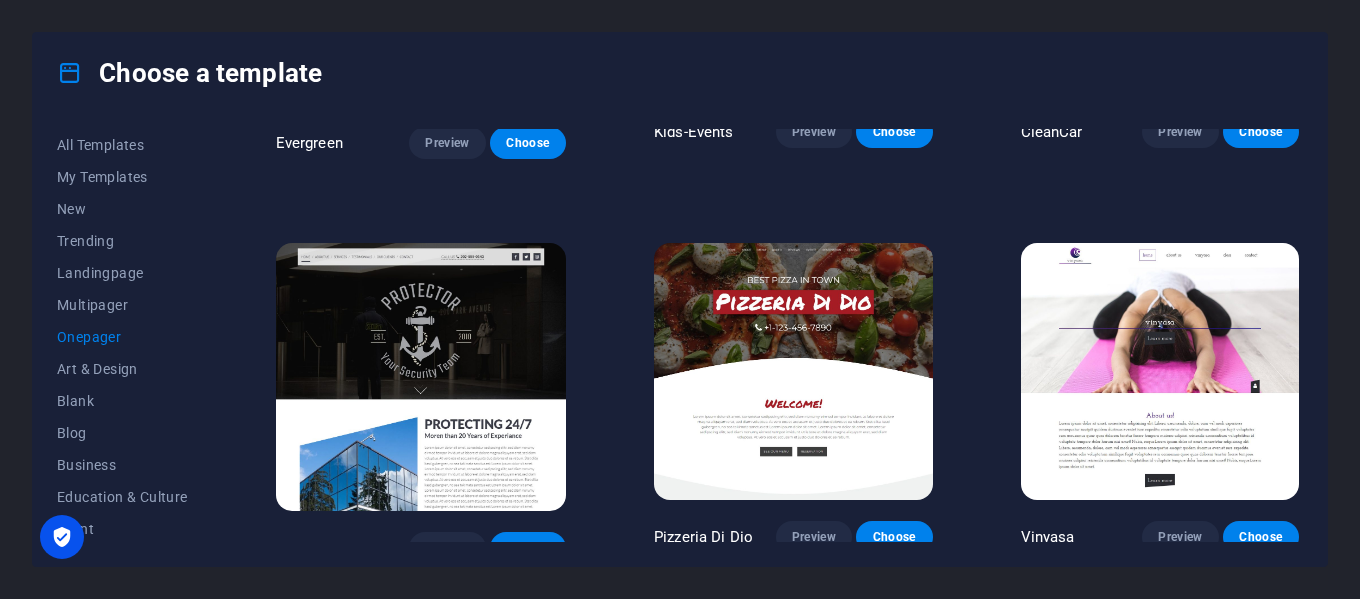 scroll, scrollTop: 3162, scrollLeft: 0, axis: vertical 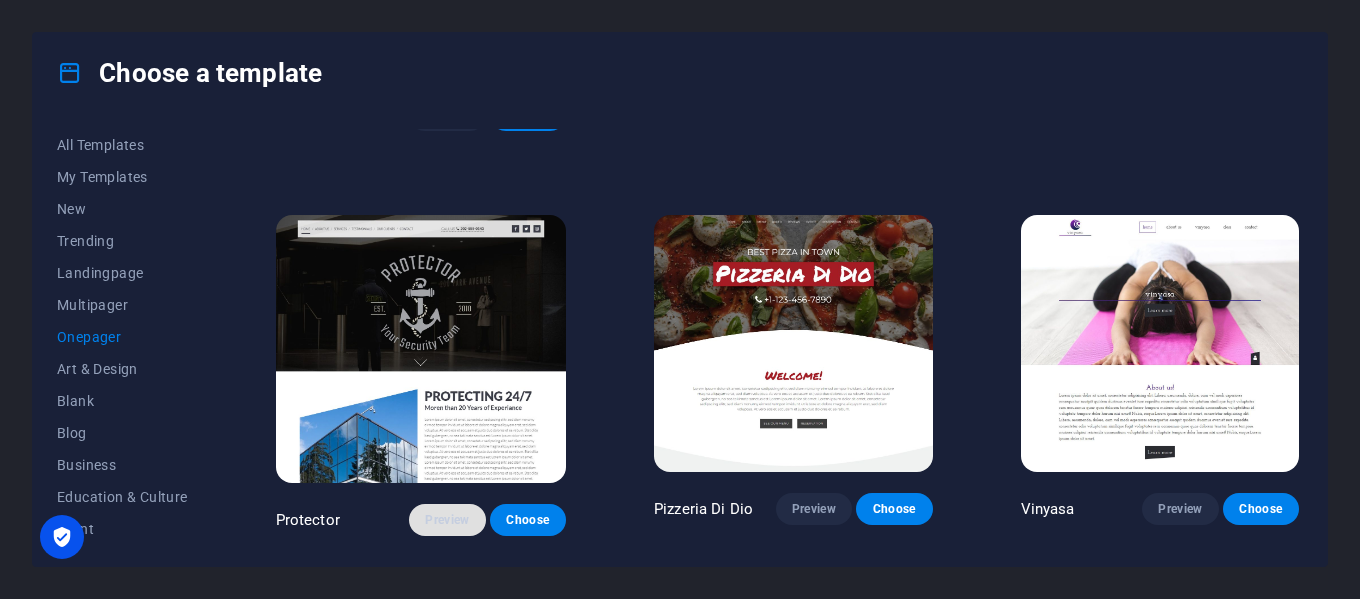 click on "Preview" at bounding box center [447, 520] 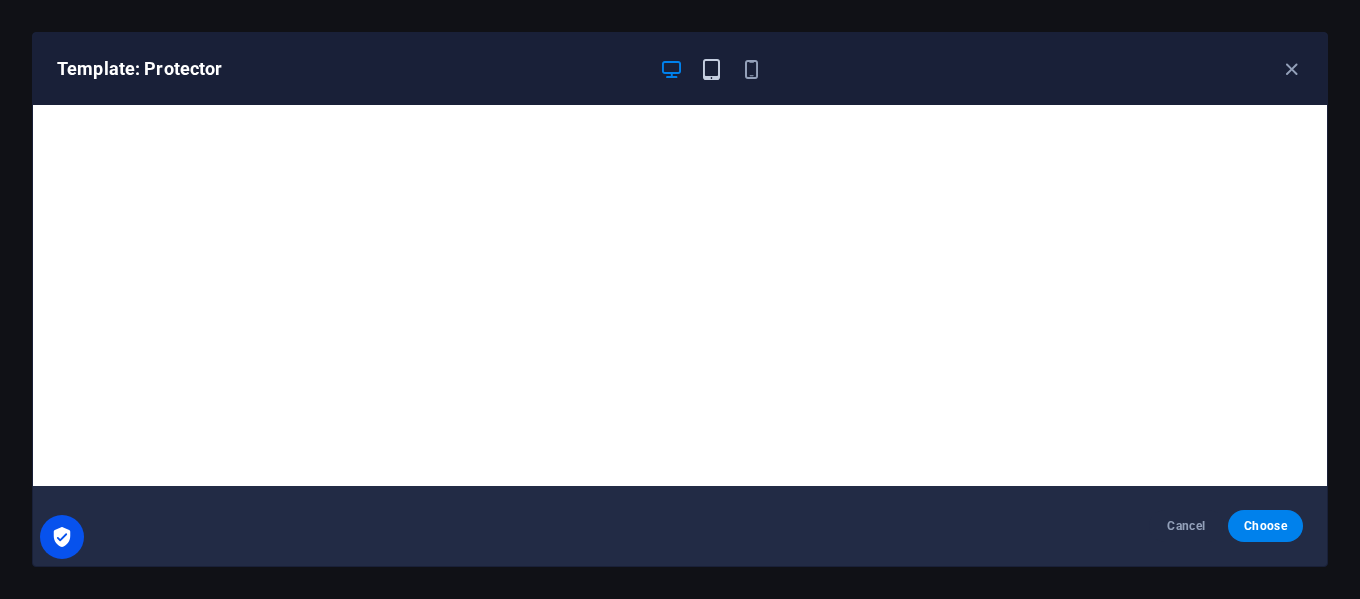 click at bounding box center (711, 69) 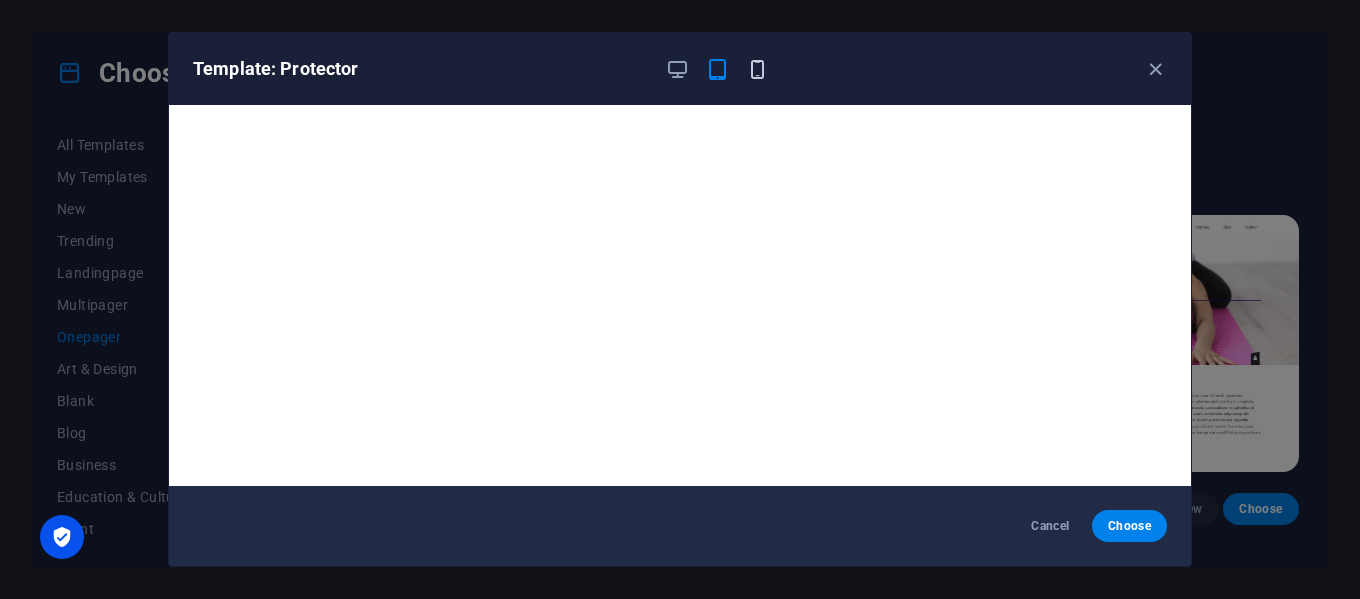 click at bounding box center [757, 69] 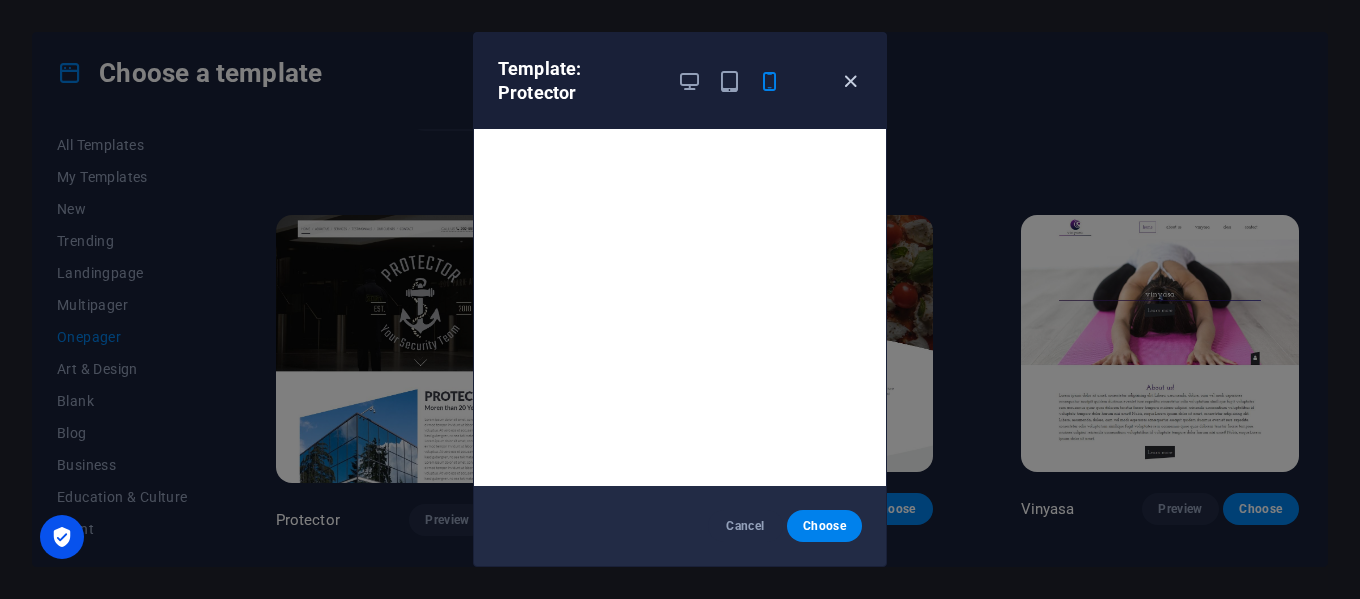 click at bounding box center [850, 81] 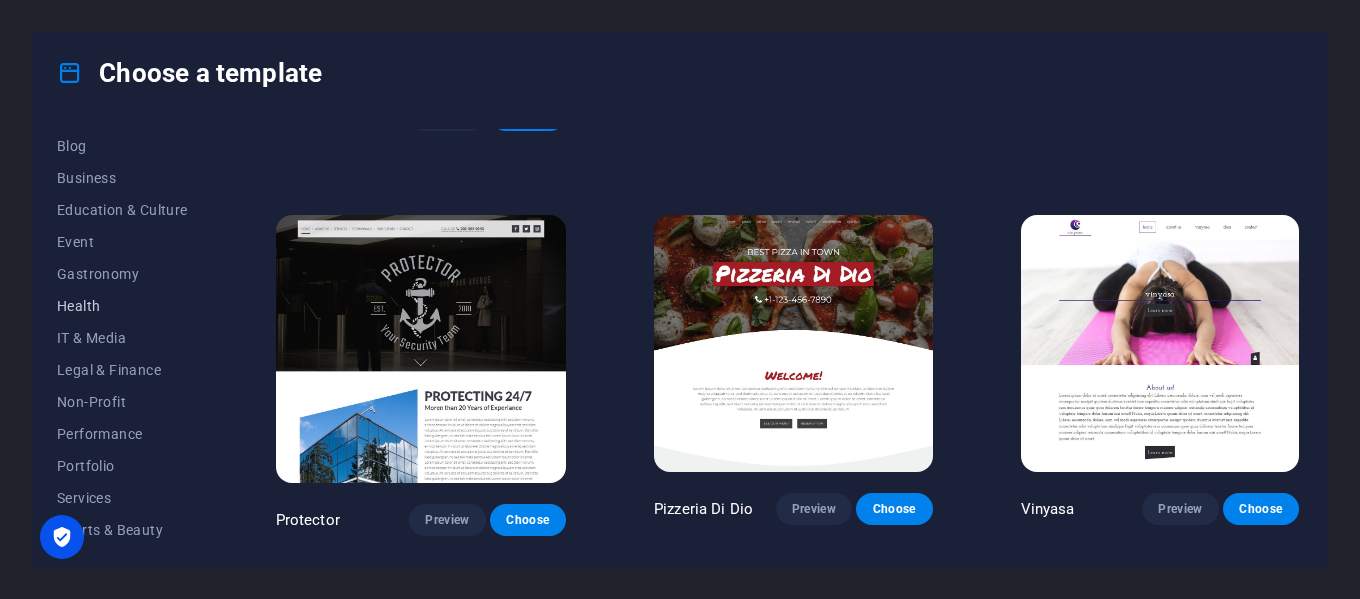 scroll, scrollTop: 187, scrollLeft: 0, axis: vertical 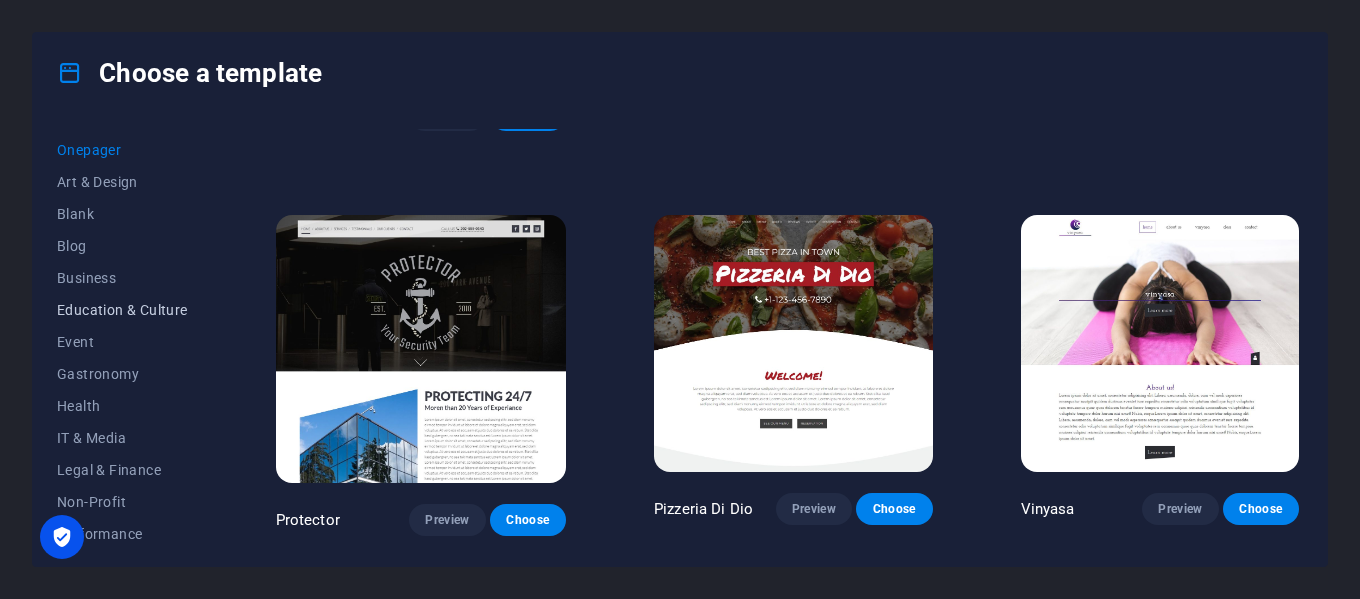 click on "Education & Culture" at bounding box center (122, 310) 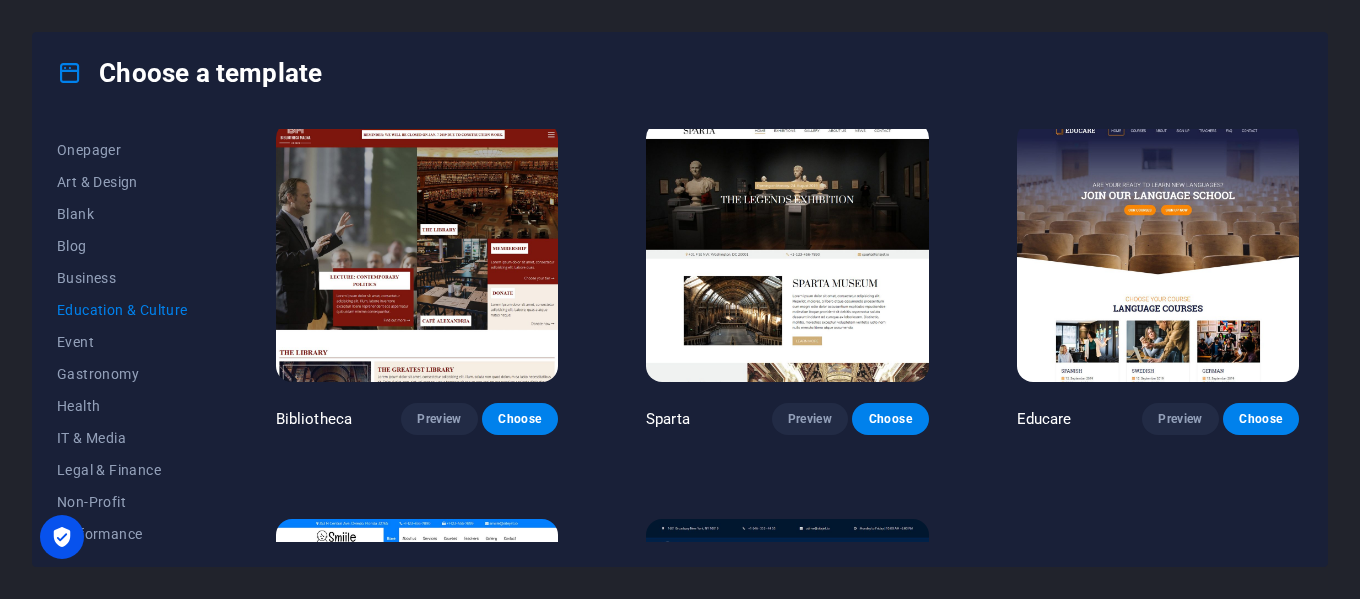 scroll, scrollTop: 400, scrollLeft: 0, axis: vertical 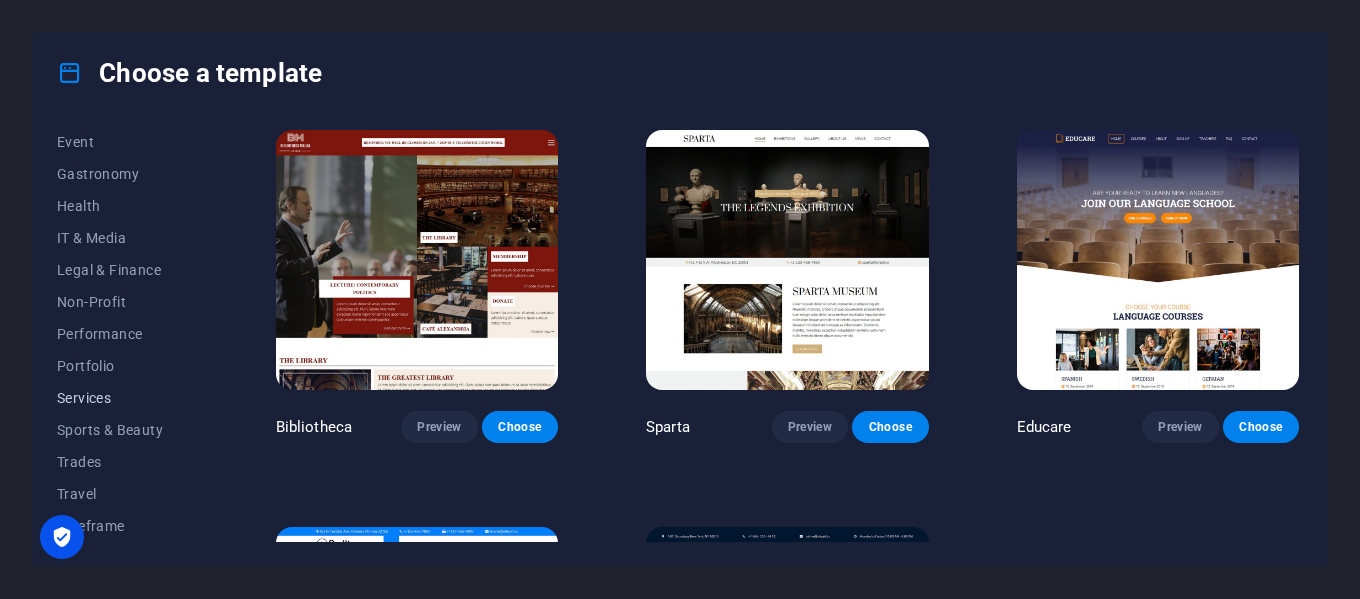click on "Services" at bounding box center [122, 398] 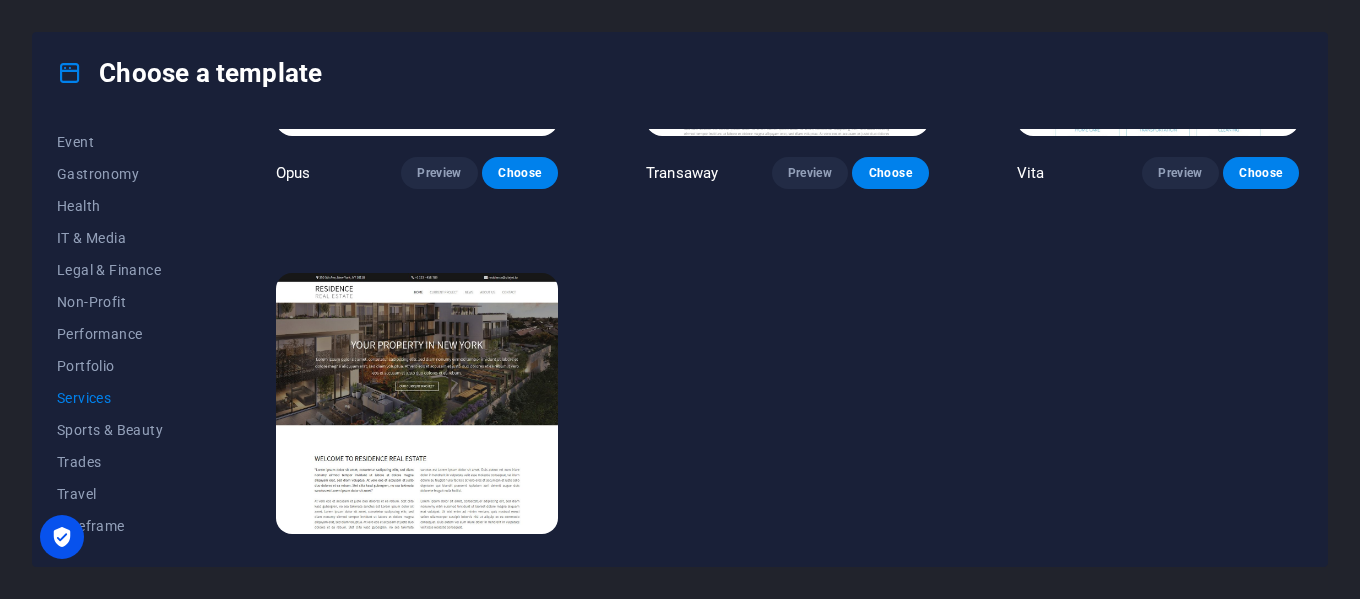 scroll, scrollTop: 2288, scrollLeft: 0, axis: vertical 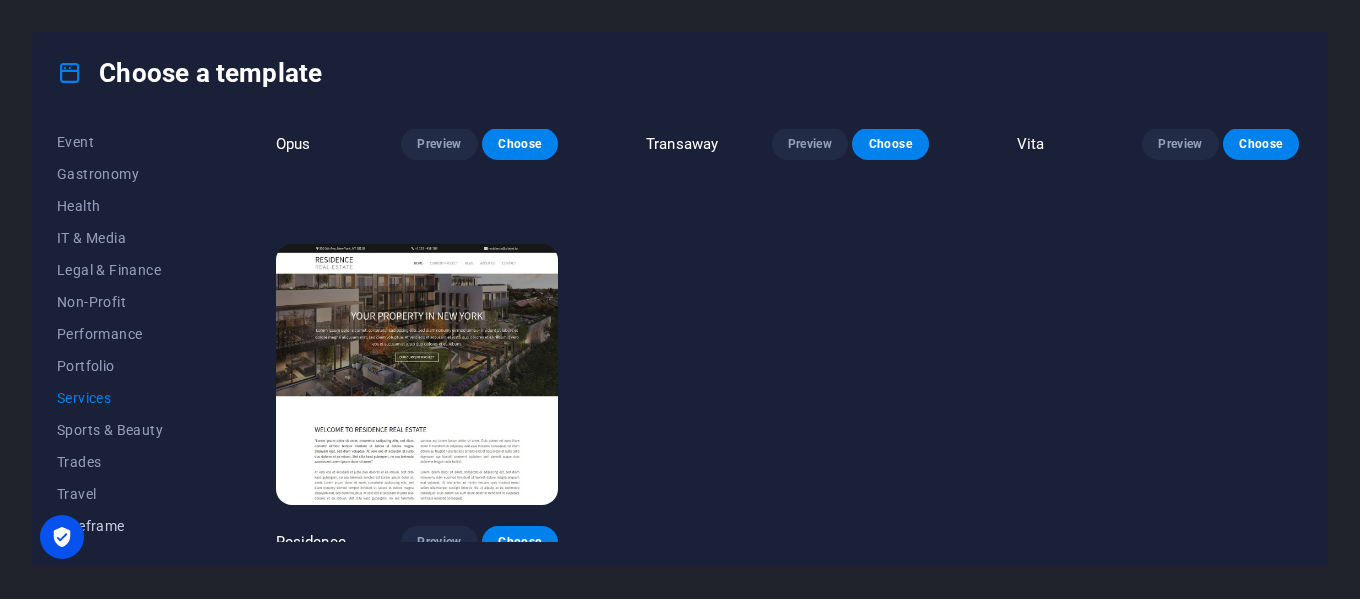 click on "Wireframe" at bounding box center (122, 526) 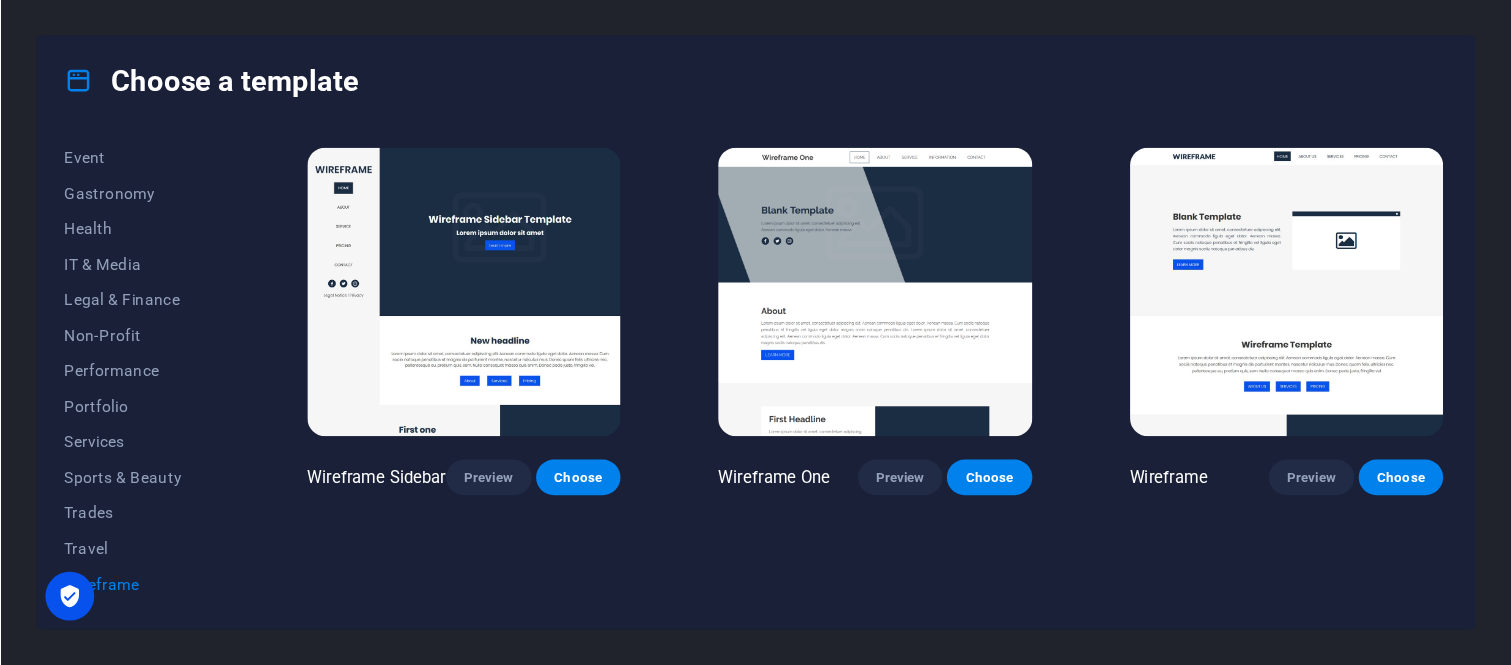scroll, scrollTop: 0, scrollLeft: 0, axis: both 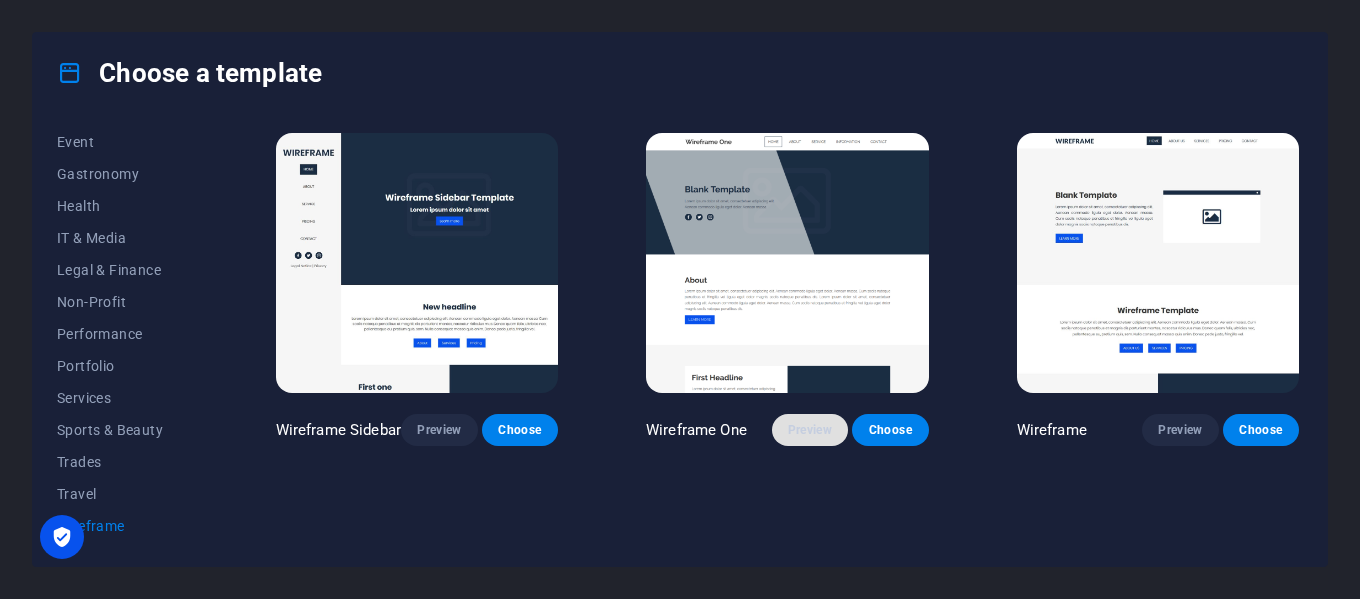 click on "Preview" at bounding box center [810, 430] 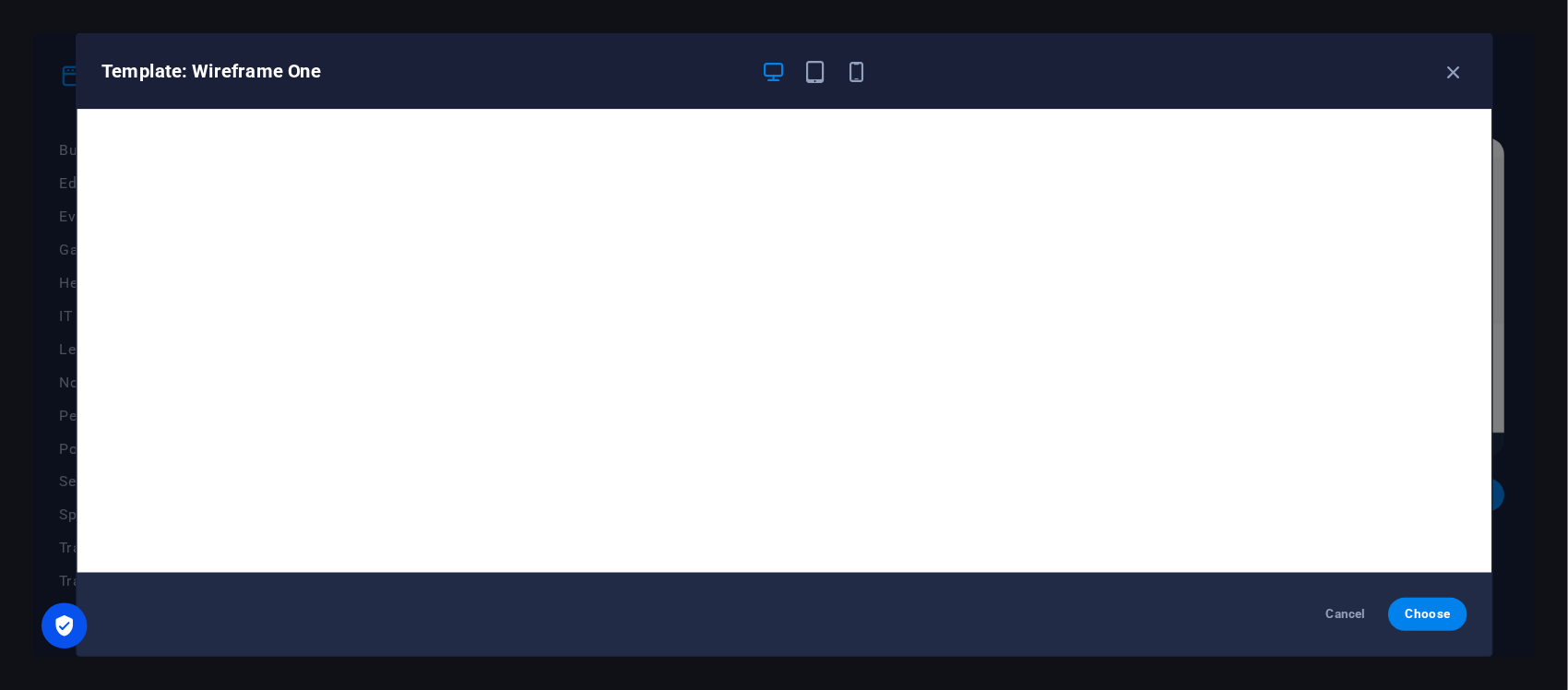 scroll, scrollTop: 219, scrollLeft: 0, axis: vertical 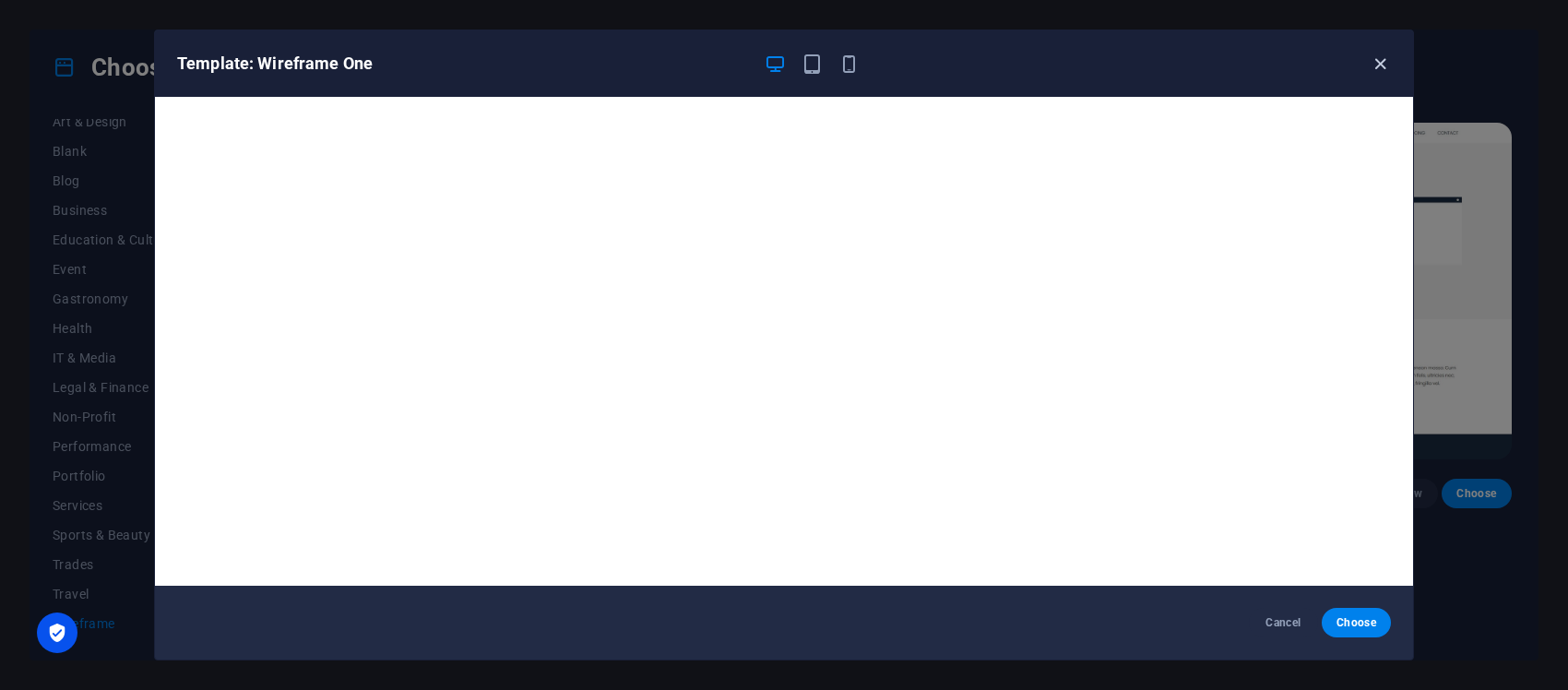 click at bounding box center [1380, 64] 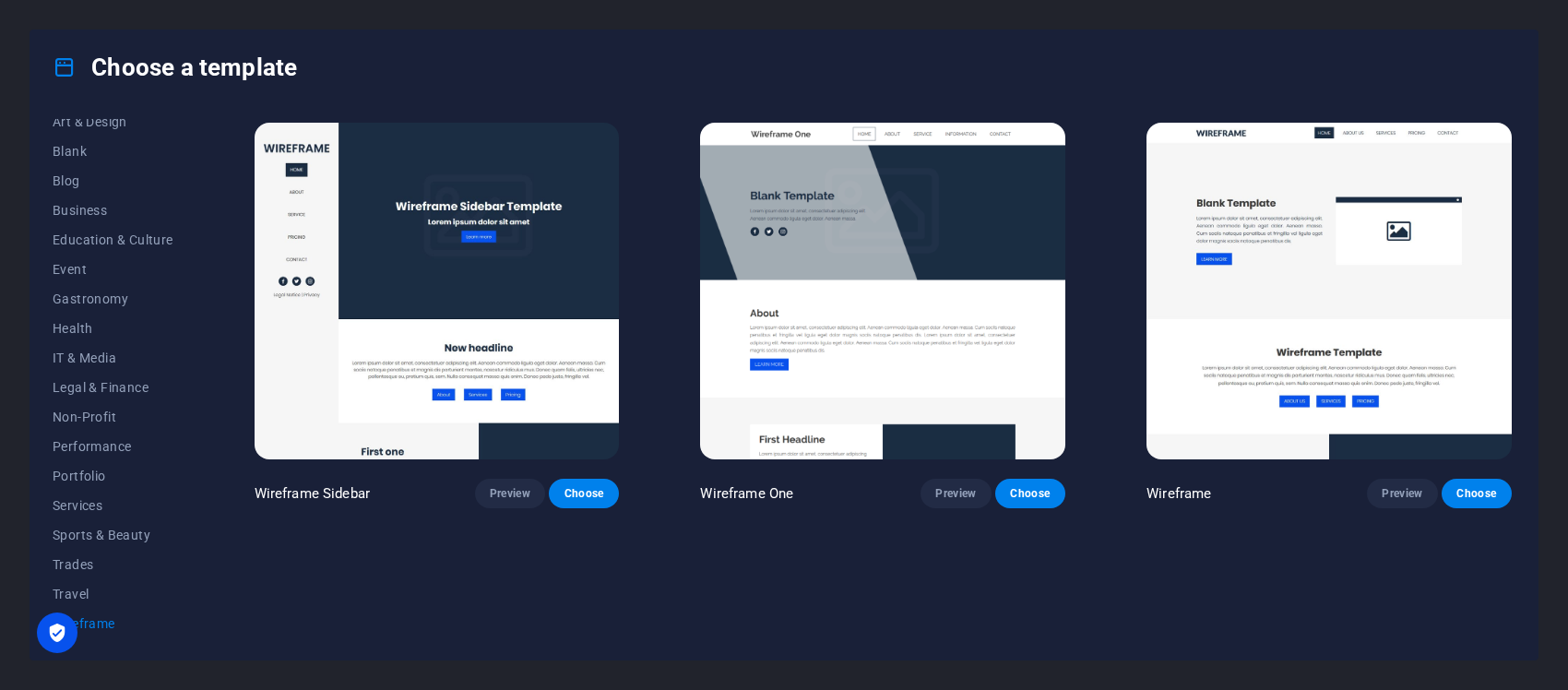 drag, startPoint x: 1384, startPoint y: 491, endPoint x: 881, endPoint y: 577, distance: 510.299 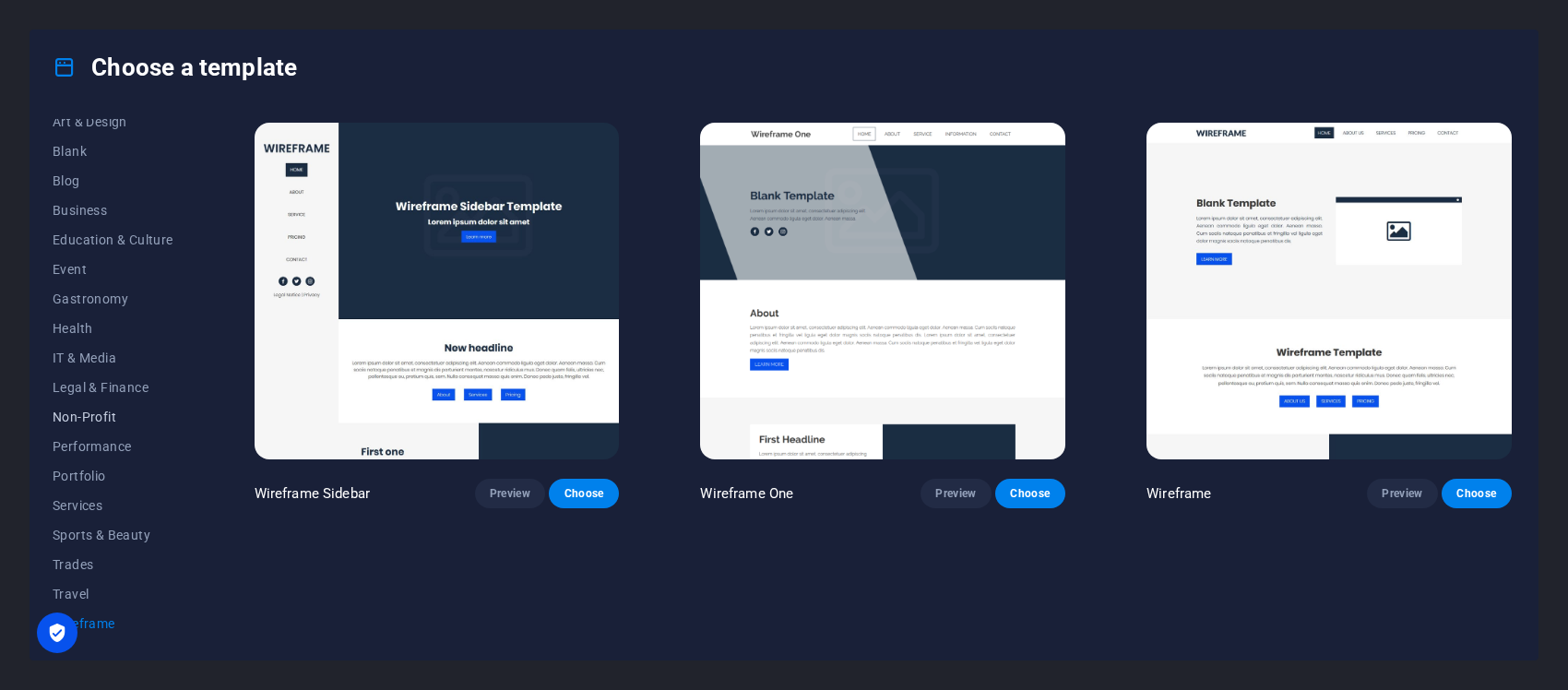 click on "Non-Profit" at bounding box center [113, 417] 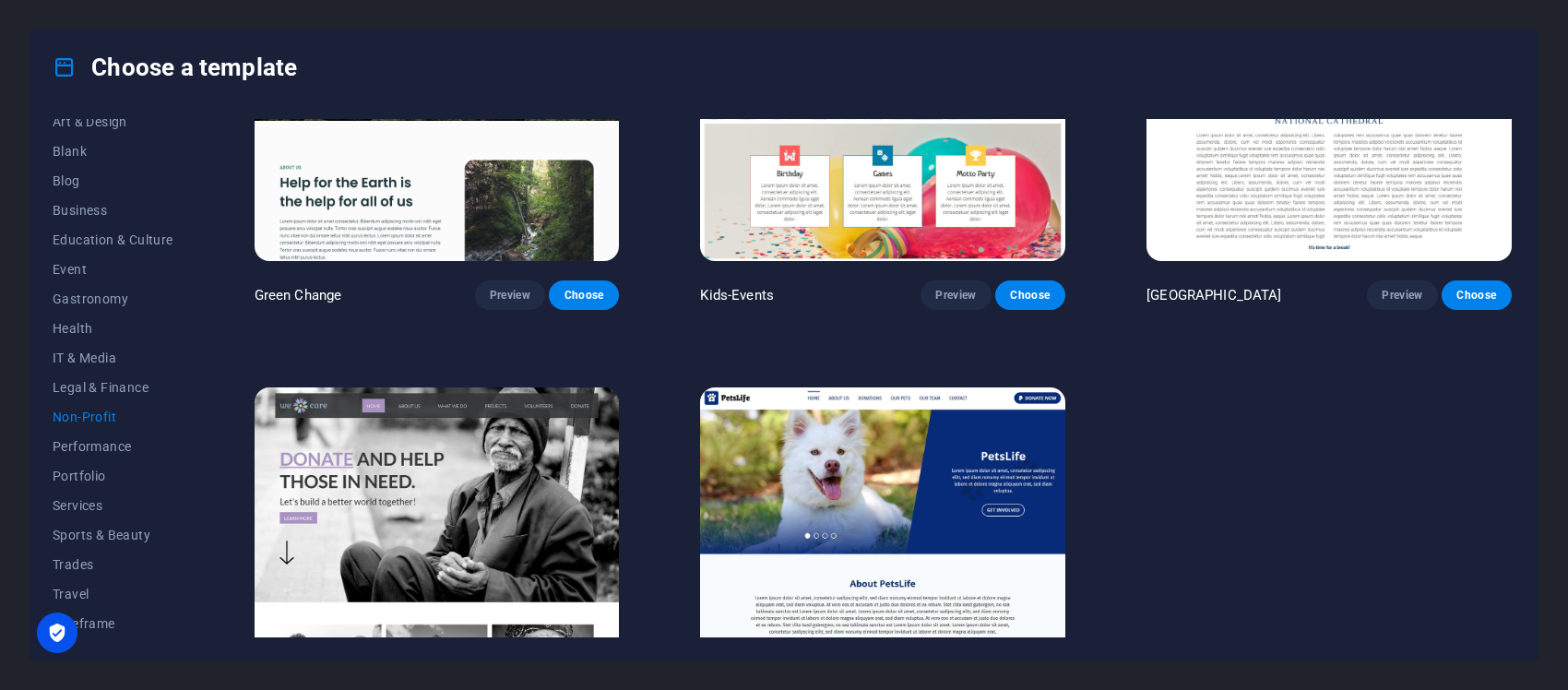 scroll, scrollTop: 0, scrollLeft: 0, axis: both 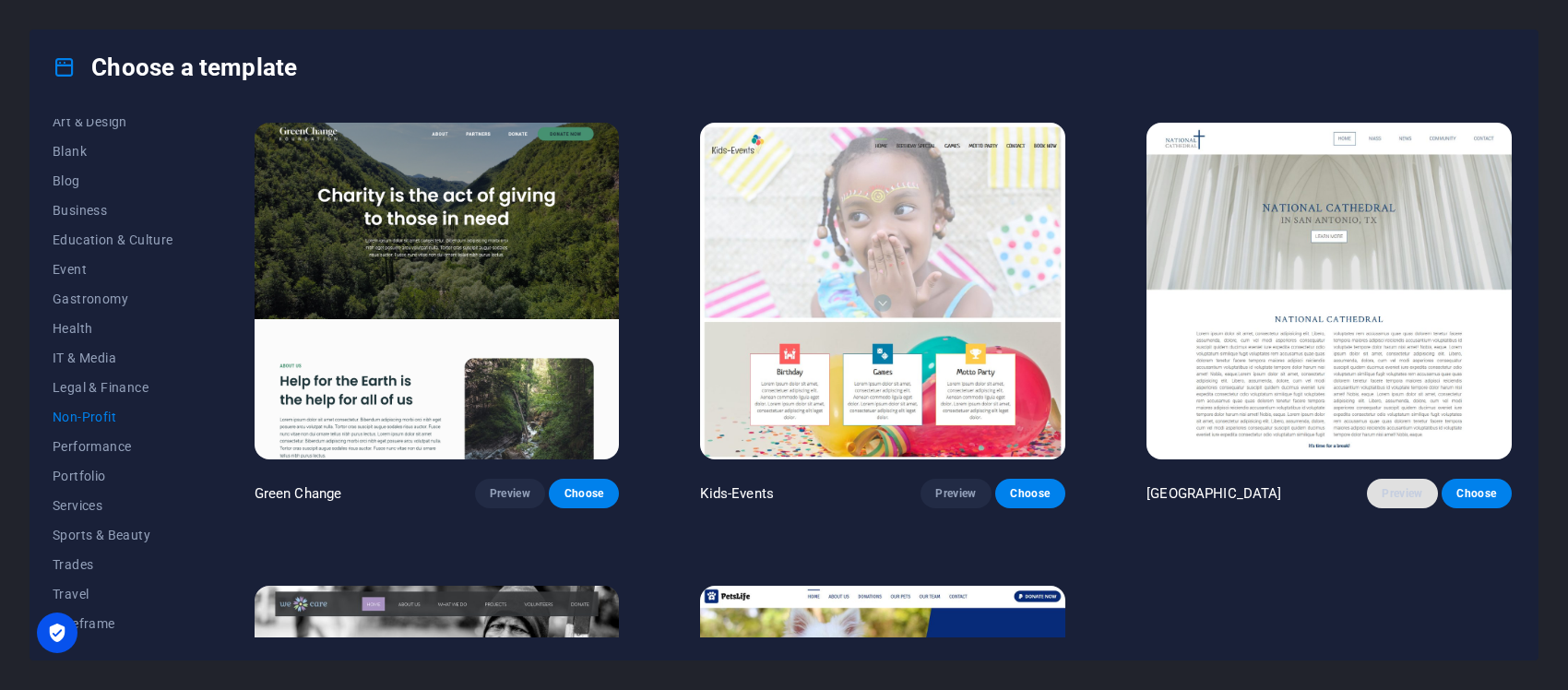 click on "Preview" at bounding box center (1402, 494) 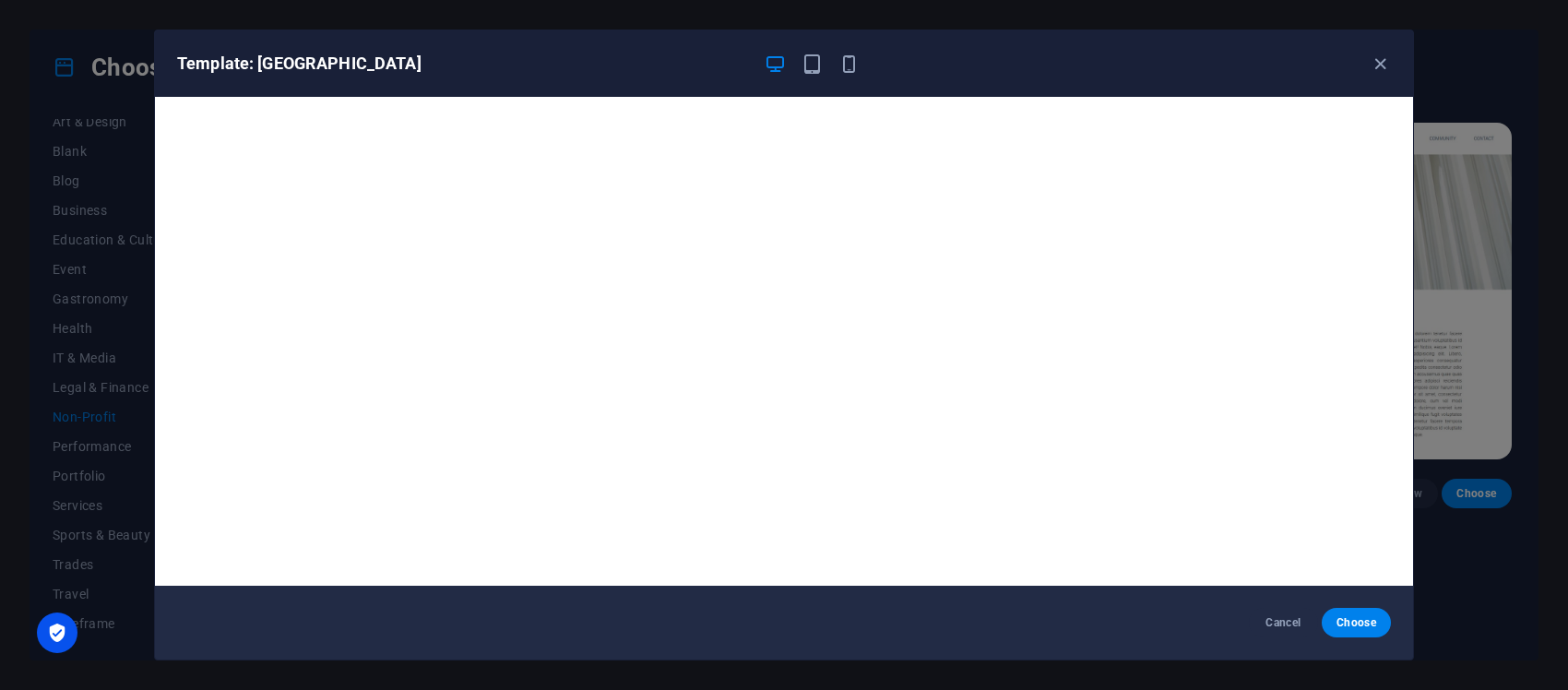 click on "Template: [GEOGRAPHIC_DATA]" at bounding box center (784, 64) 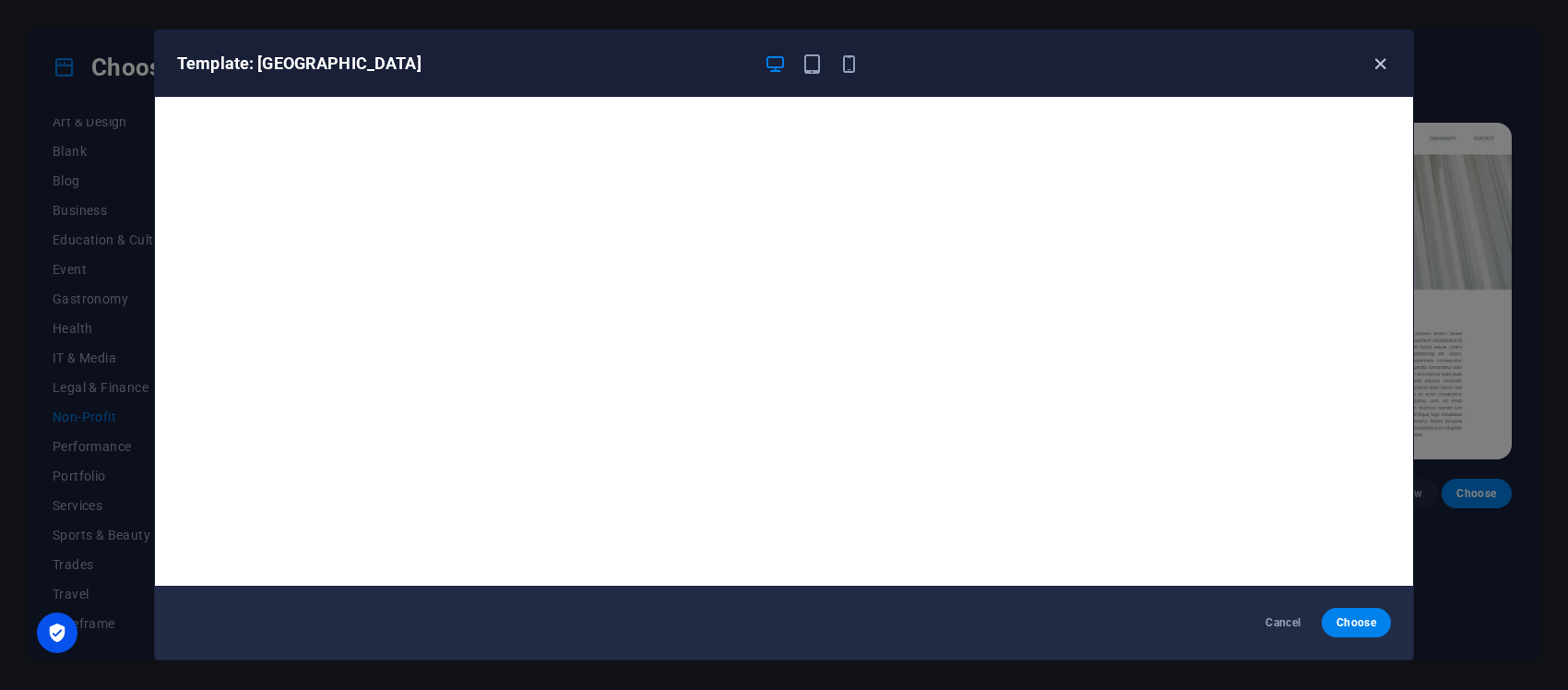 click at bounding box center (1380, 64) 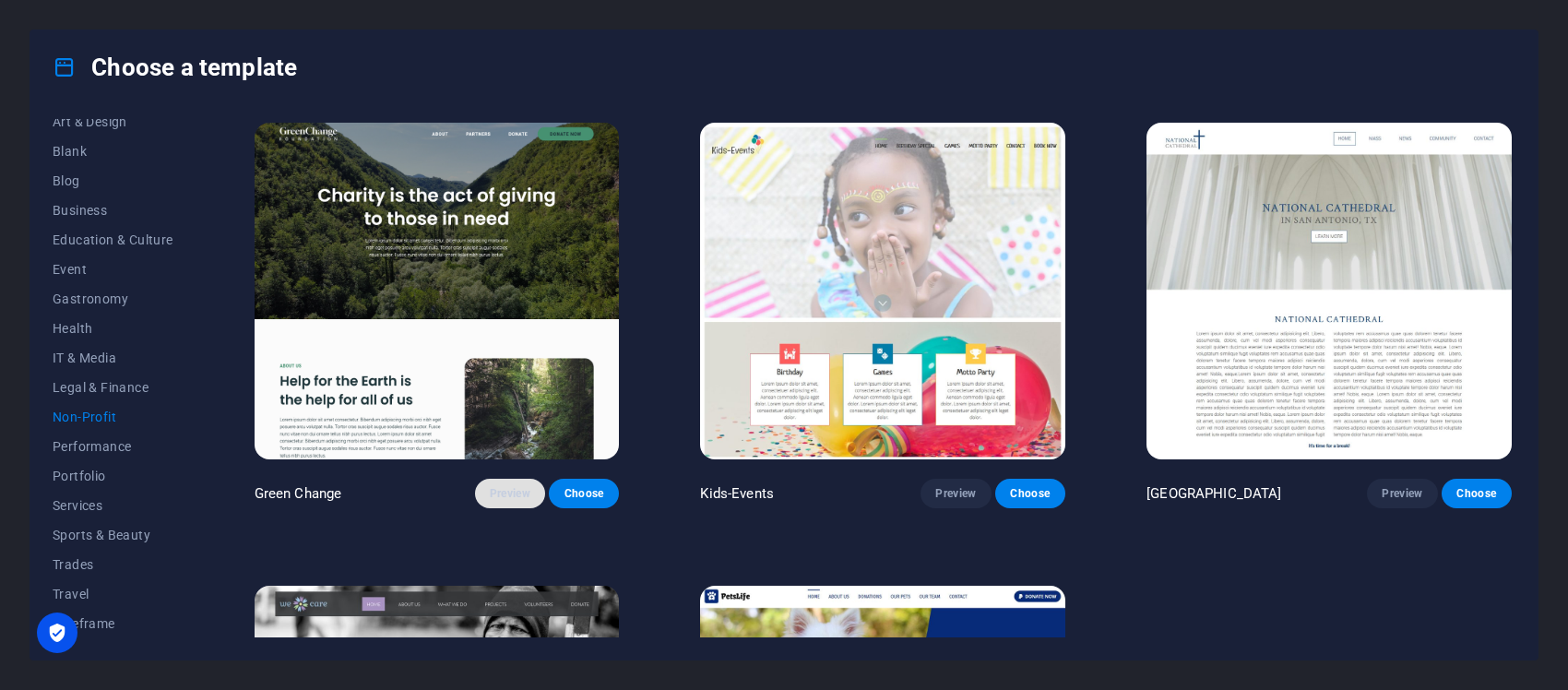 click on "Preview" at bounding box center (510, 494) 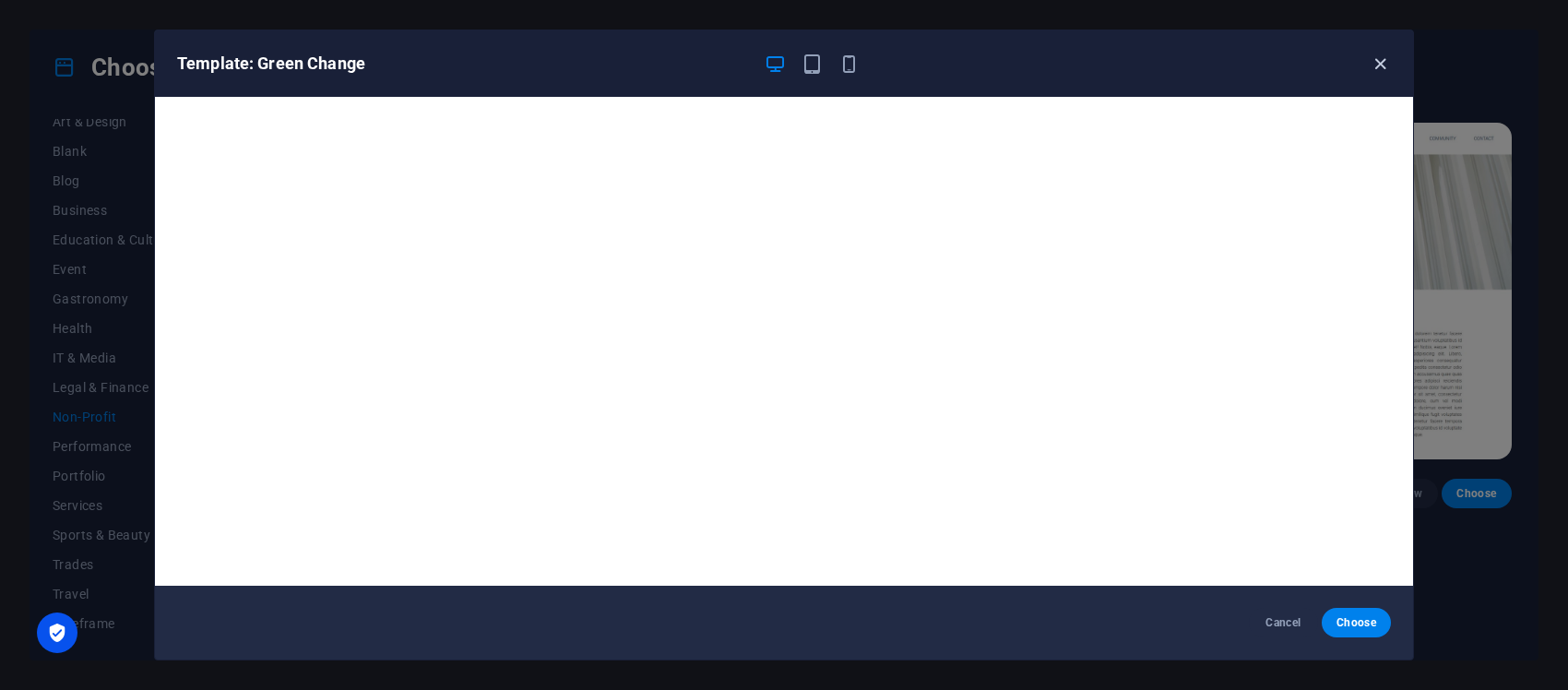 click at bounding box center (1380, 64) 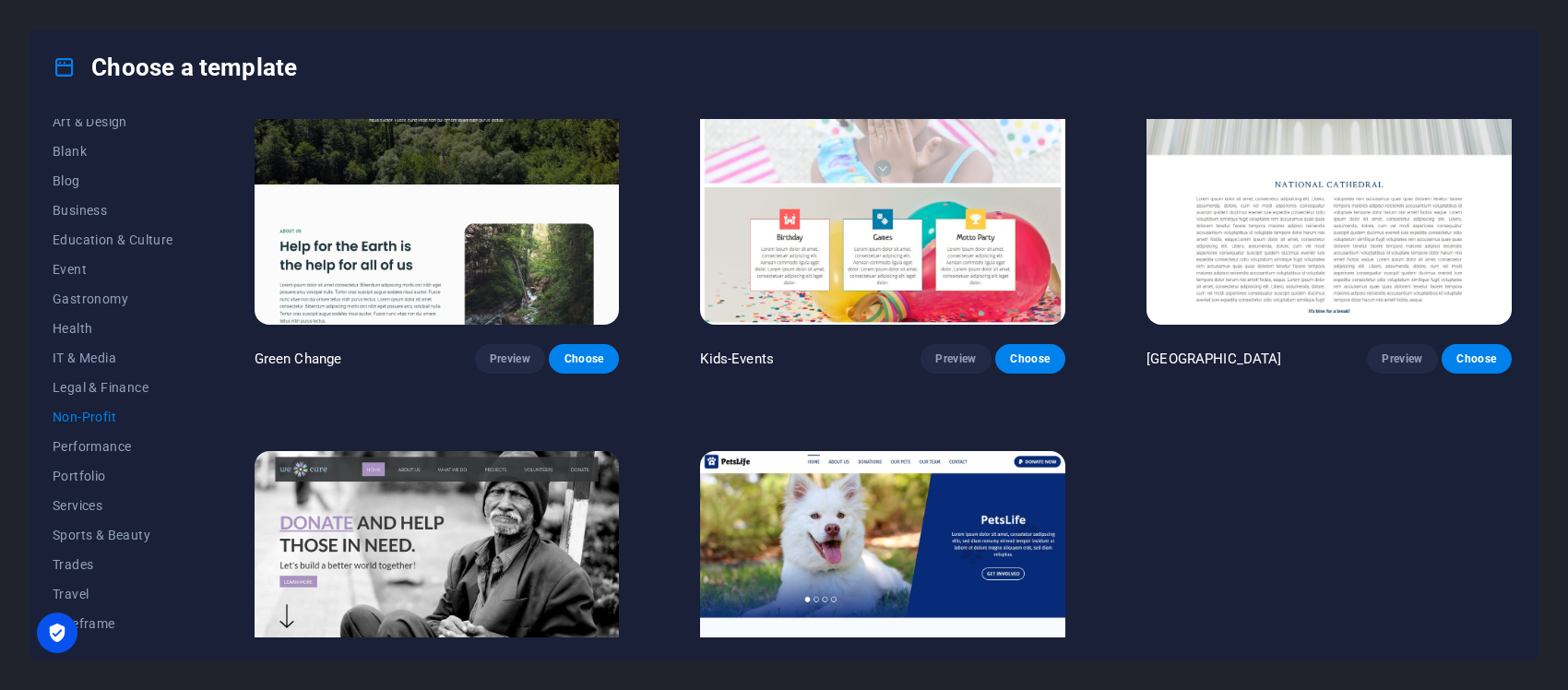 scroll, scrollTop: 329, scrollLeft: 0, axis: vertical 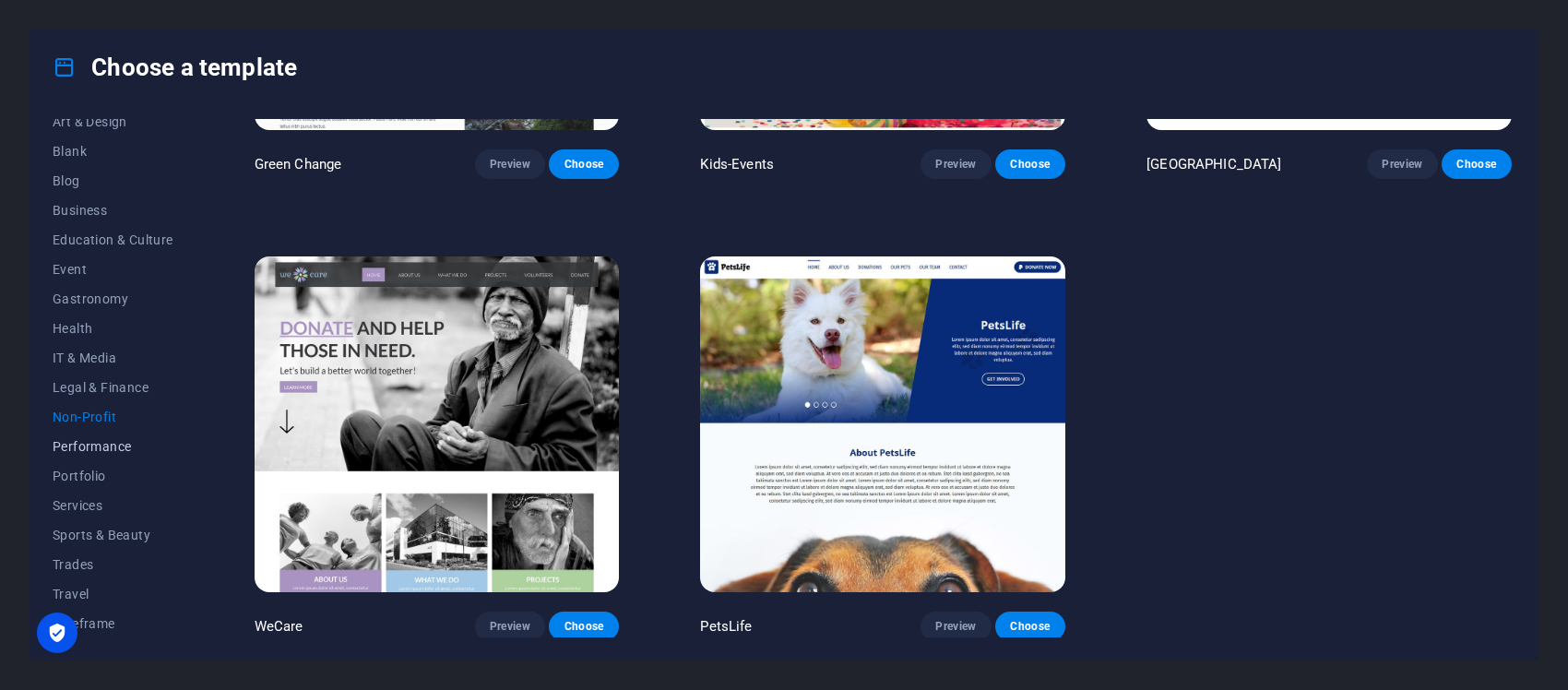 click on "Performance" at bounding box center (113, 446) 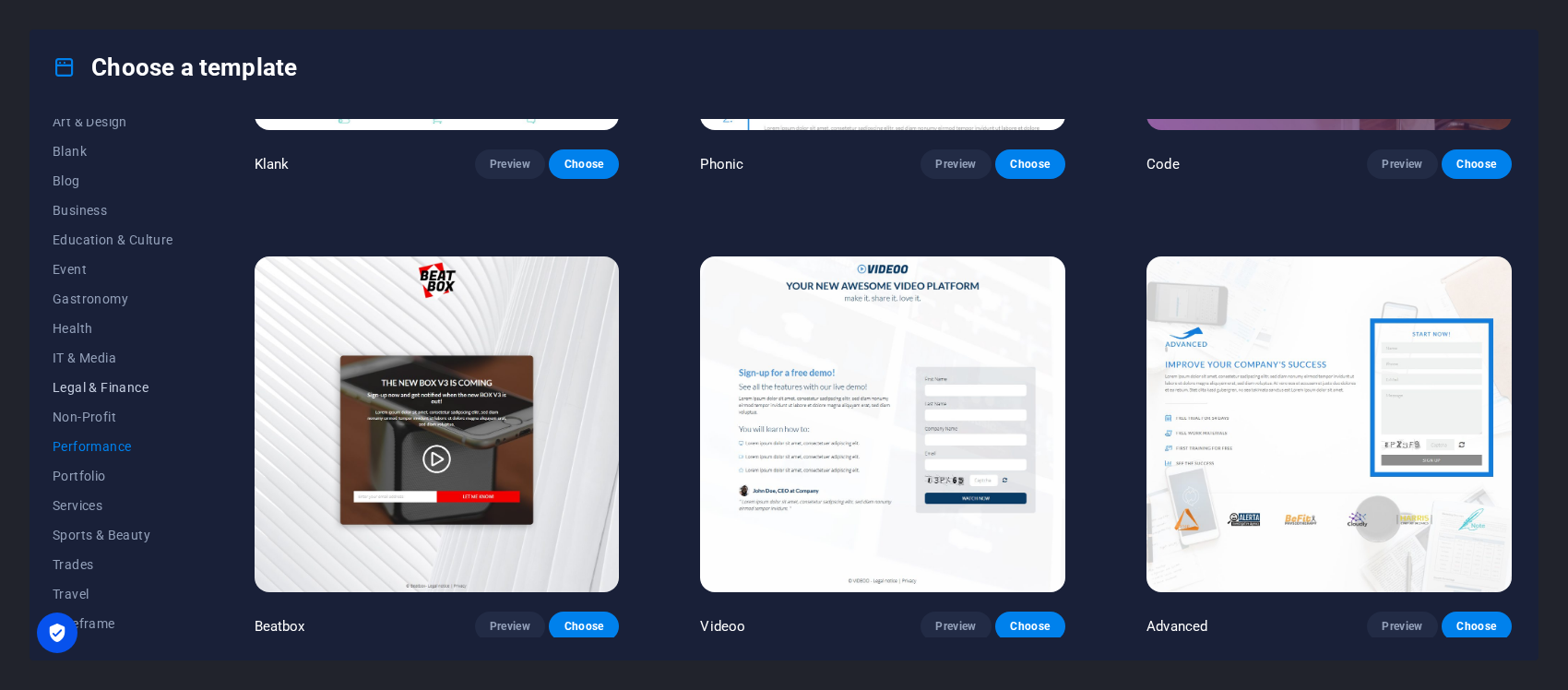 click on "Legal & Finance" at bounding box center (113, 387) 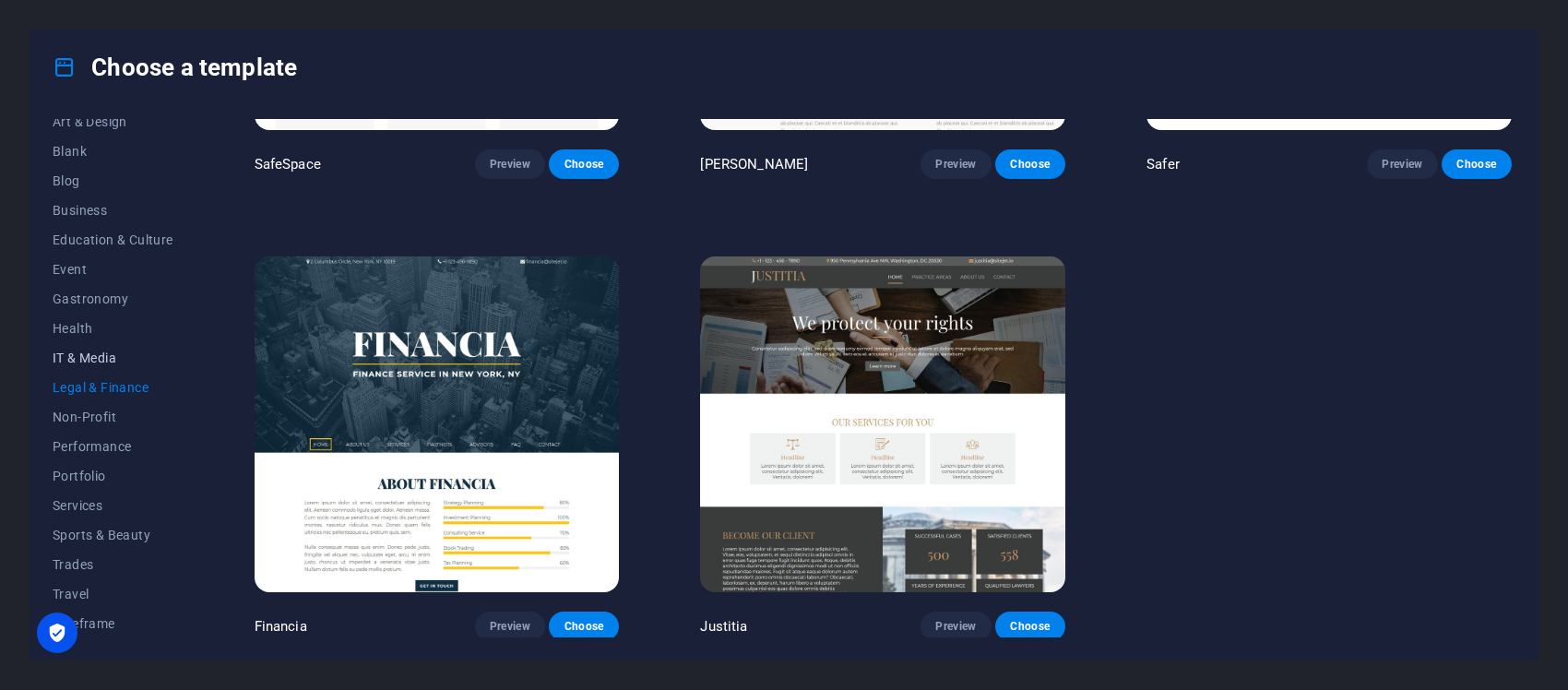 scroll, scrollTop: 0, scrollLeft: 0, axis: both 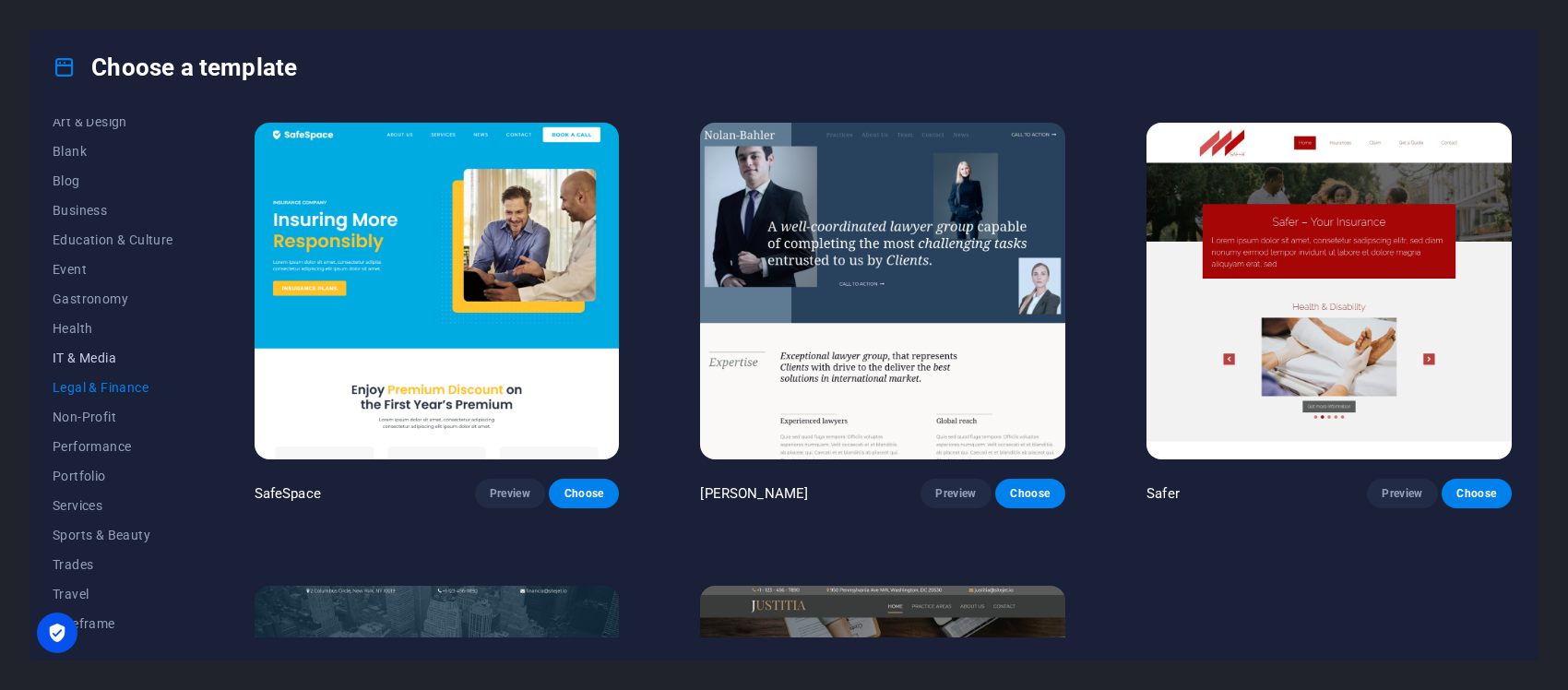 click on "IT & Media" at bounding box center (113, 358) 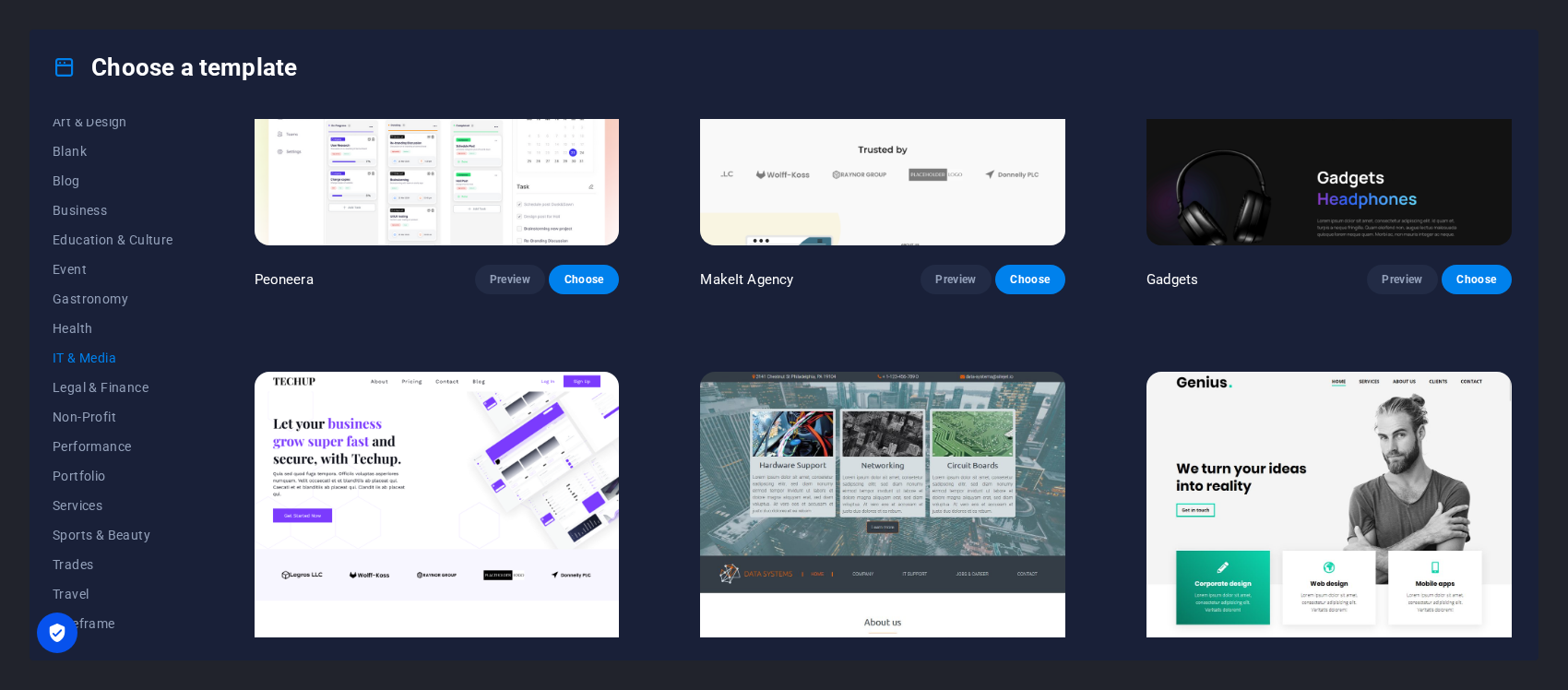 scroll, scrollTop: 0, scrollLeft: 0, axis: both 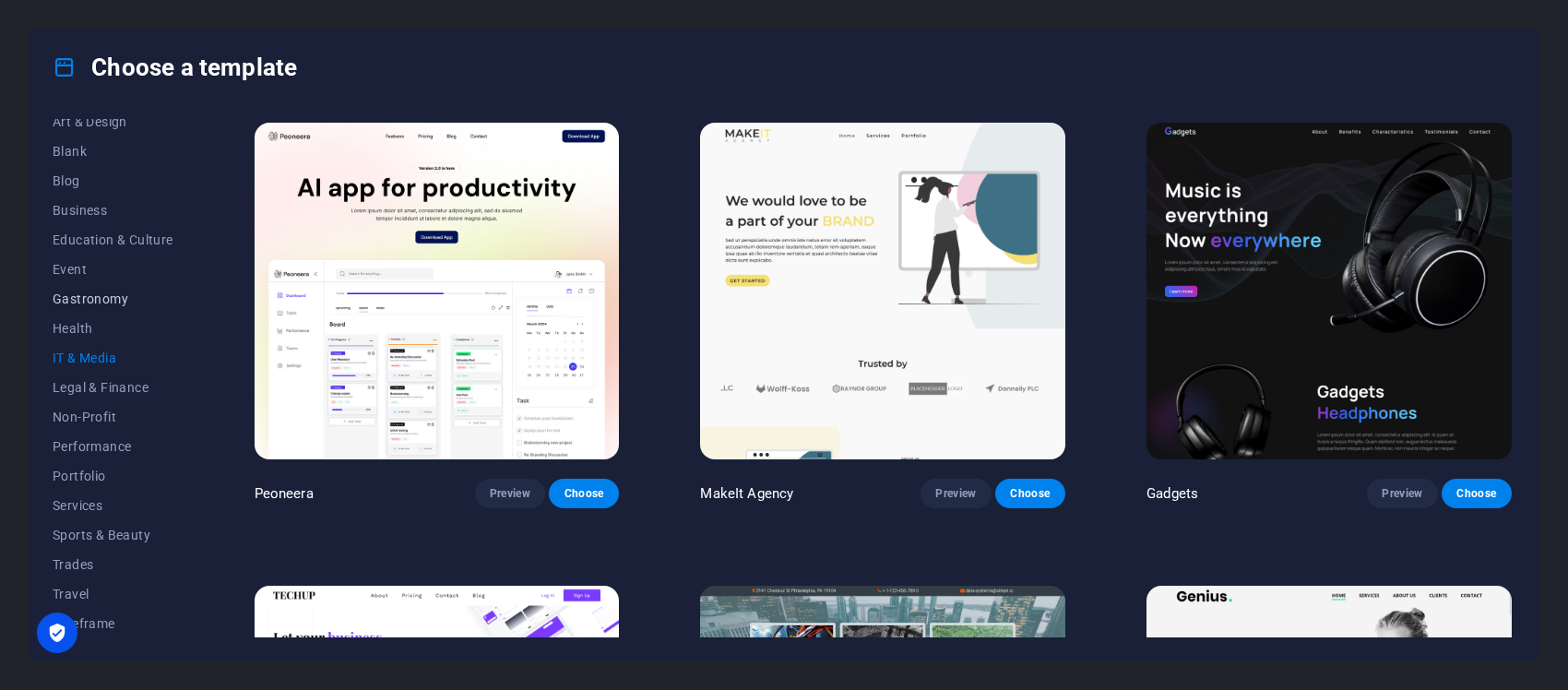 click on "Gastronomy" at bounding box center [113, 299] 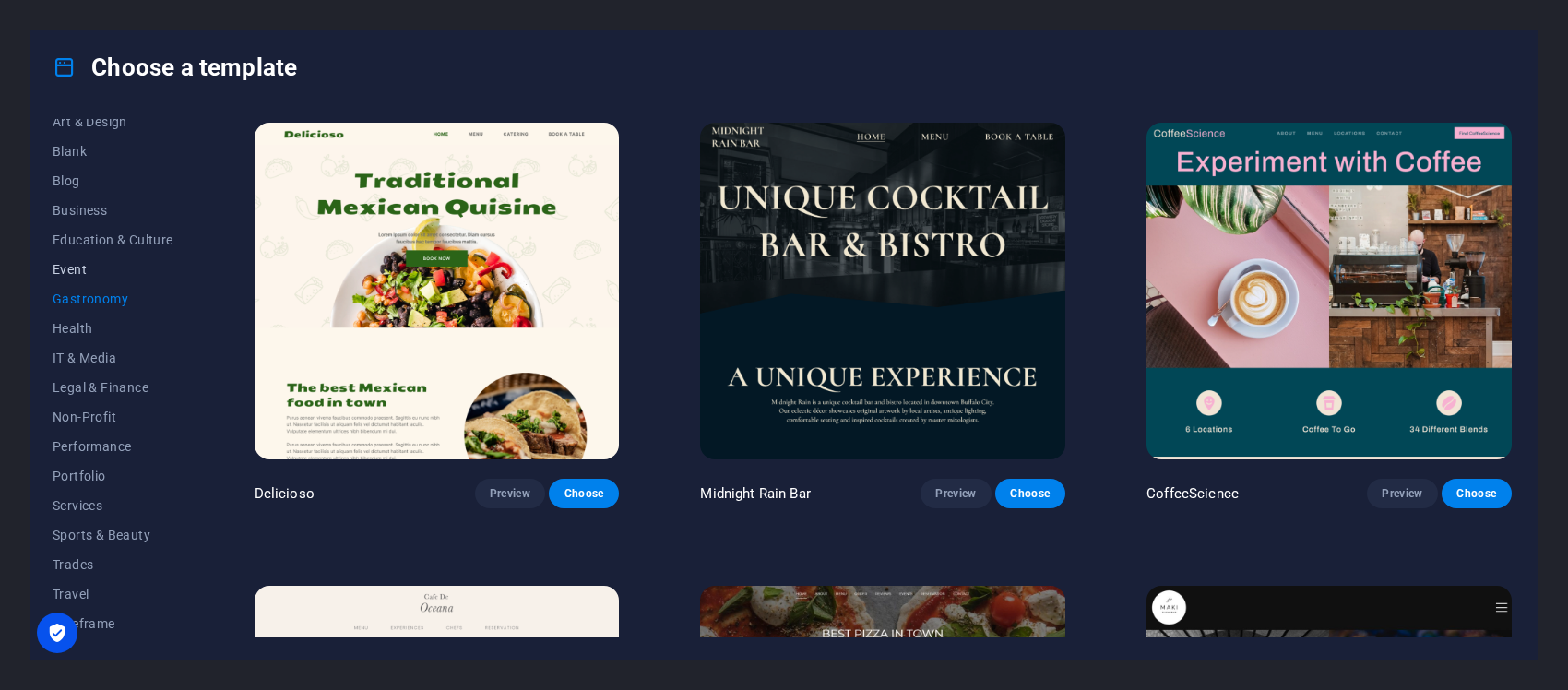 click on "Event" at bounding box center (113, 269) 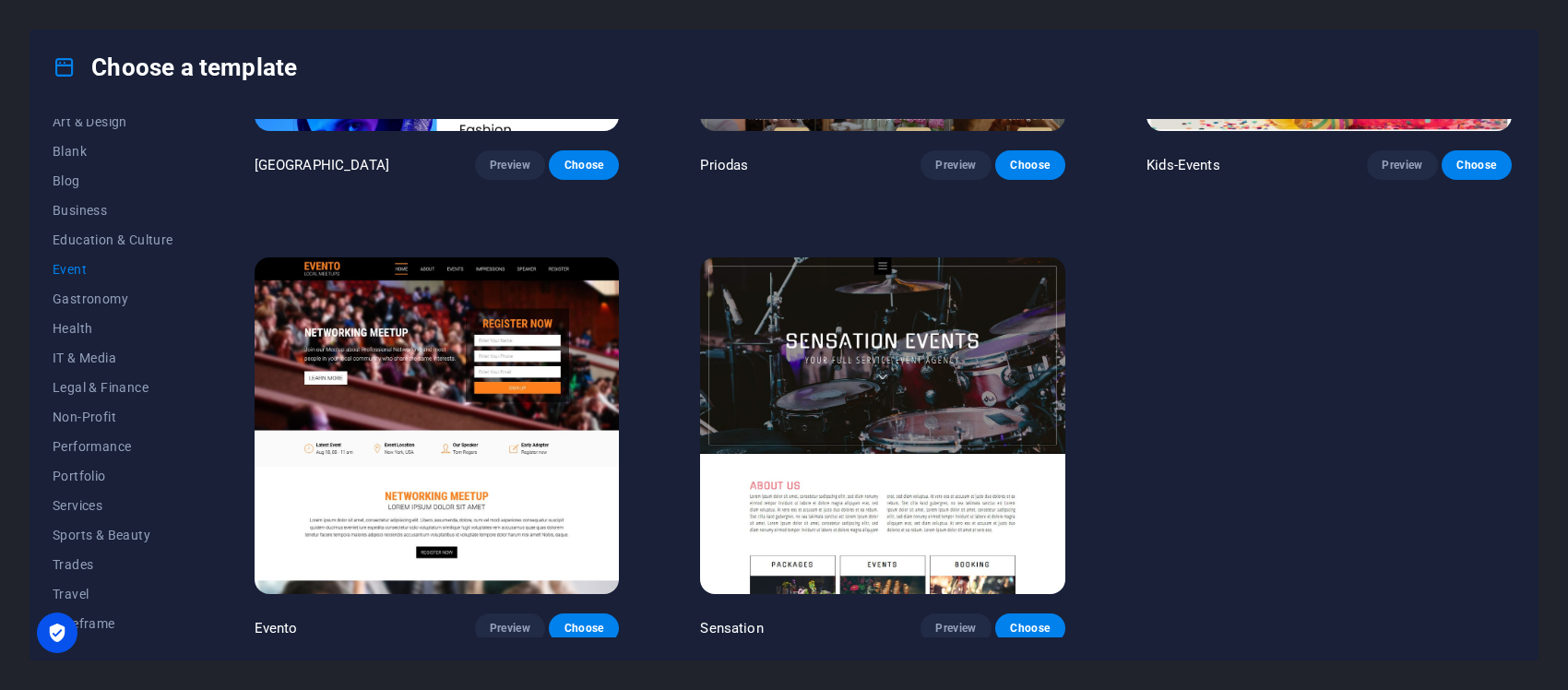 scroll, scrollTop: 99, scrollLeft: 0, axis: vertical 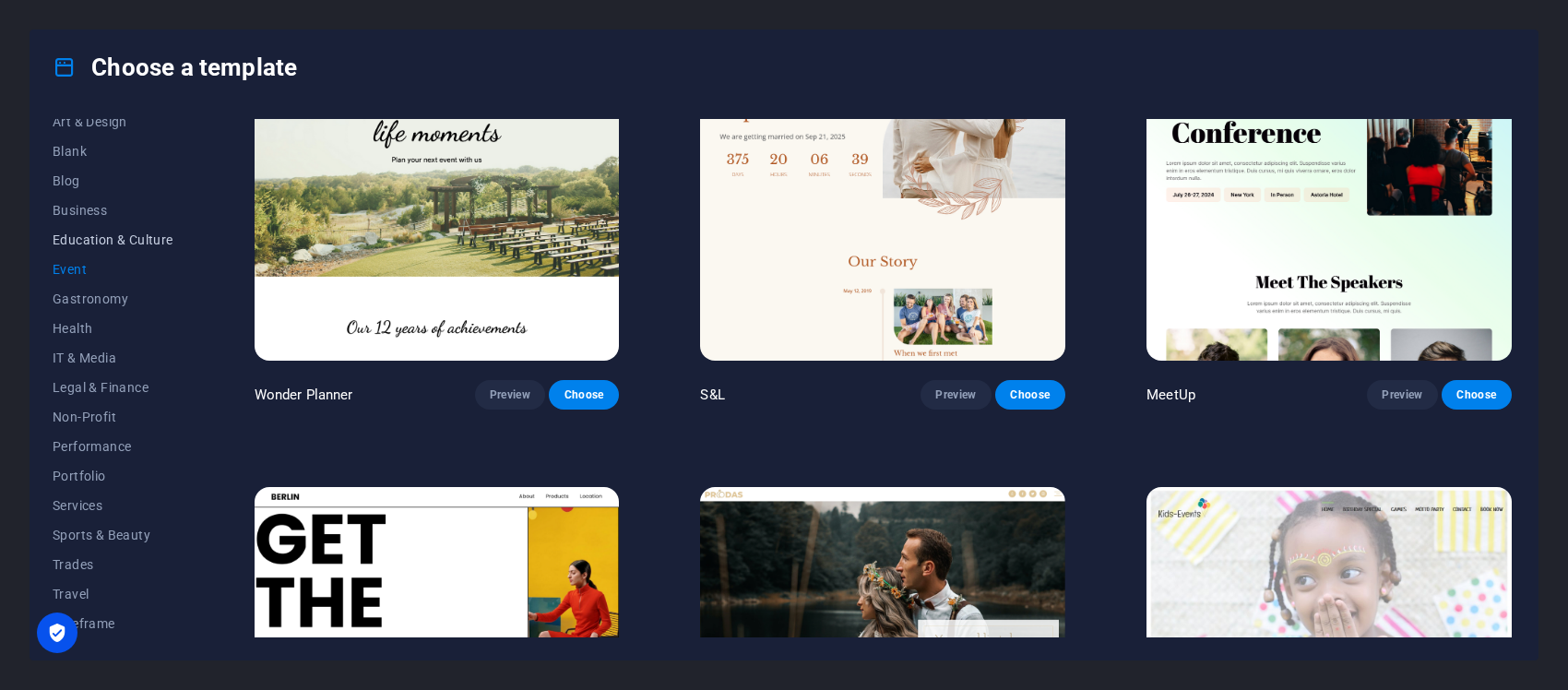 click on "Education & Culture" at bounding box center (113, 240) 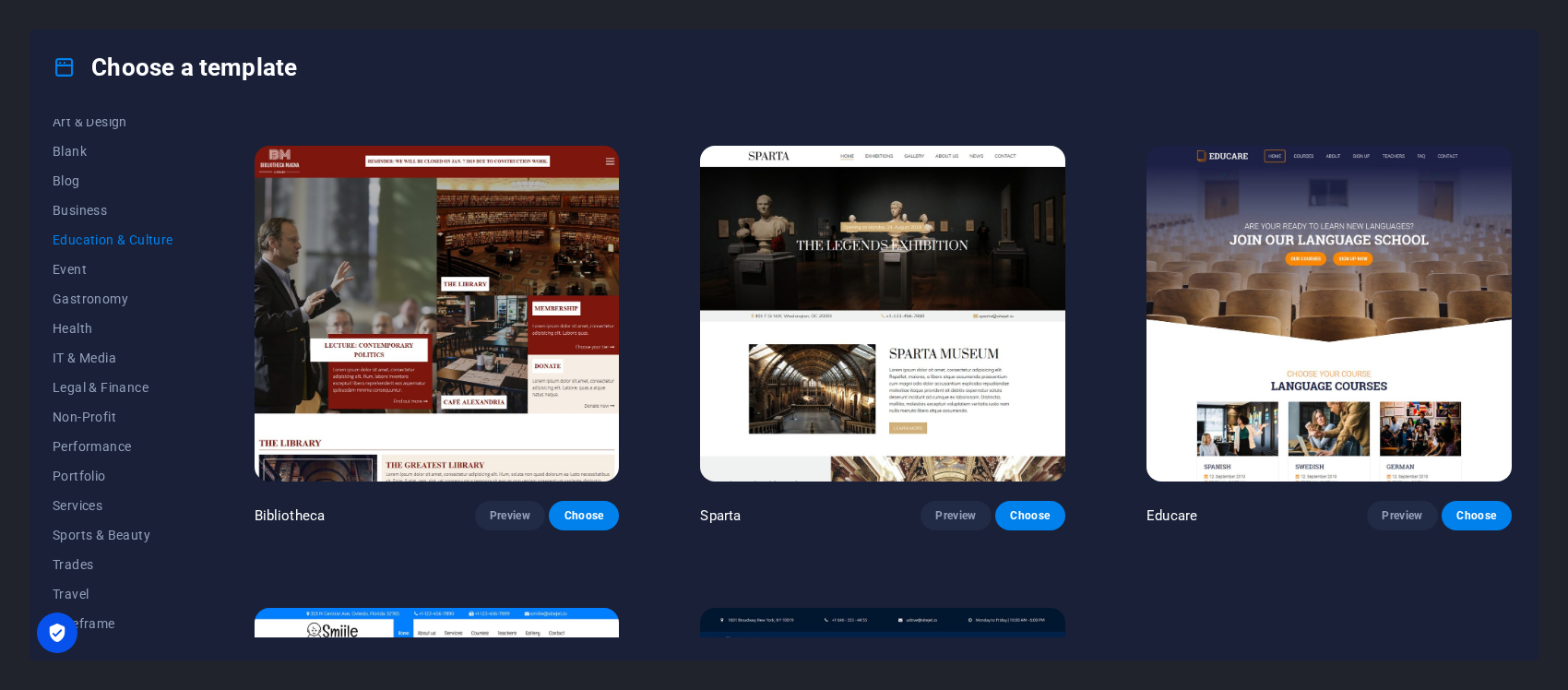 scroll, scrollTop: 461, scrollLeft: 0, axis: vertical 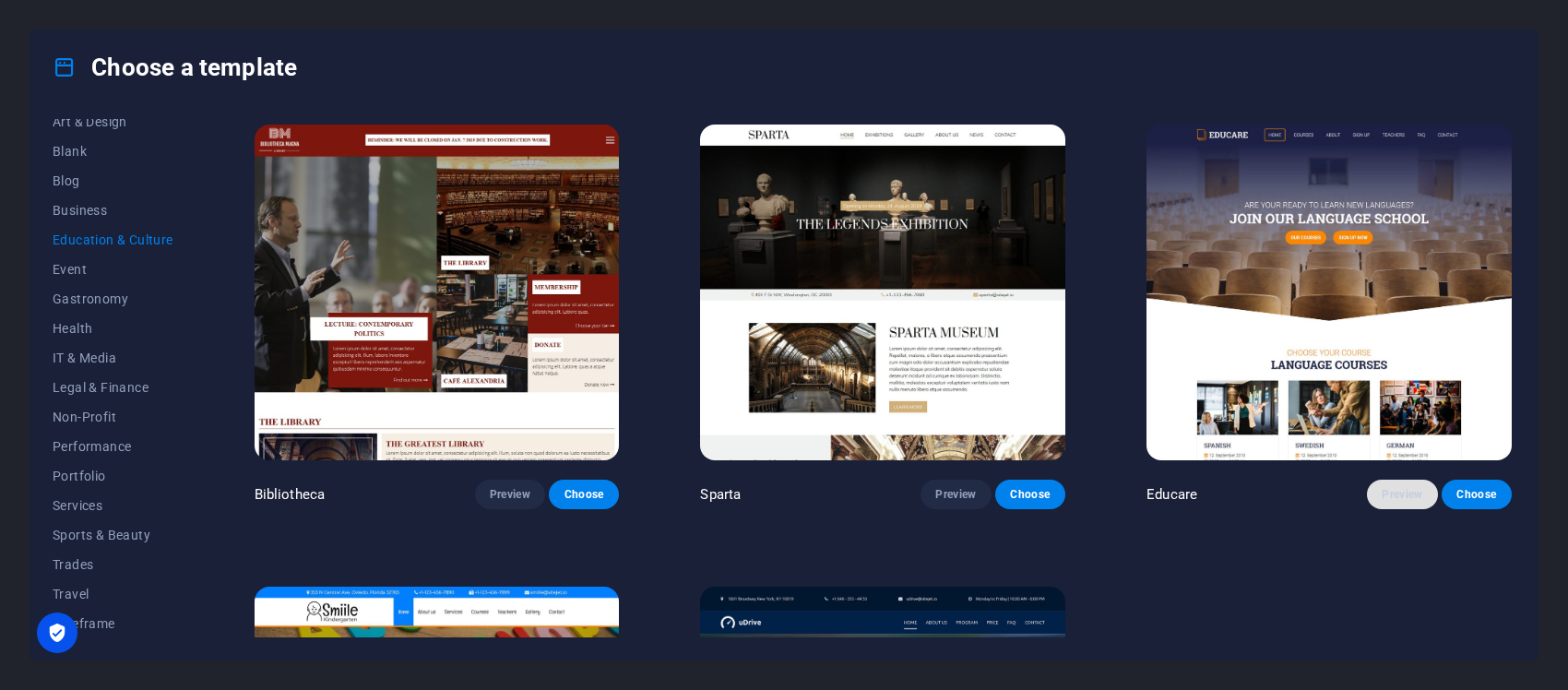 click on "Preview" at bounding box center [1402, 494] 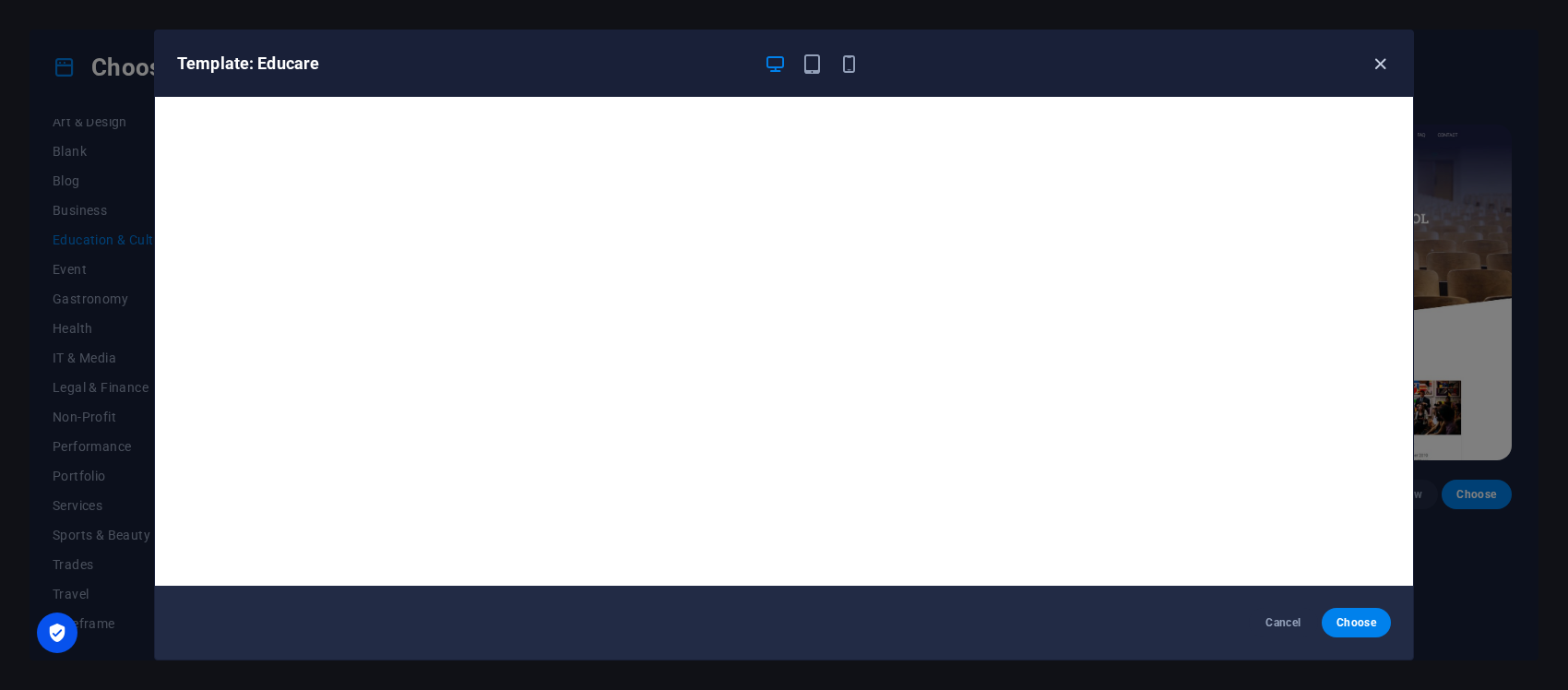click at bounding box center [1380, 64] 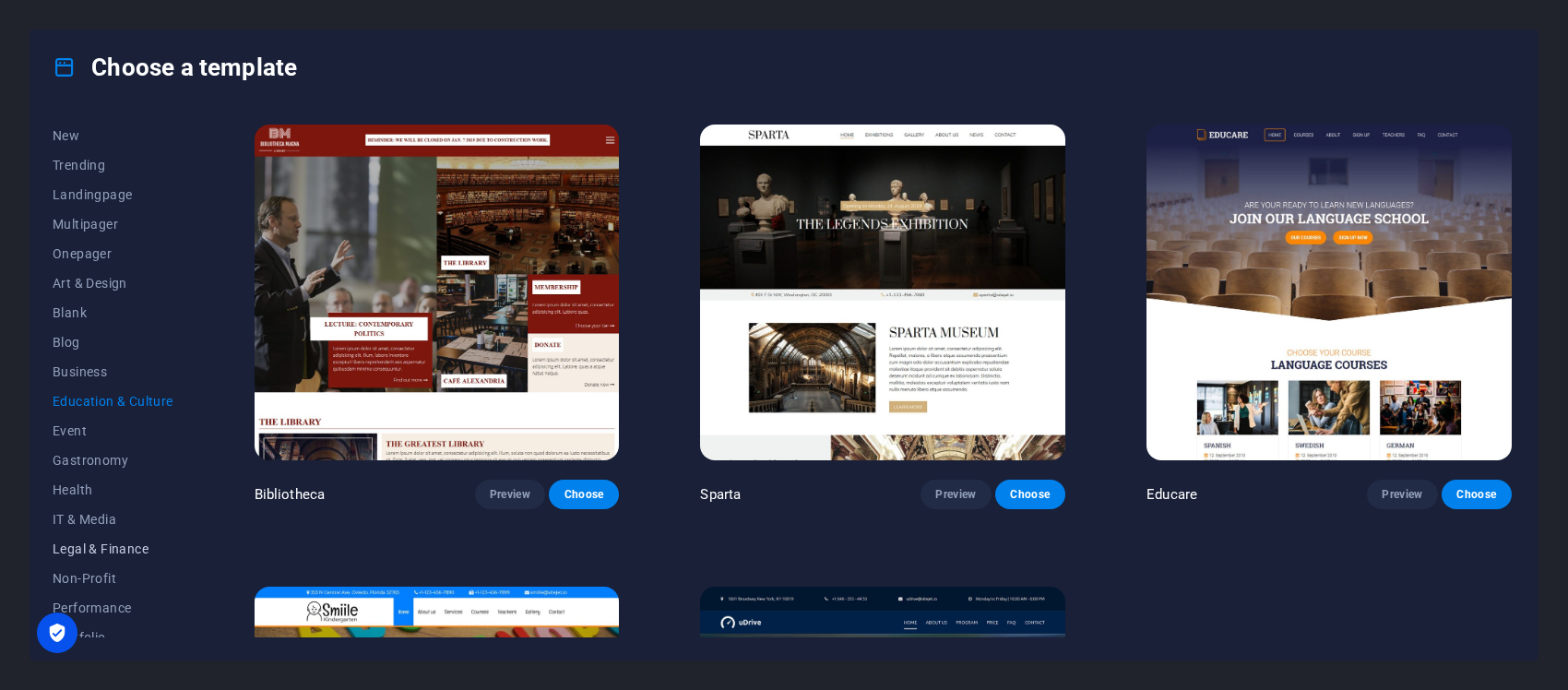 scroll, scrollTop: 0, scrollLeft: 0, axis: both 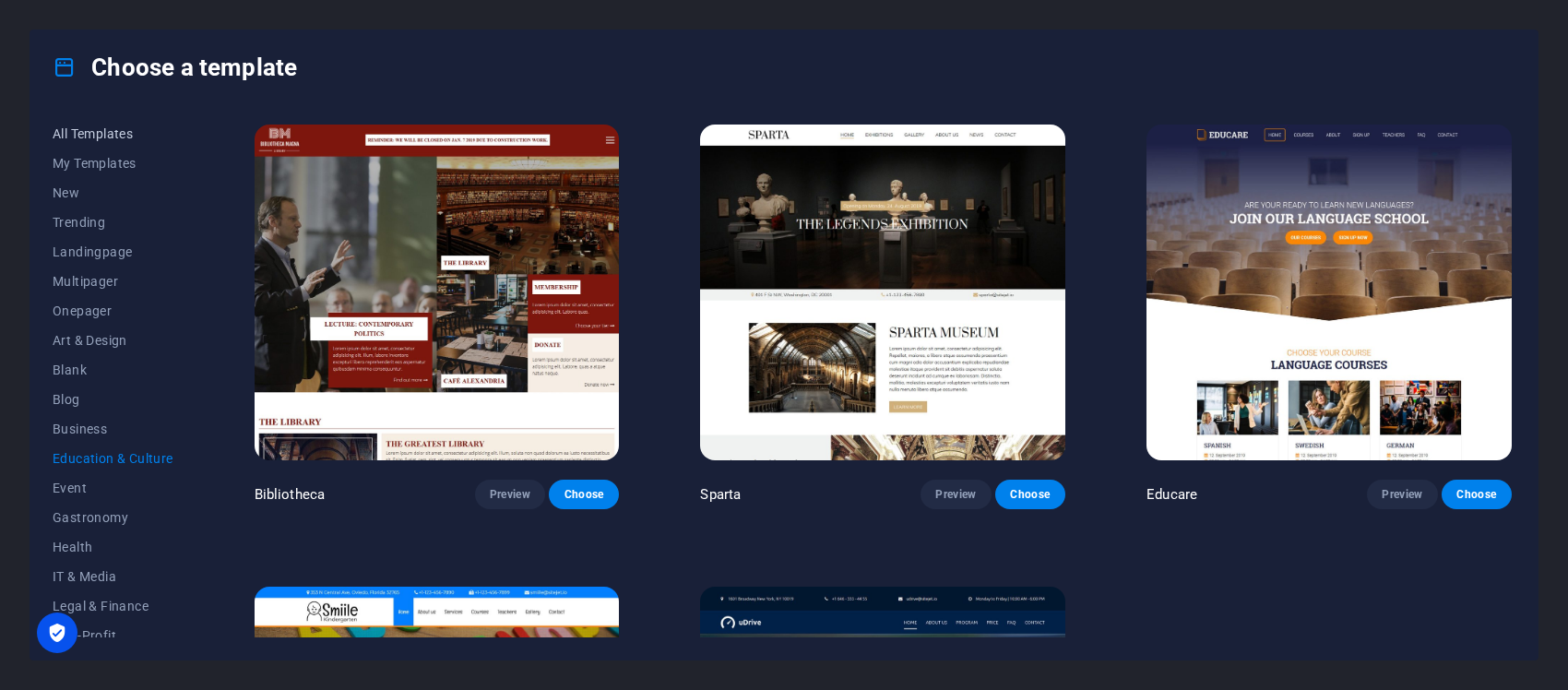 click on "All Templates" at bounding box center (113, 134) 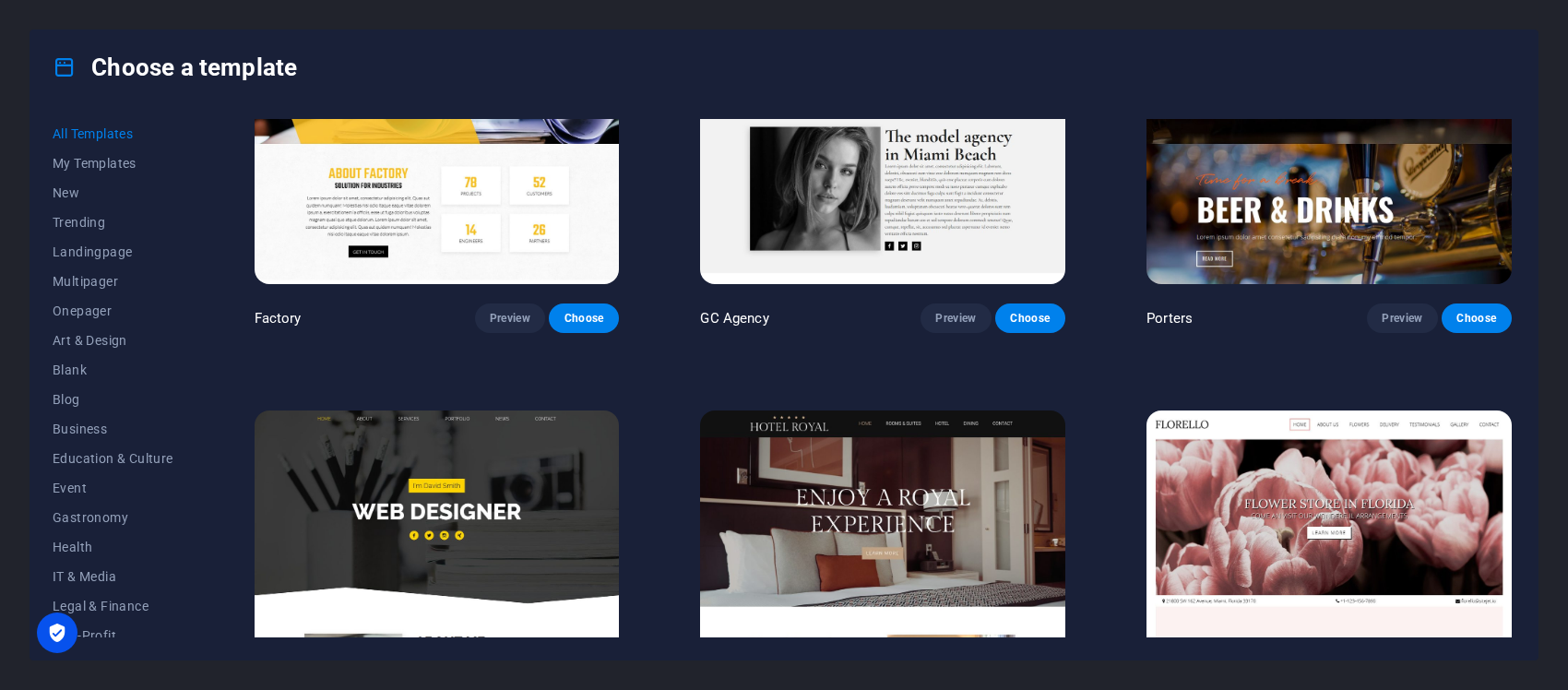 scroll, scrollTop: 16602, scrollLeft: 0, axis: vertical 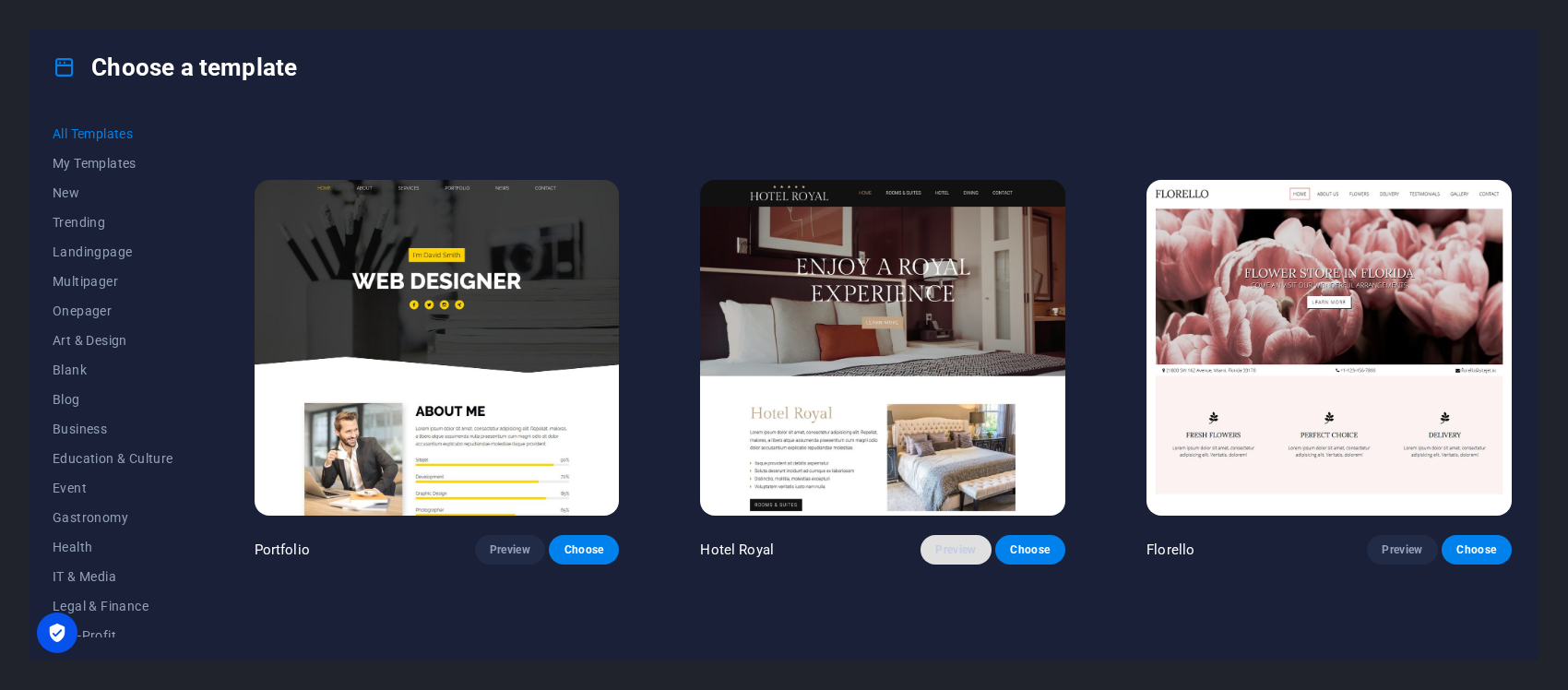 click on "Preview" at bounding box center (956, 550) 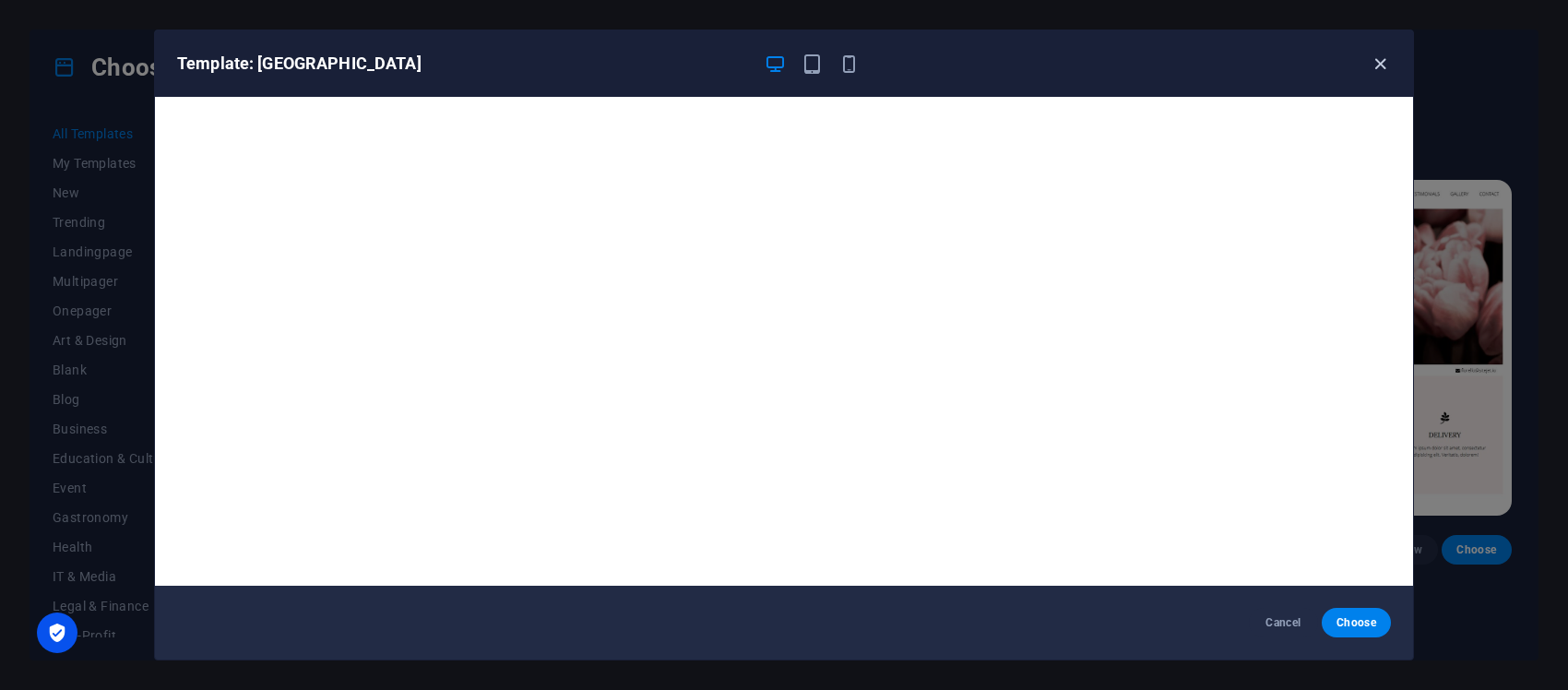 click at bounding box center (1380, 64) 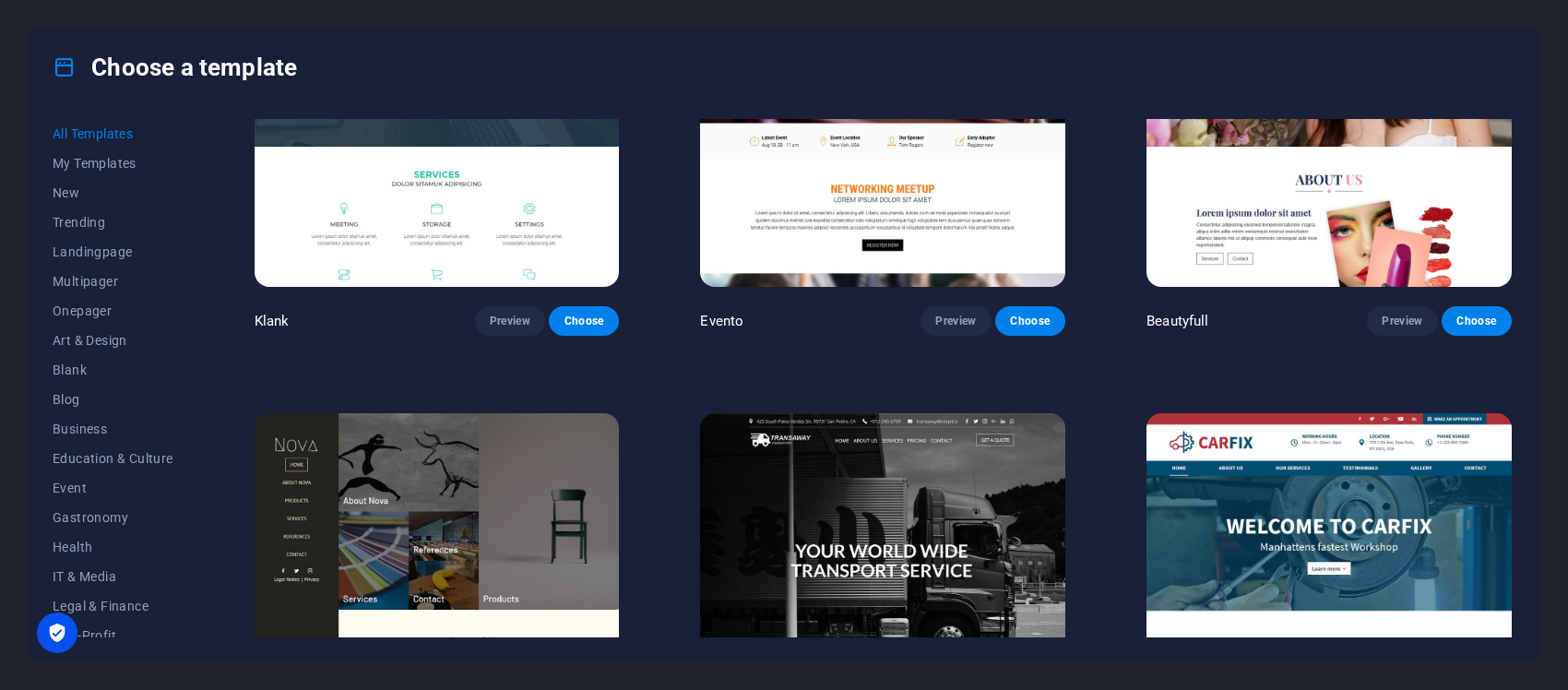 scroll, scrollTop: 17179, scrollLeft: 0, axis: vertical 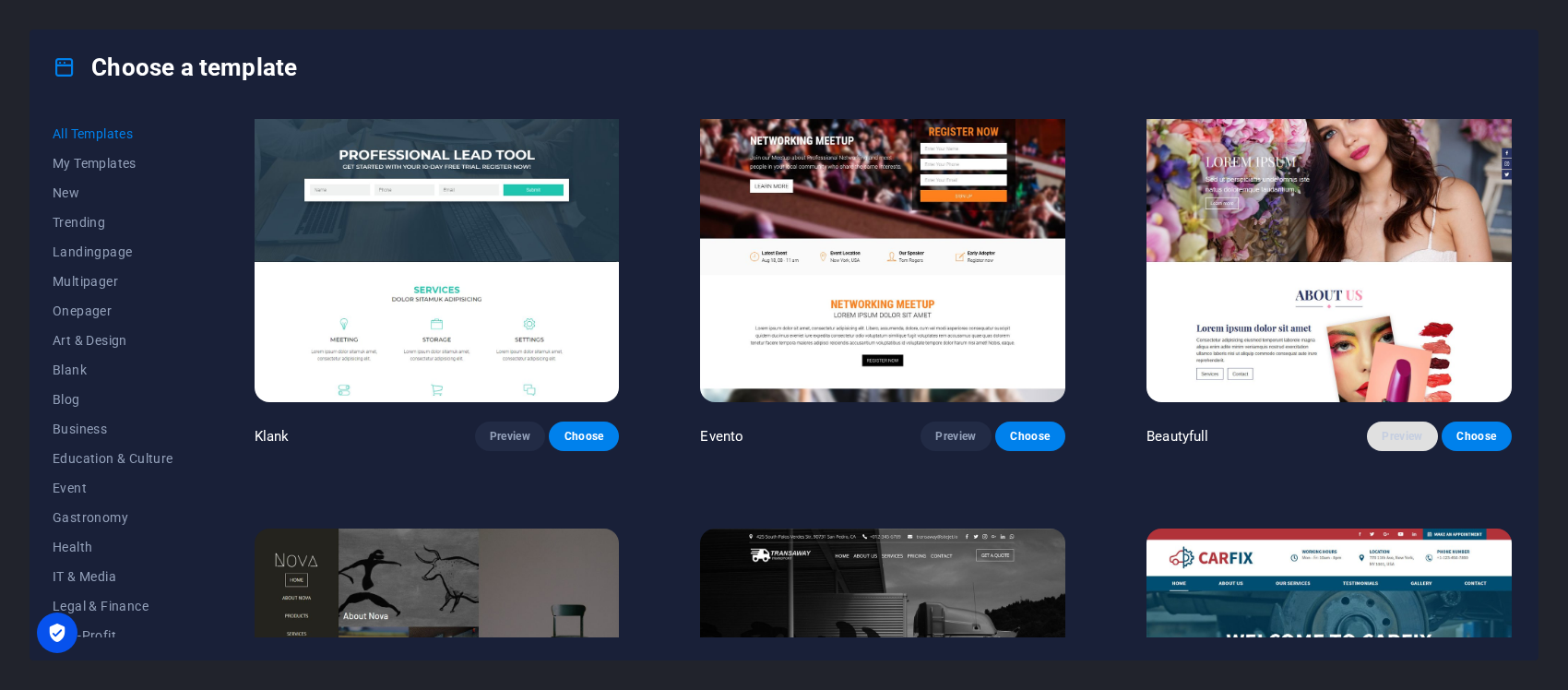 click on "Preview" at bounding box center [1402, 436] 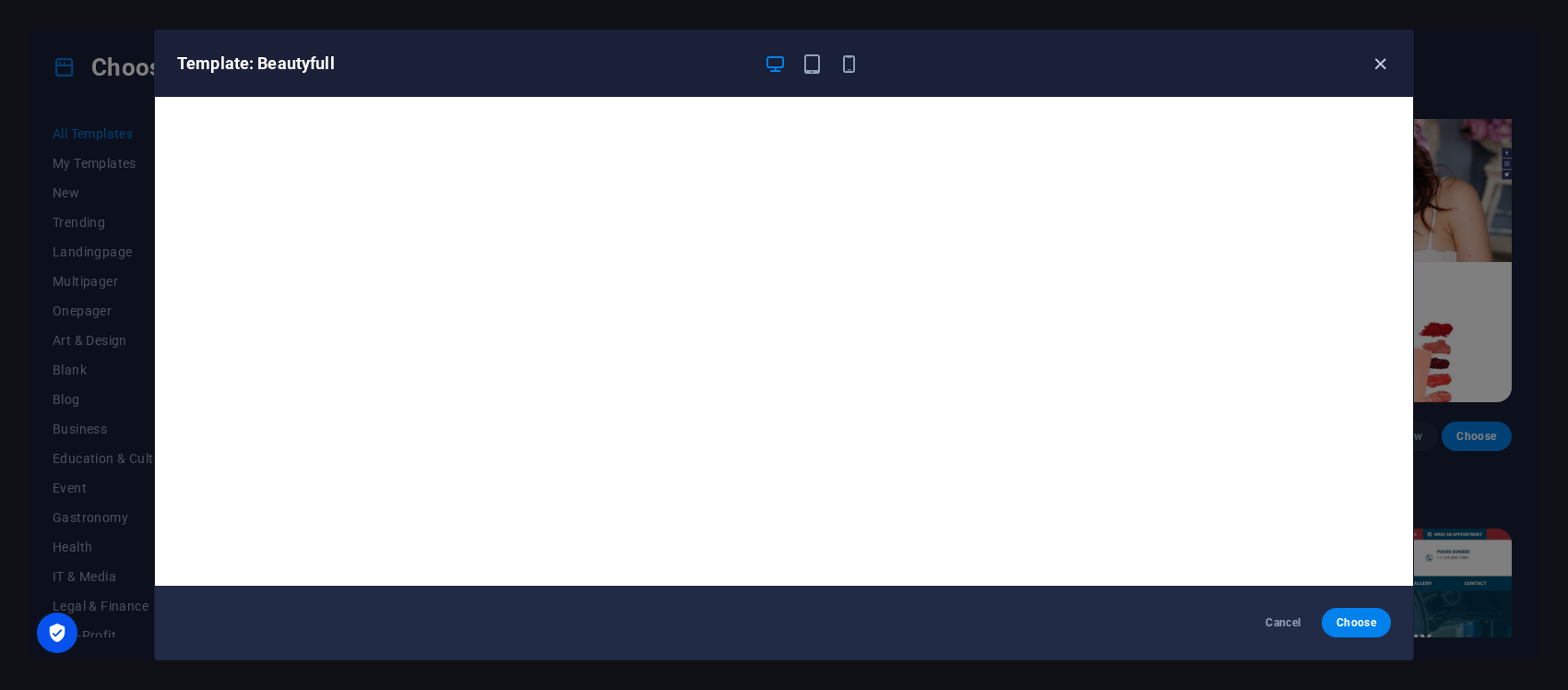 click at bounding box center (1380, 64) 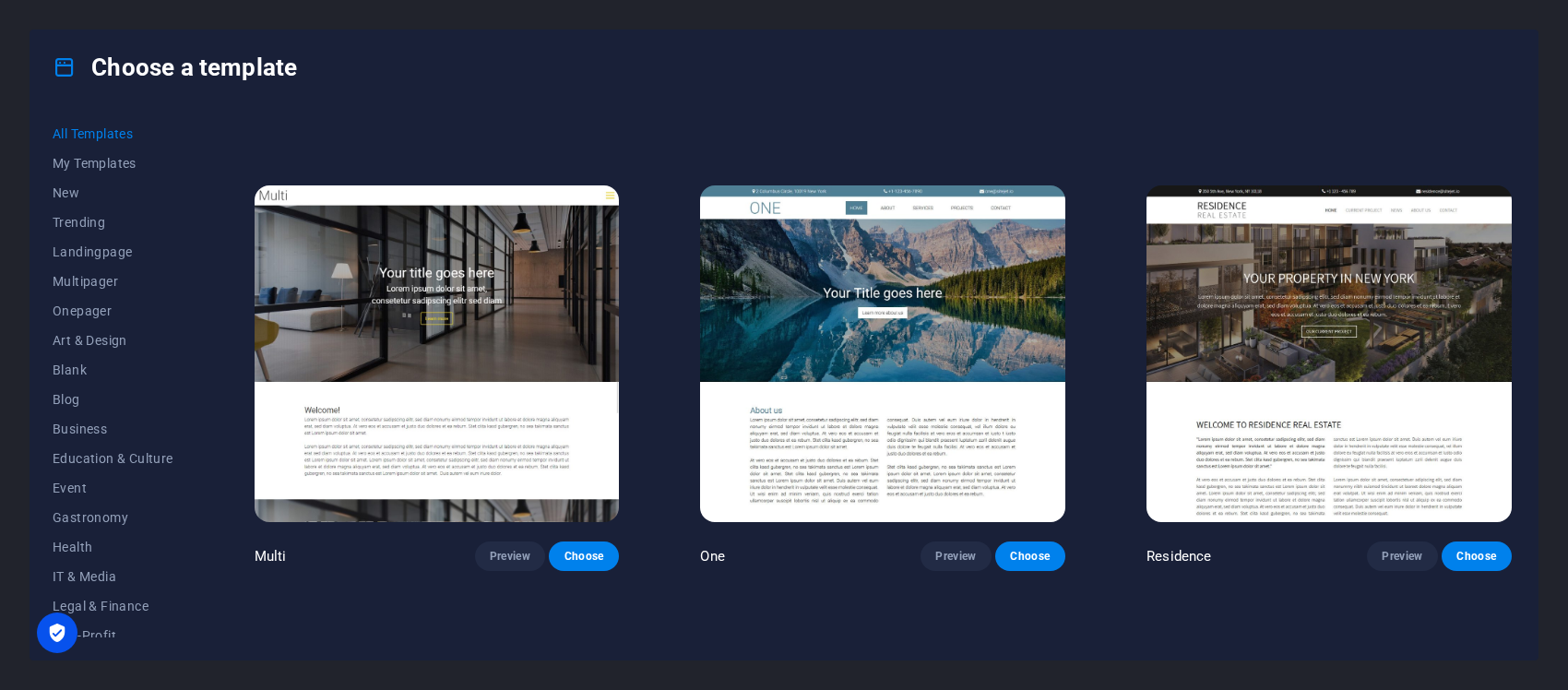 scroll, scrollTop: 18563, scrollLeft: 0, axis: vertical 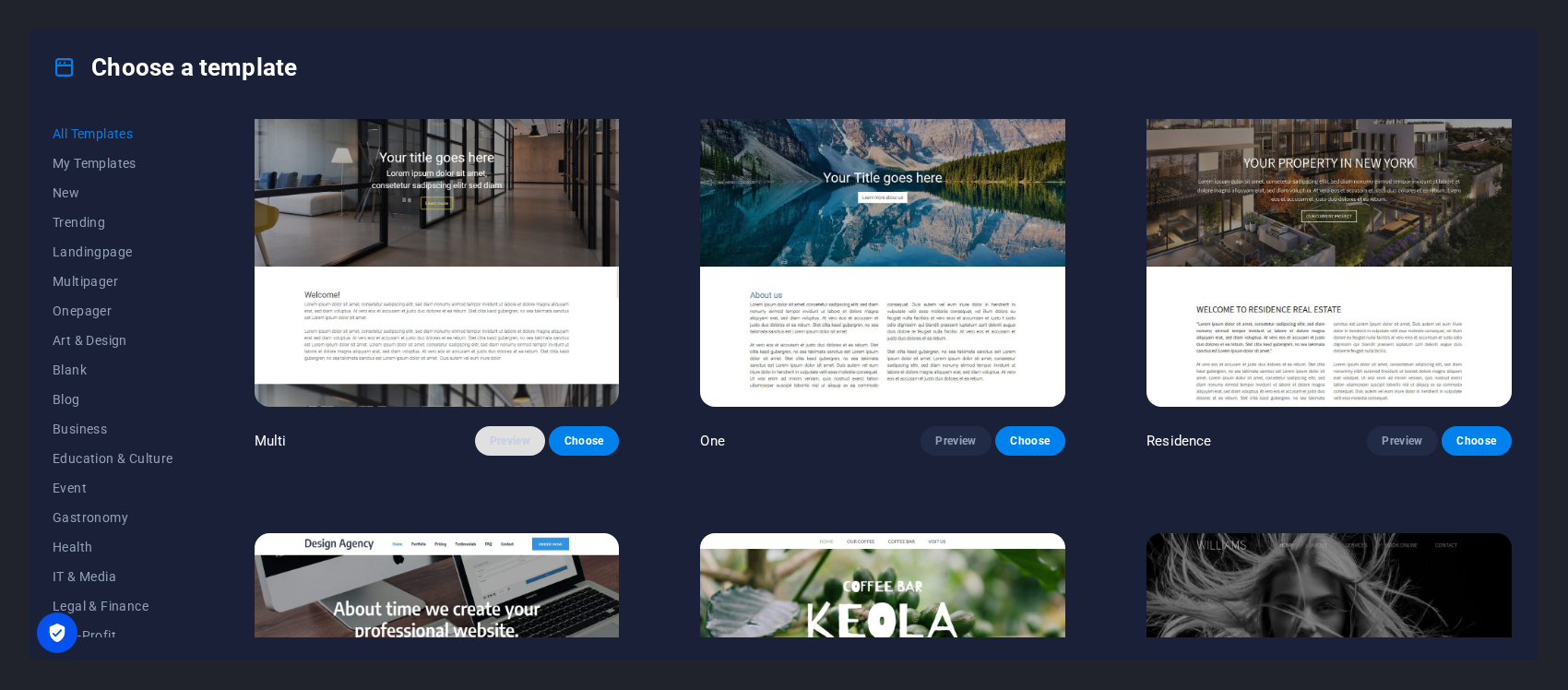 click on "Preview" at bounding box center [510, 441] 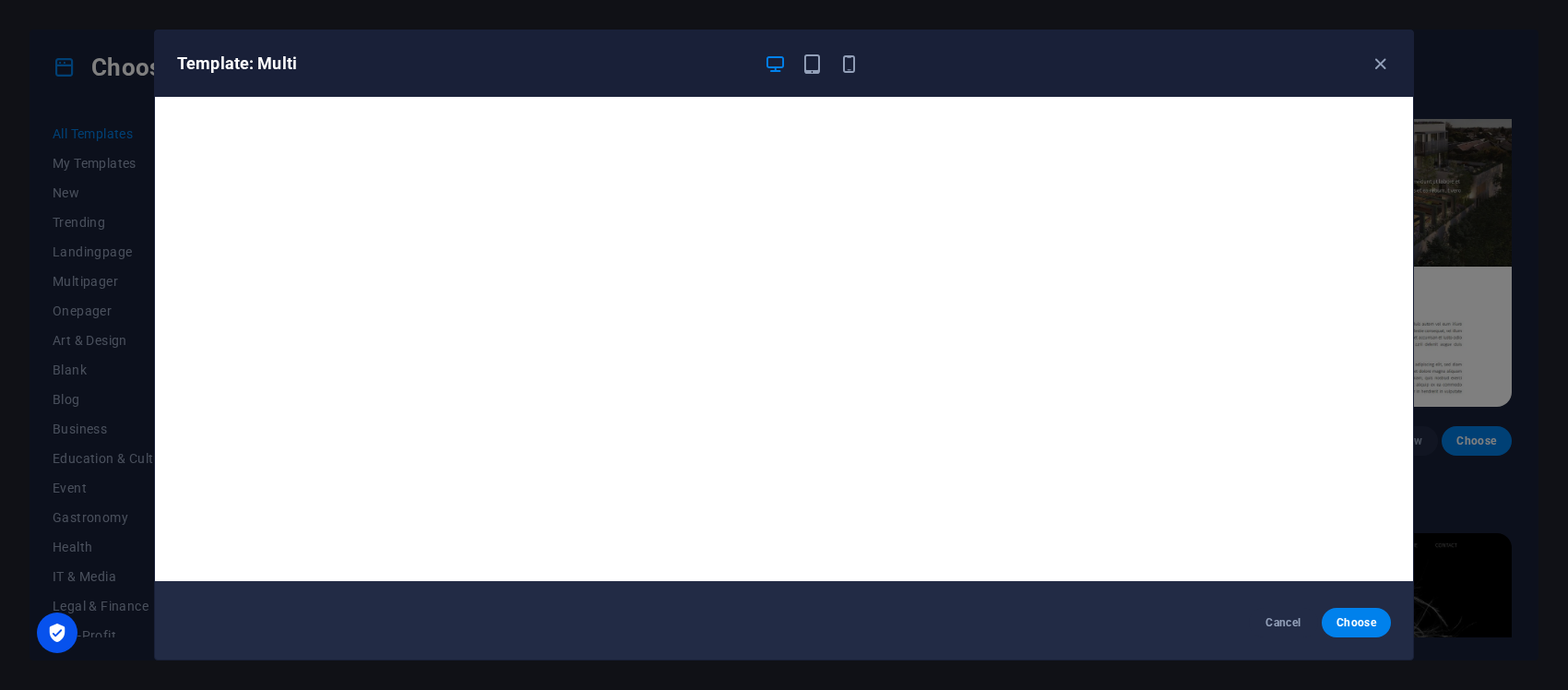 scroll, scrollTop: 6, scrollLeft: 0, axis: vertical 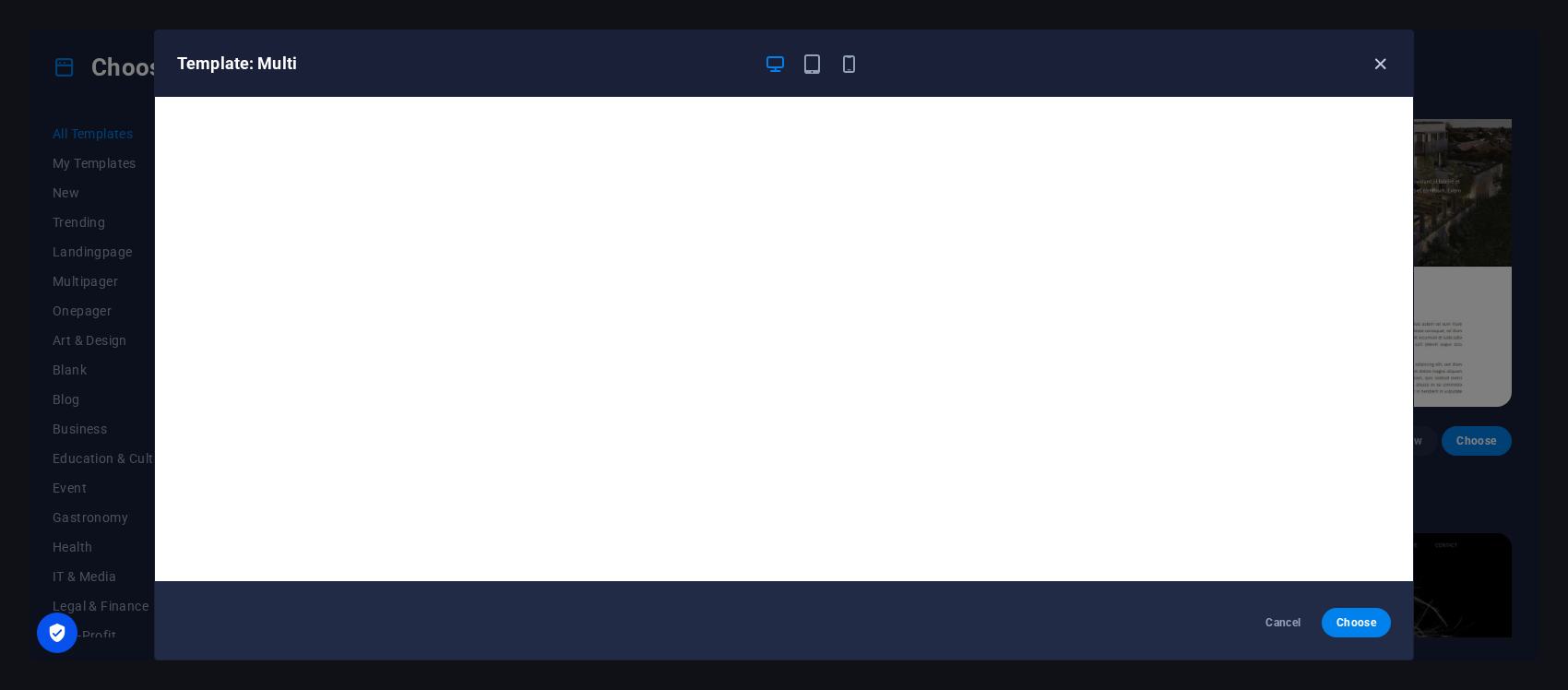 click at bounding box center (1380, 64) 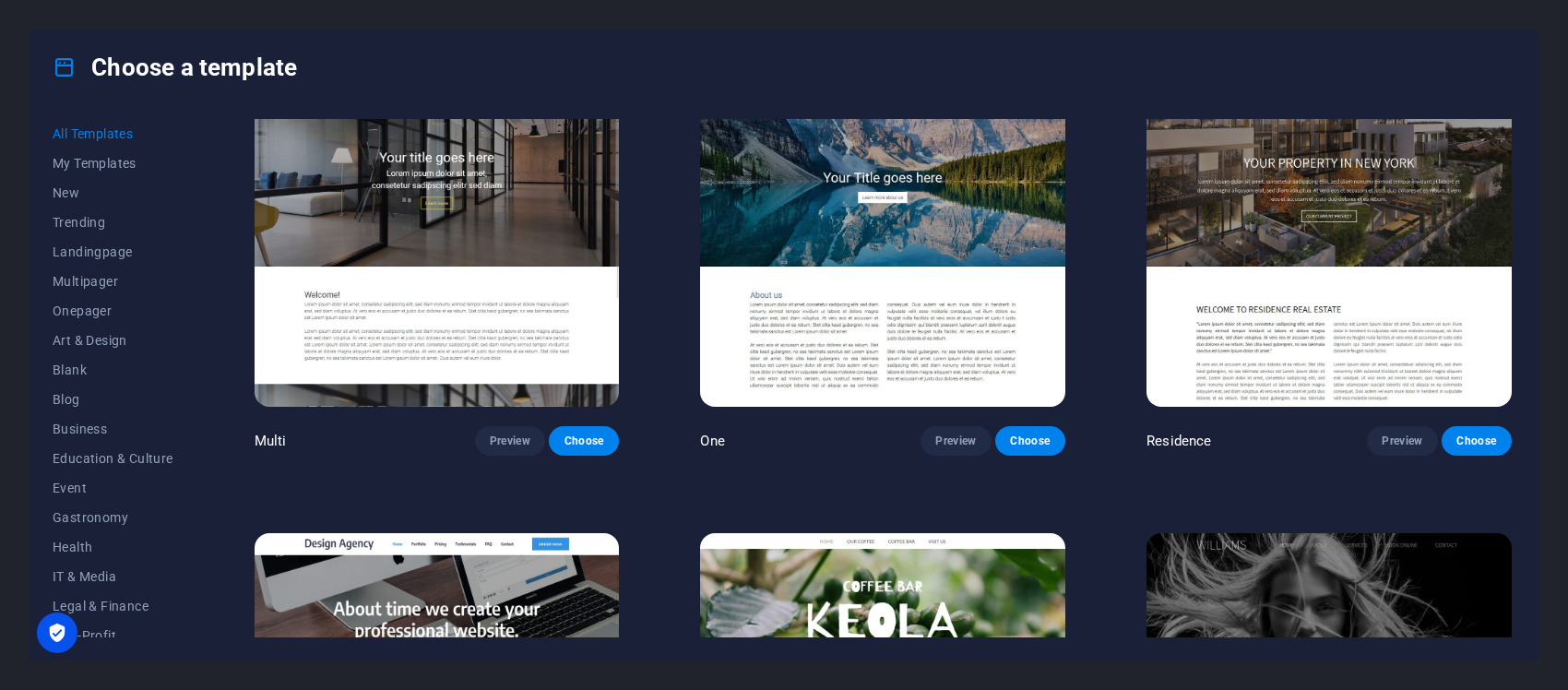 scroll, scrollTop: 18793, scrollLeft: 0, axis: vertical 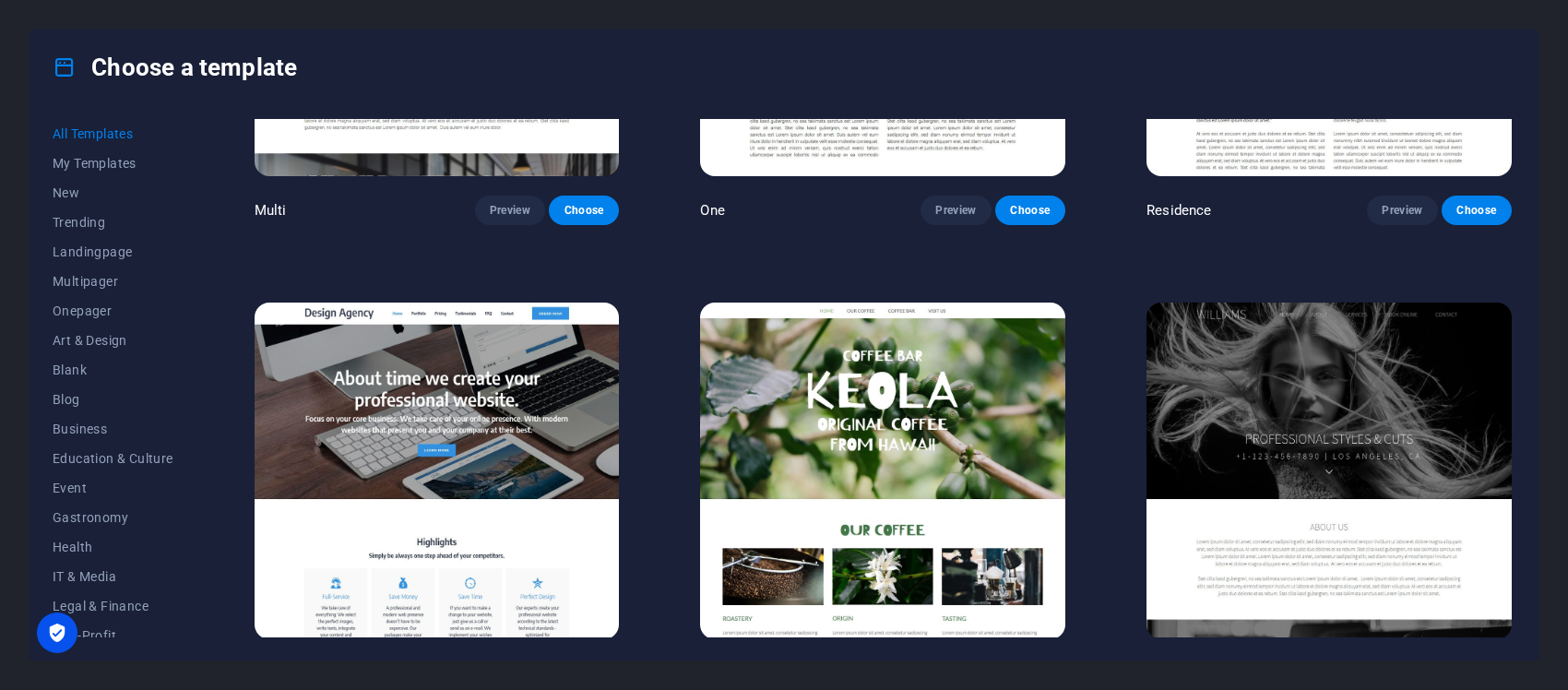 click at bounding box center [1329, 470] 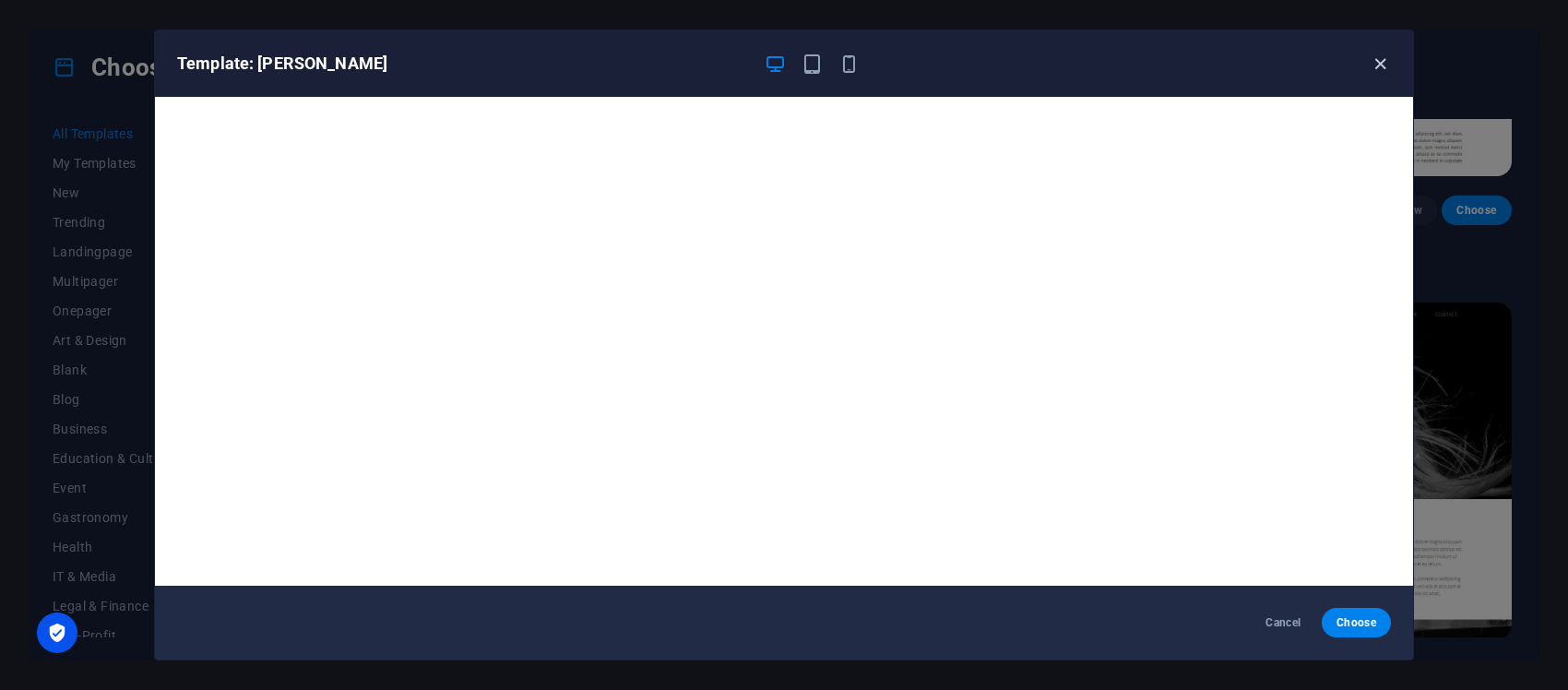 click at bounding box center [1380, 64] 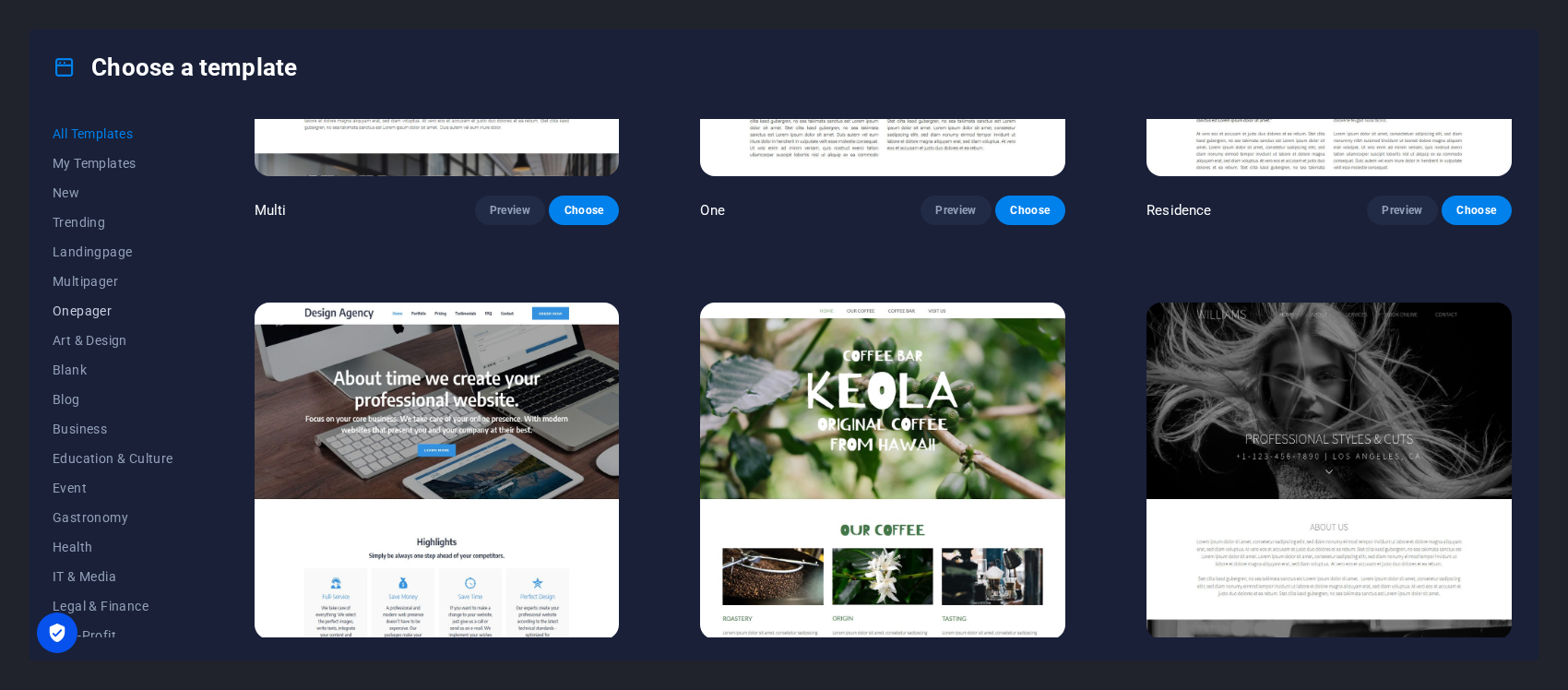 click on "Onepager" at bounding box center (113, 311) 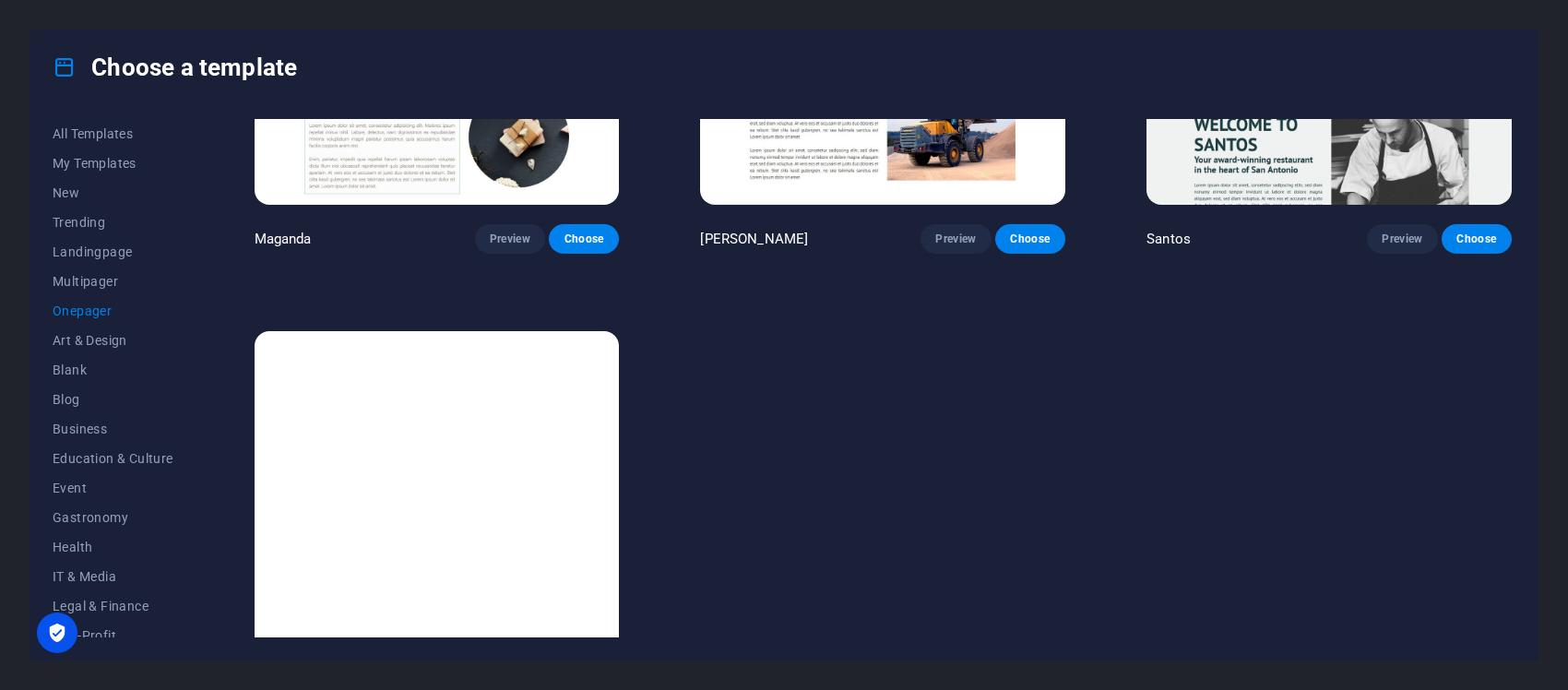 scroll, scrollTop: 10475, scrollLeft: 0, axis: vertical 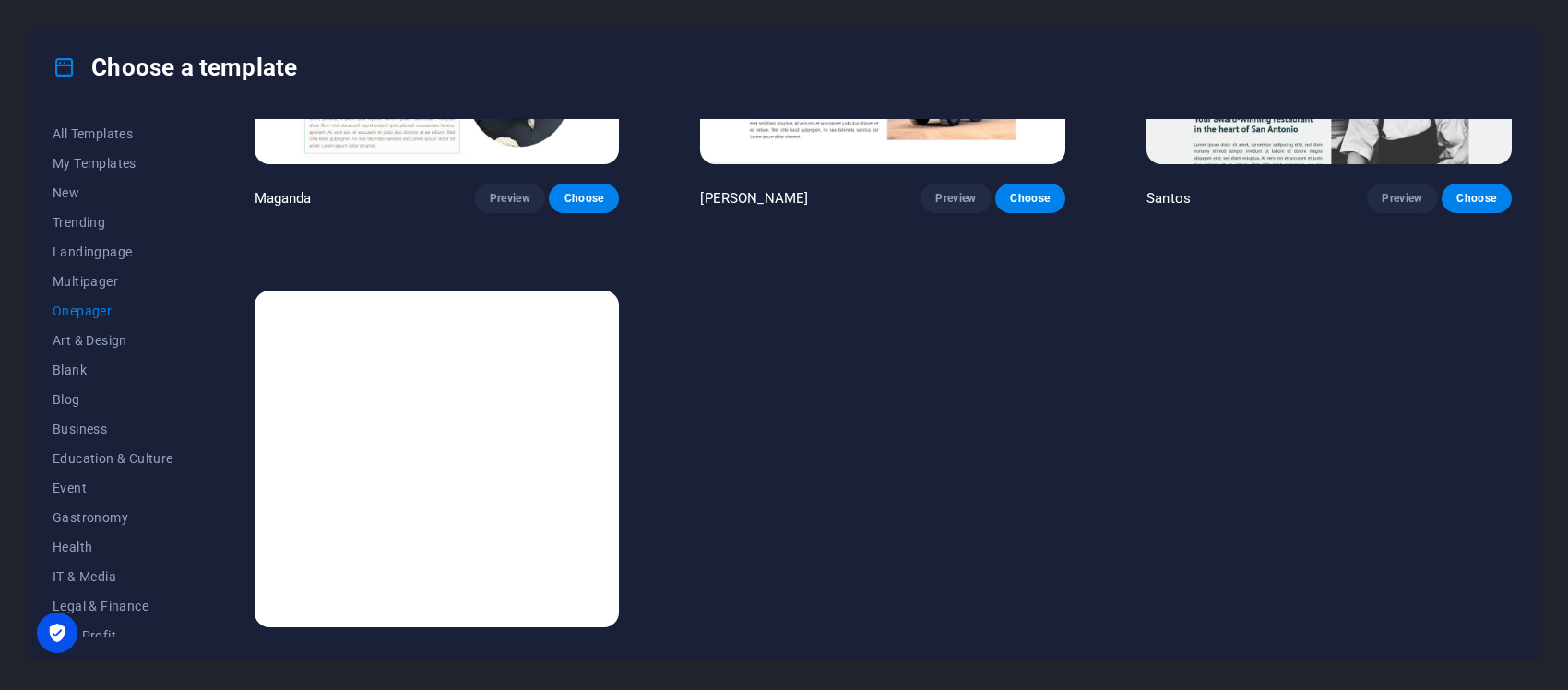 click on "Blank Preview Choose" at bounding box center (437, 482) 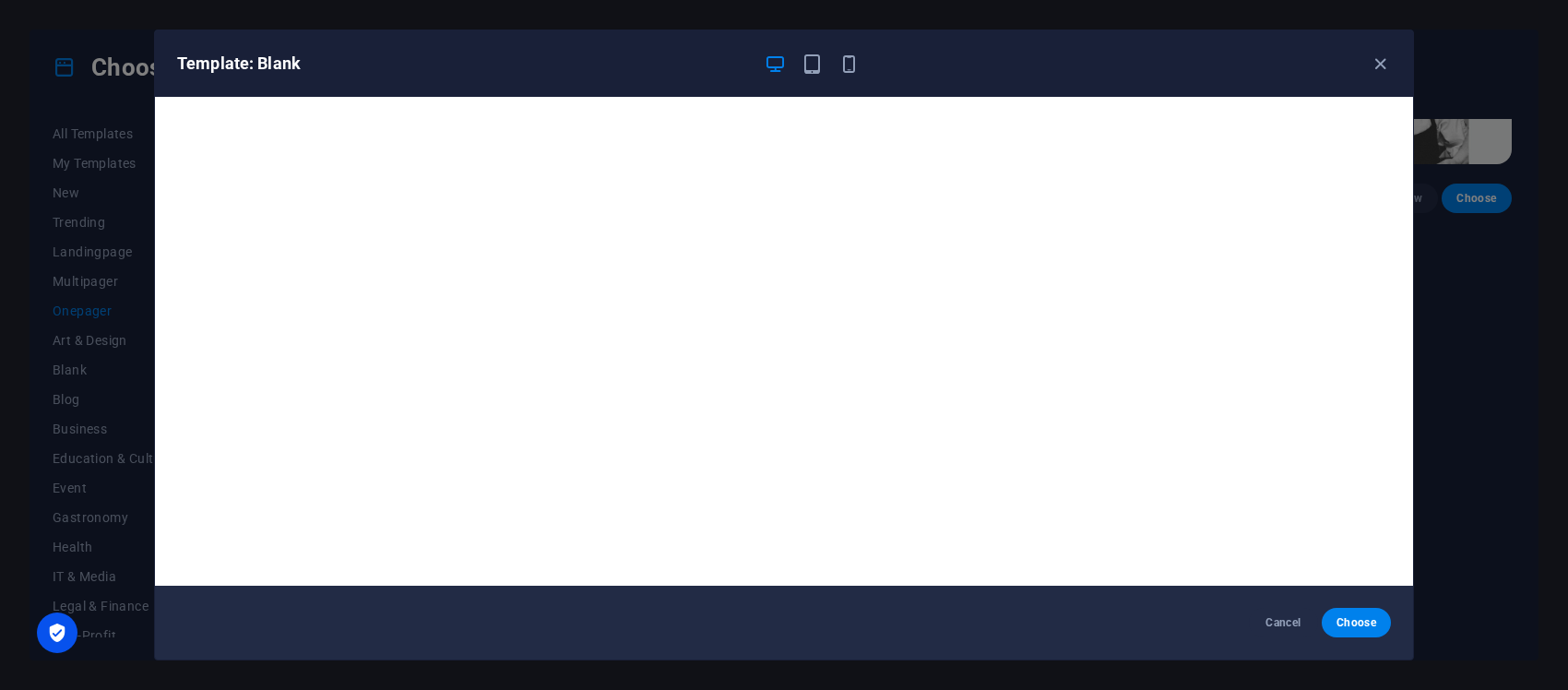 scroll, scrollTop: 6, scrollLeft: 0, axis: vertical 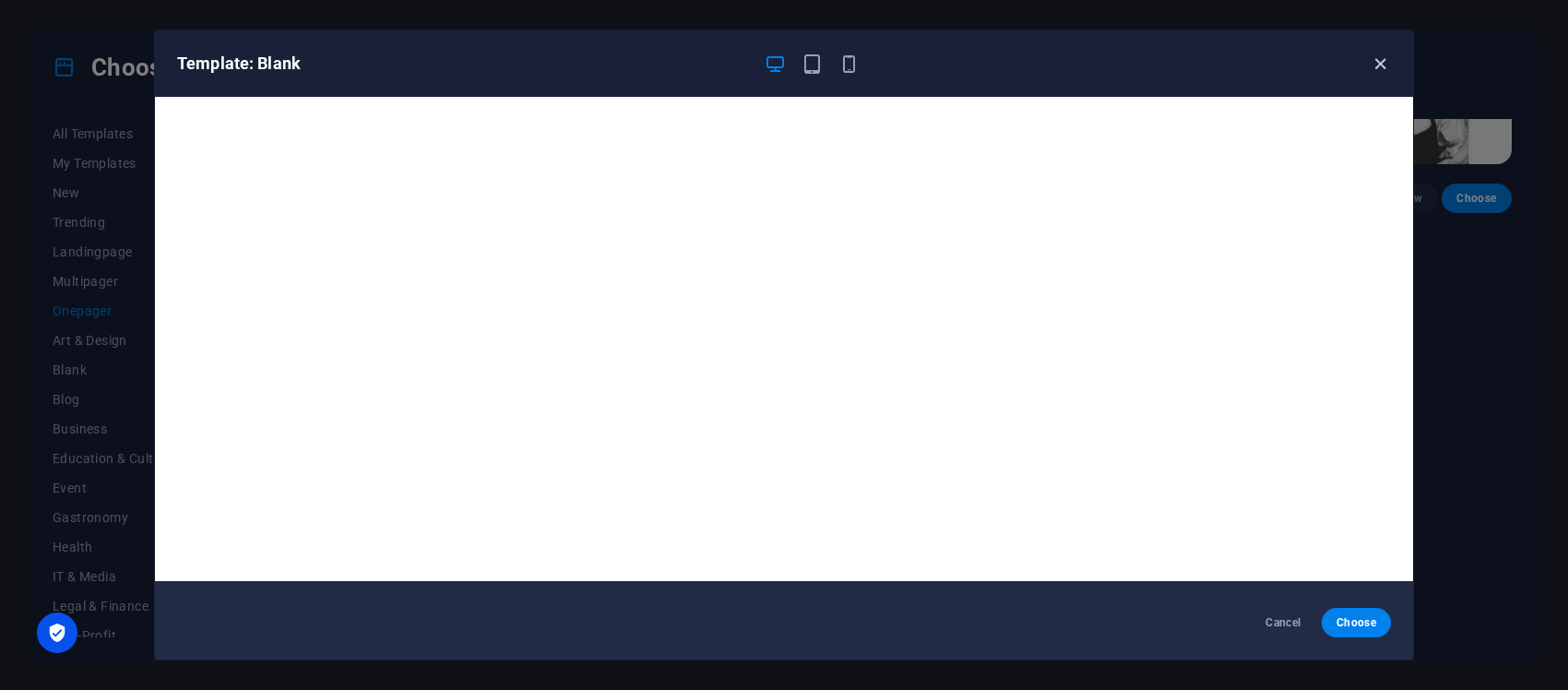 click at bounding box center (1380, 64) 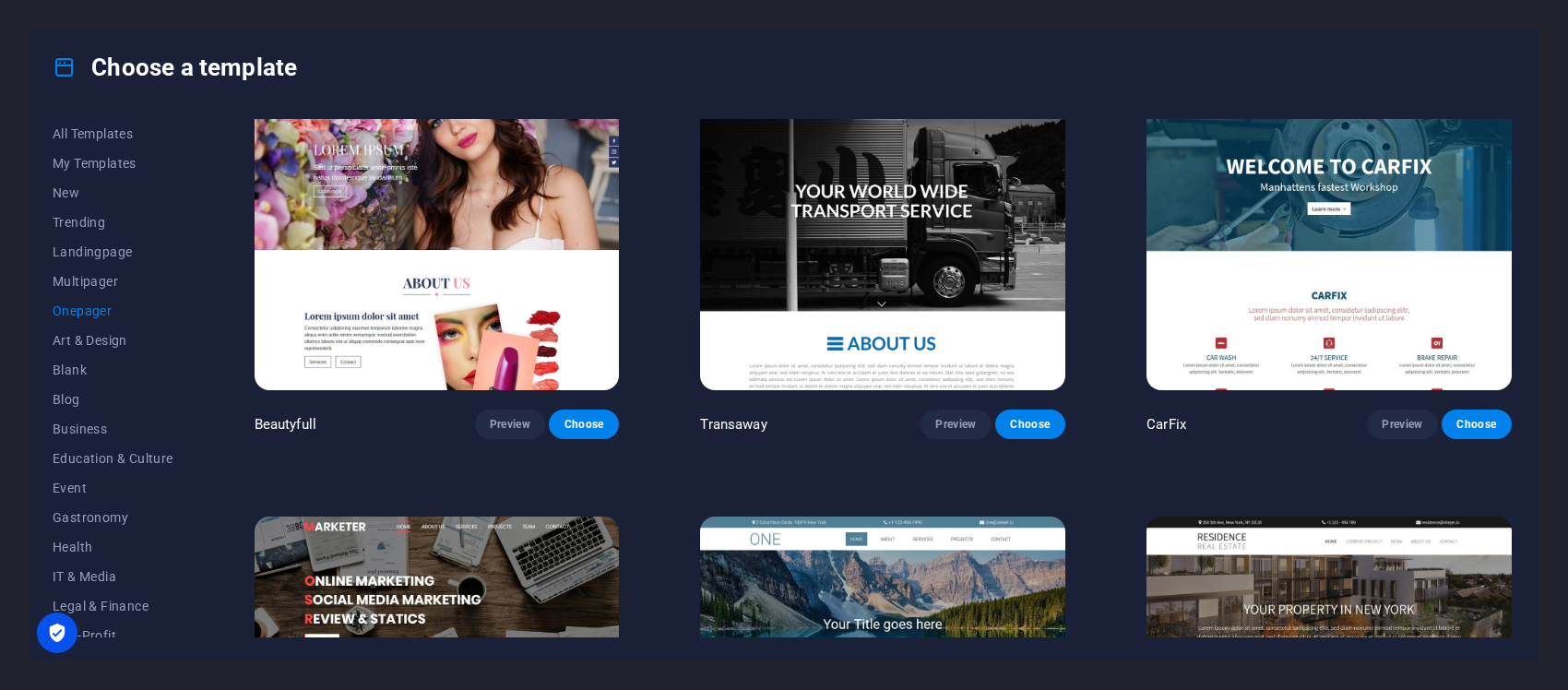 scroll, scrollTop: 8746, scrollLeft: 0, axis: vertical 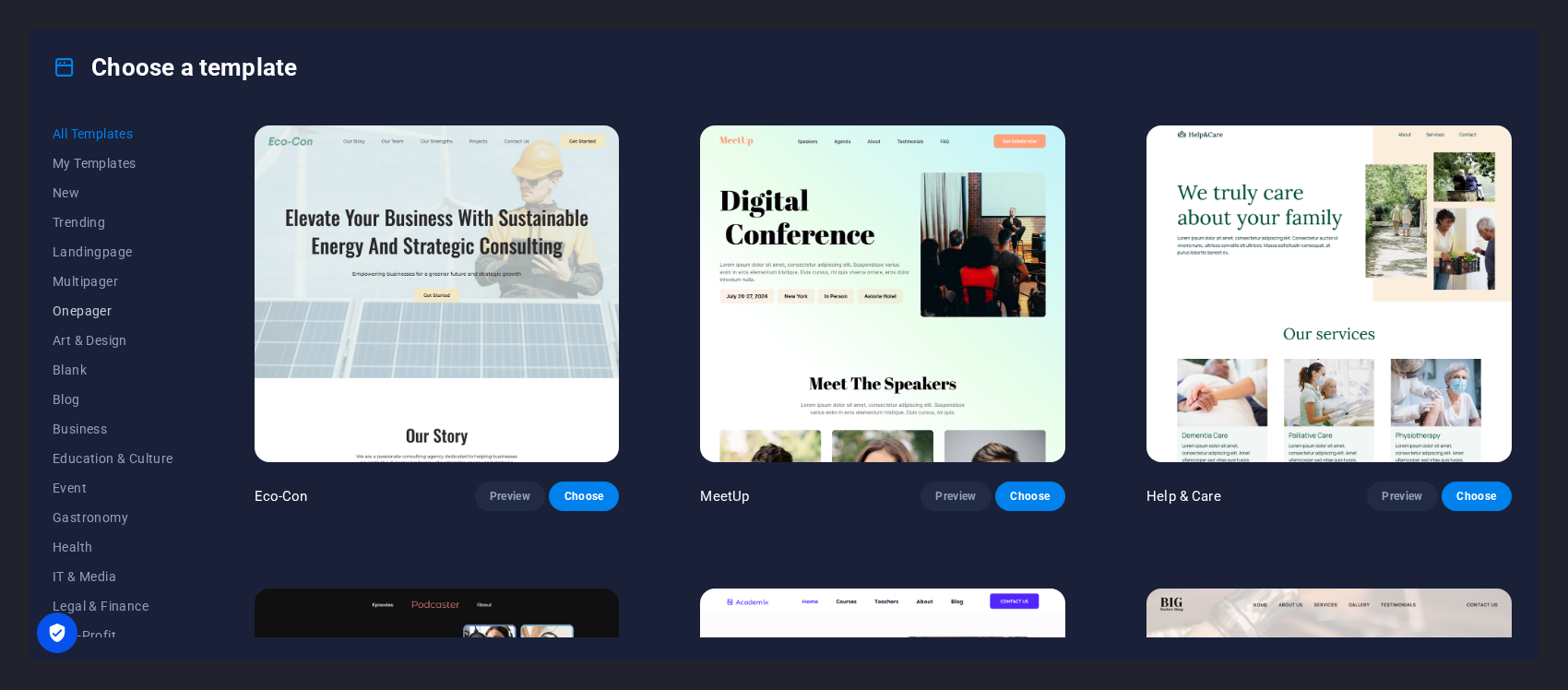 click on "Onepager" at bounding box center [113, 311] 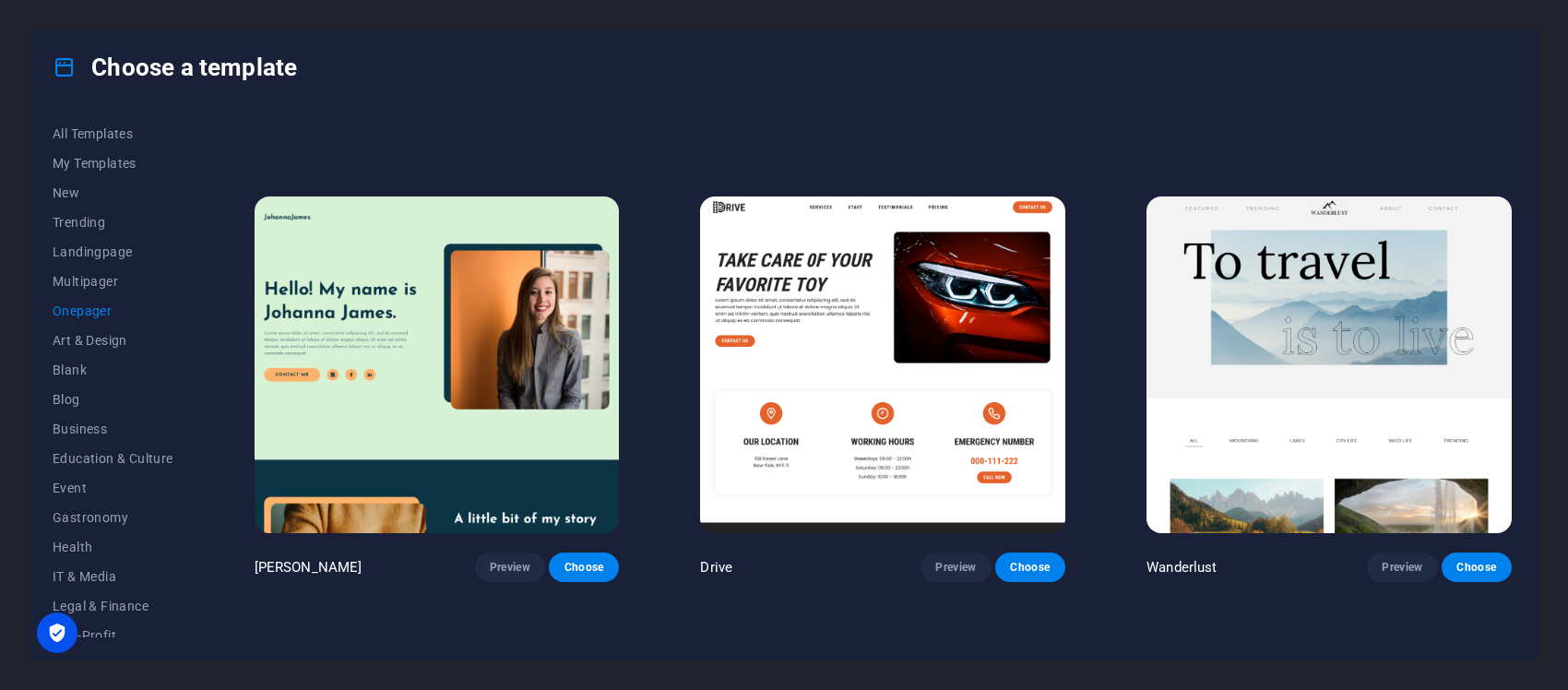 scroll, scrollTop: 1038, scrollLeft: 0, axis: vertical 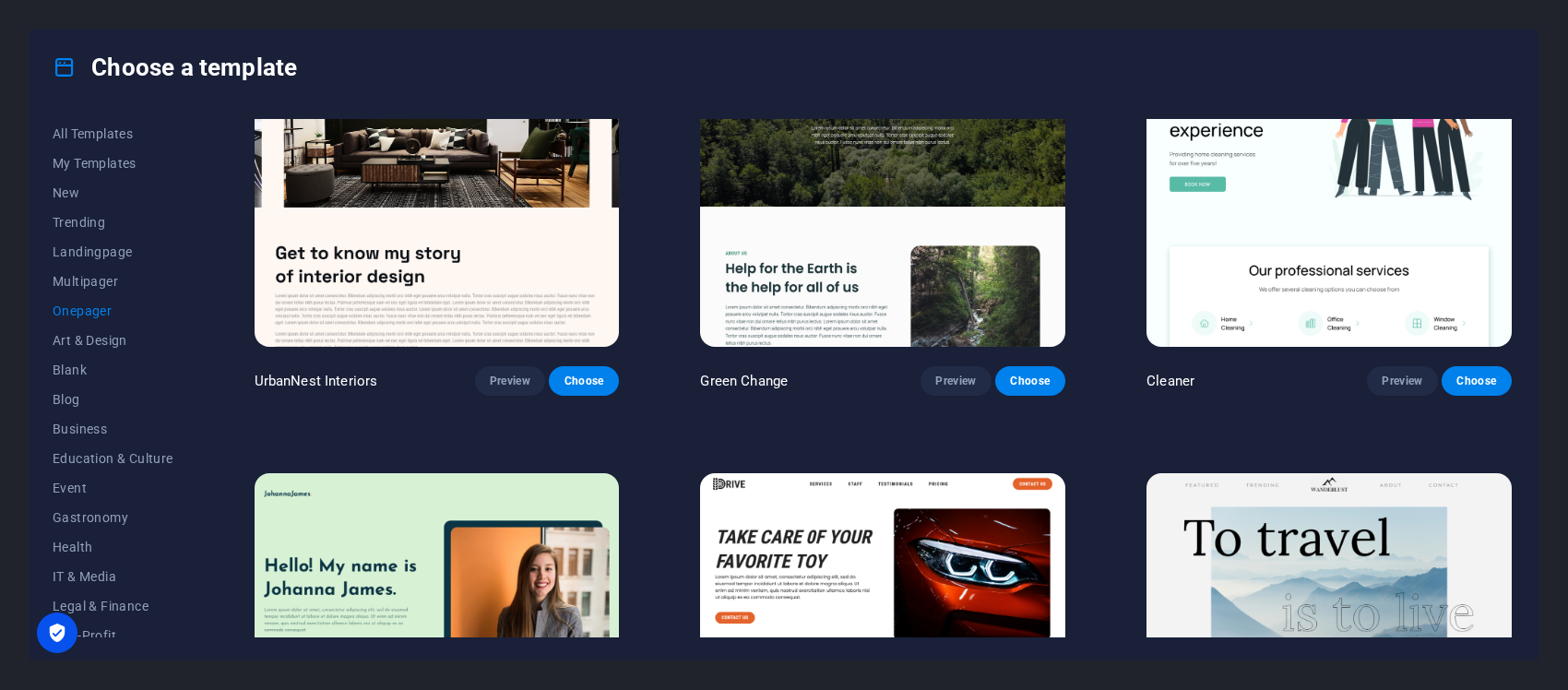 click at bounding box center (883, 178) 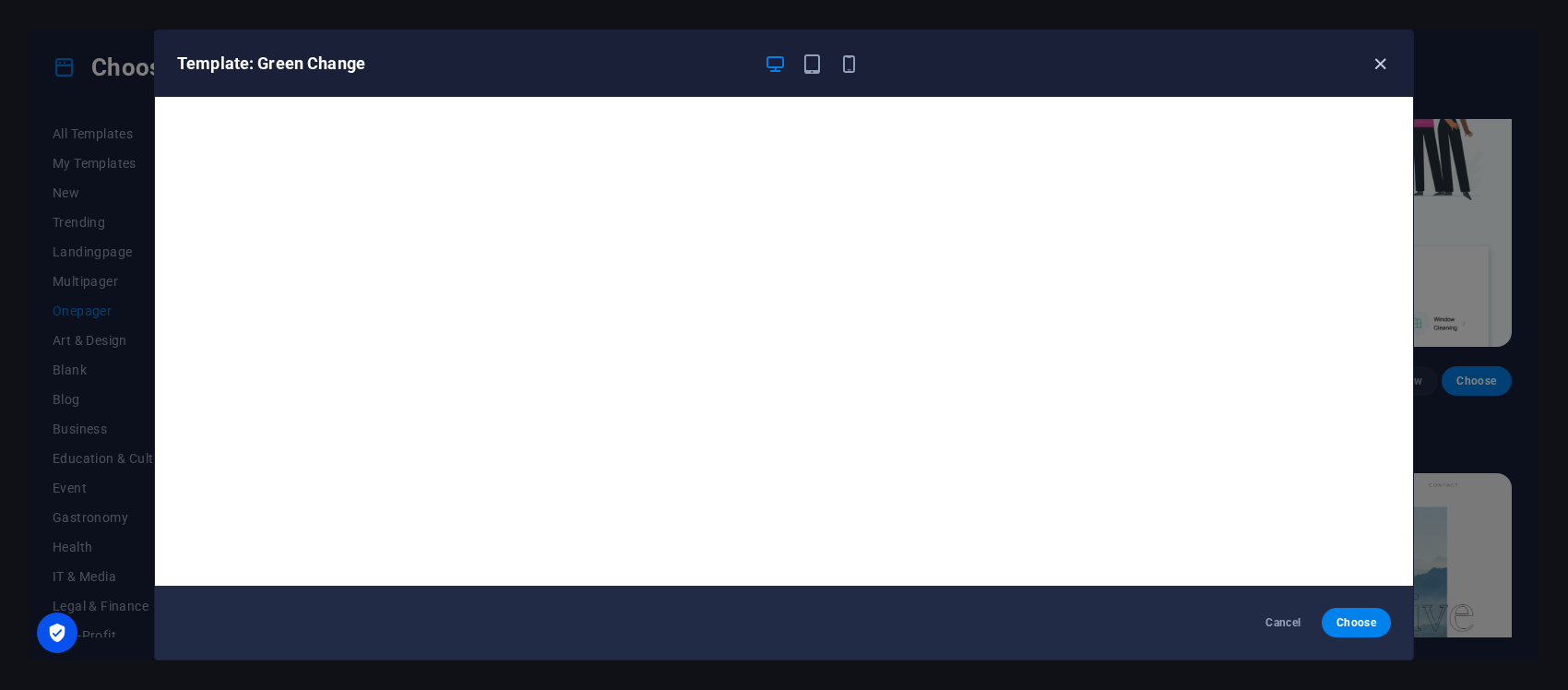 click at bounding box center (1380, 64) 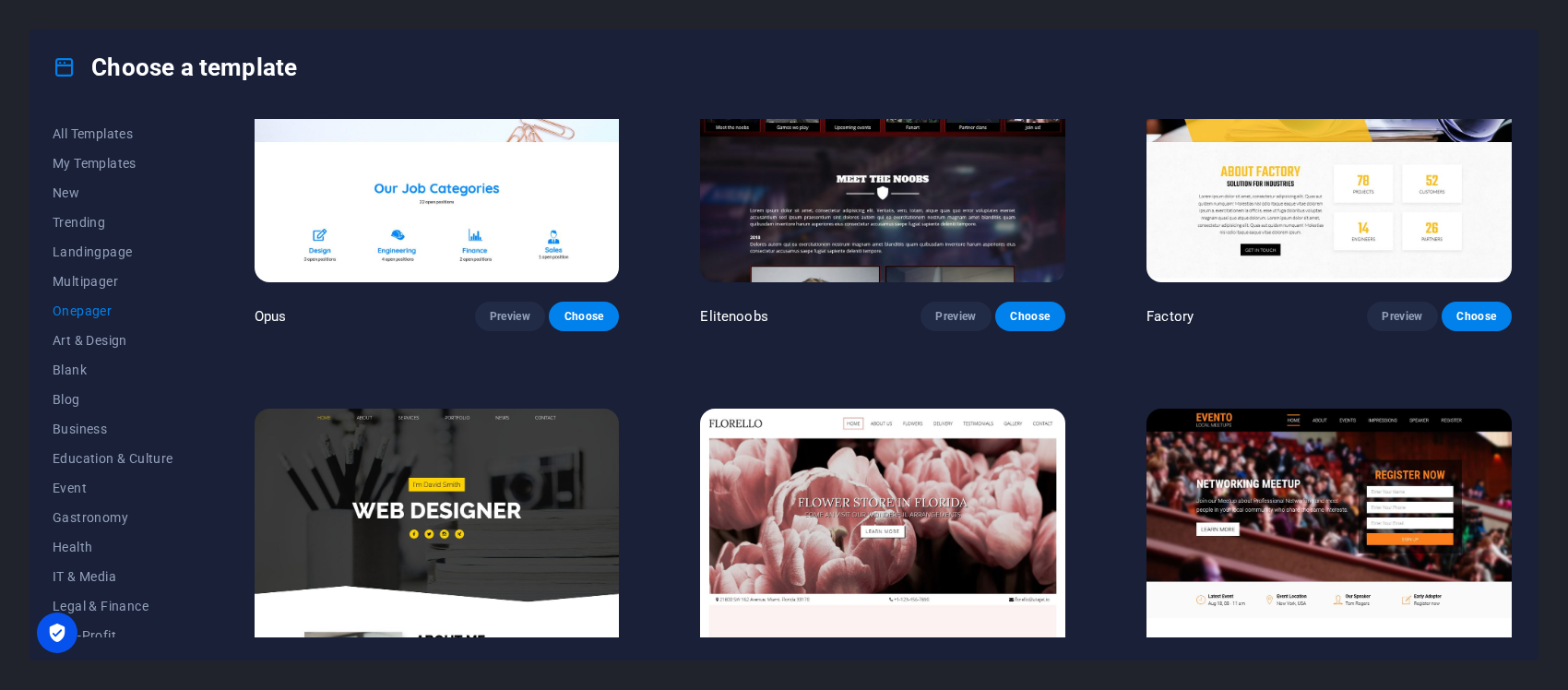 scroll, scrollTop: 8302, scrollLeft: 0, axis: vertical 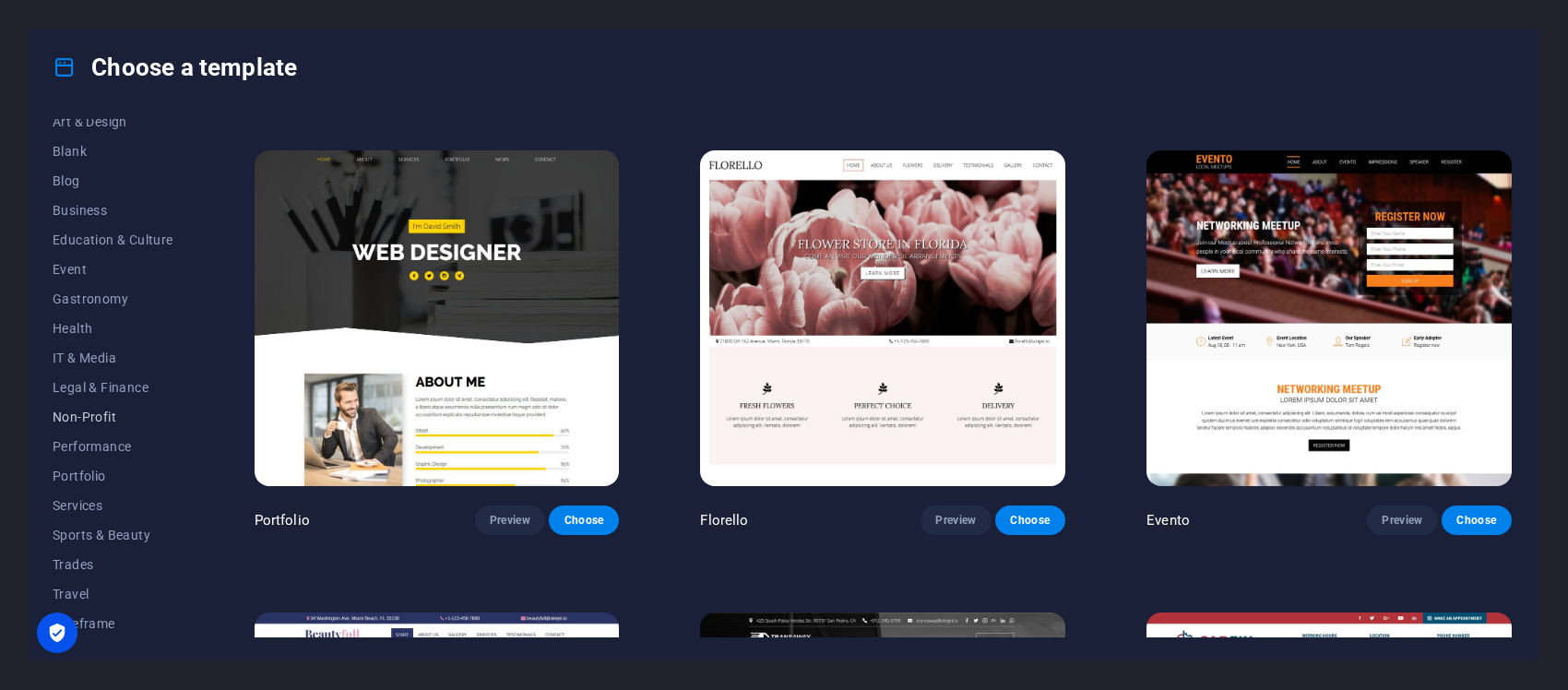 click on "Non-Profit" at bounding box center [113, 417] 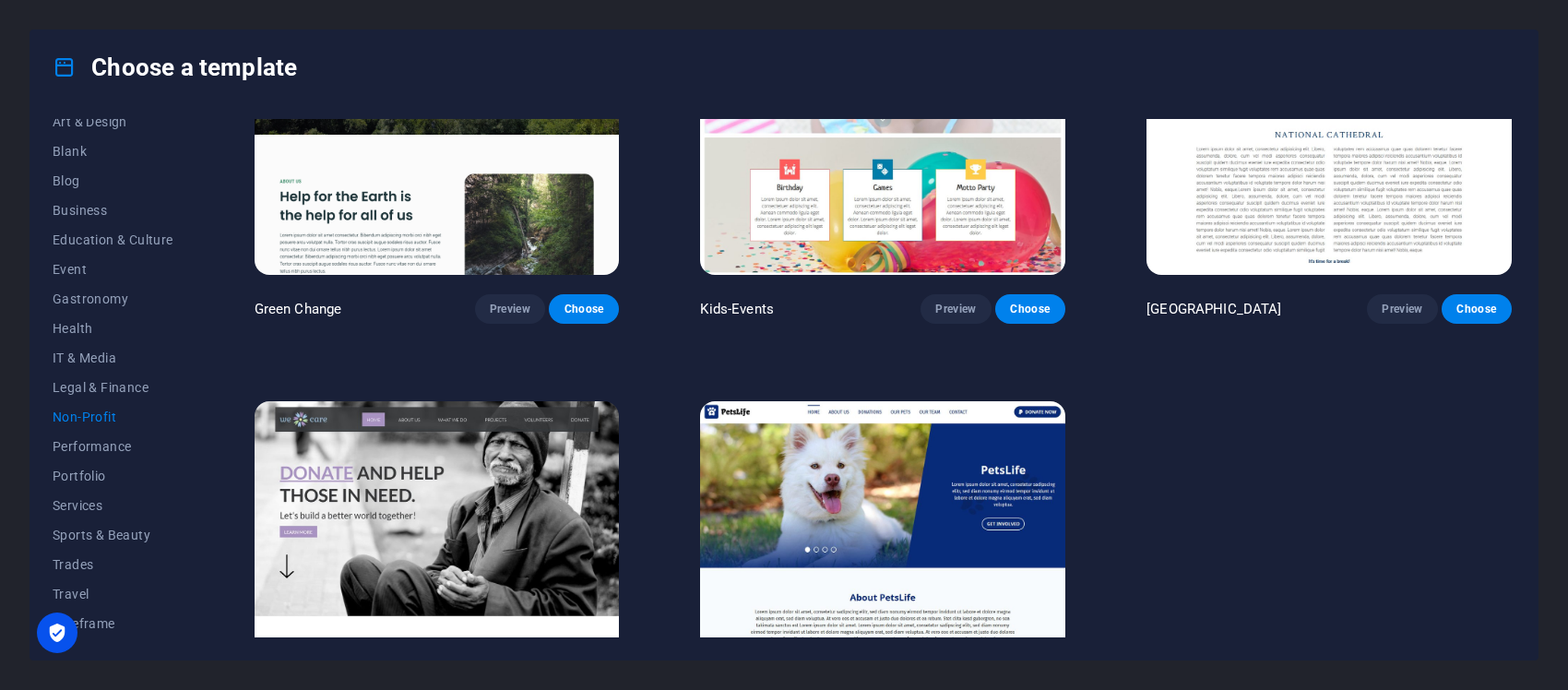 scroll, scrollTop: 99, scrollLeft: 0, axis: vertical 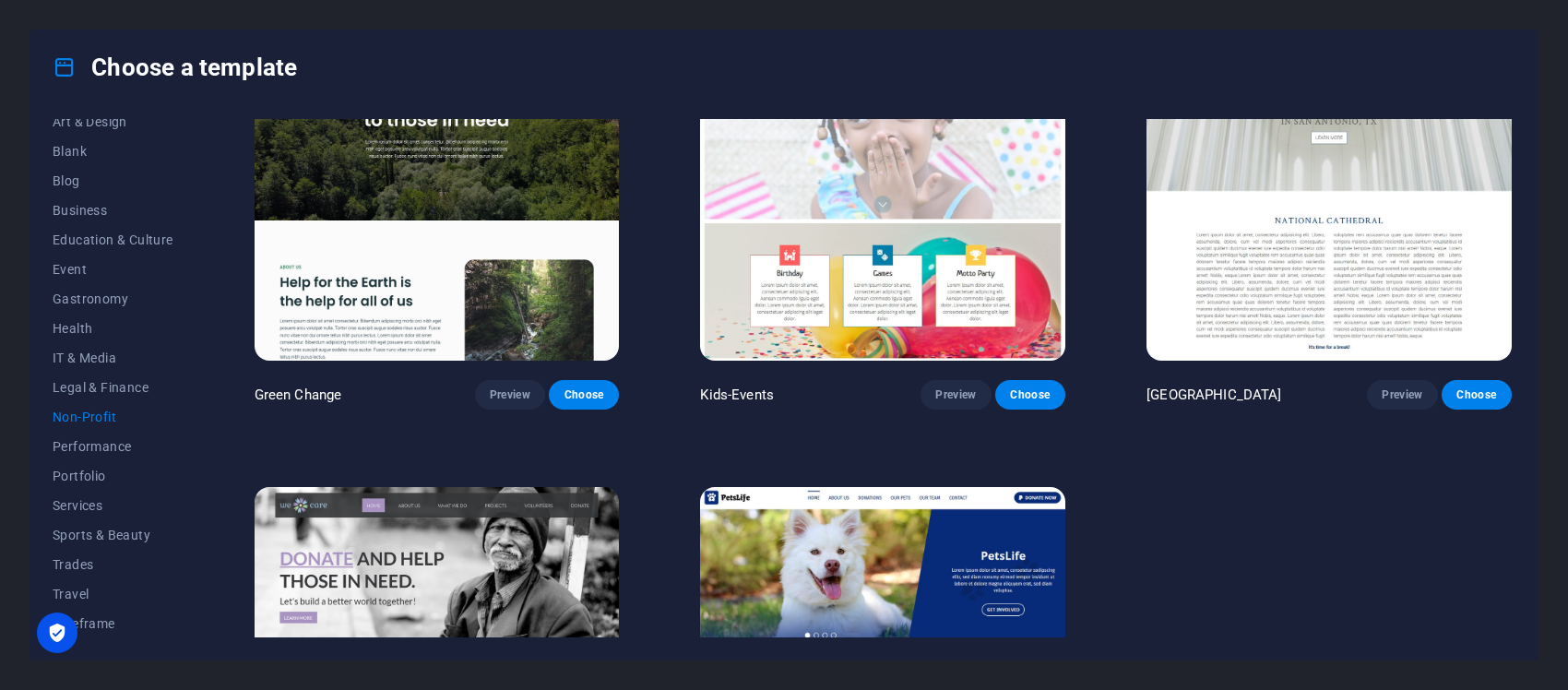 click at bounding box center [1329, 192] 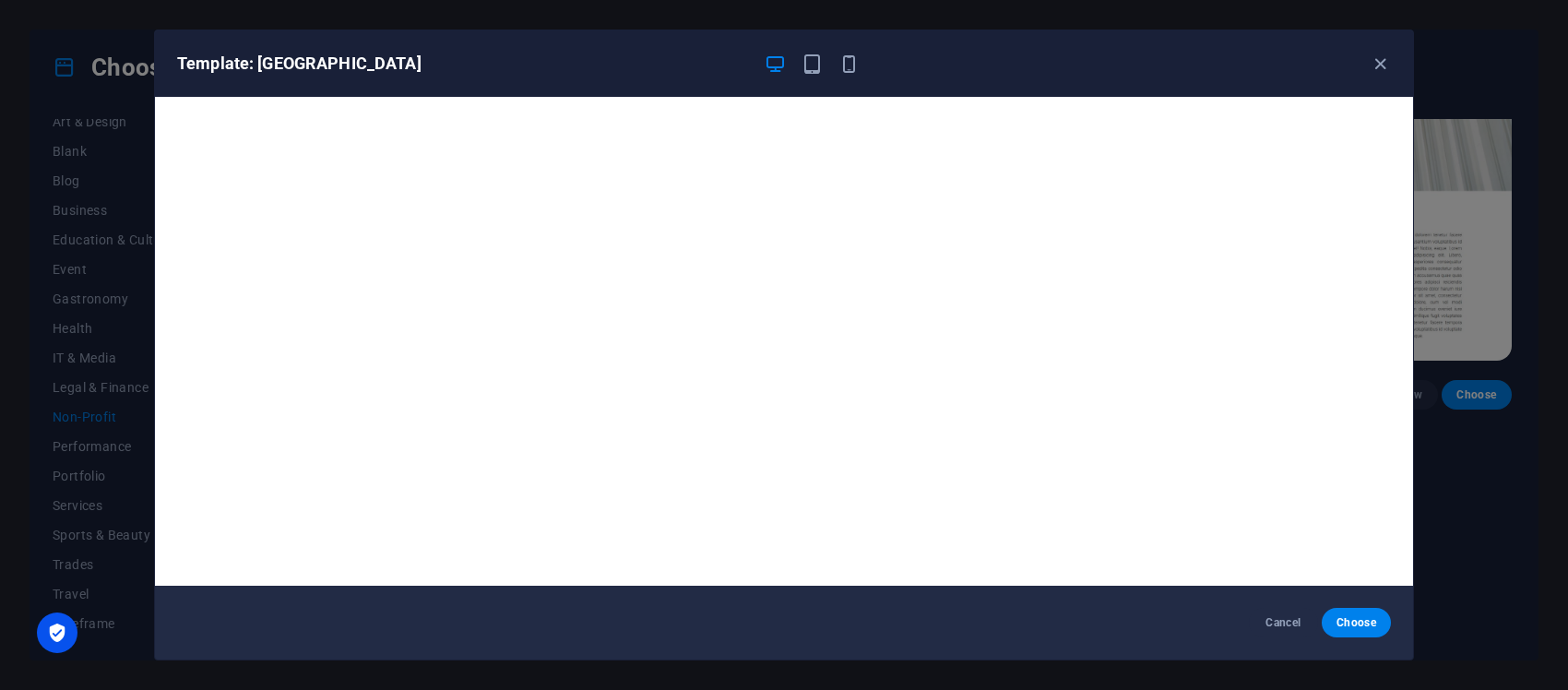 scroll, scrollTop: 6, scrollLeft: 0, axis: vertical 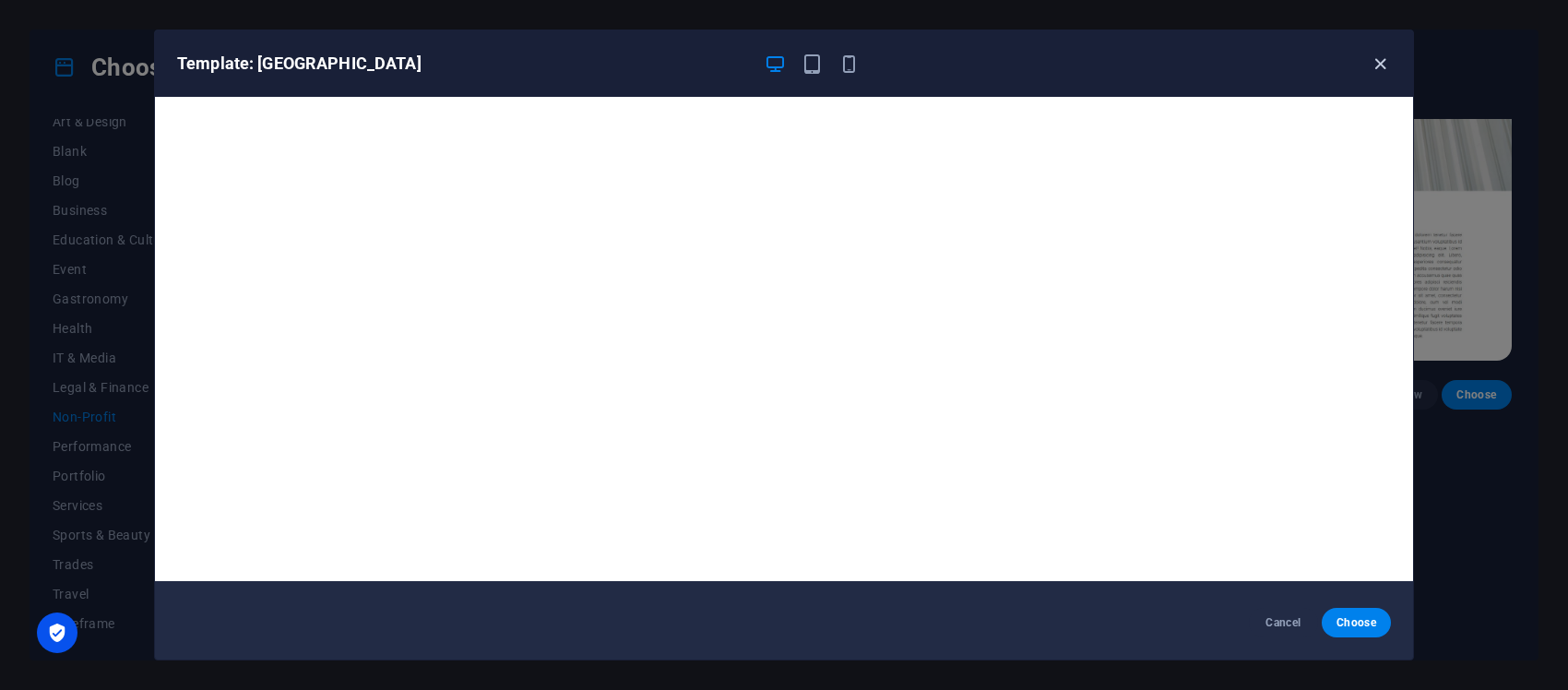 click at bounding box center (1380, 64) 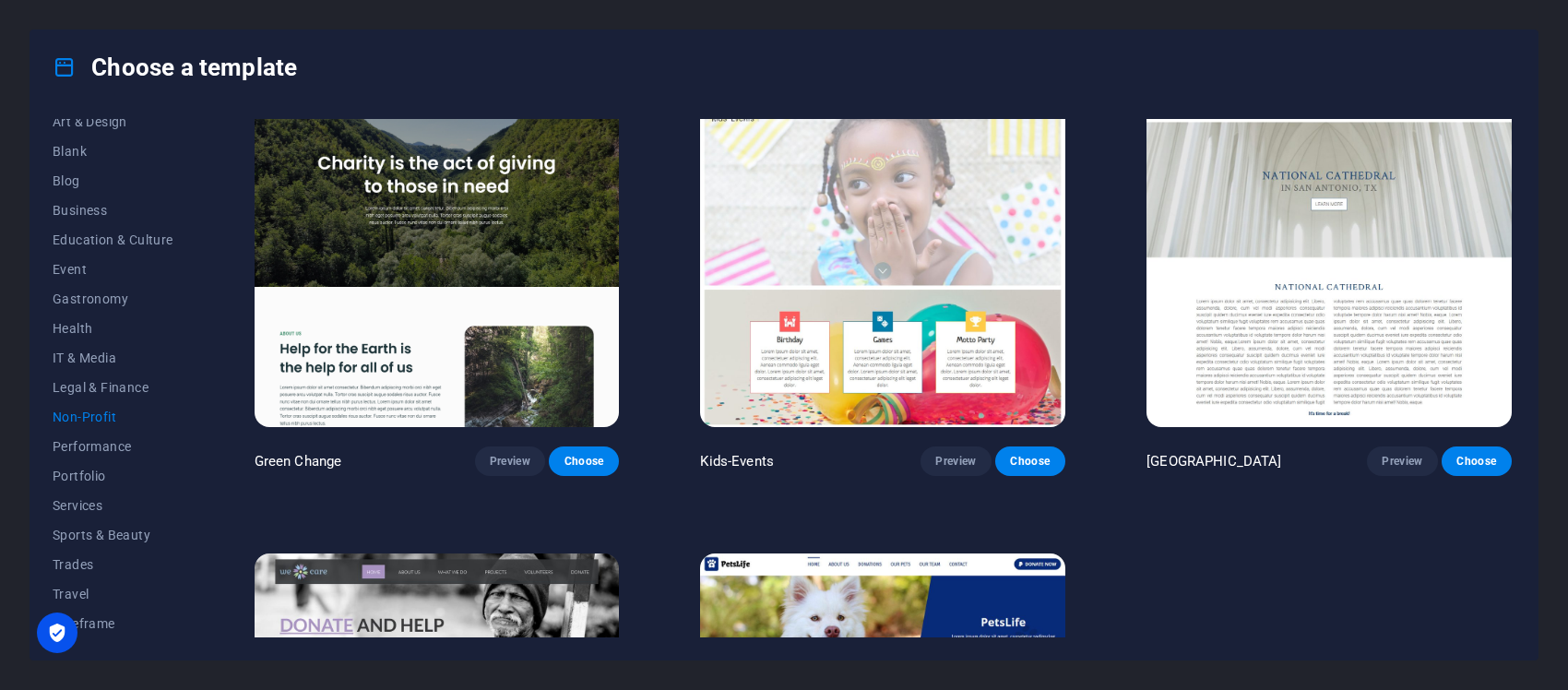 scroll, scrollTop: 0, scrollLeft: 0, axis: both 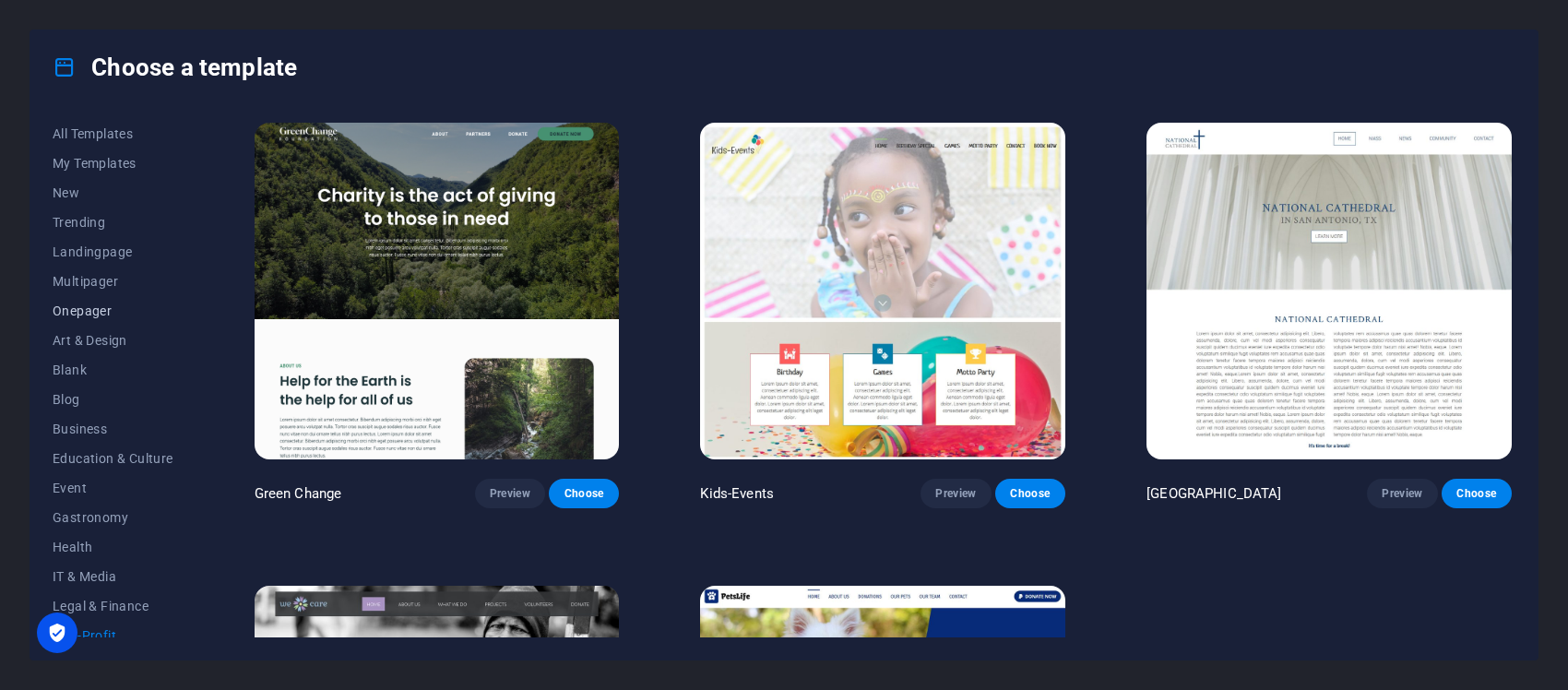 click on "Onepager" at bounding box center (113, 311) 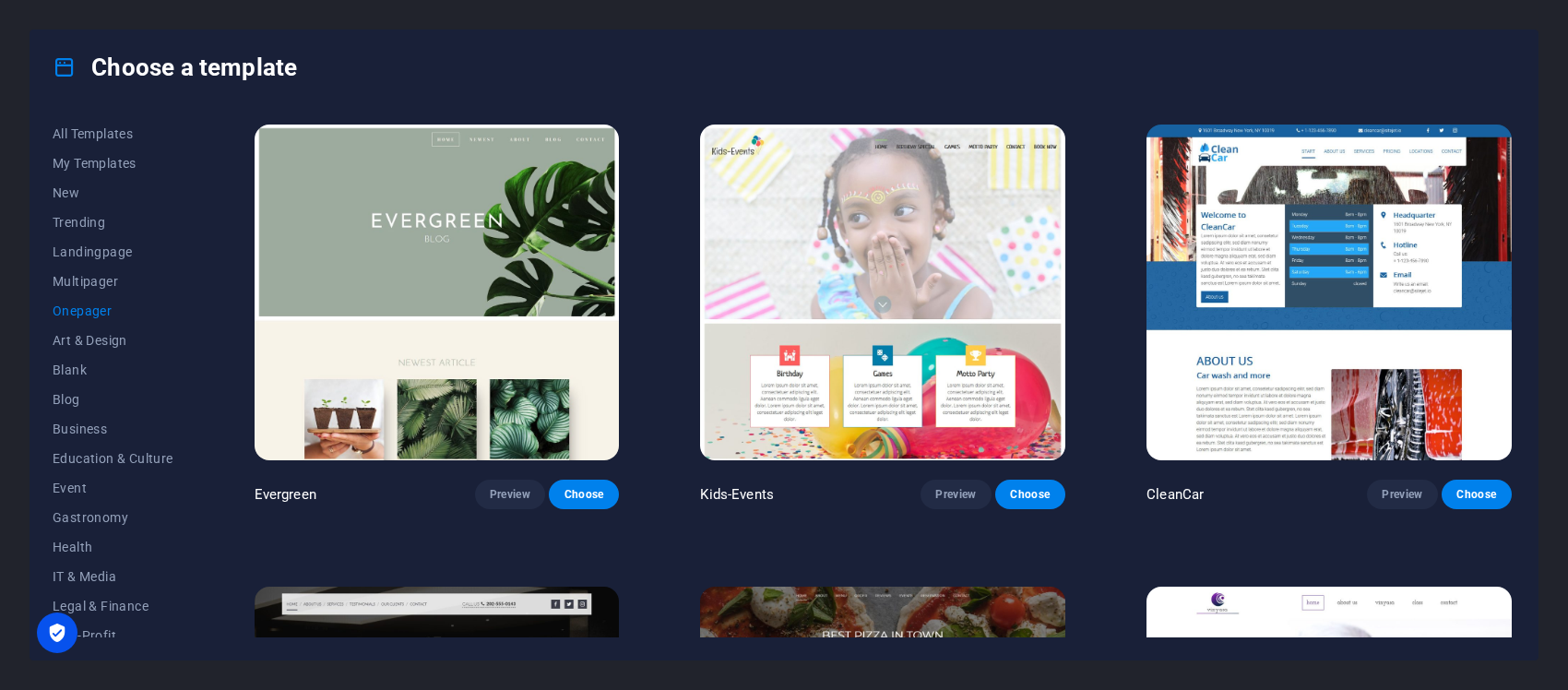 scroll, scrollTop: 3229, scrollLeft: 0, axis: vertical 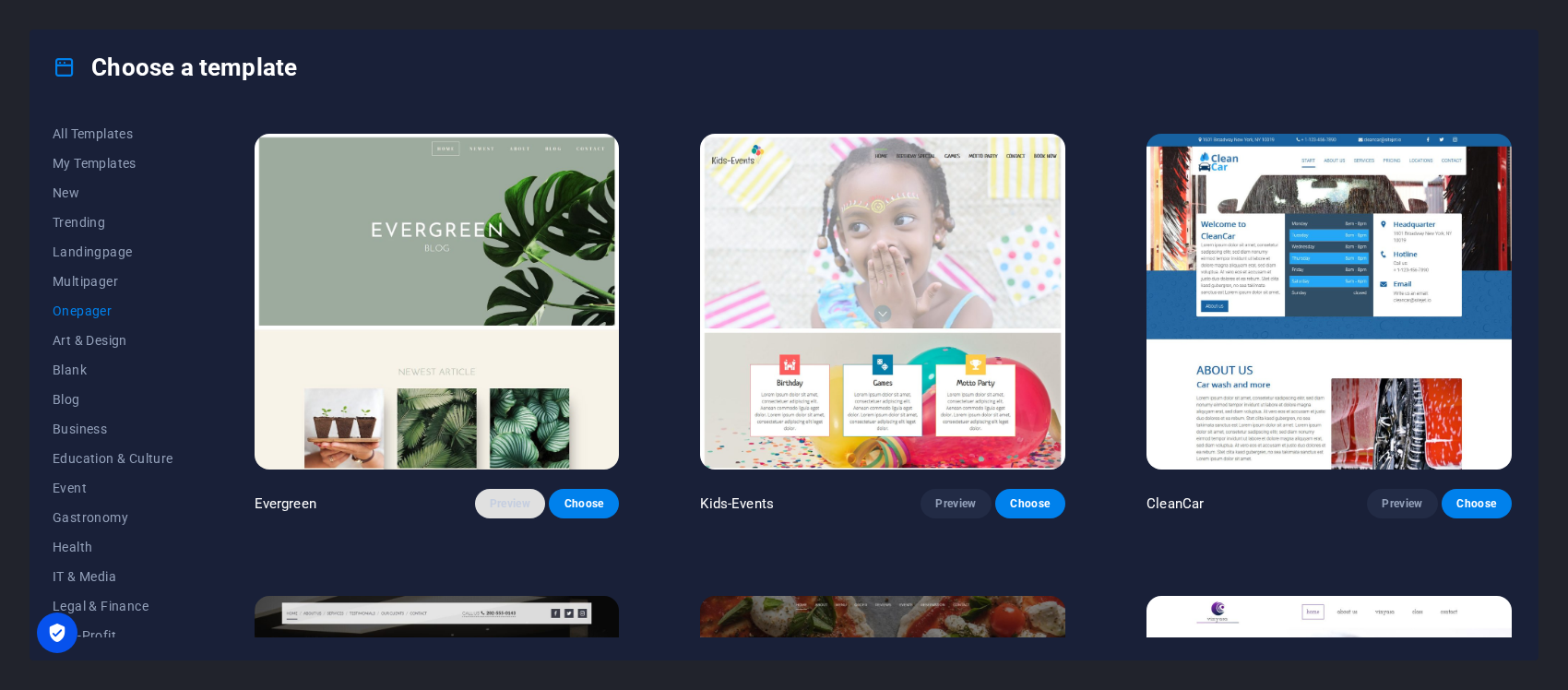 click on "Preview" at bounding box center [510, 504] 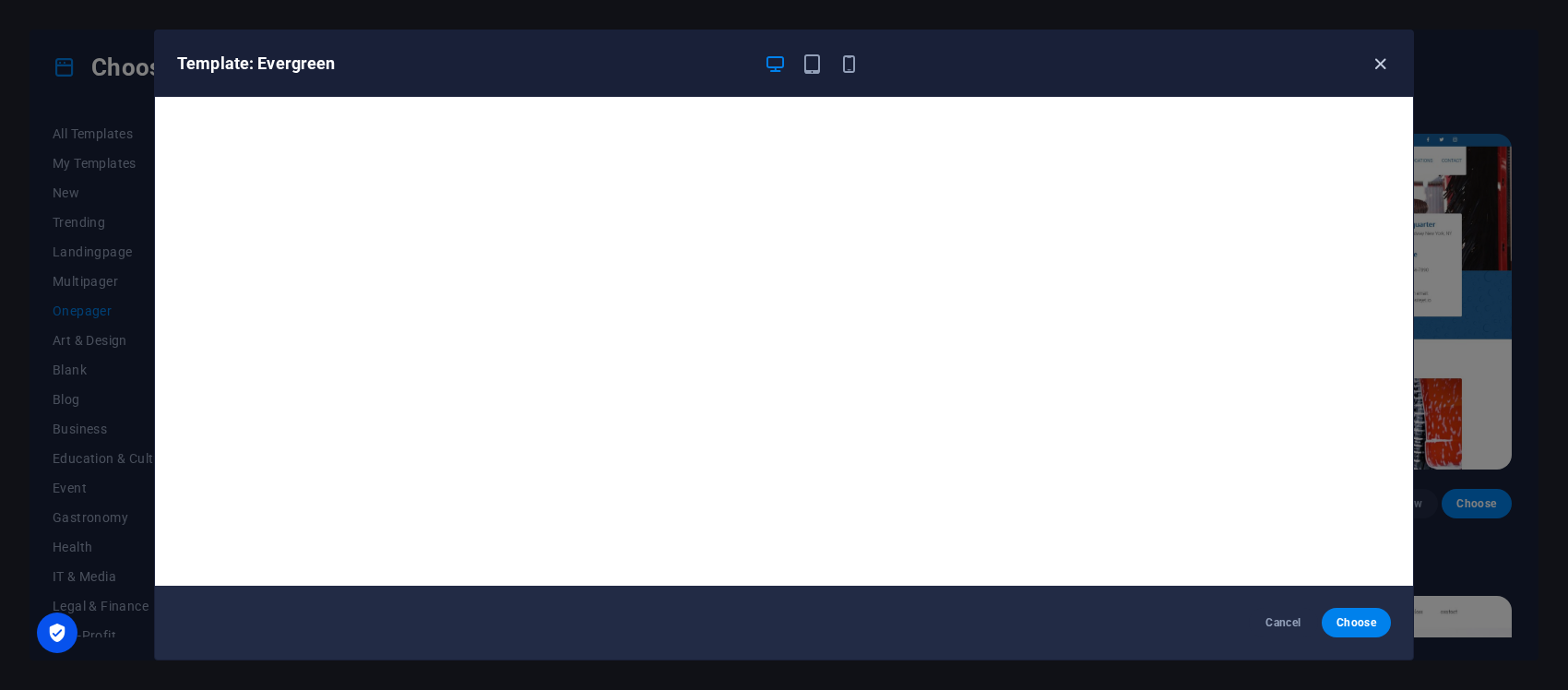 click at bounding box center (1380, 64) 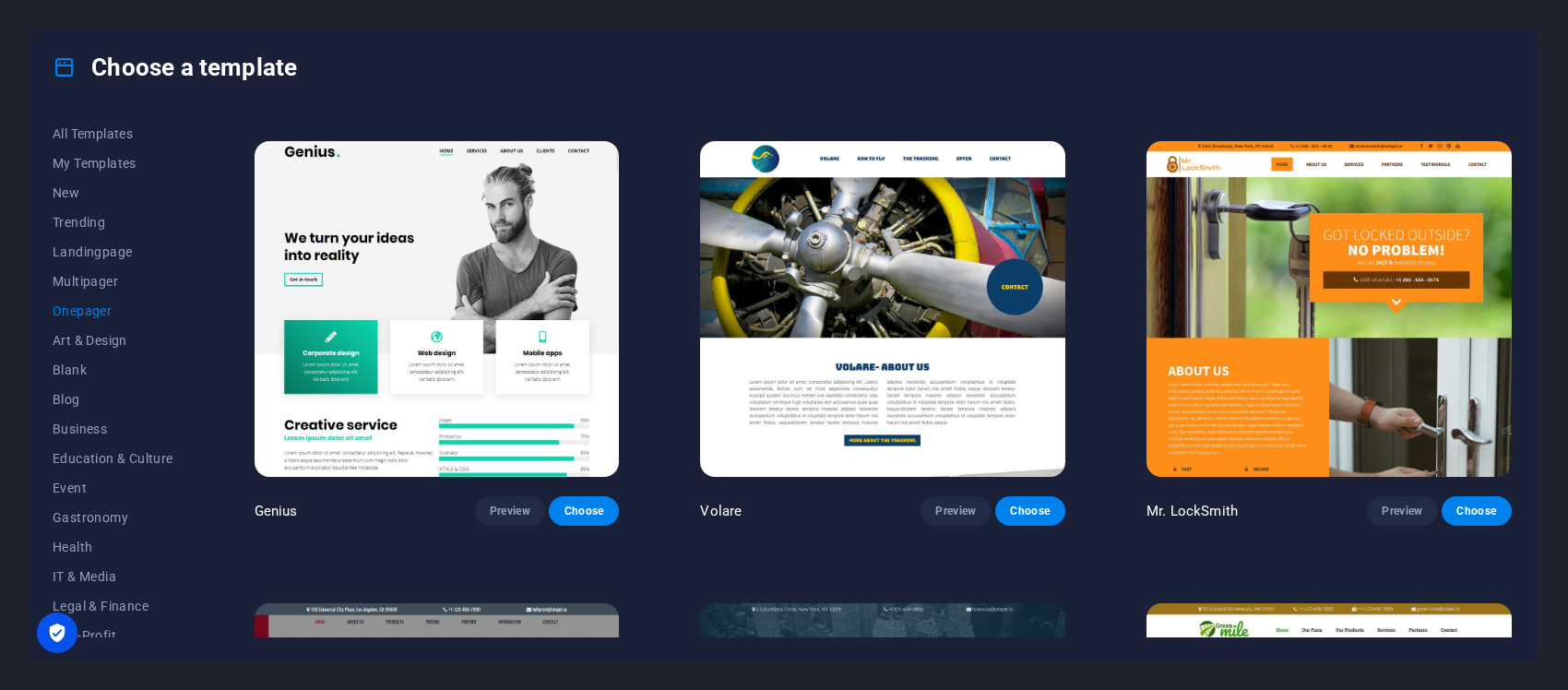 scroll, scrollTop: 4612, scrollLeft: 0, axis: vertical 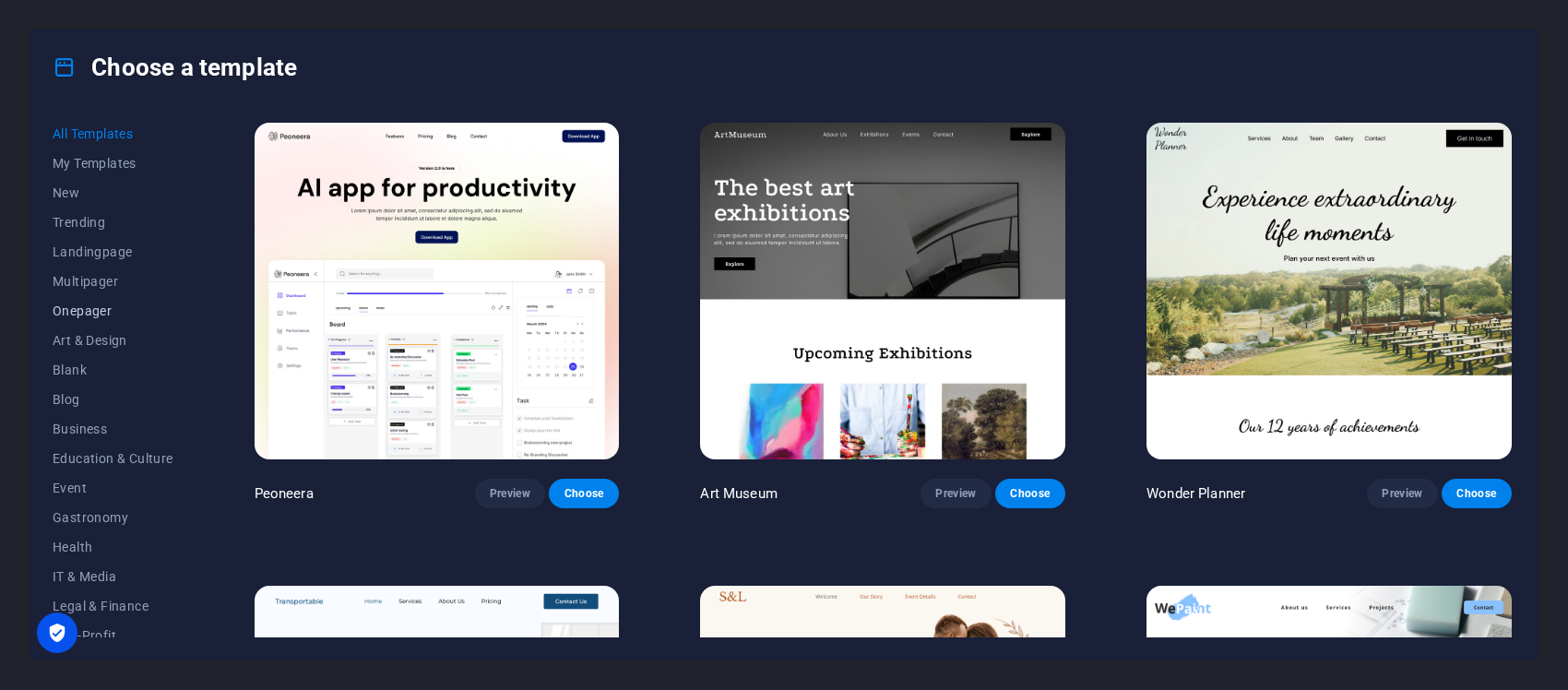 click on "Onepager" at bounding box center (113, 311) 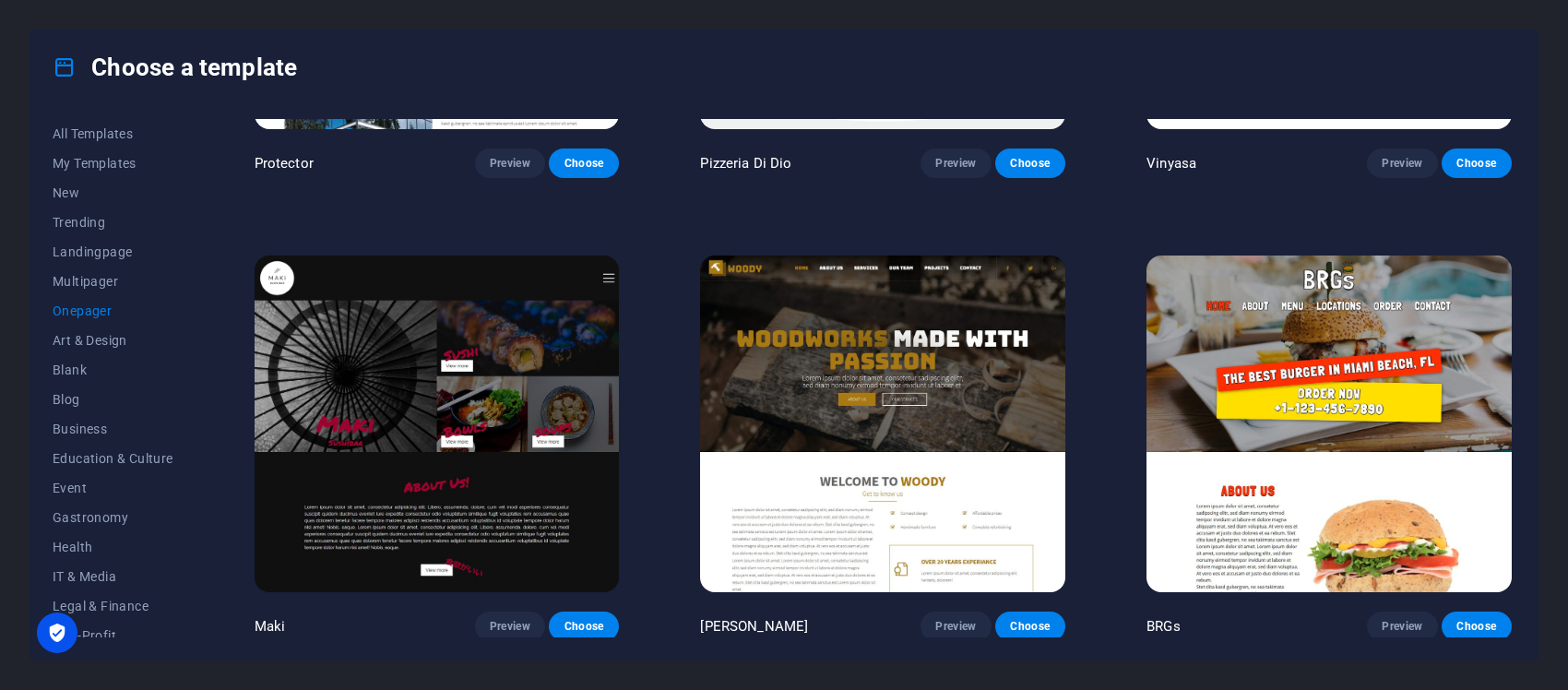 scroll, scrollTop: 4036, scrollLeft: 0, axis: vertical 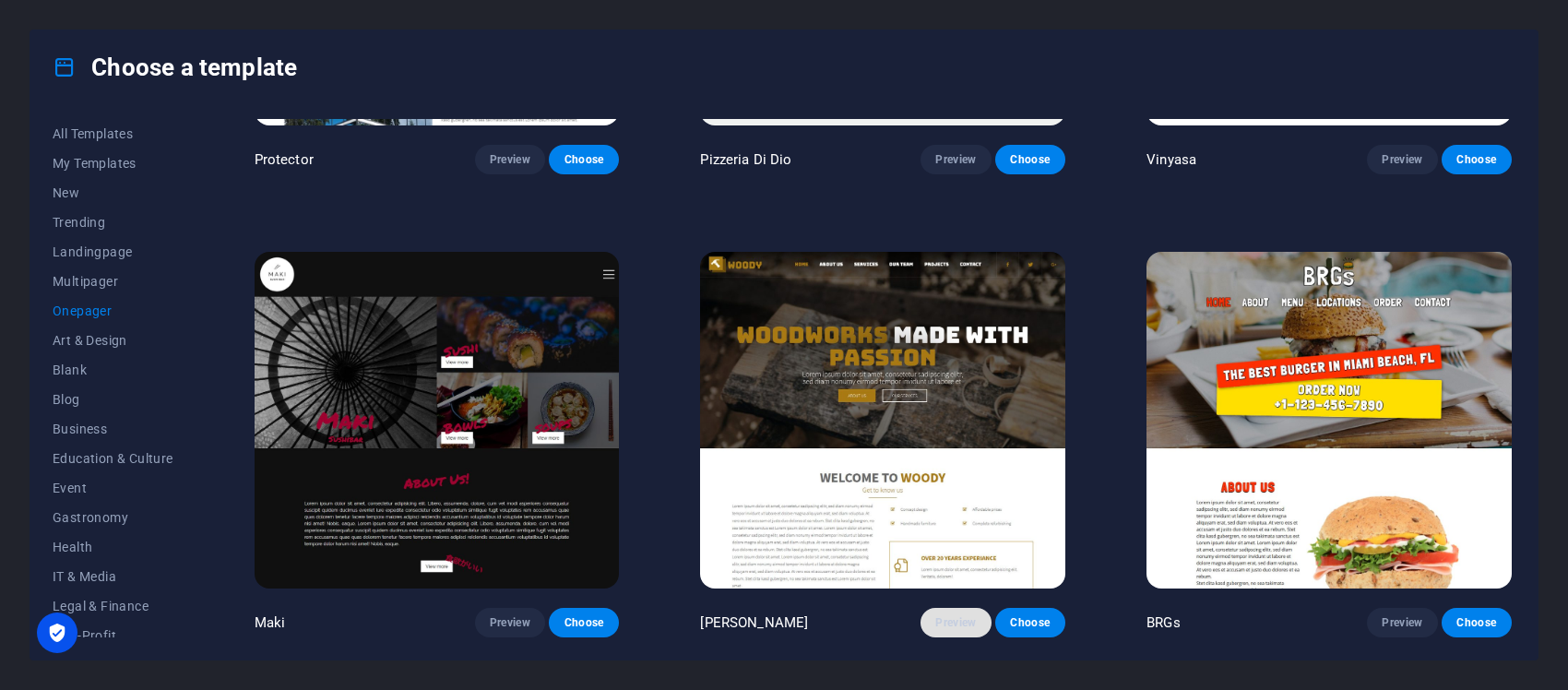 click on "Preview" at bounding box center (956, 623) 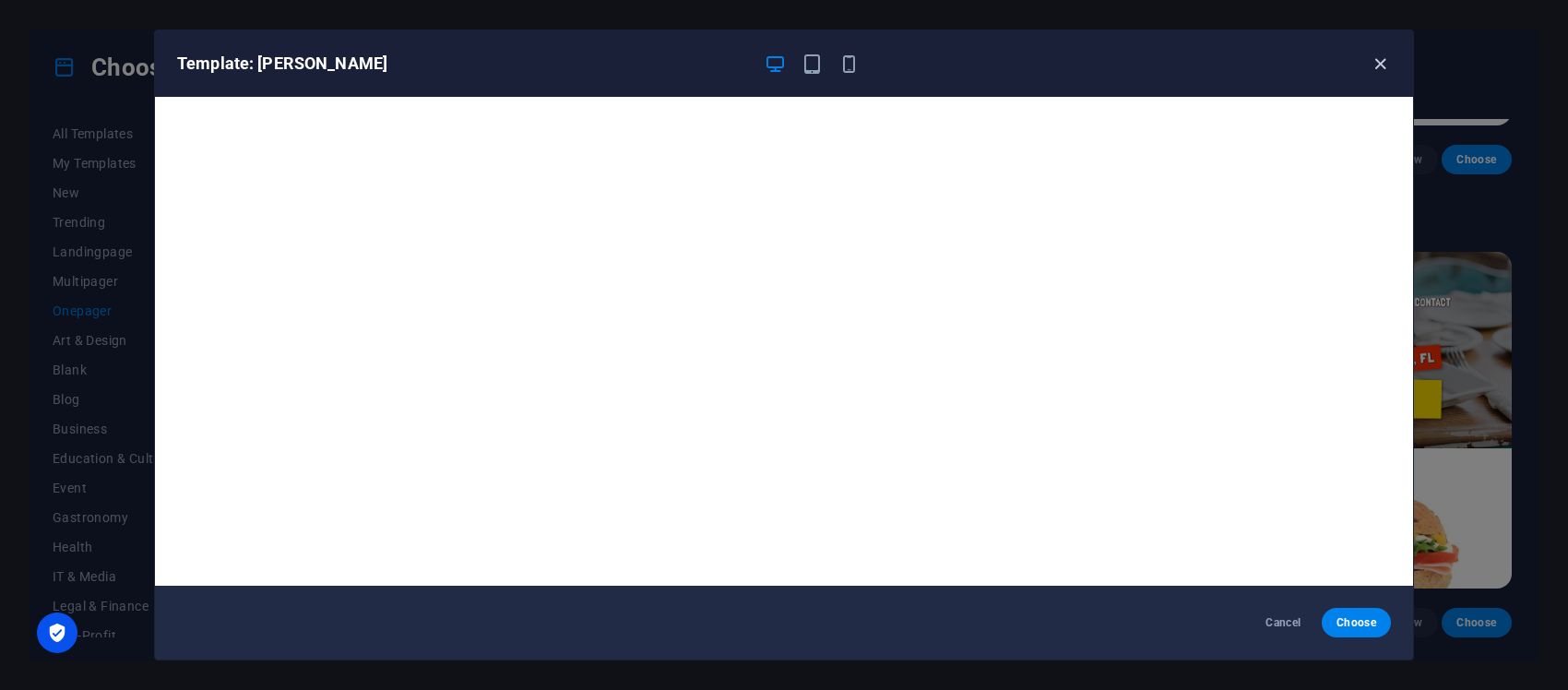 click at bounding box center (1380, 64) 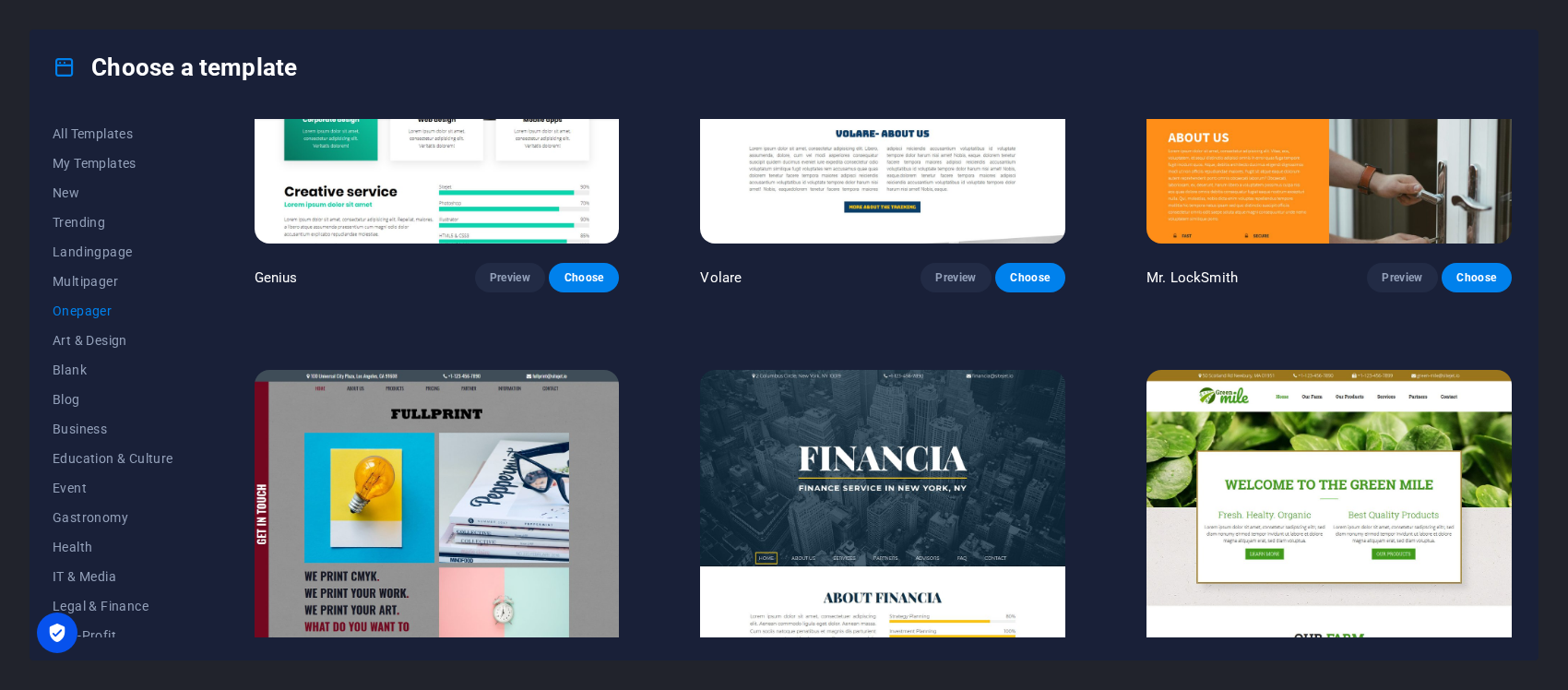 scroll, scrollTop: 4612, scrollLeft: 0, axis: vertical 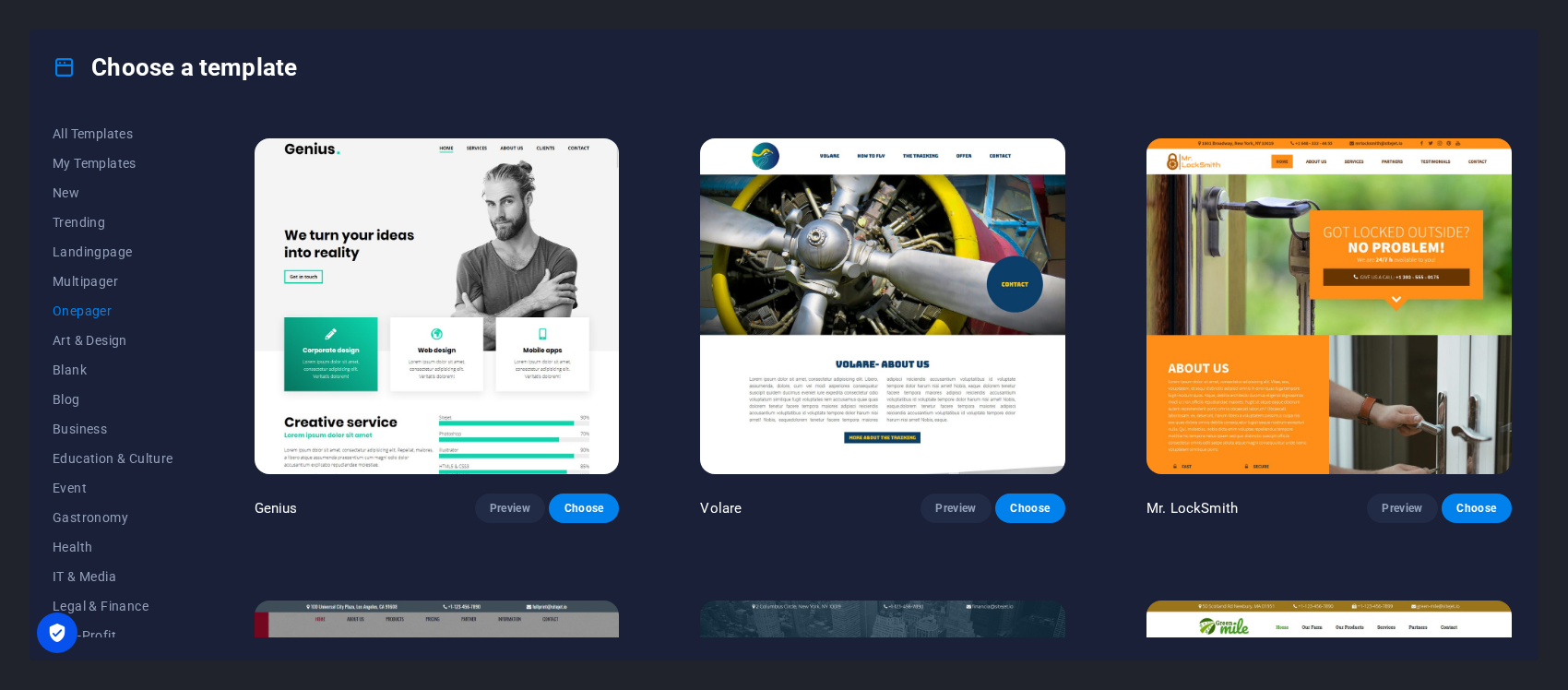 click at bounding box center [883, 306] 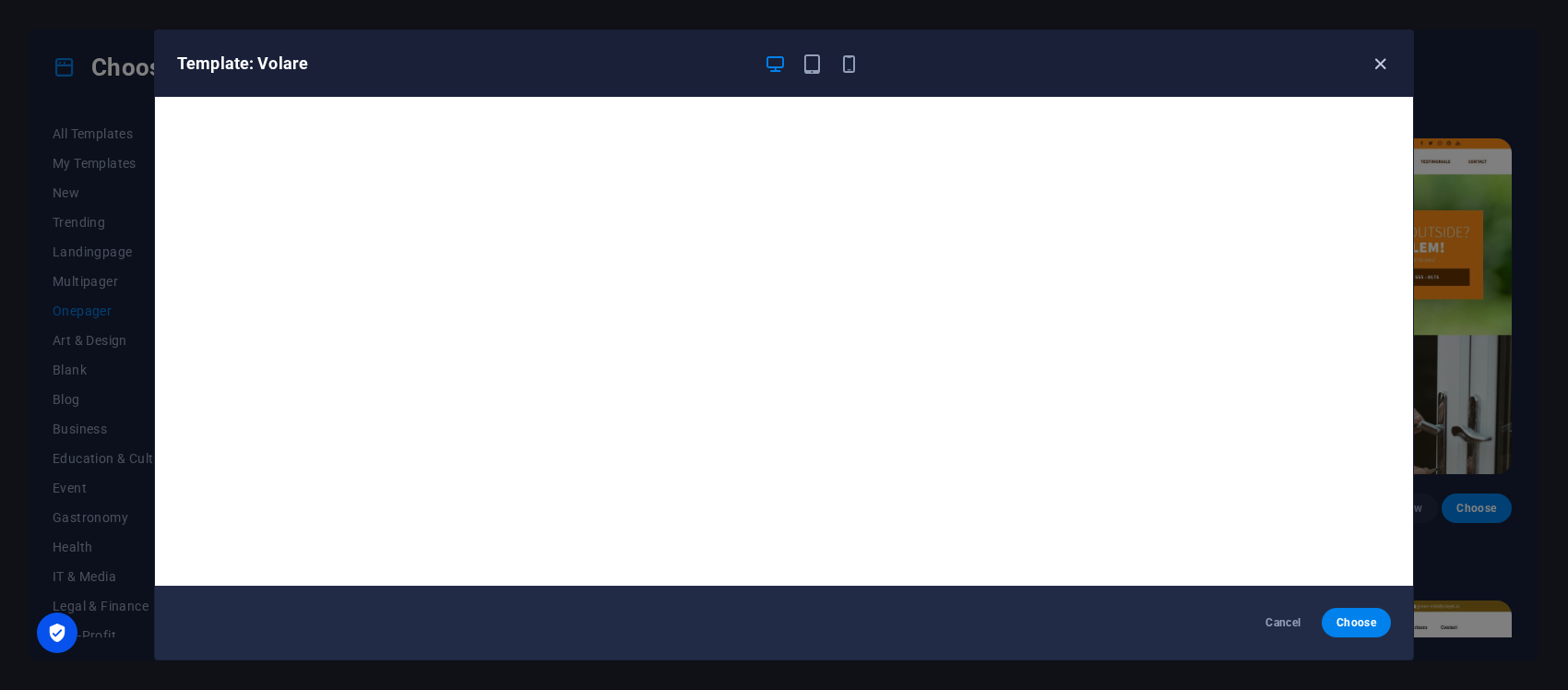 click at bounding box center [1380, 64] 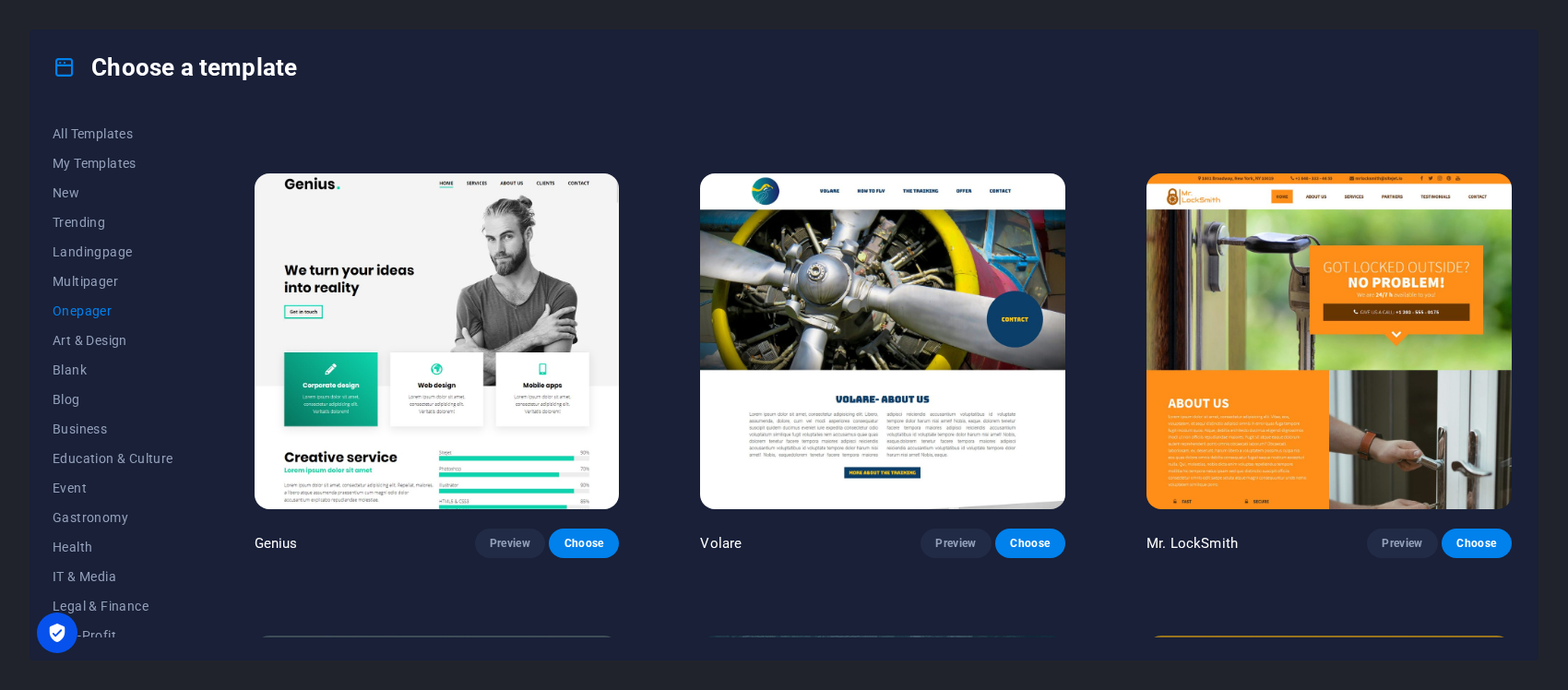 scroll, scrollTop: 4595, scrollLeft: 0, axis: vertical 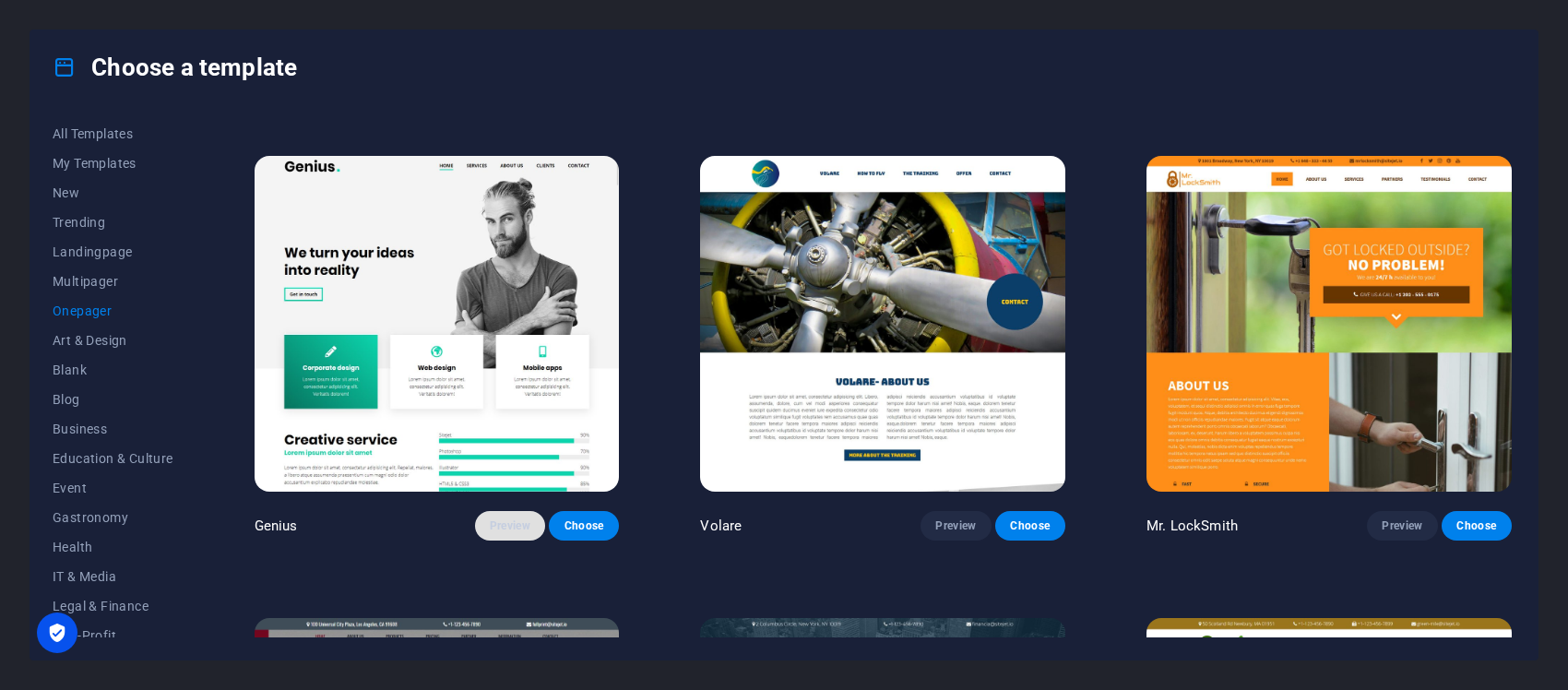click on "Preview" at bounding box center (510, 526) 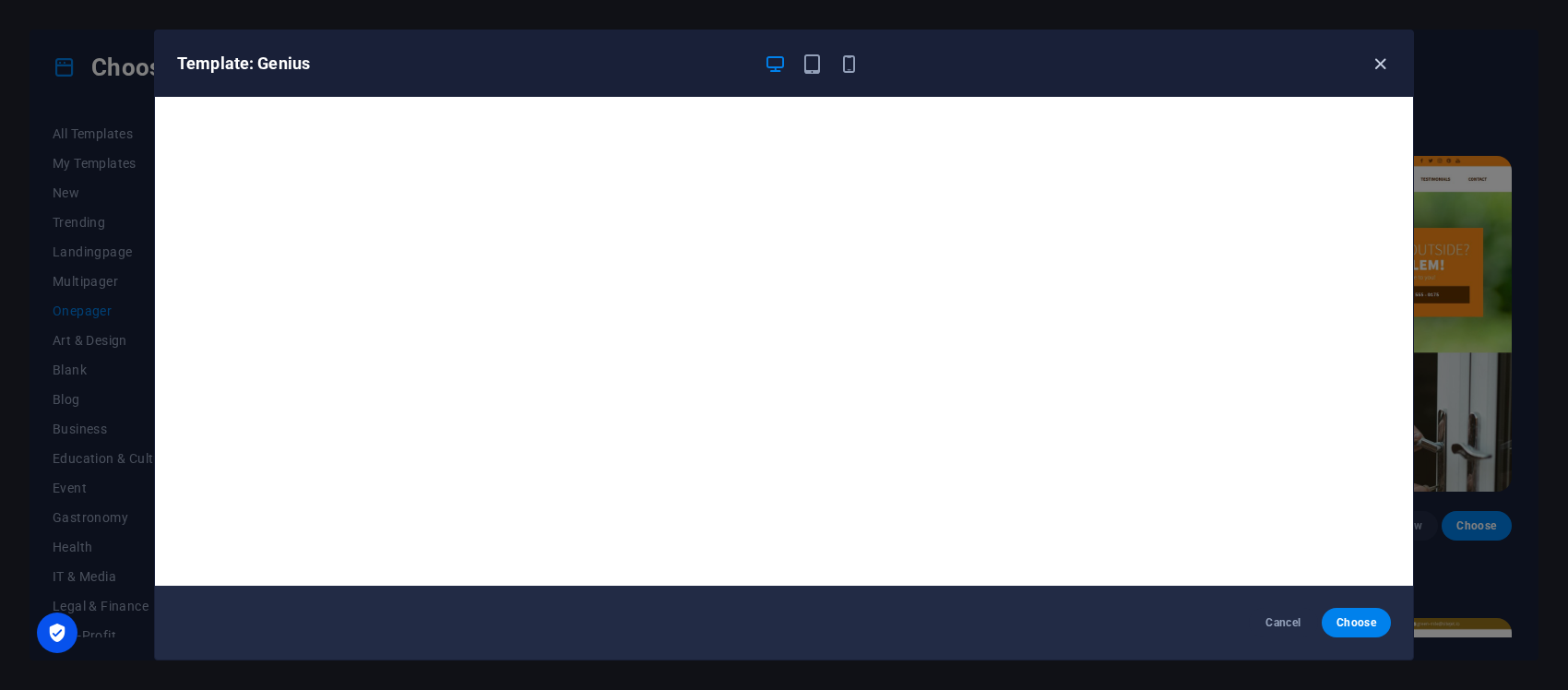 click at bounding box center [1380, 64] 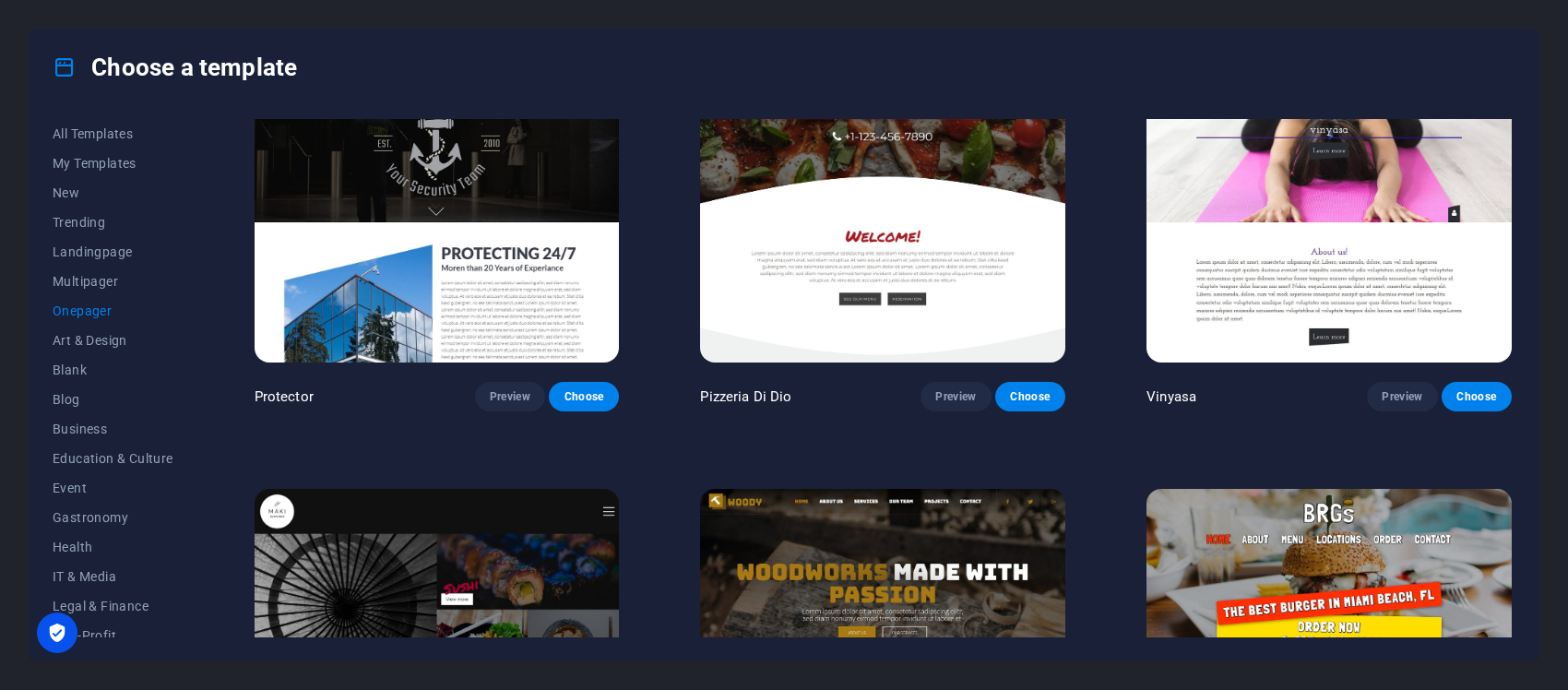 scroll, scrollTop: 3557, scrollLeft: 0, axis: vertical 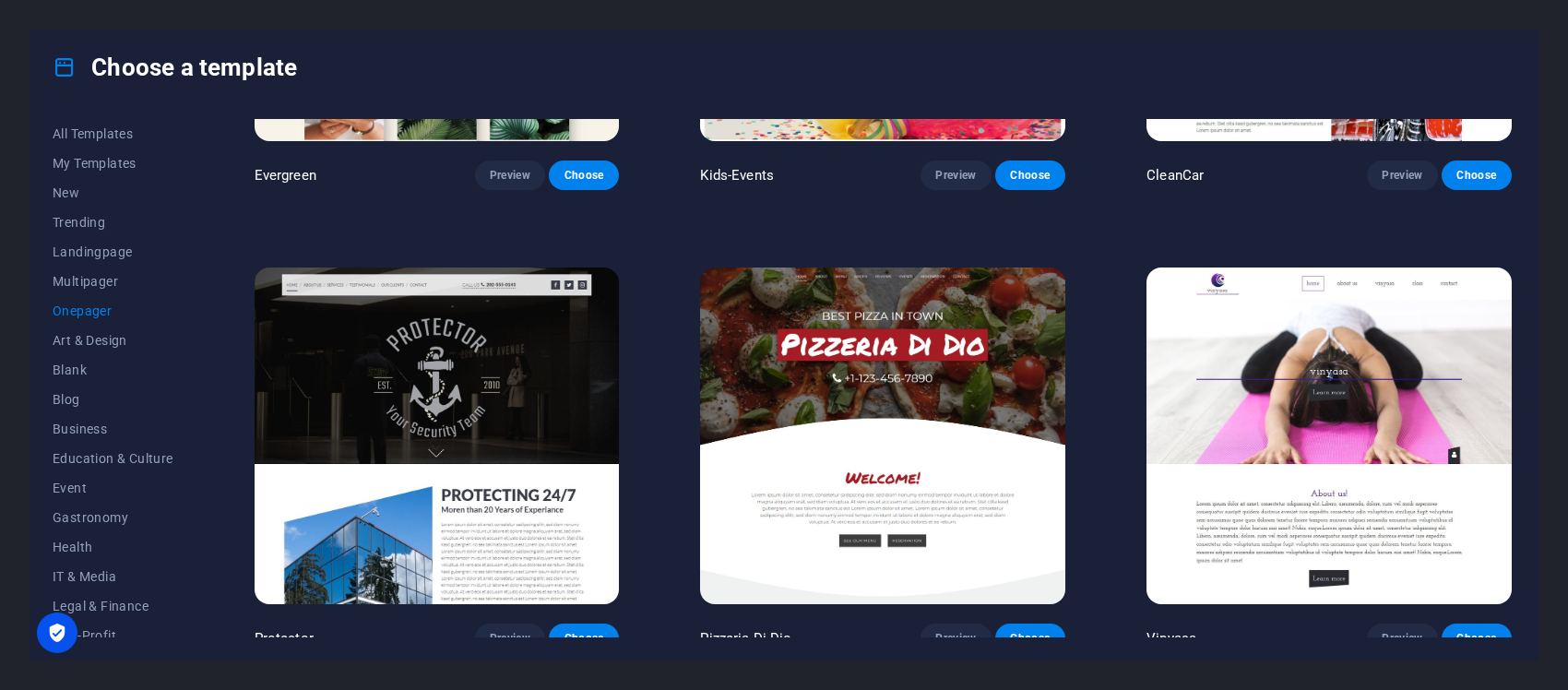 click at bounding box center [437, 435] 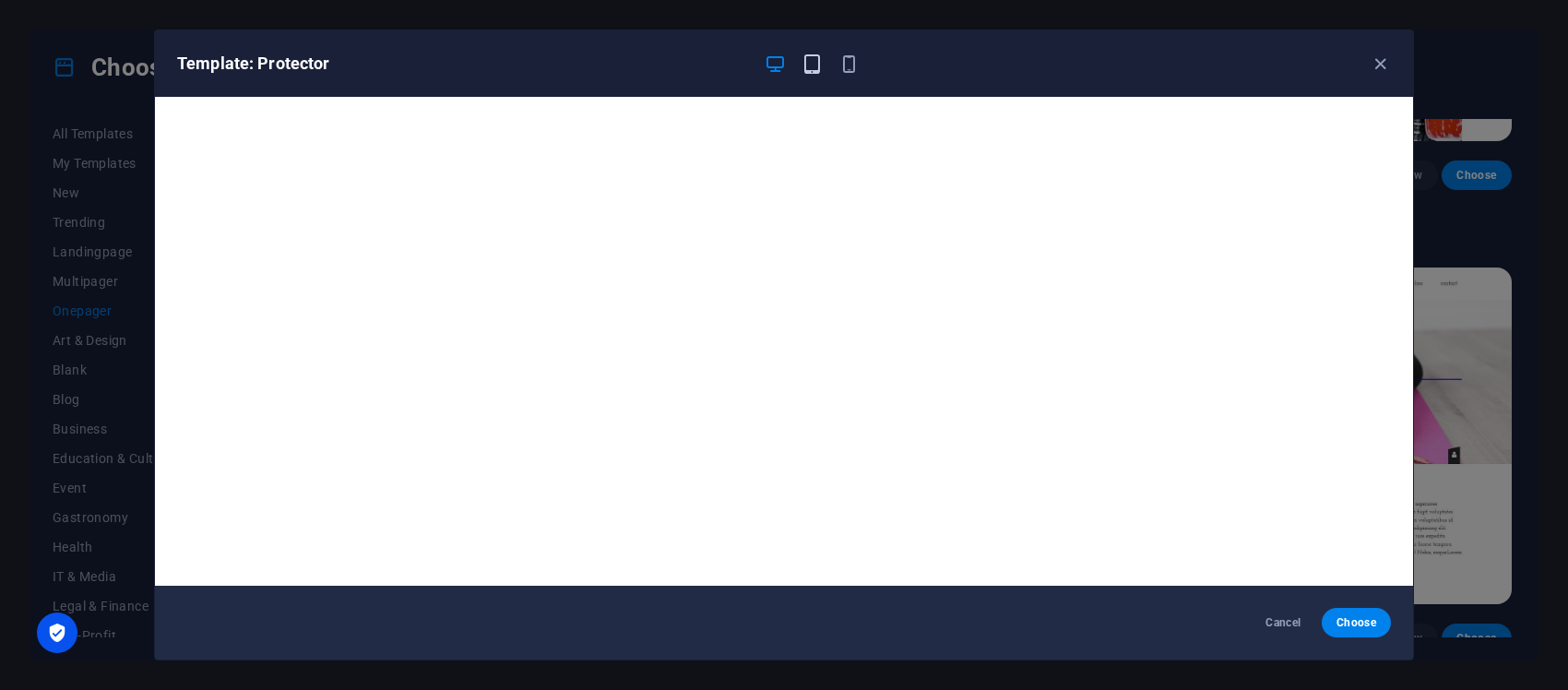 click at bounding box center [812, 64] 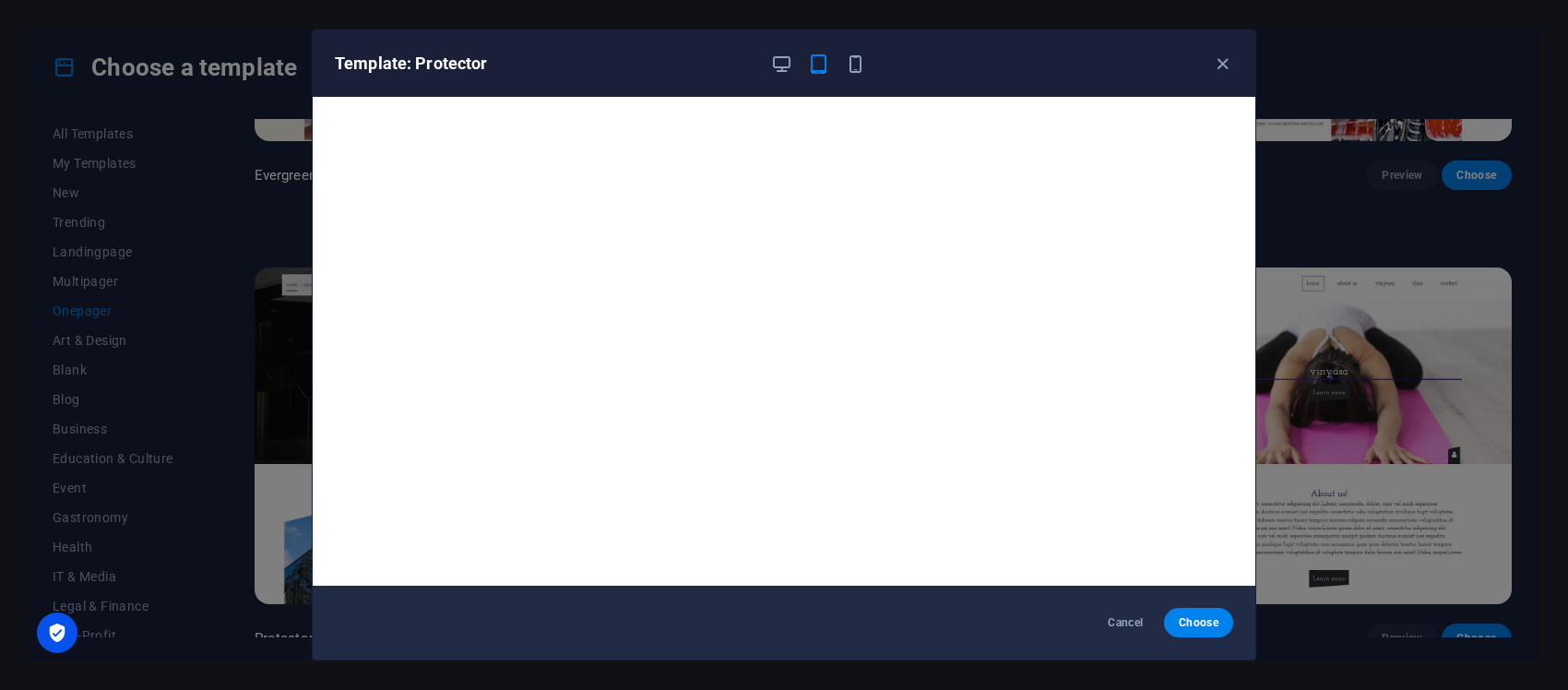 click on "Template: Protector" at bounding box center (773, 64) 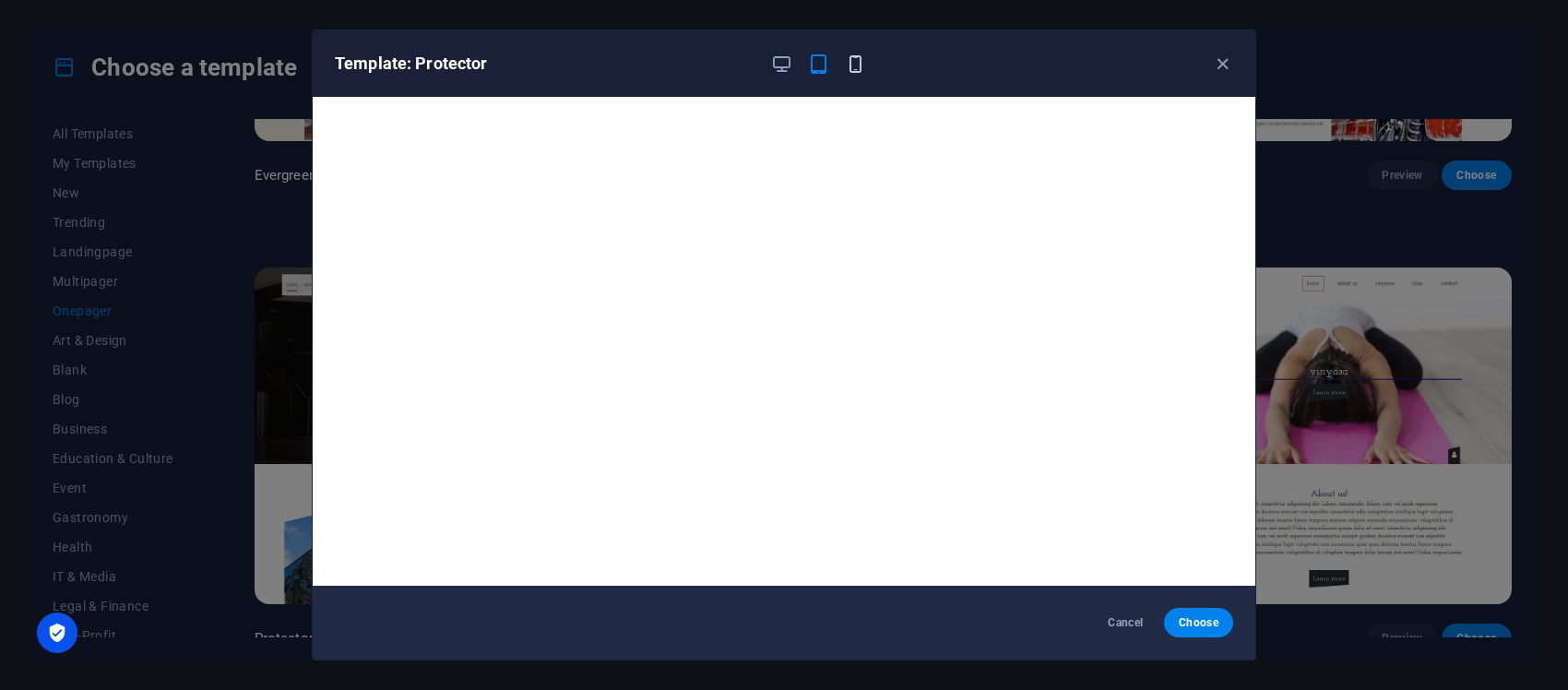 click at bounding box center [855, 64] 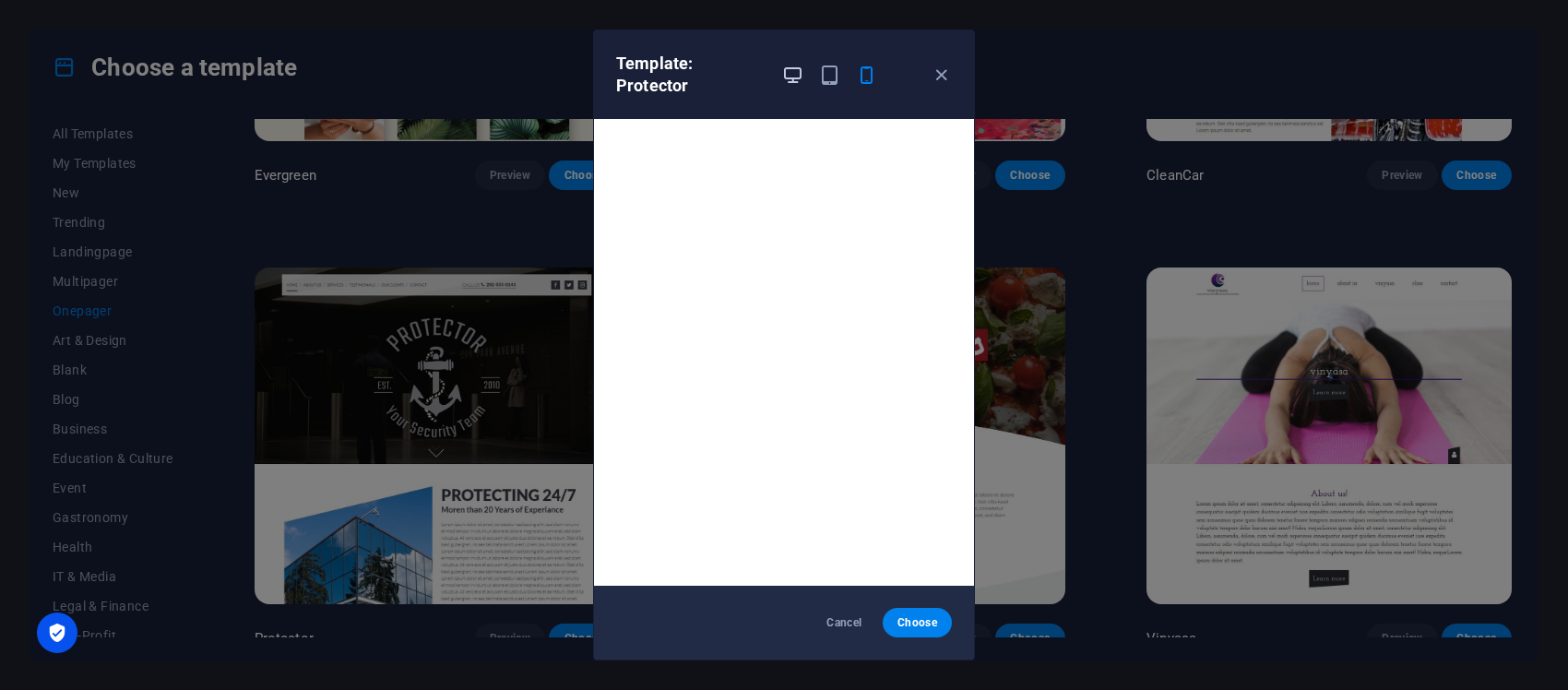 click at bounding box center (792, 75) 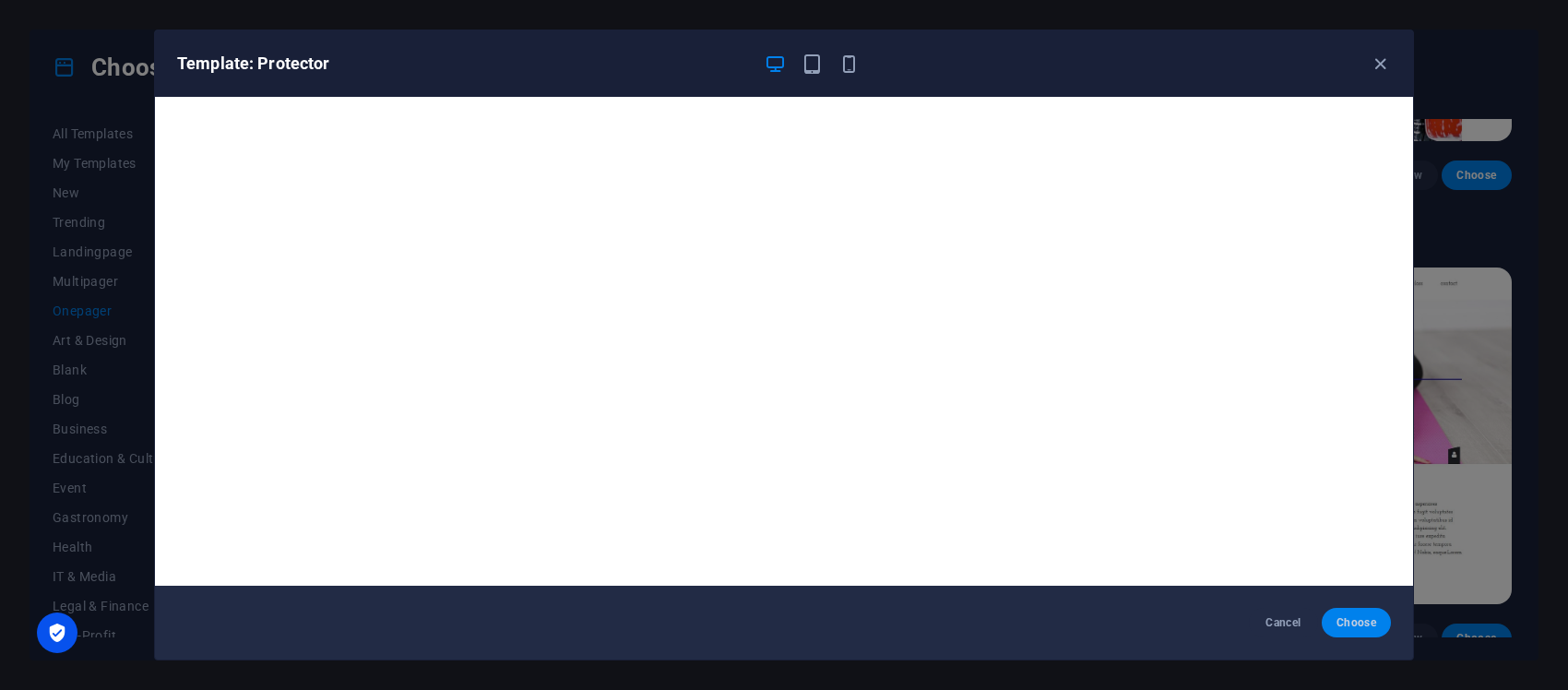 click on "Choose" at bounding box center (1356, 623) 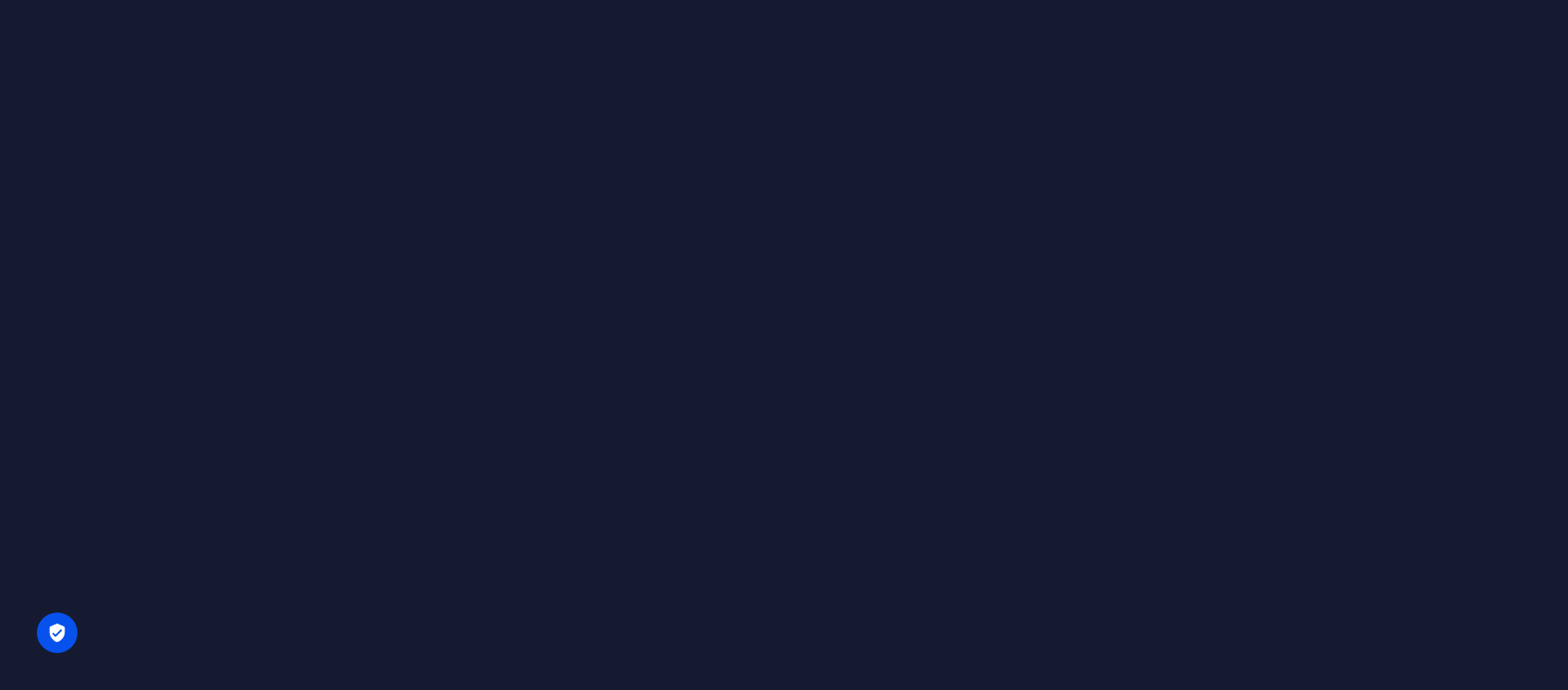 scroll, scrollTop: 0, scrollLeft: 0, axis: both 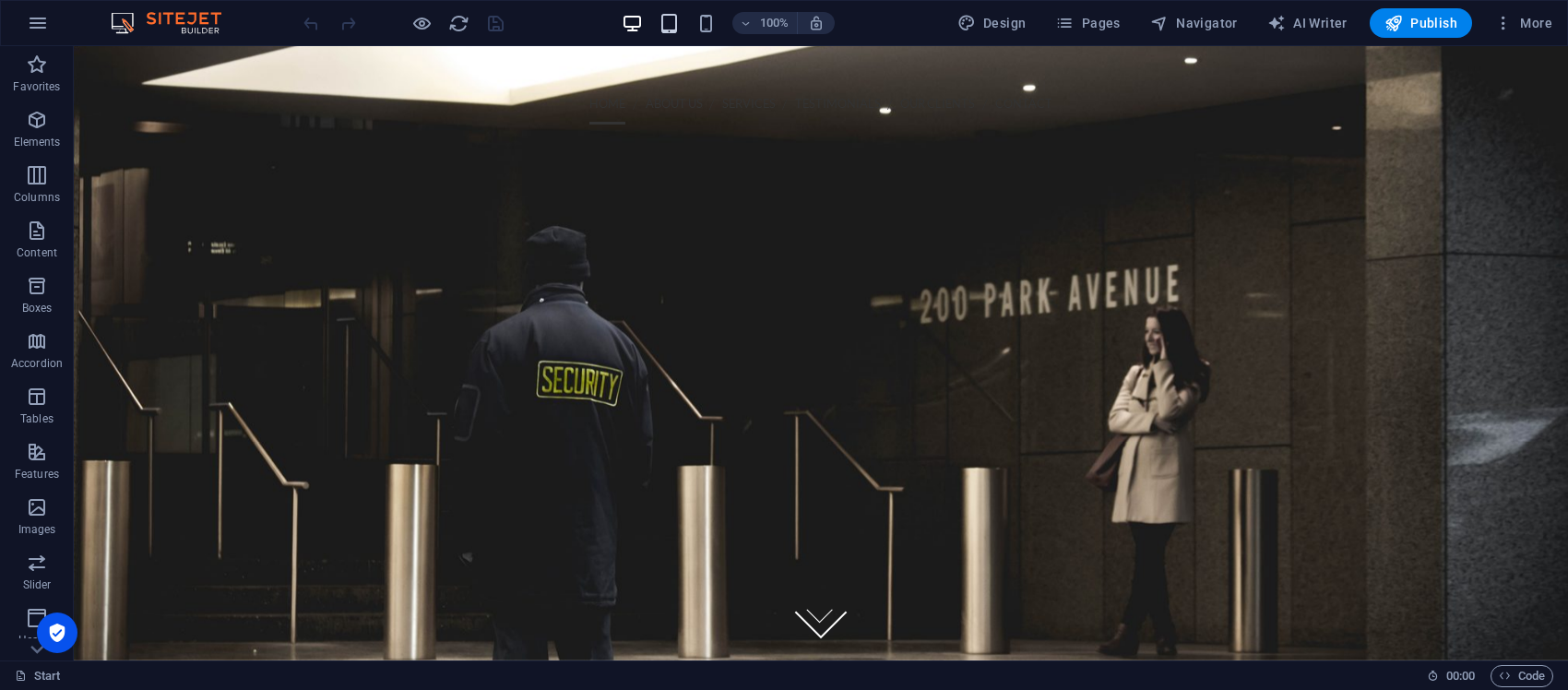 click at bounding box center [669, 23] 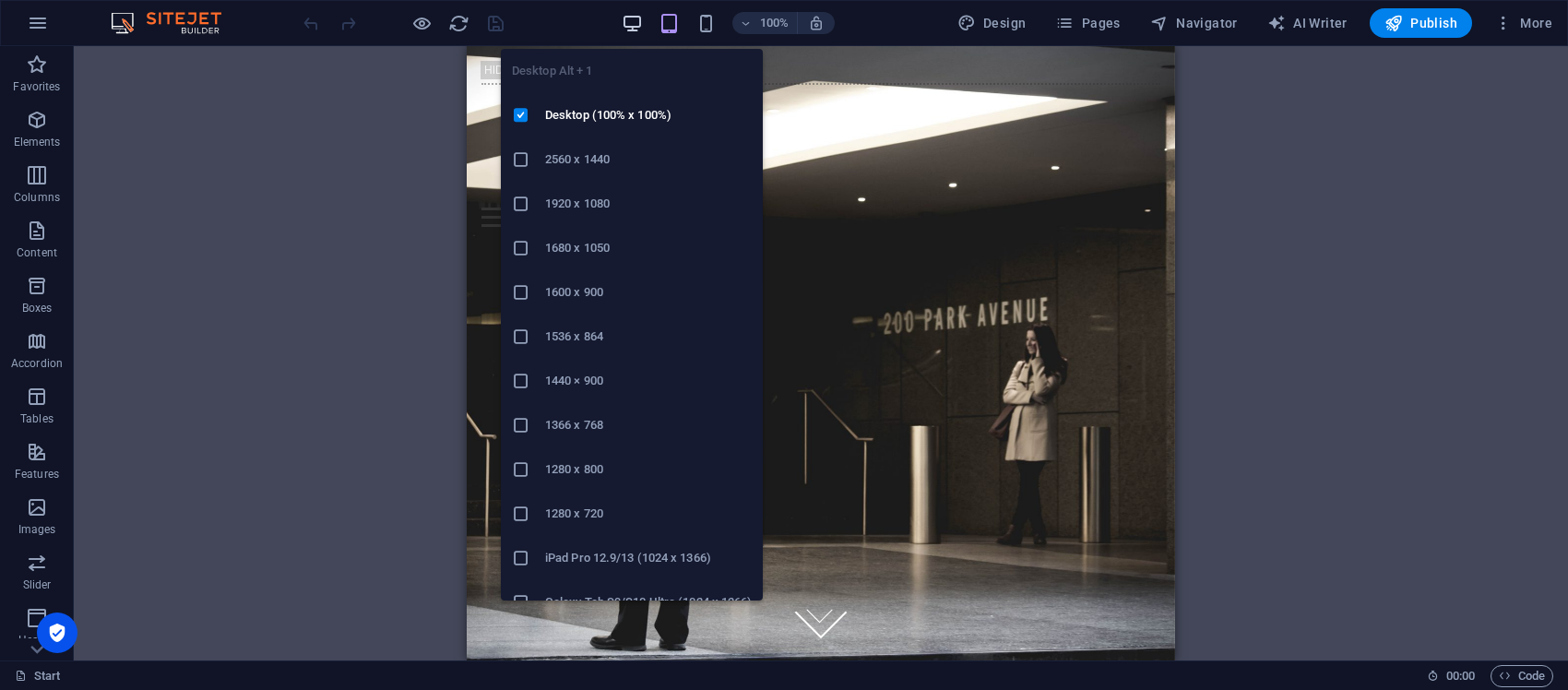 click at bounding box center [632, 23] 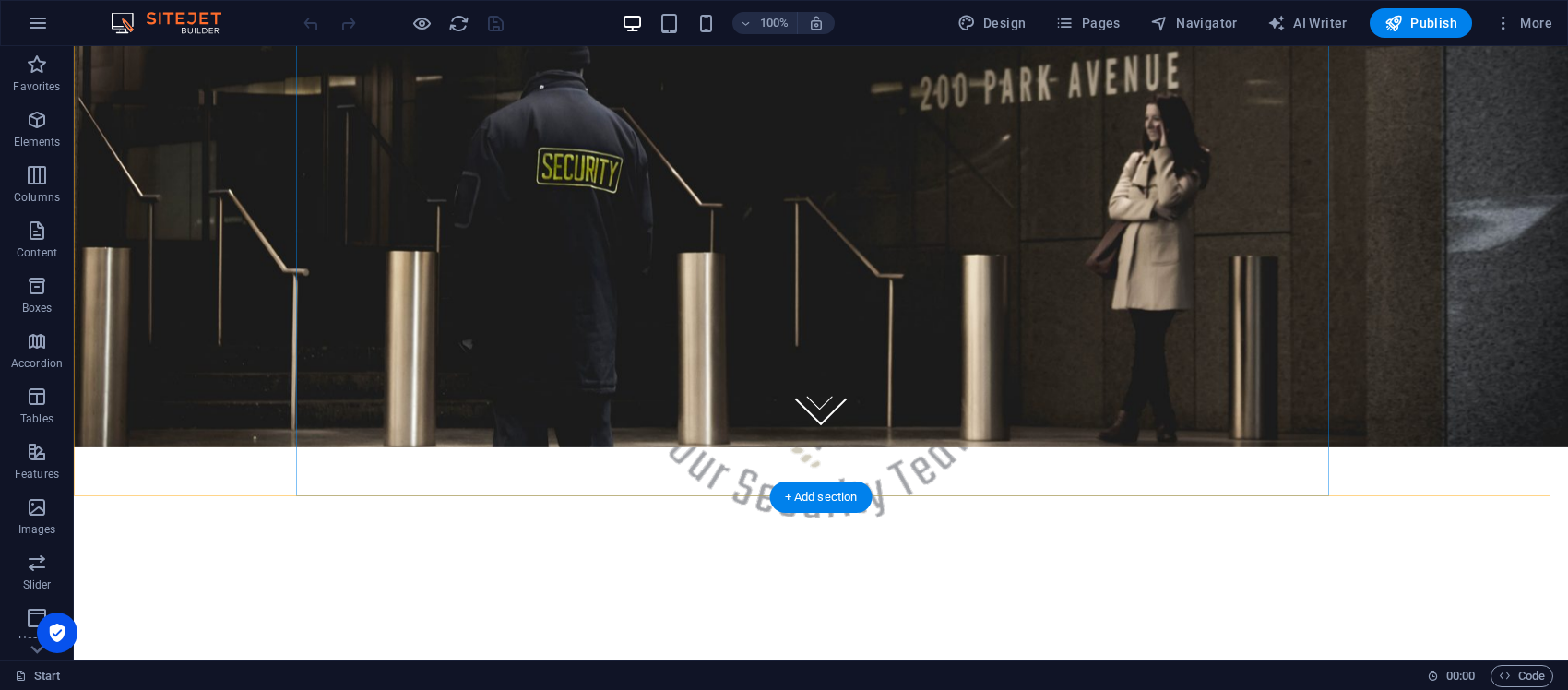 scroll, scrollTop: 231, scrollLeft: 0, axis: vertical 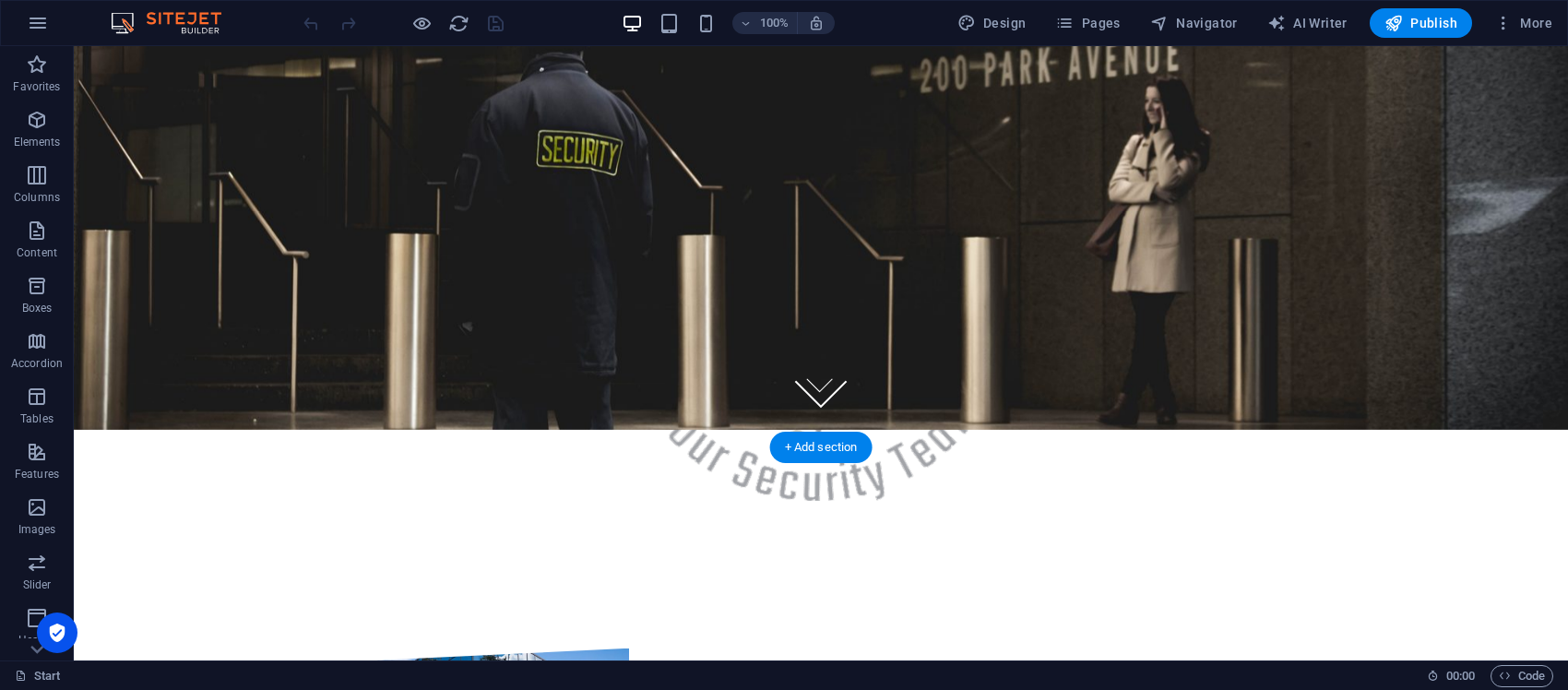 click at bounding box center [821, 123] 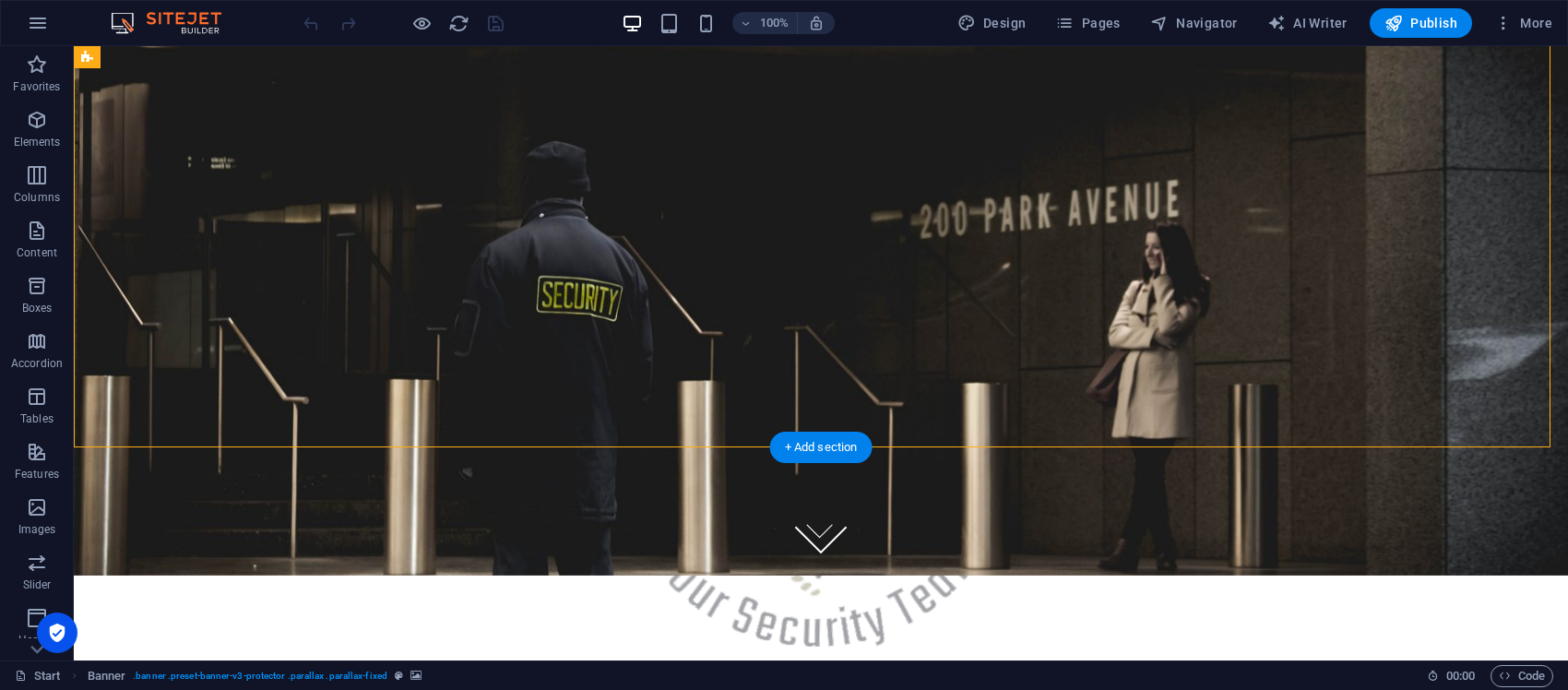 scroll, scrollTop: 0, scrollLeft: 0, axis: both 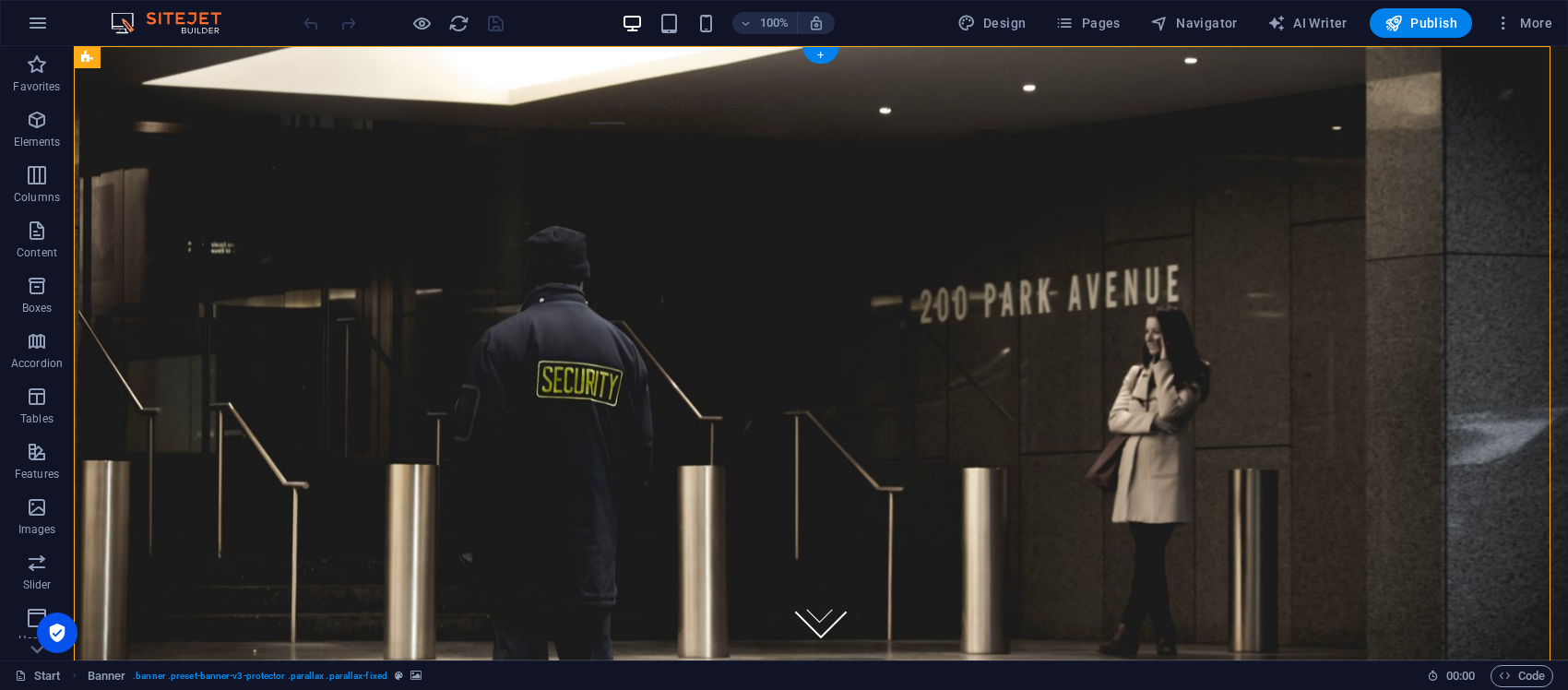 click at bounding box center [821, 353] 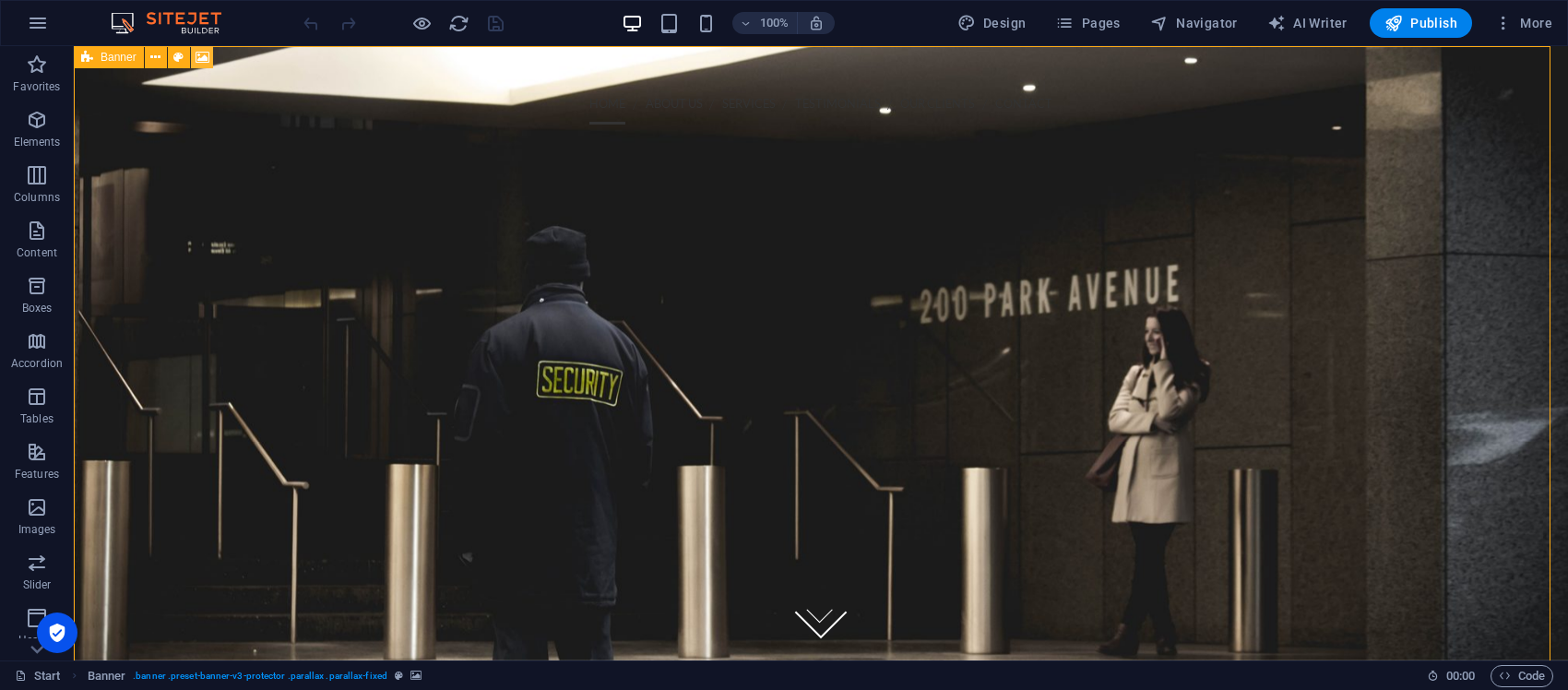 click at bounding box center [202, 57] 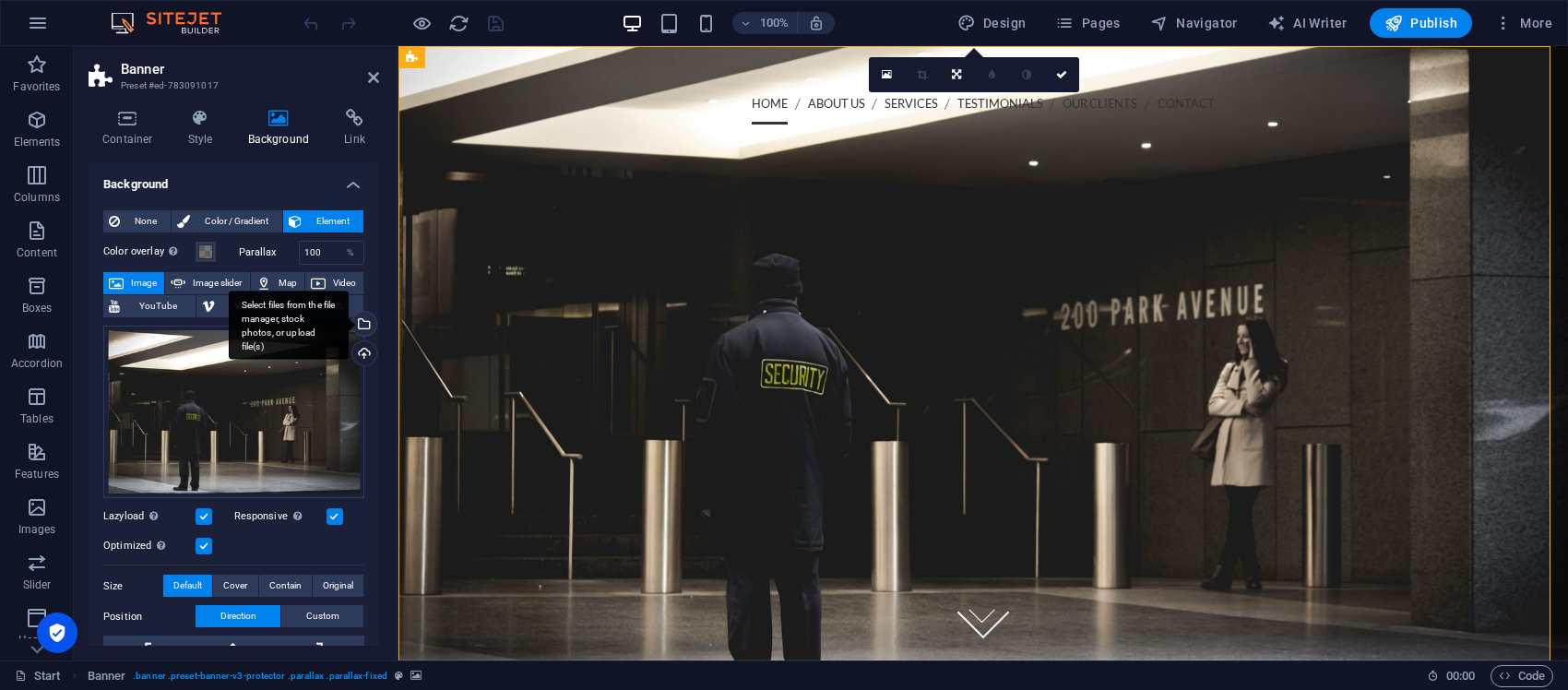 click on "Select files from the file manager, stock photos, or upload file(s)" at bounding box center (362, 326) 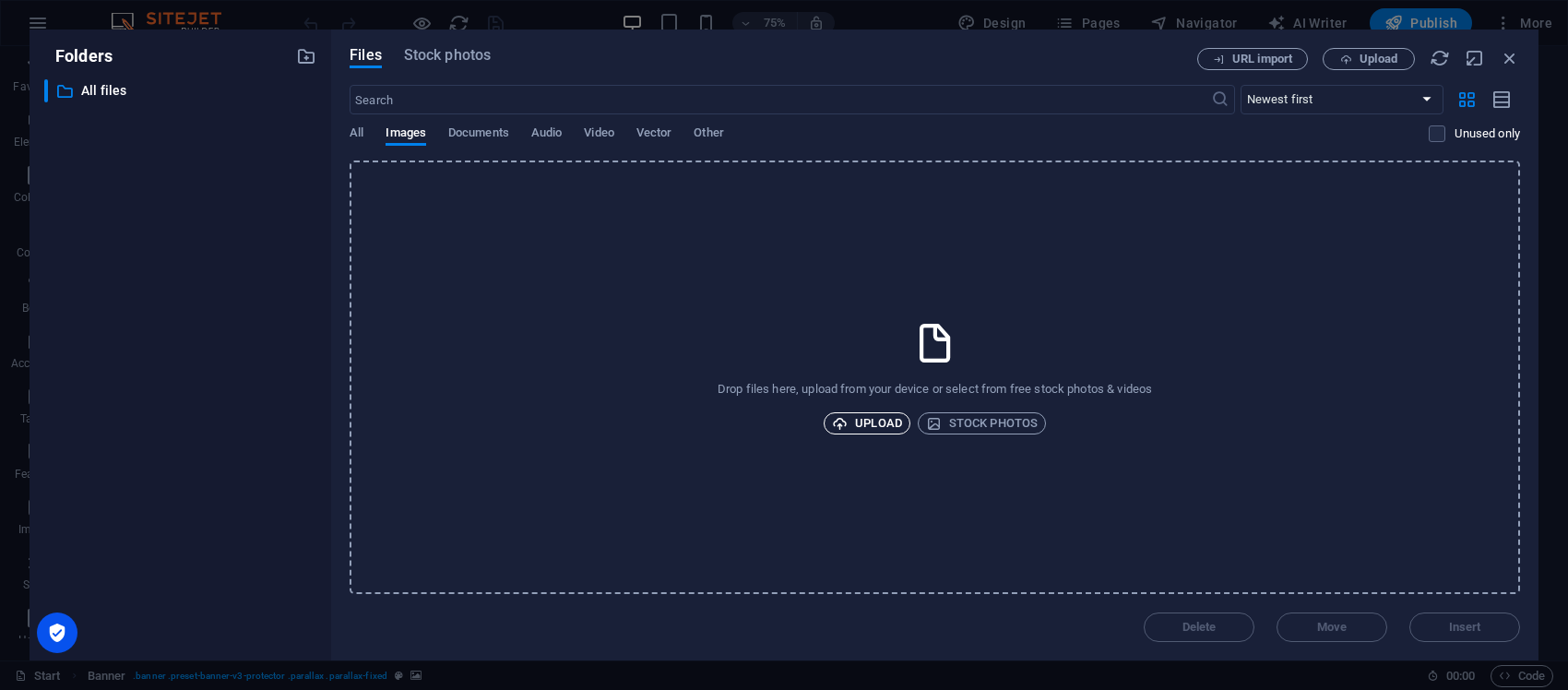 click on "Upload" at bounding box center [867, 423] 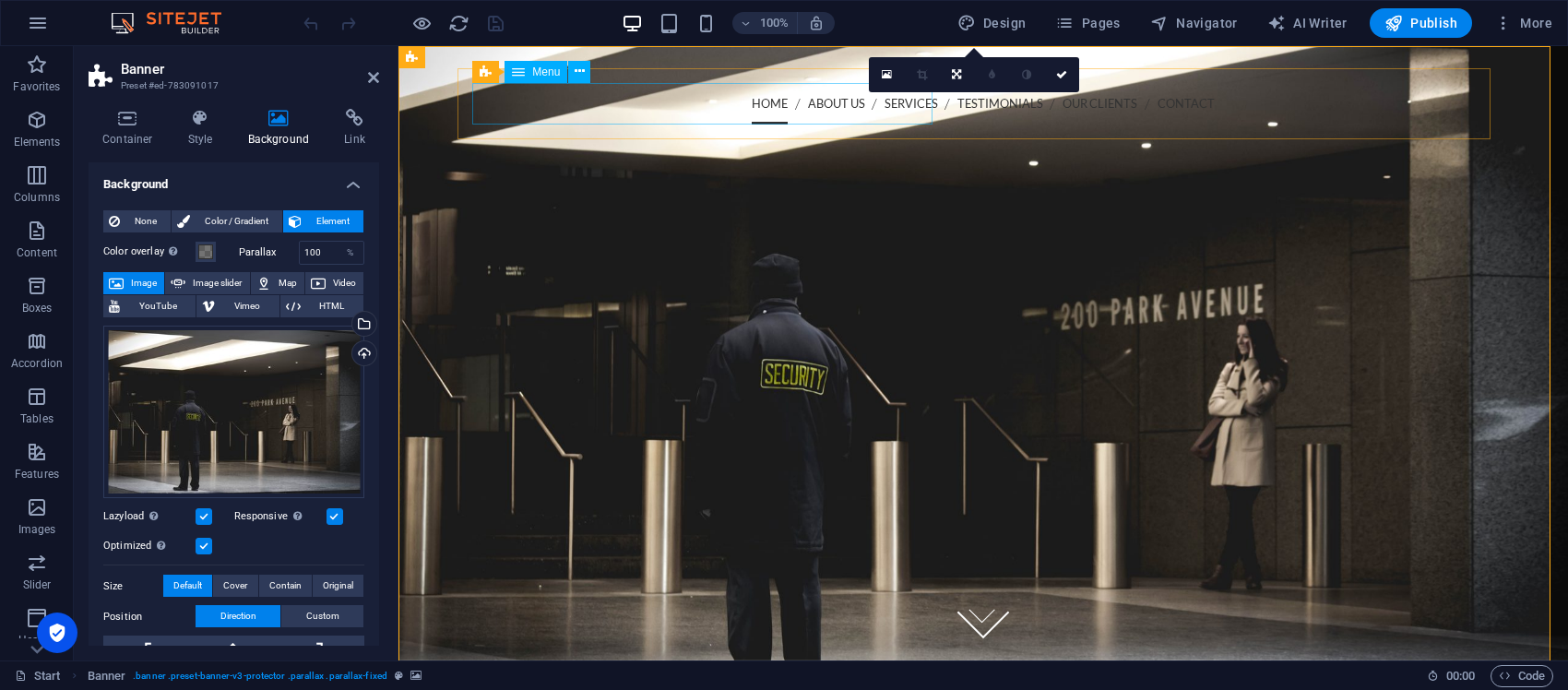click on "Home About us Services Testimonials Our Clients Contact" at bounding box center (983, 103) 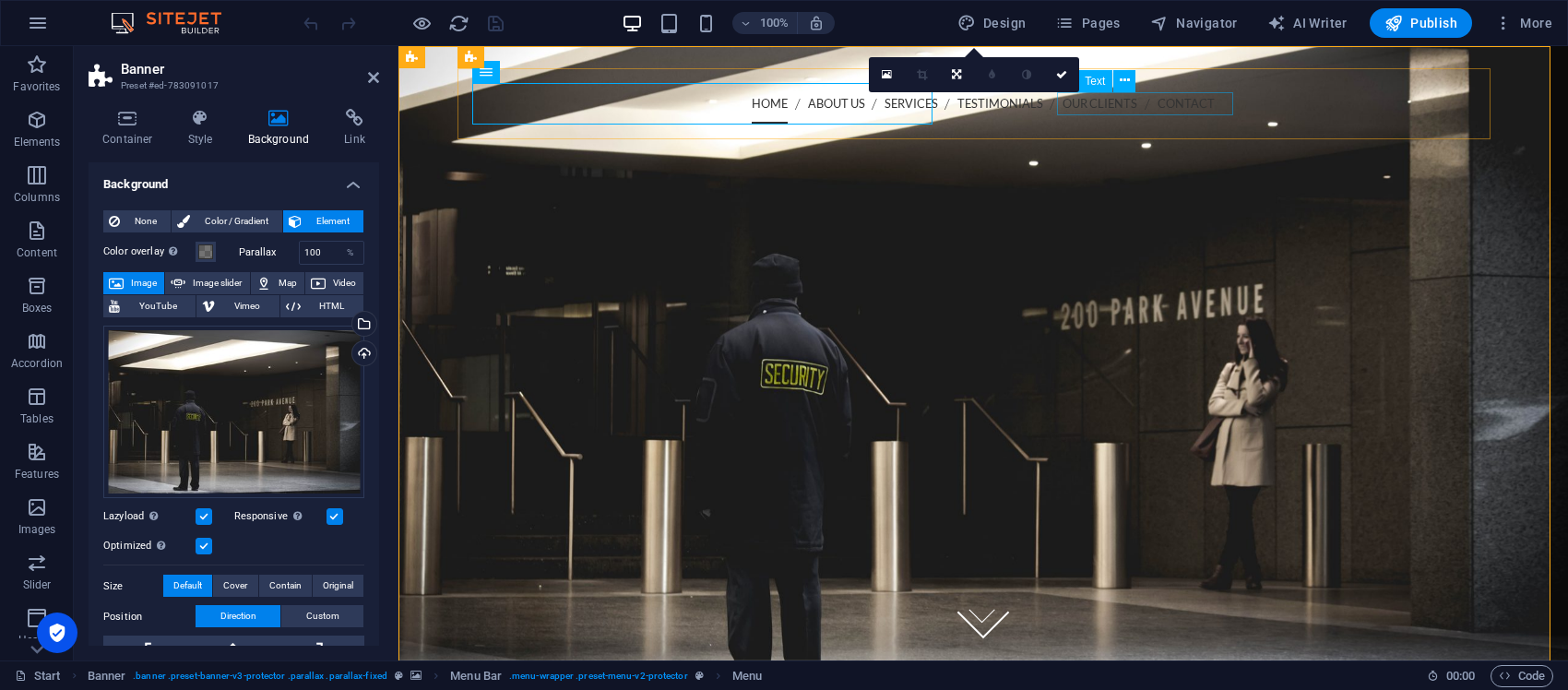 click on "Call us      202-555-0143" at bounding box center (983, 137) 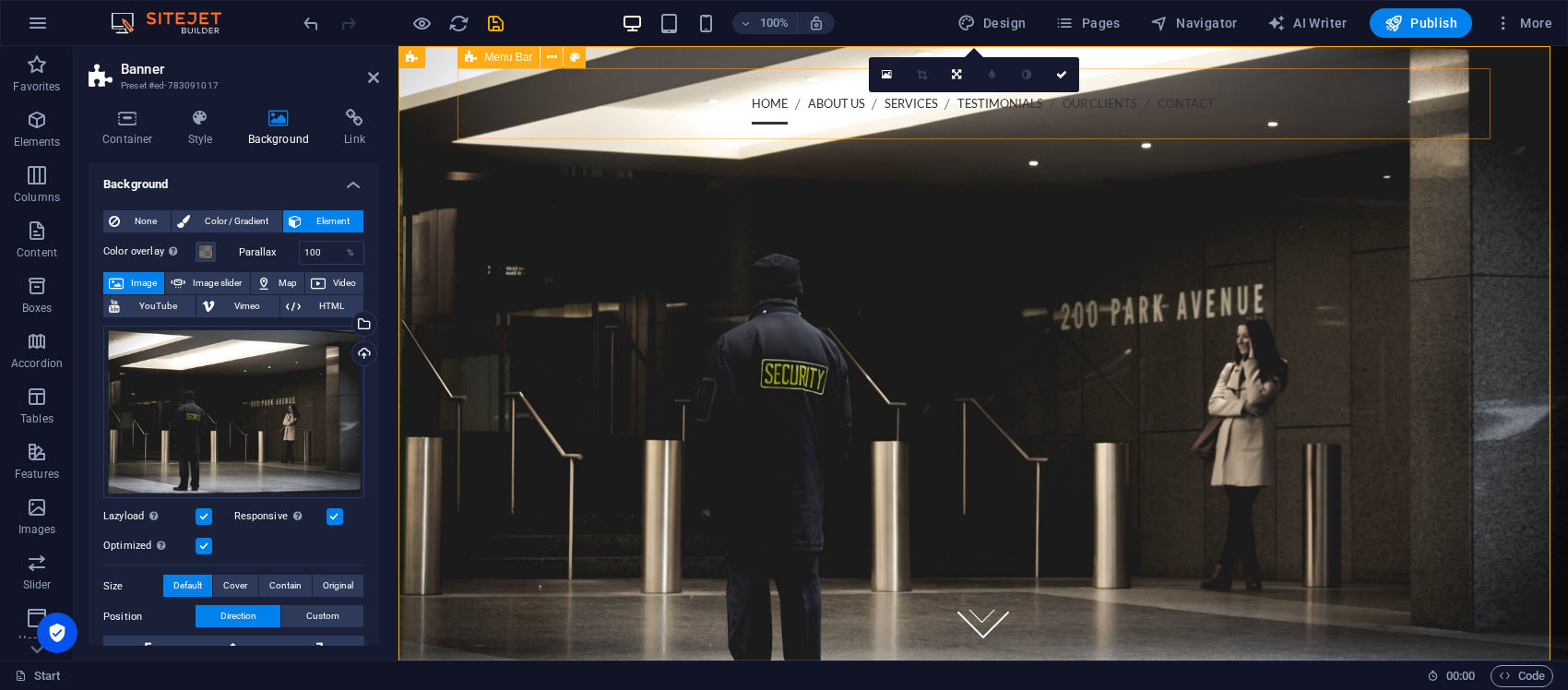 click on "Home About us Services Testimonials Our Clients Contact" at bounding box center (983, 103) 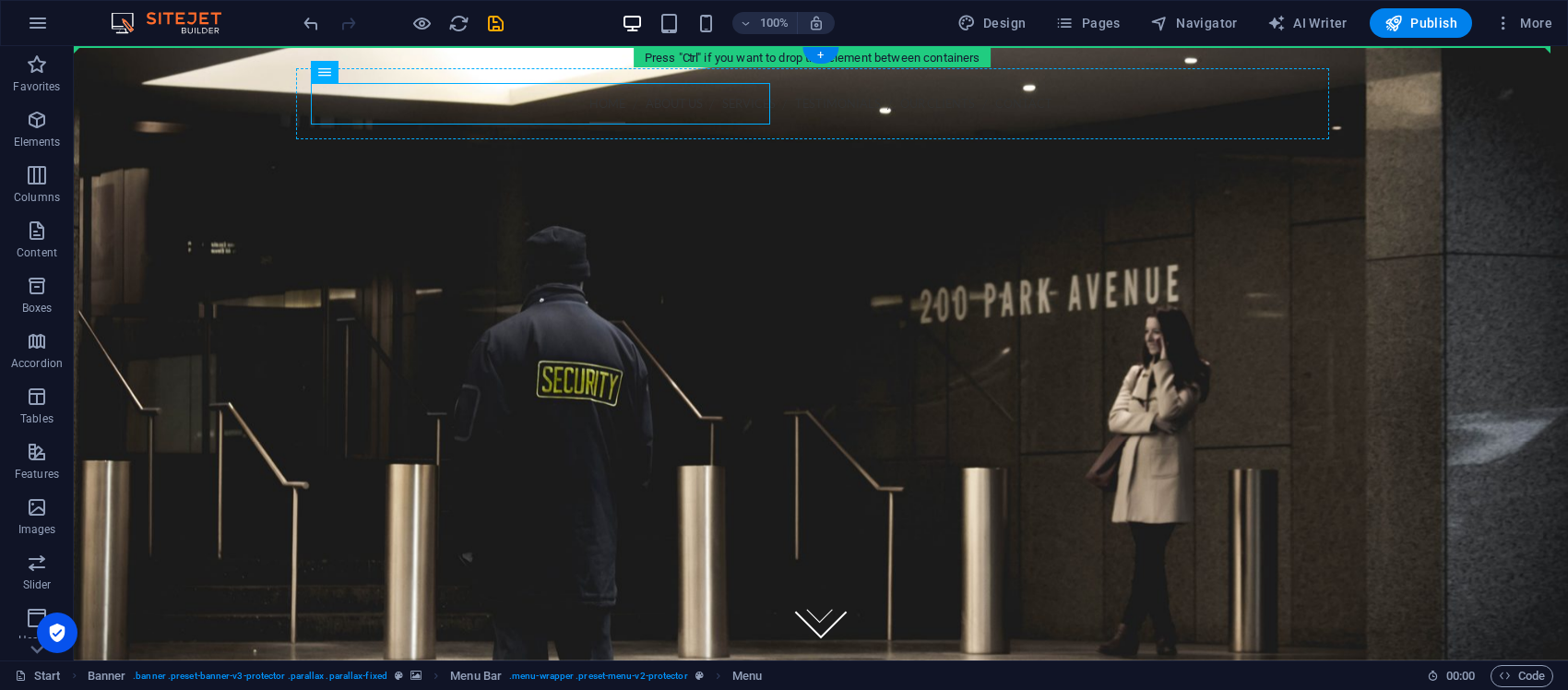 drag, startPoint x: 419, startPoint y: 101, endPoint x: 943, endPoint y: 101, distance: 524 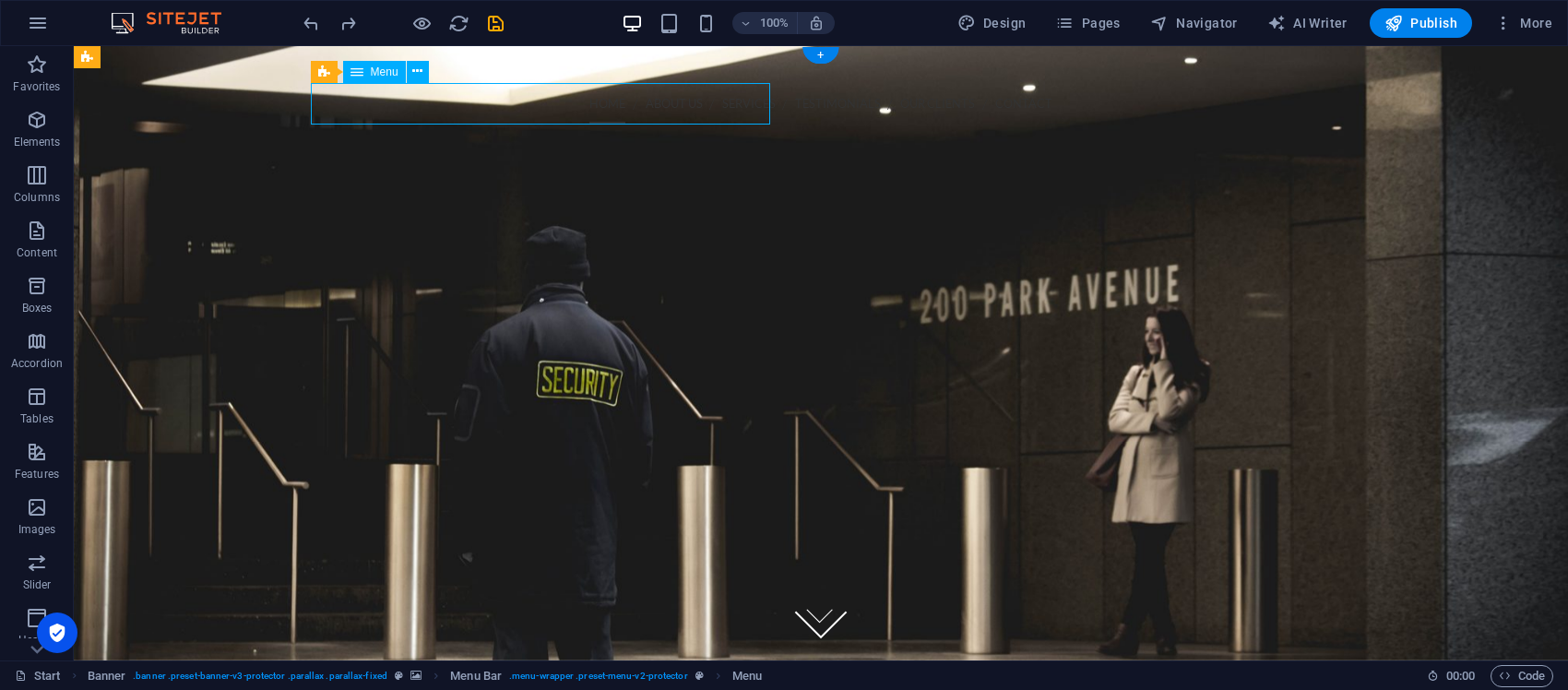drag, startPoint x: 554, startPoint y: 111, endPoint x: 708, endPoint y: 111, distance: 154 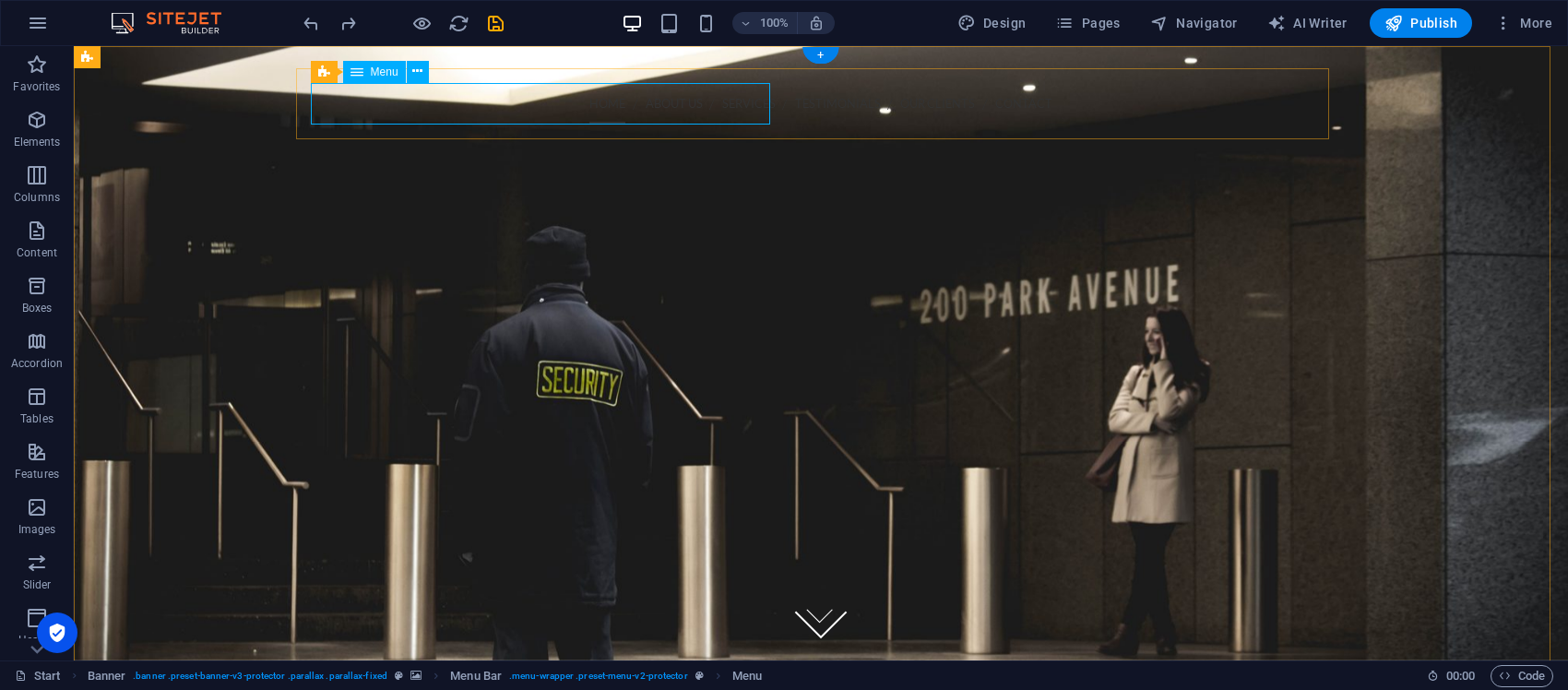 click on "Home About us Services Testimonials Our Clients Contact" at bounding box center [821, 103] 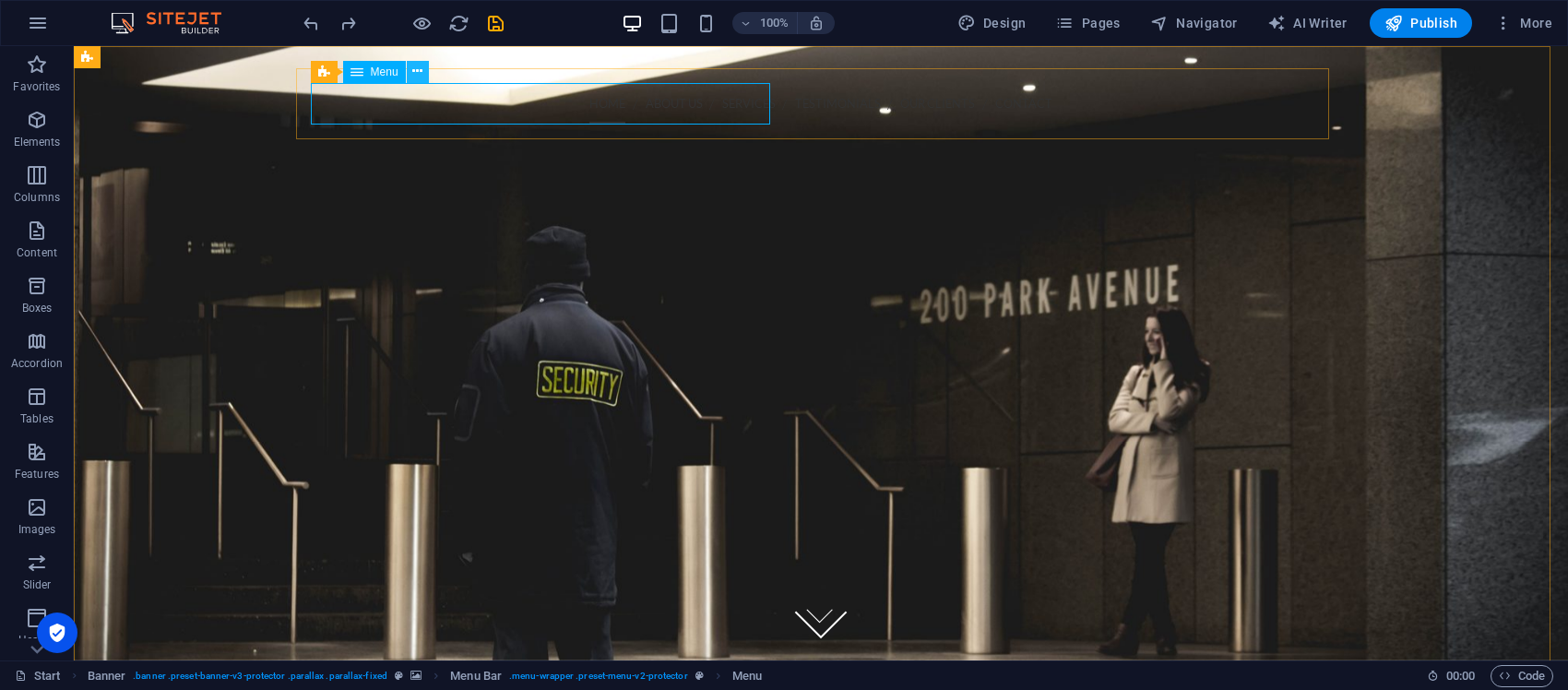click at bounding box center (417, 71) 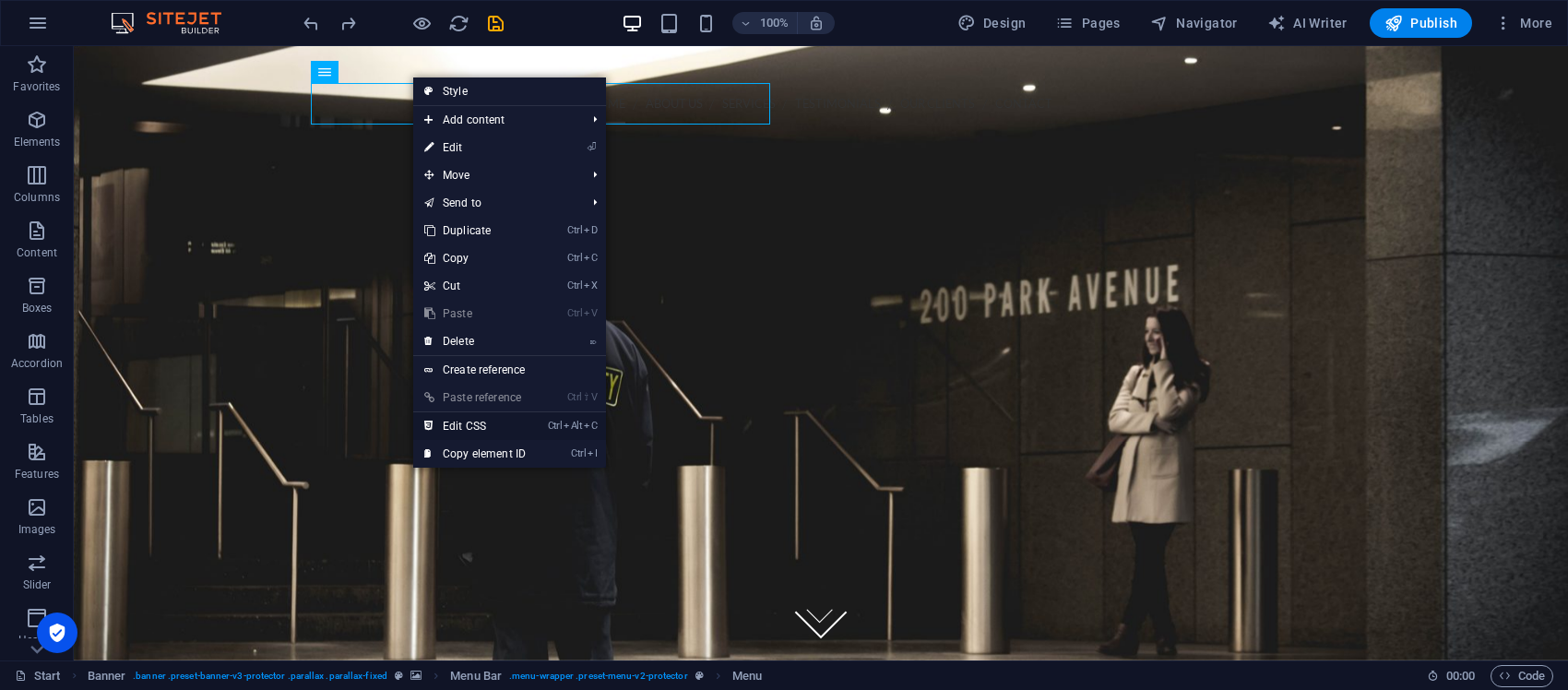 drag, startPoint x: 503, startPoint y: 420, endPoint x: 430, endPoint y: 374, distance: 86.28441 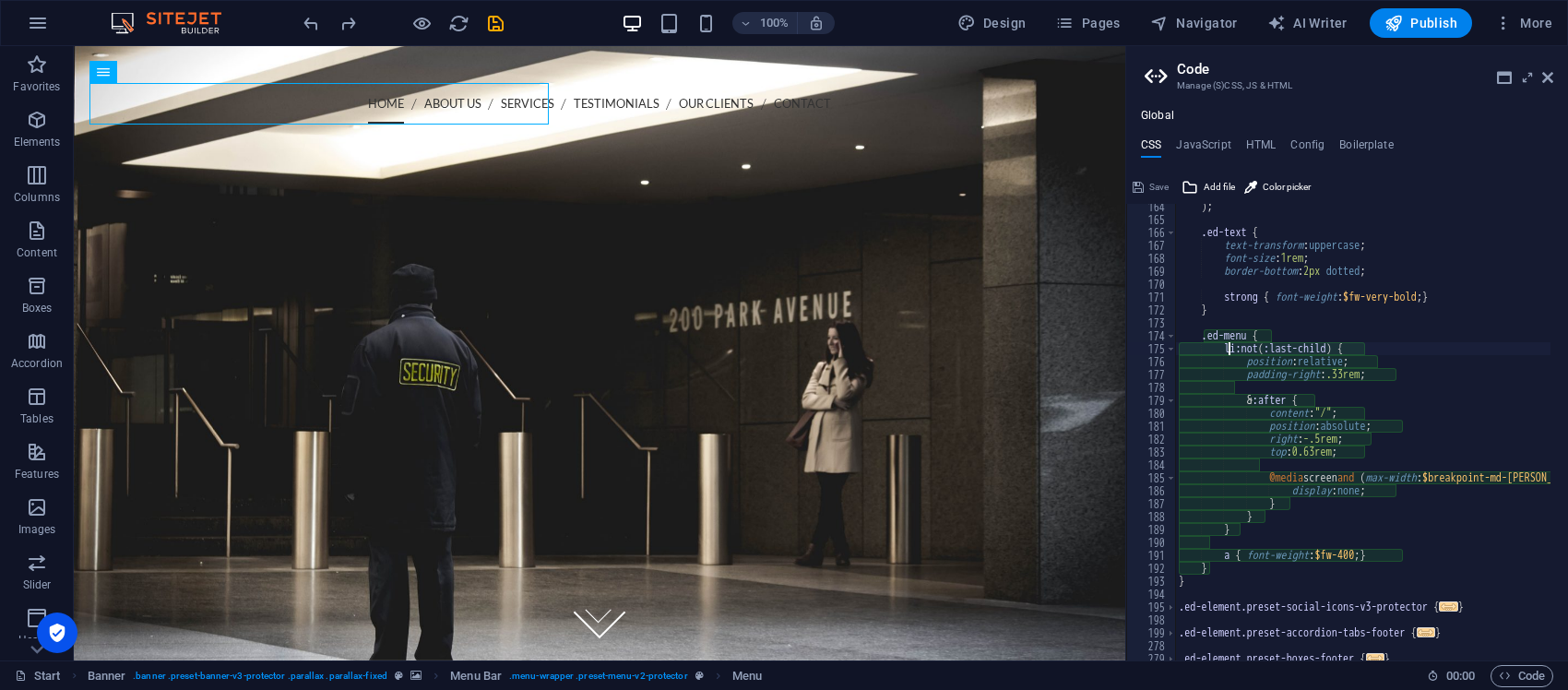 scroll, scrollTop: 1657, scrollLeft: 0, axis: vertical 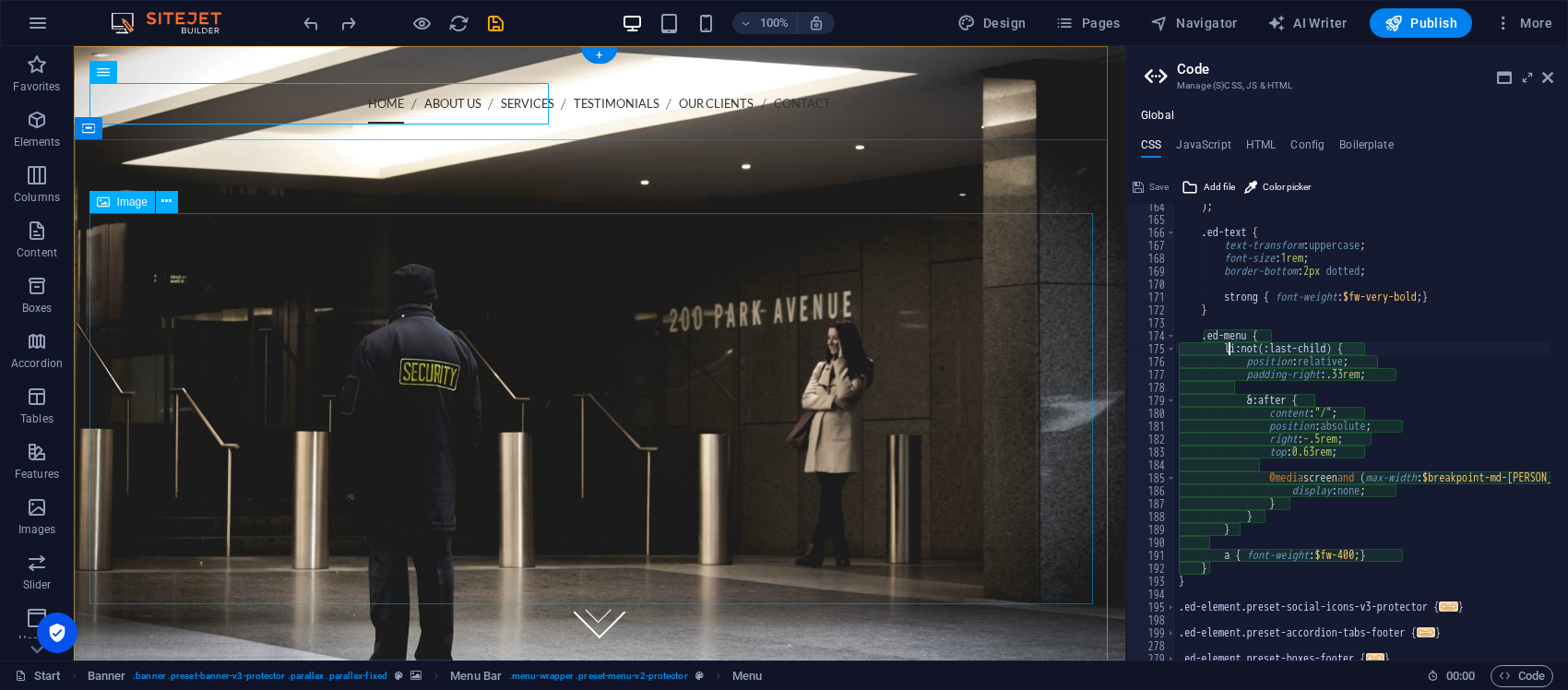 click at bounding box center [600, 512] 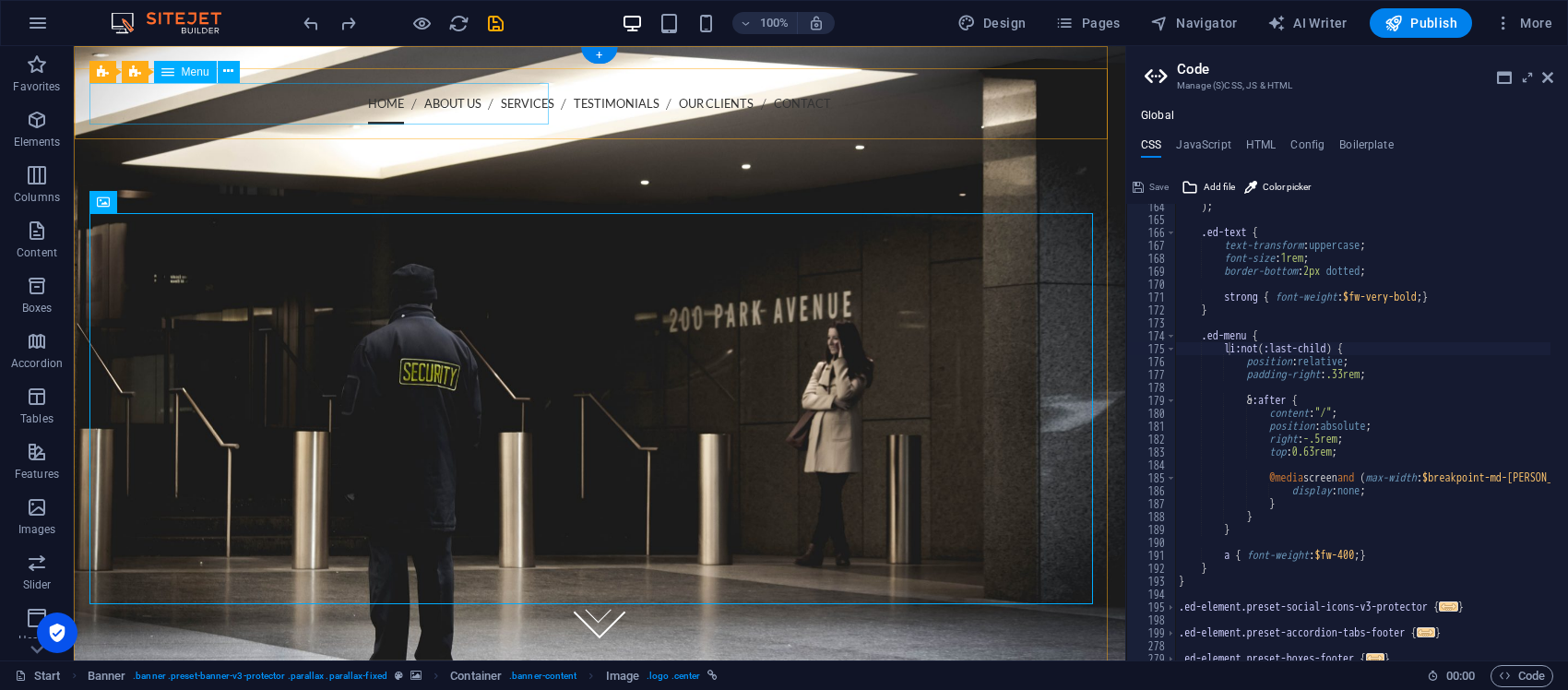 click on "Home About us Services Testimonials Our Clients Contact" at bounding box center [600, 103] 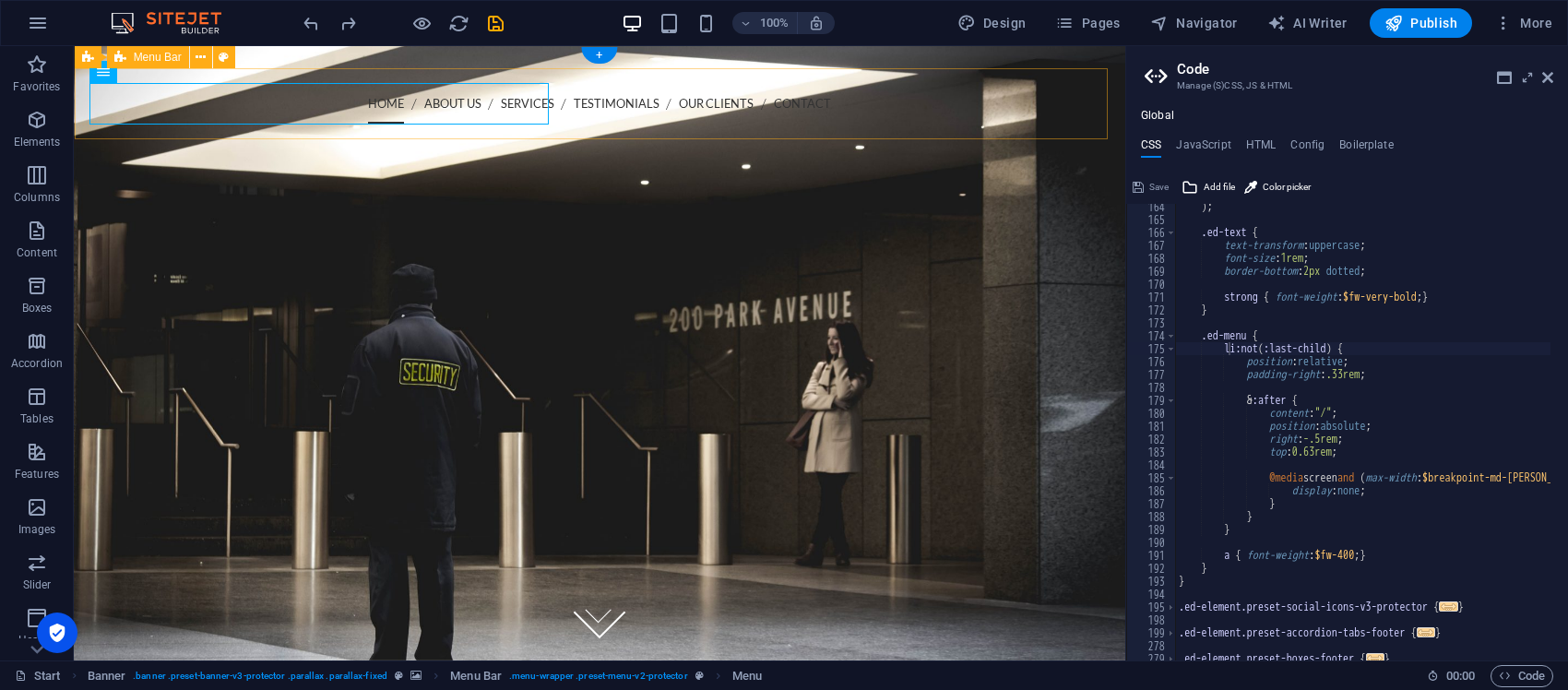 click on "Home About us Services Testimonials Our Clients Contact Menu" at bounding box center [600, 155] 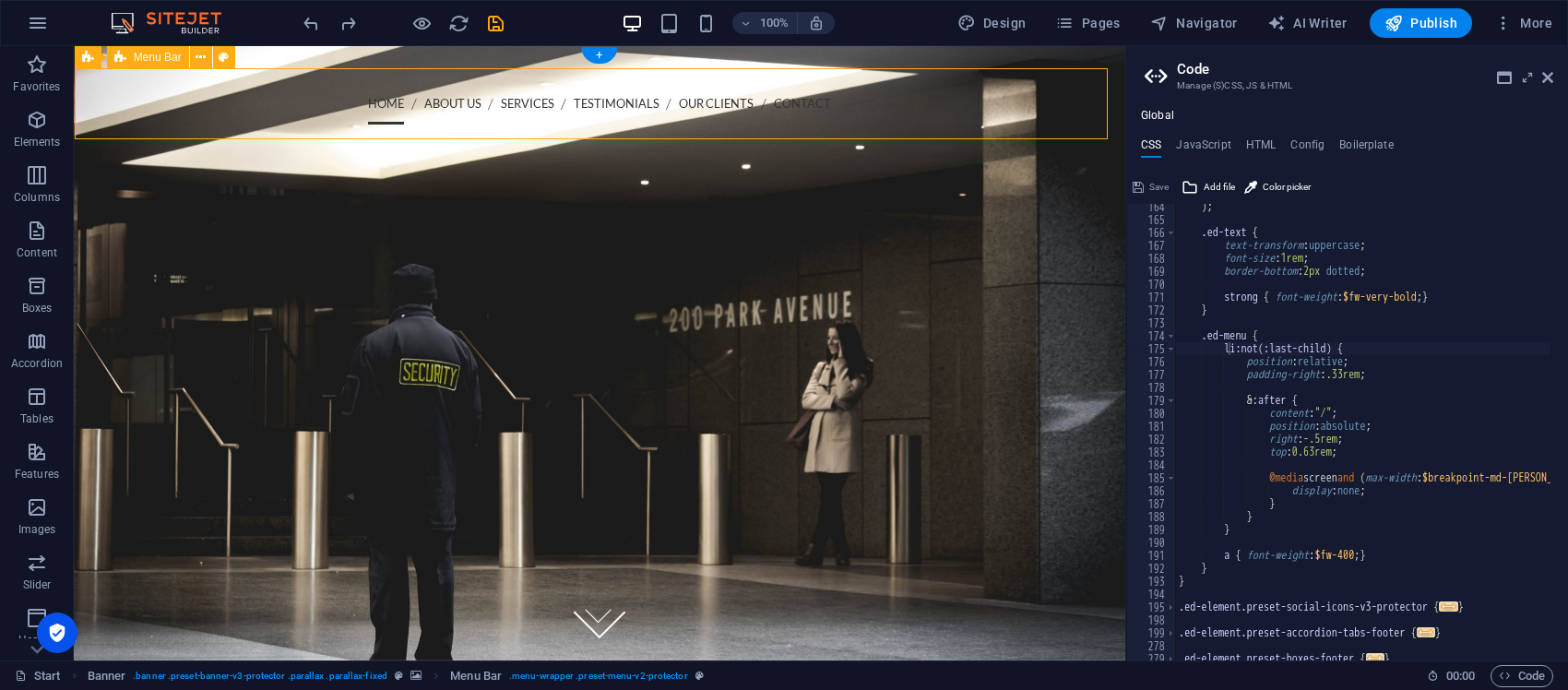 click on "Home About us Services Testimonials Our Clients Contact Menu" at bounding box center [600, 155] 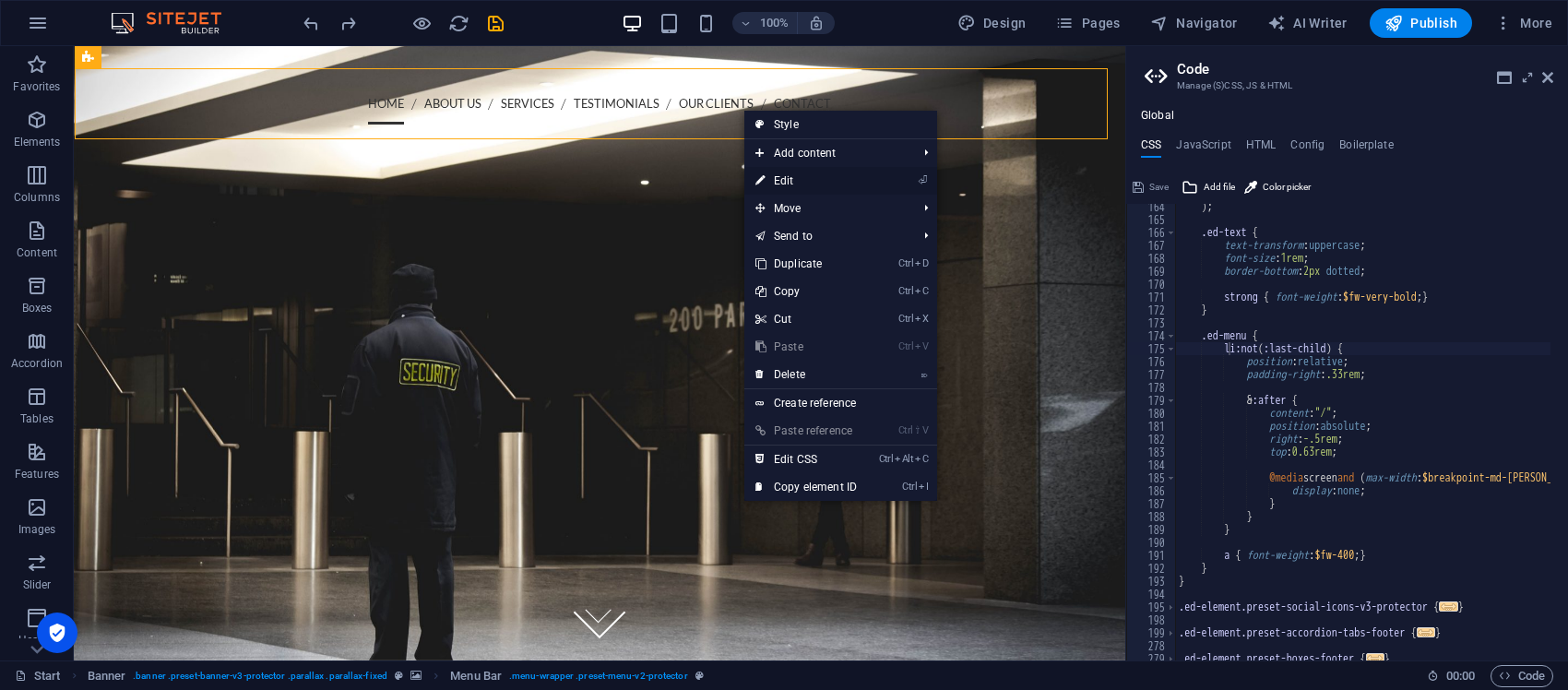 click on "⏎  Edit" at bounding box center (840, 181) 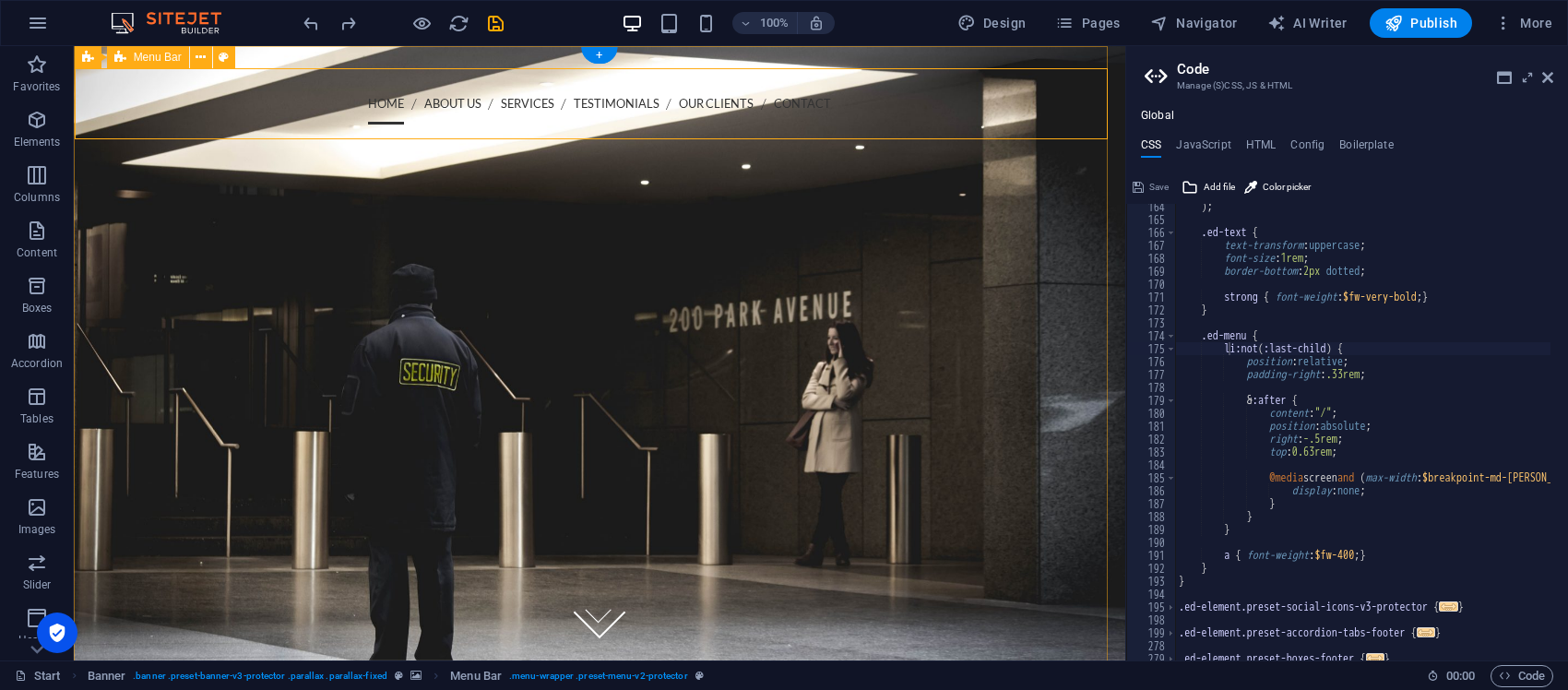 click on "Home About us Services Testimonials Our Clients Contact Menu" at bounding box center [600, 155] 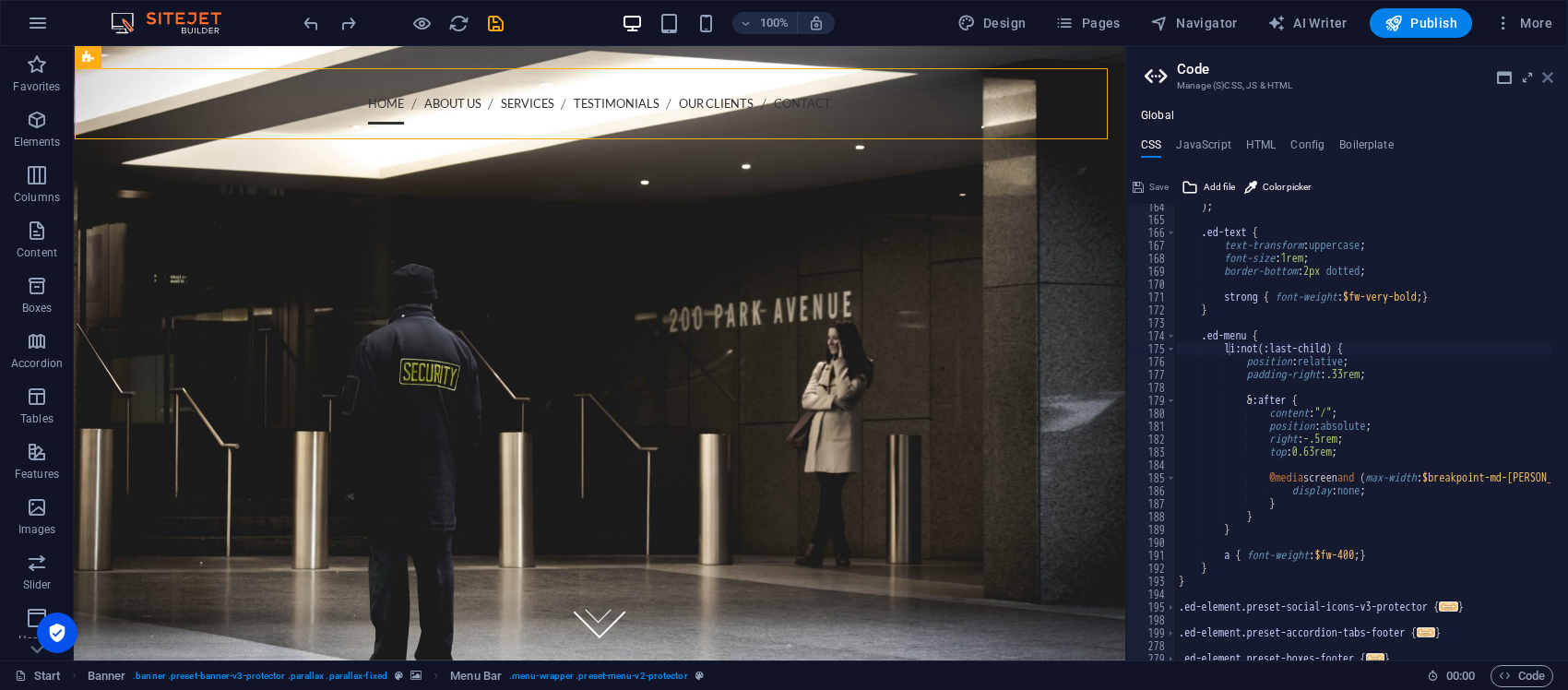 click at bounding box center [1548, 77] 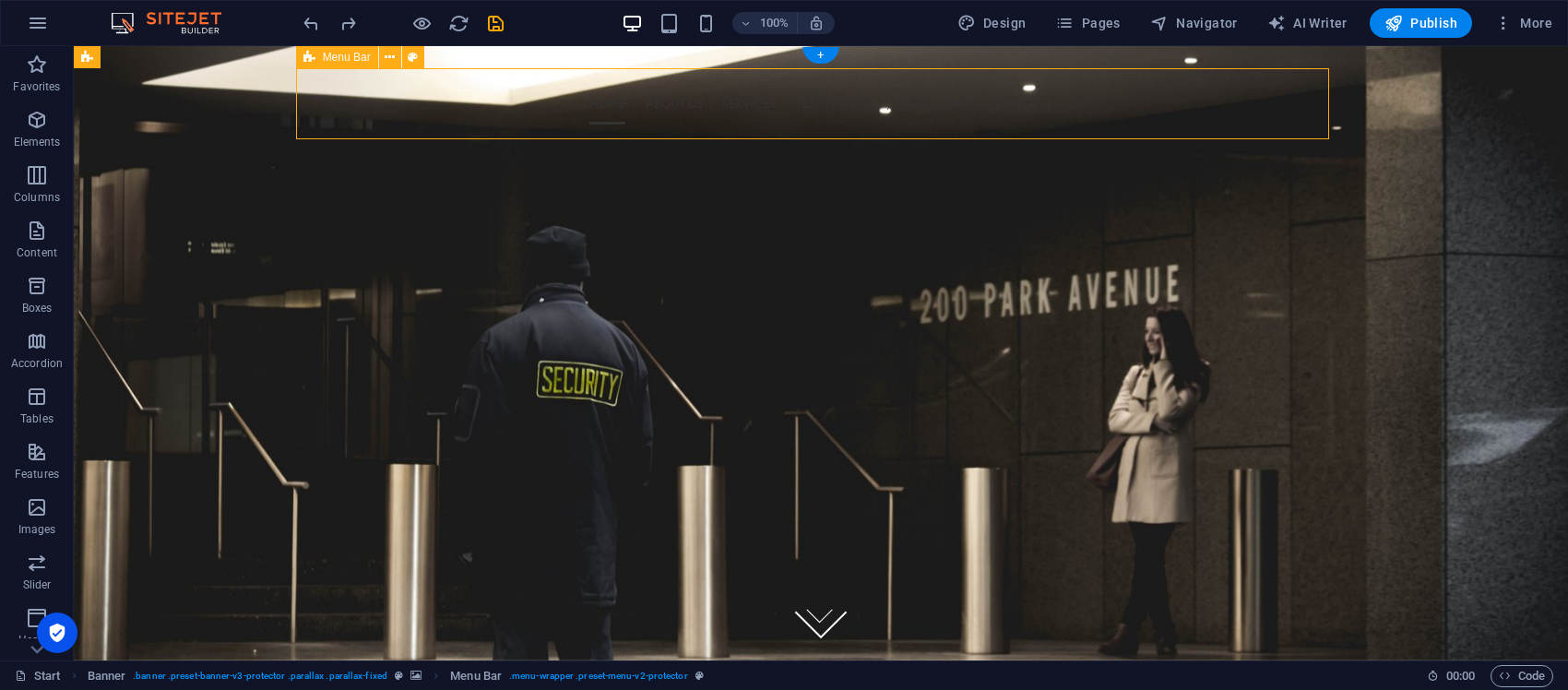 click on "Home About us Services Testimonials Our Clients Contact Menu" at bounding box center [821, 155] 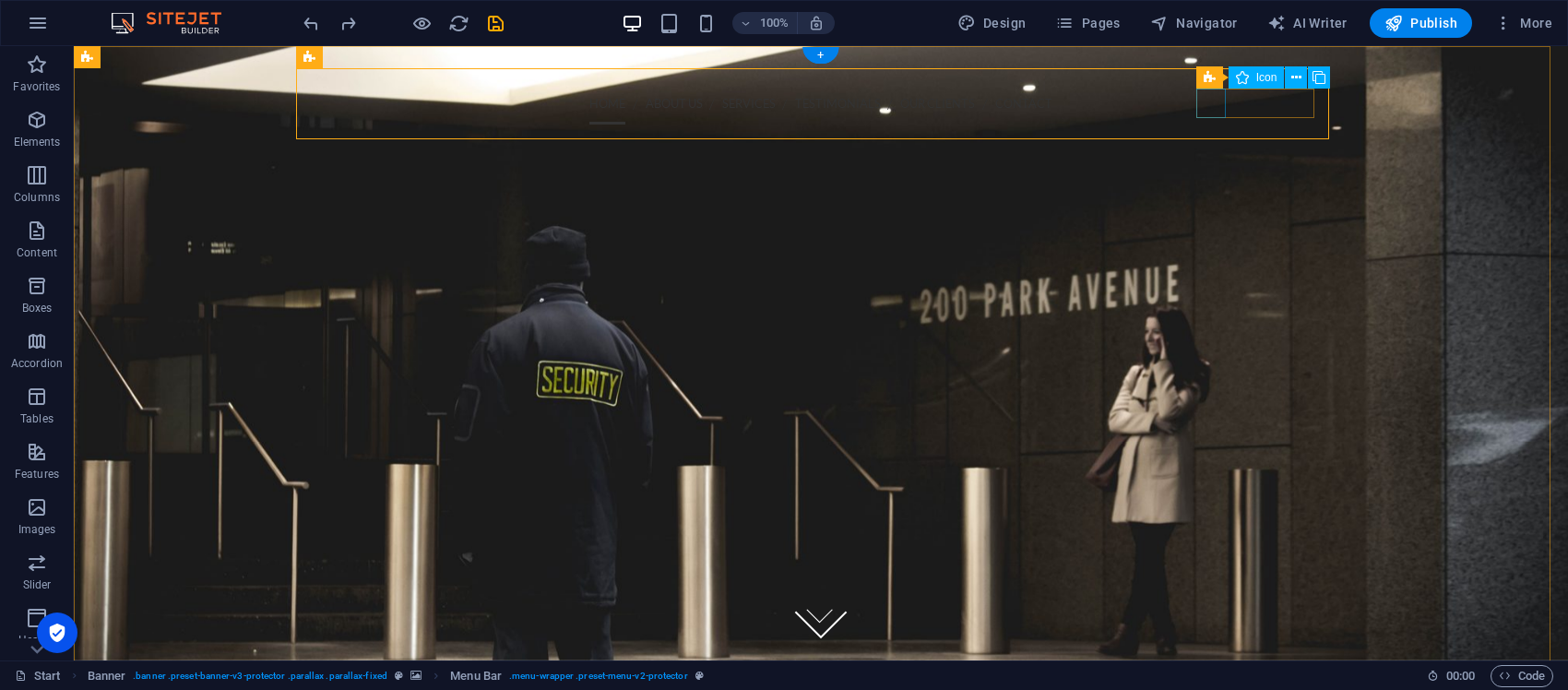 click at bounding box center [821, 139] 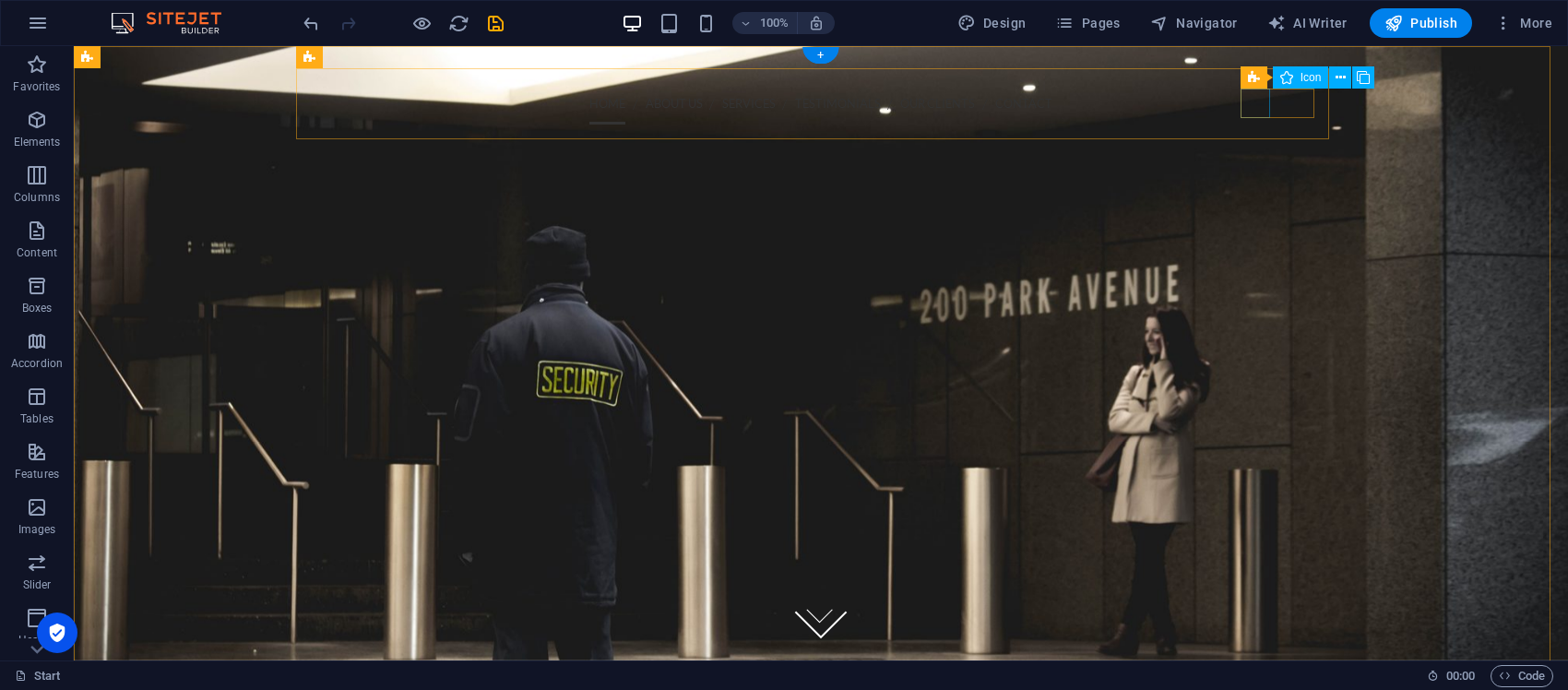 click at bounding box center (821, 139) 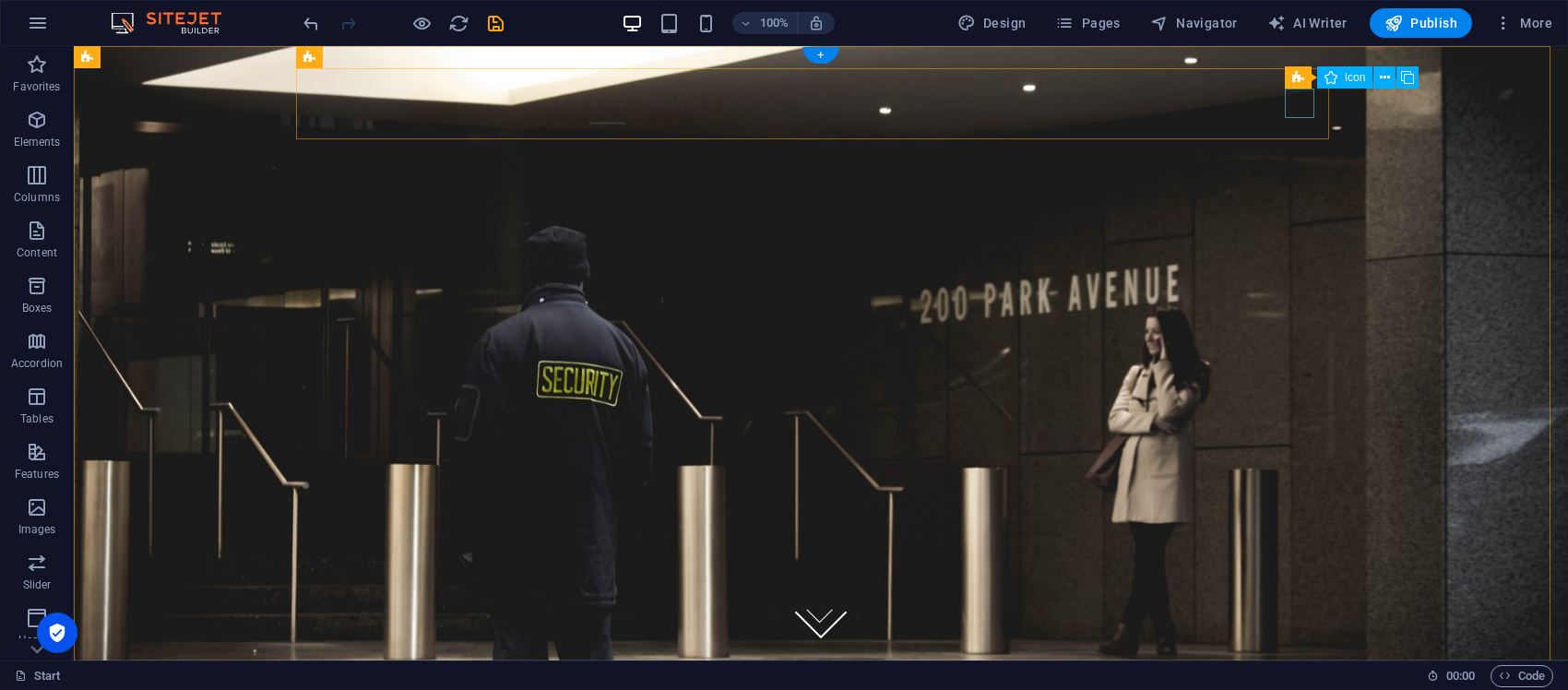 click at bounding box center (821, 139) 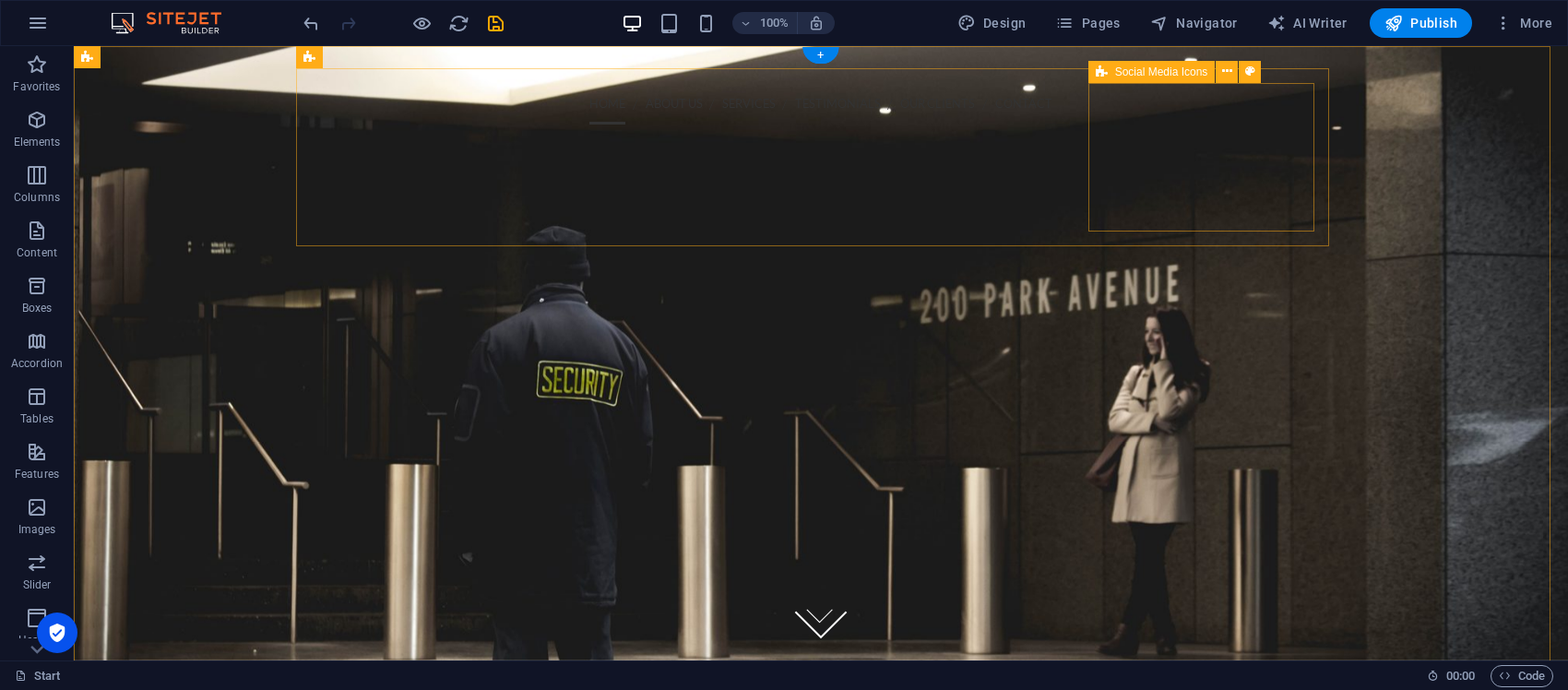 click on "Drop content here or  Add elements  Paste clipboard" at bounding box center [821, 183] 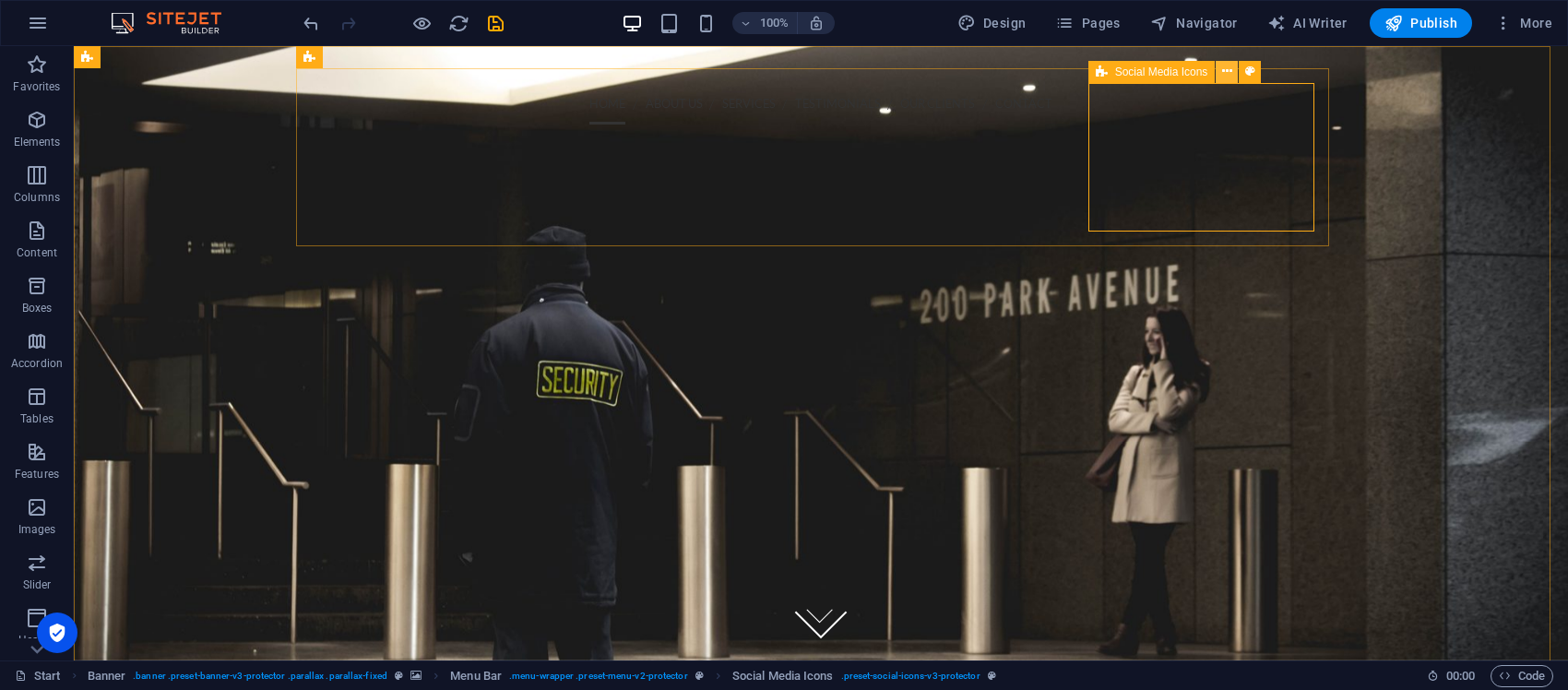 click at bounding box center [1227, 71] 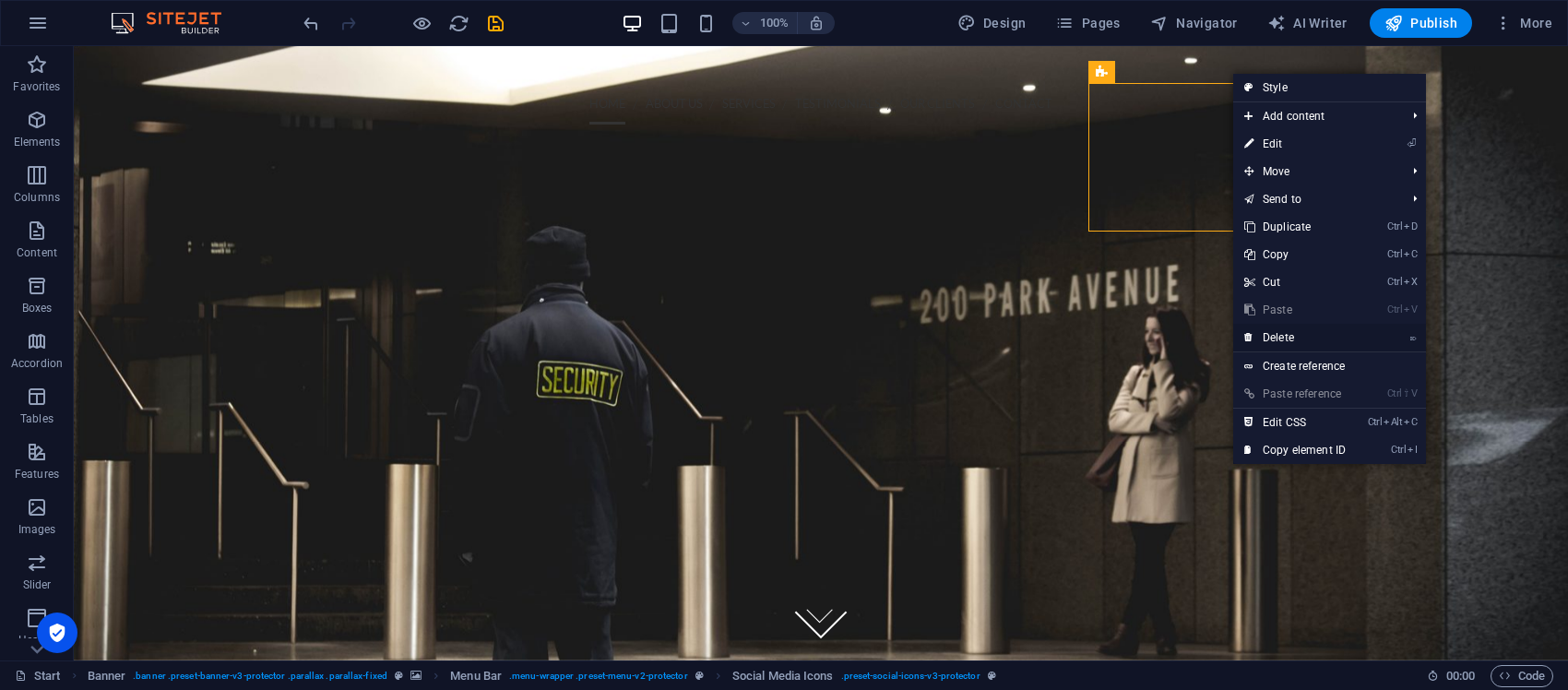 click on "⌦  Delete" at bounding box center (1295, 338) 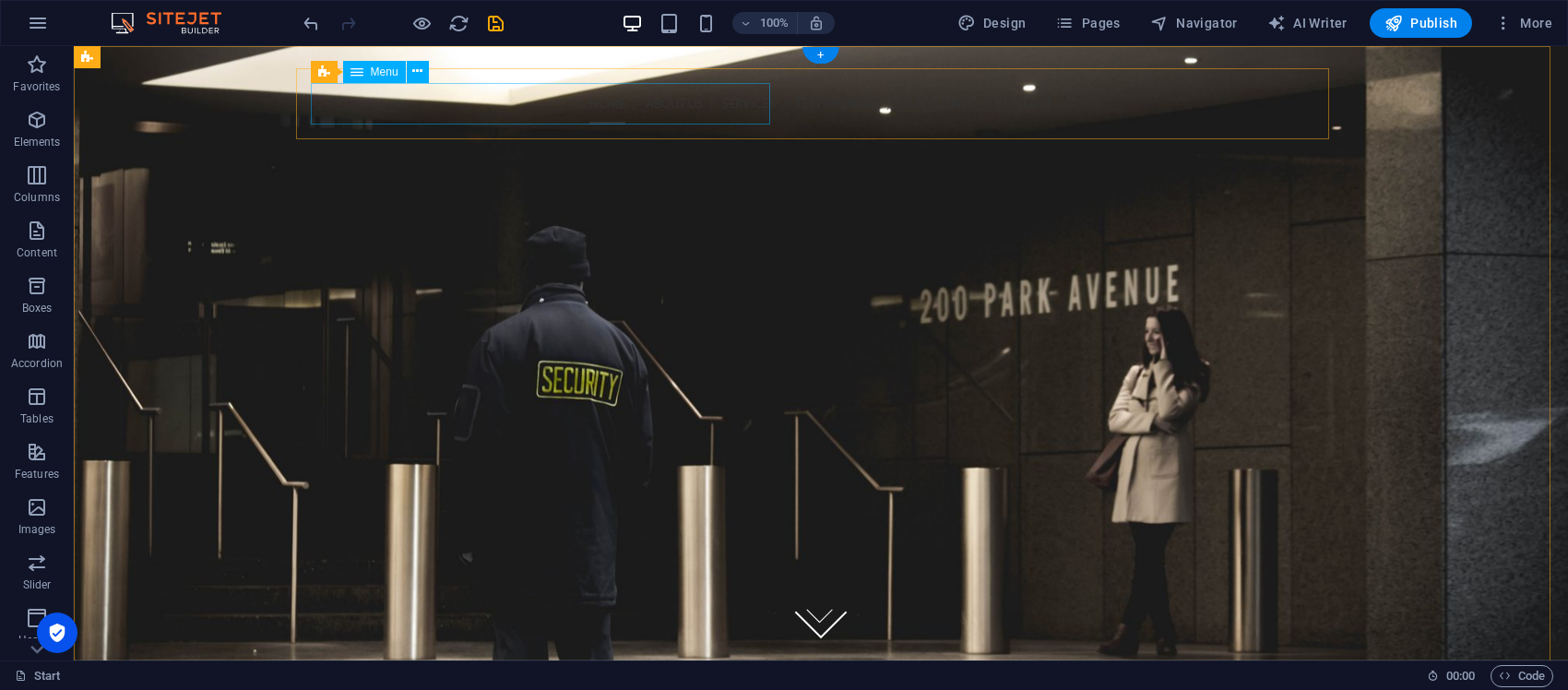 drag, startPoint x: 584, startPoint y: 104, endPoint x: 595, endPoint y: 106, distance: 11.18034 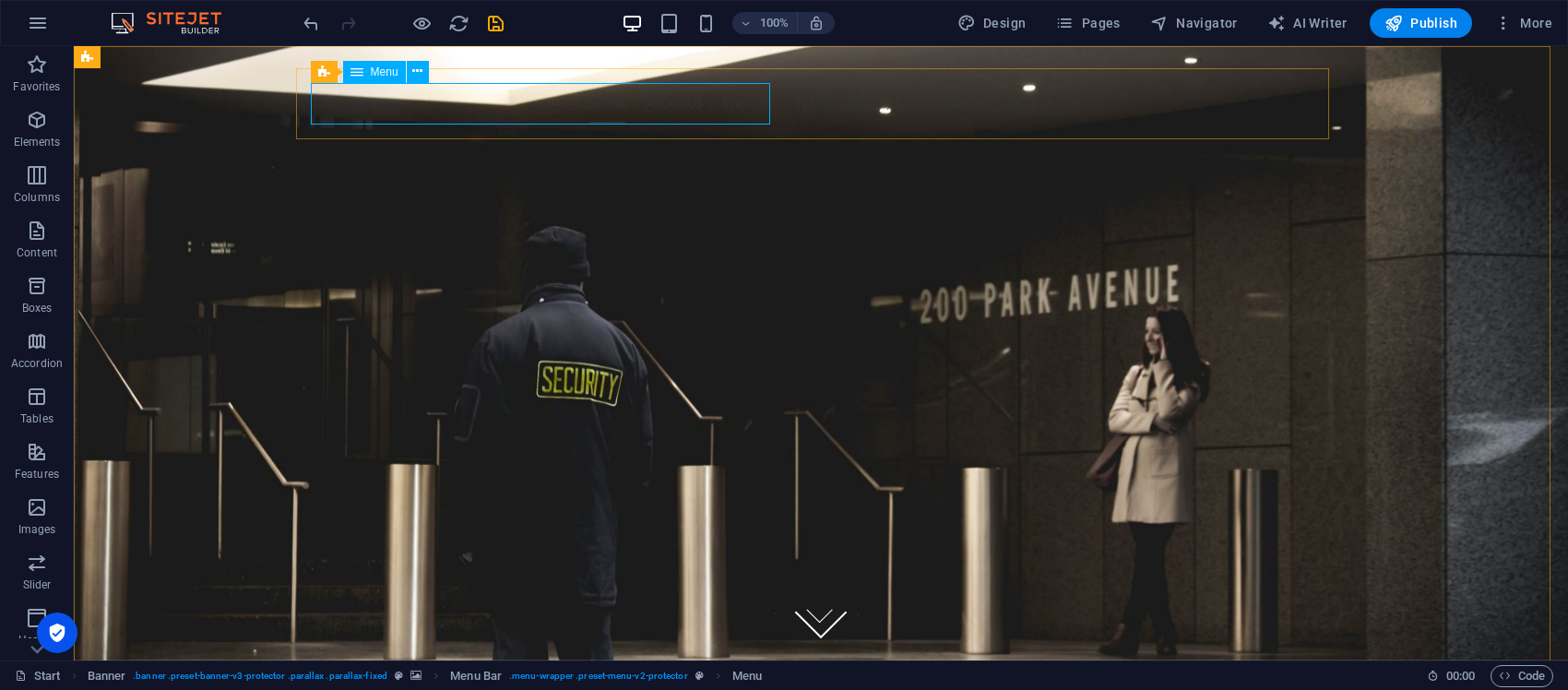 click on "Menu" at bounding box center (385, 72) 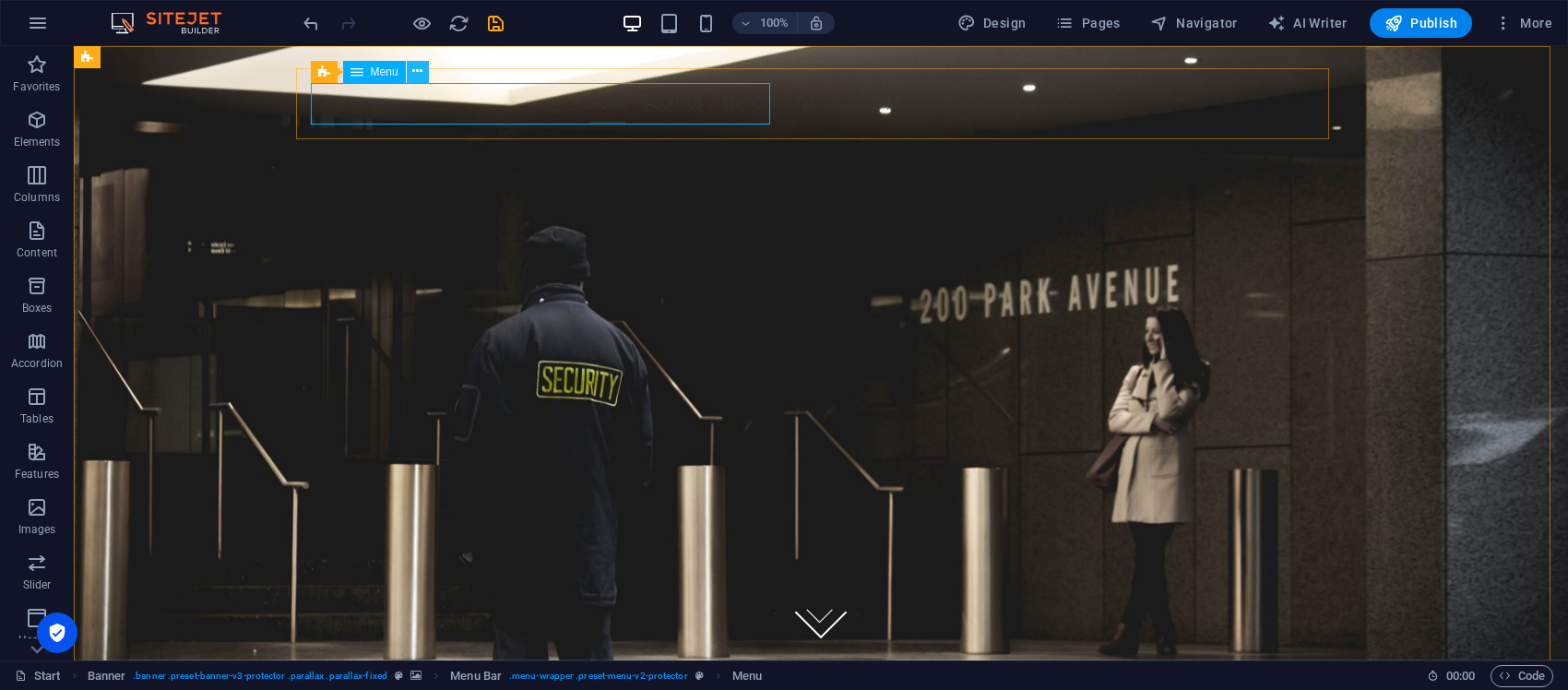 click at bounding box center [417, 71] 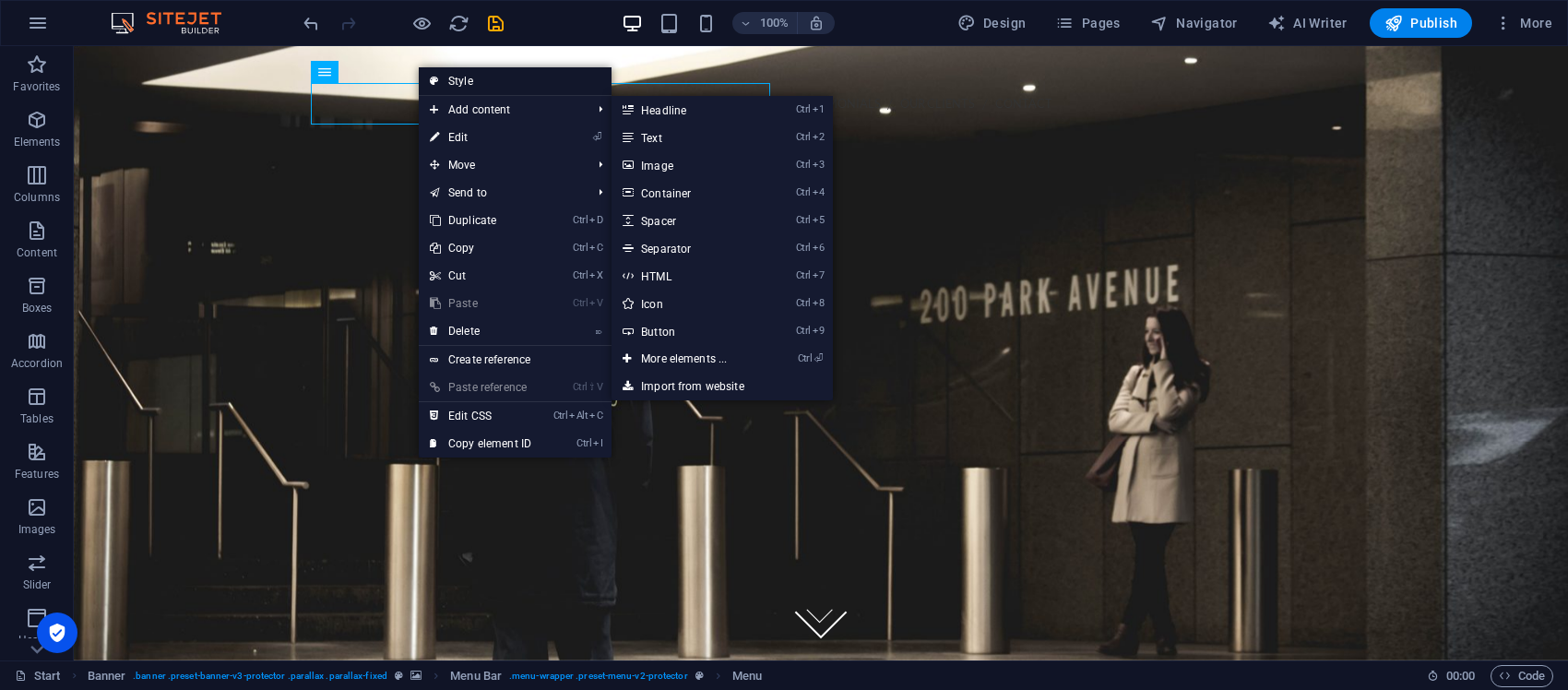 click on "Style" at bounding box center [515, 81] 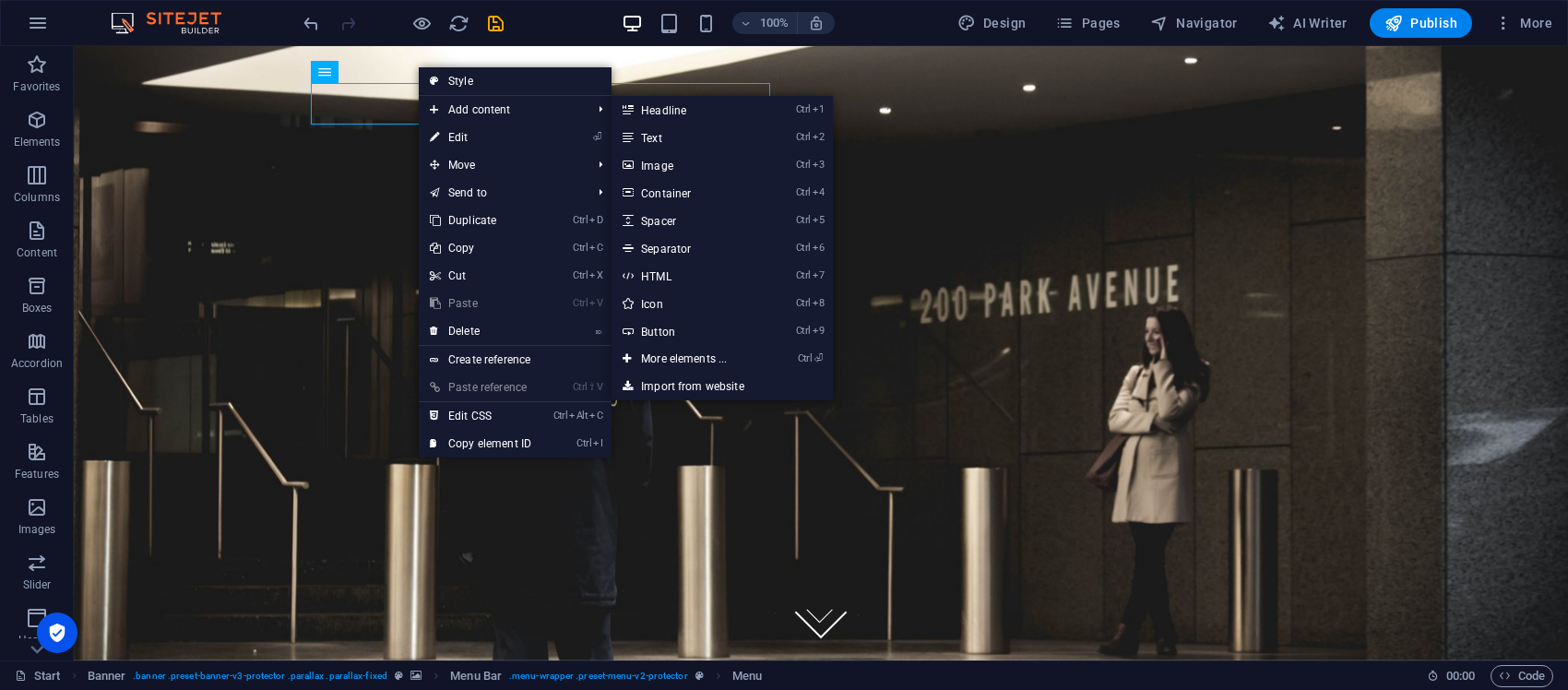 select on "rem" 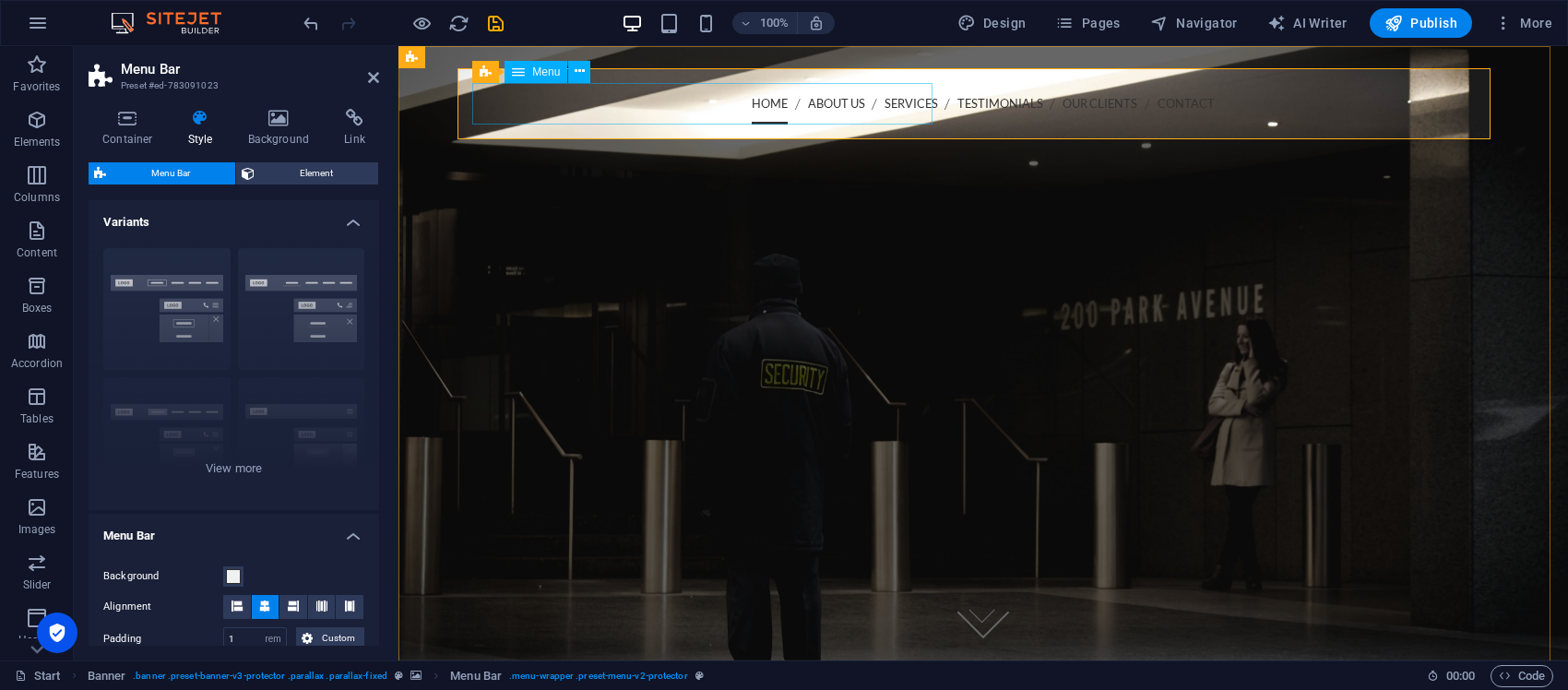 click on "Home About us Services Testimonials Our Clients Contact" at bounding box center (983, 103) 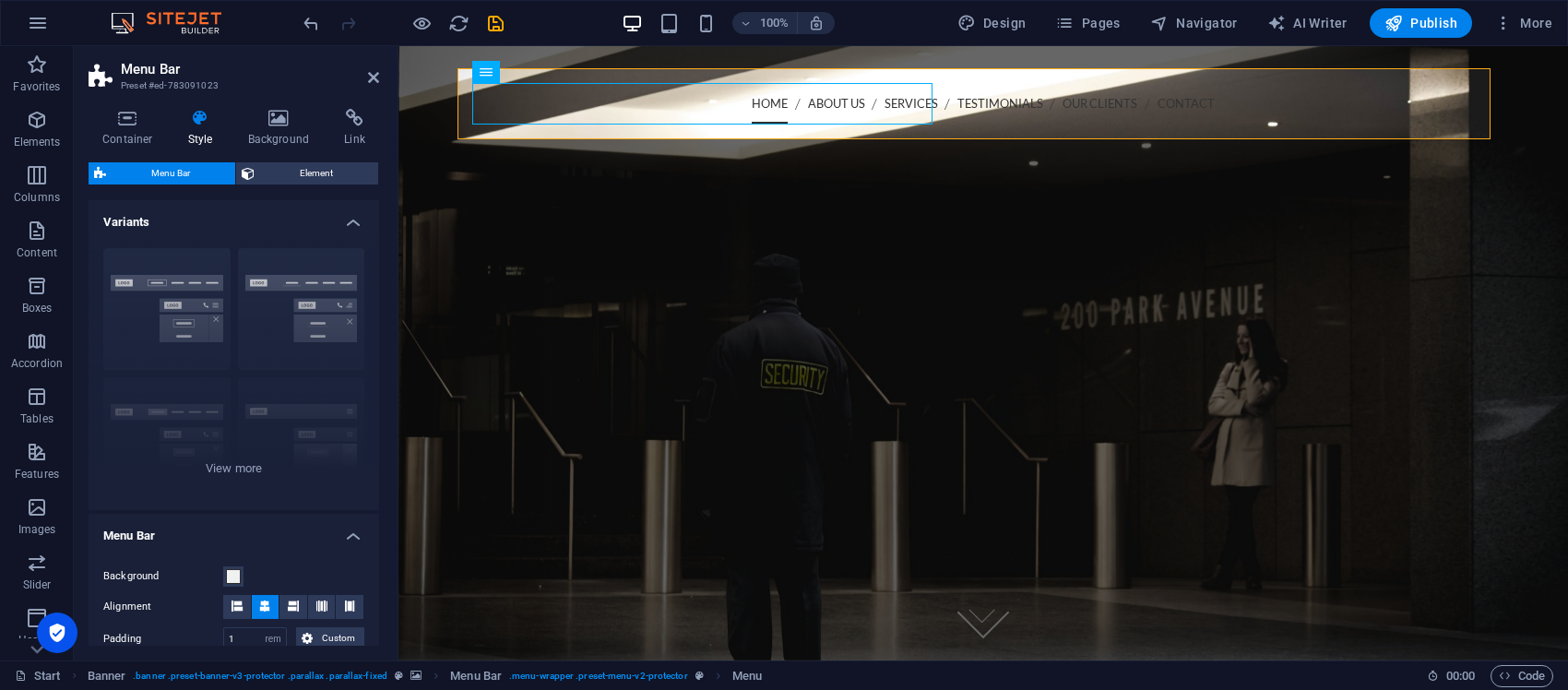 click at bounding box center [266, 607] 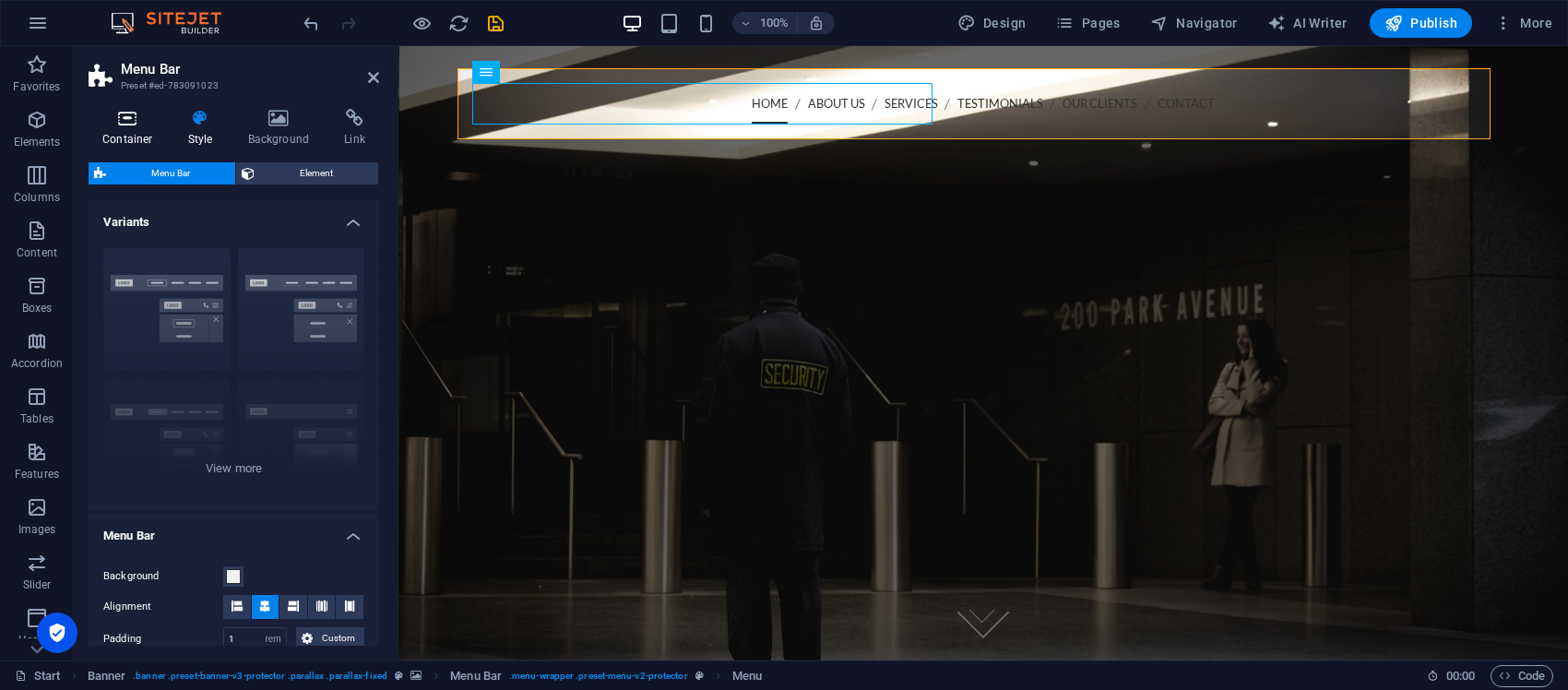 click at bounding box center (127, 118) 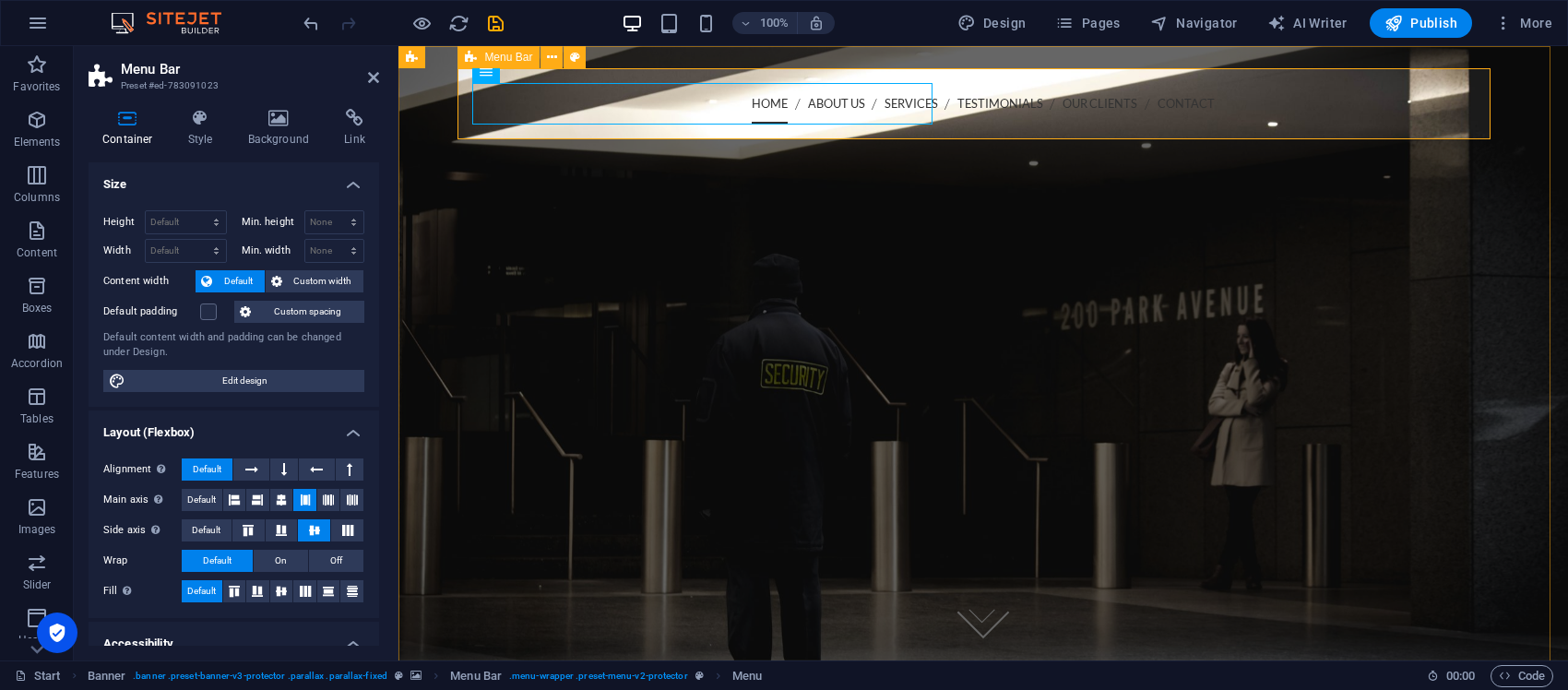 click on "Home About us Services Testimonials Our Clients Contact Menu" at bounding box center (983, 103) 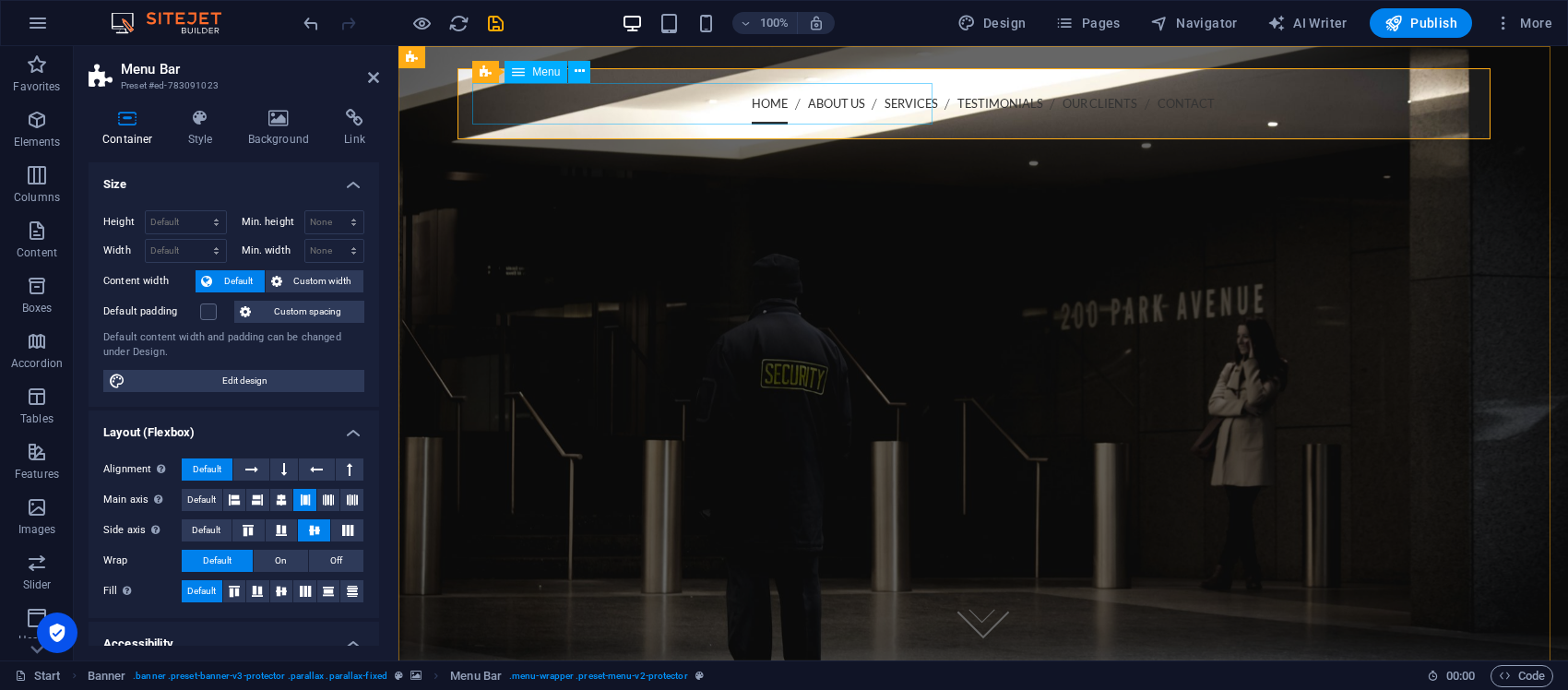 click on "Home About us Services Testimonials Our Clients Contact" at bounding box center [983, 103] 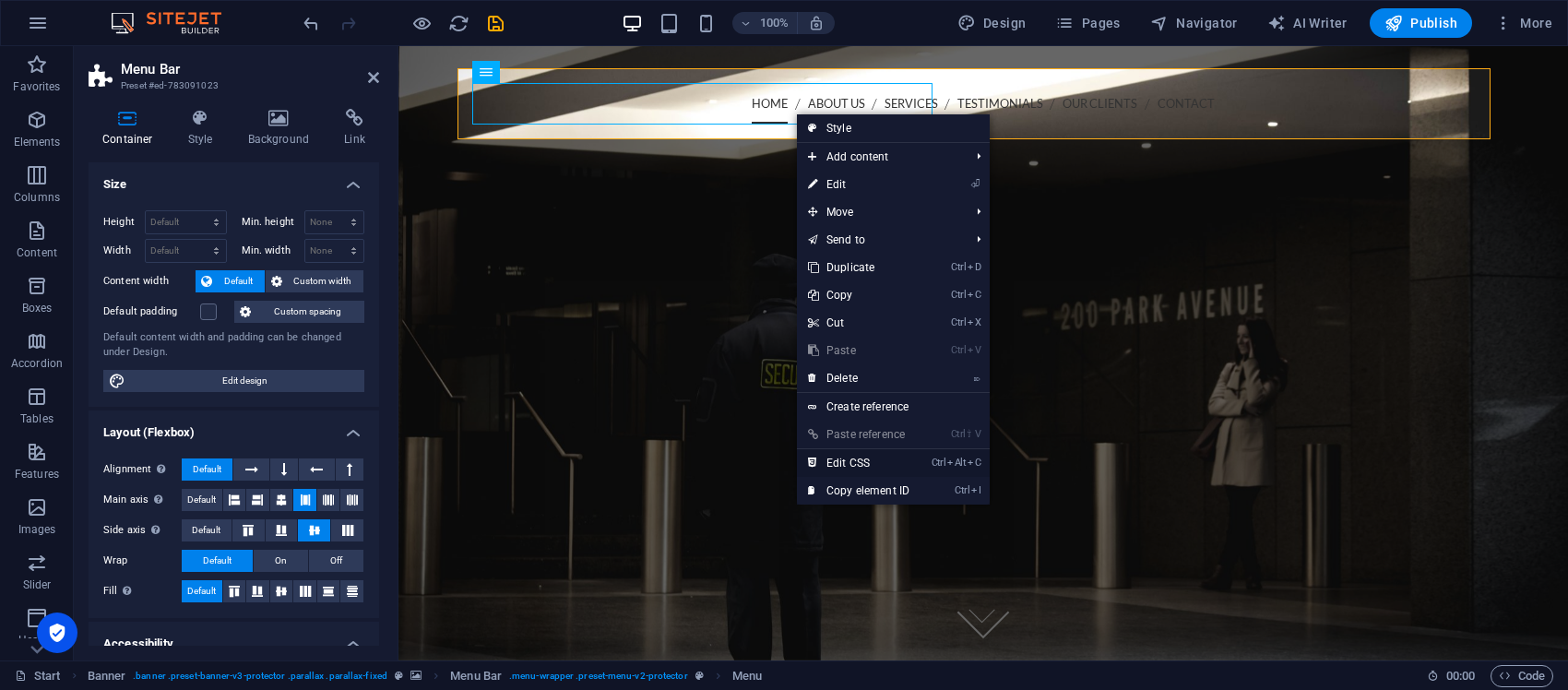 click on "Ctrl Alt C  Edit CSS" at bounding box center [859, 463] 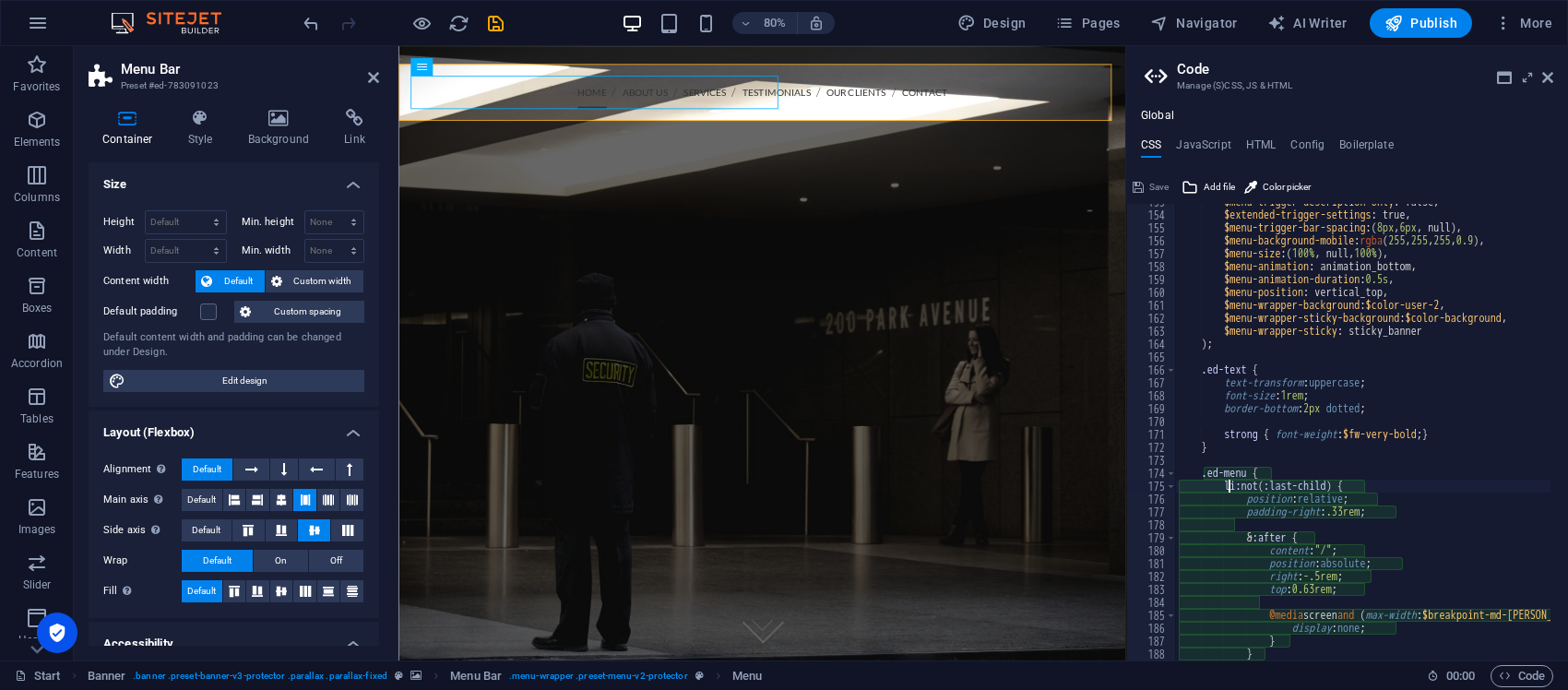 scroll, scrollTop: 1519, scrollLeft: 0, axis: vertical 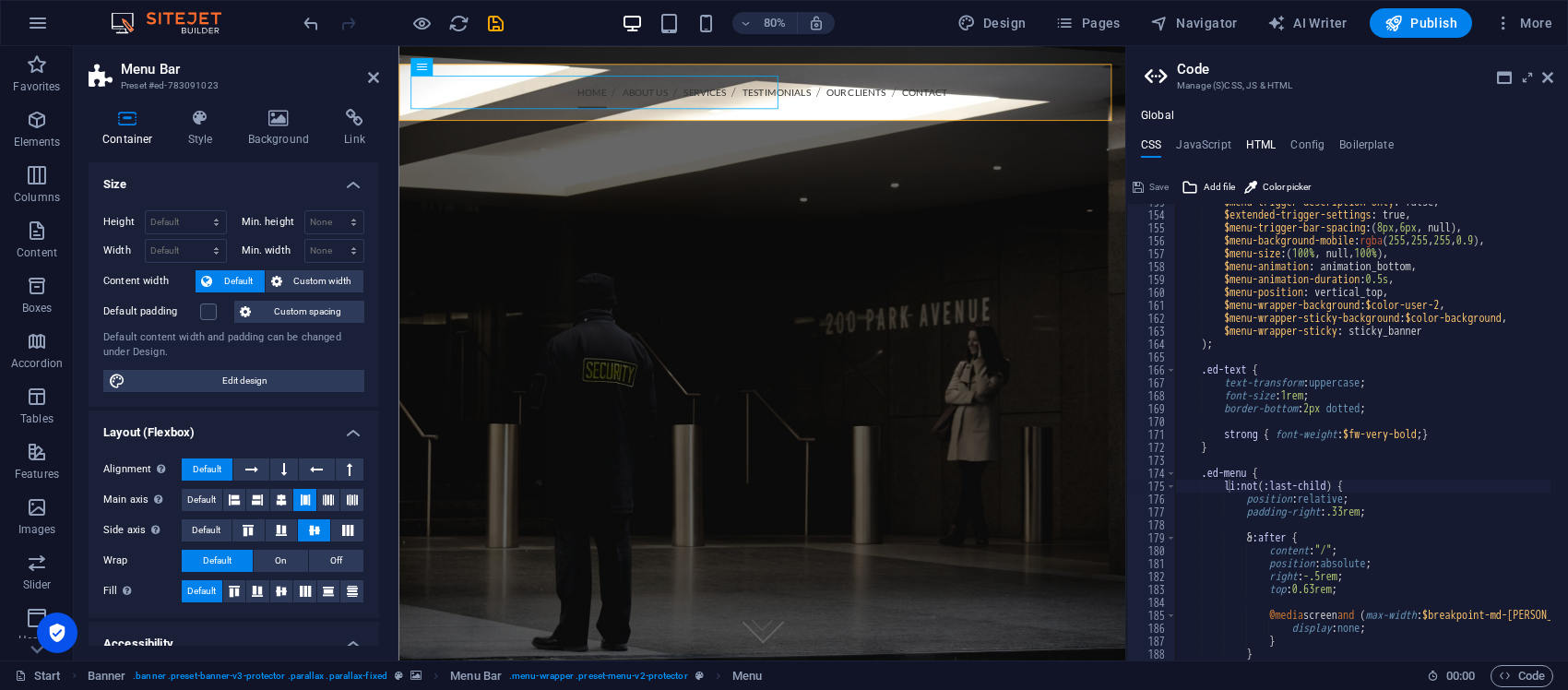 click on "HTML" at bounding box center [1261, 149] 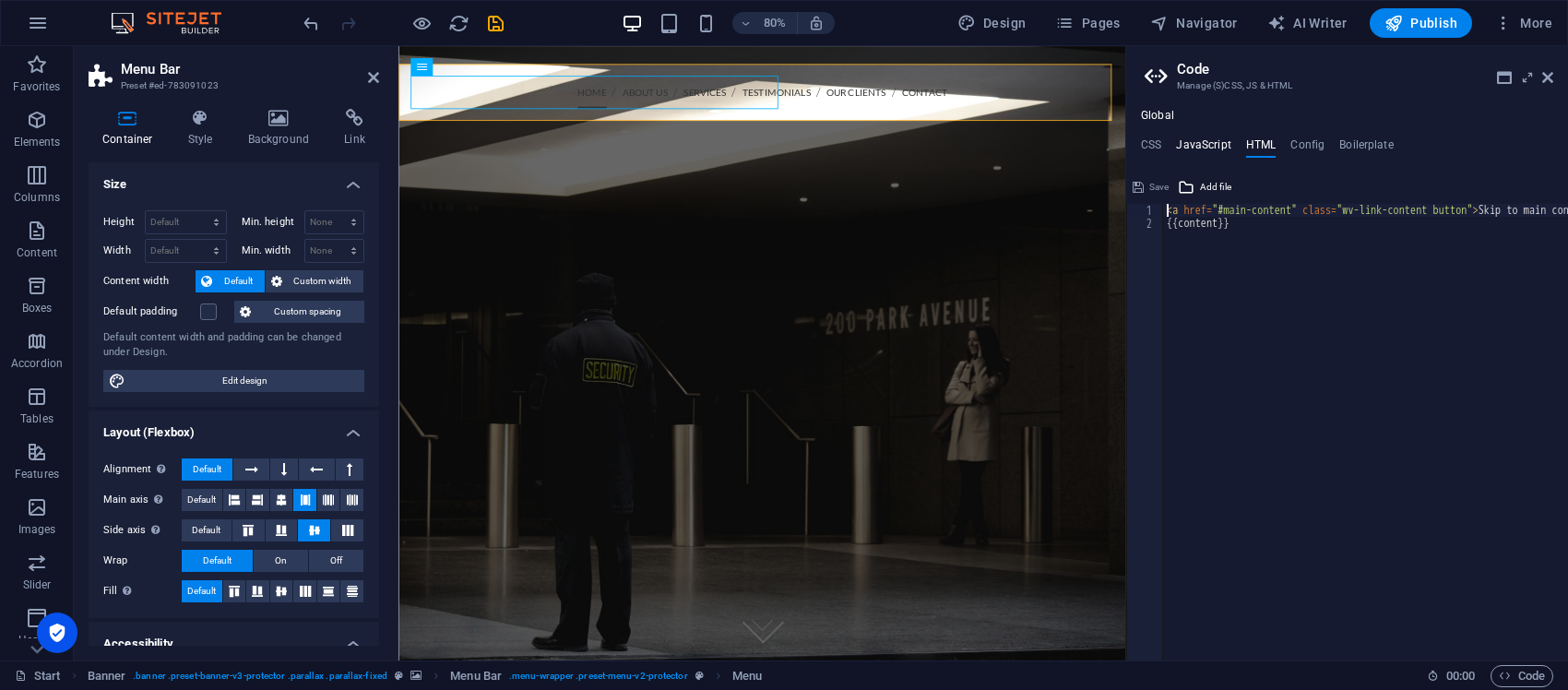 click on "JavaScript" at bounding box center [1203, 149] 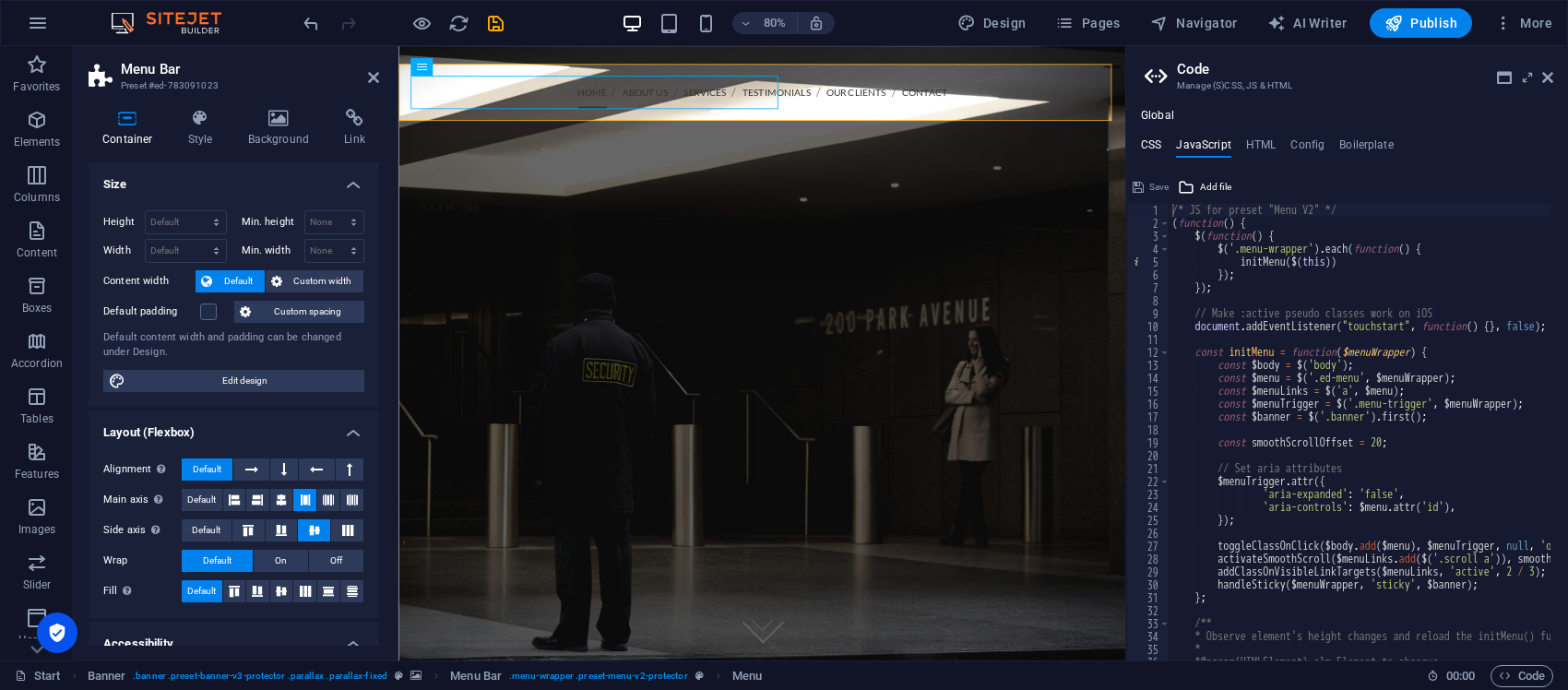 click on "CSS" at bounding box center [1151, 149] 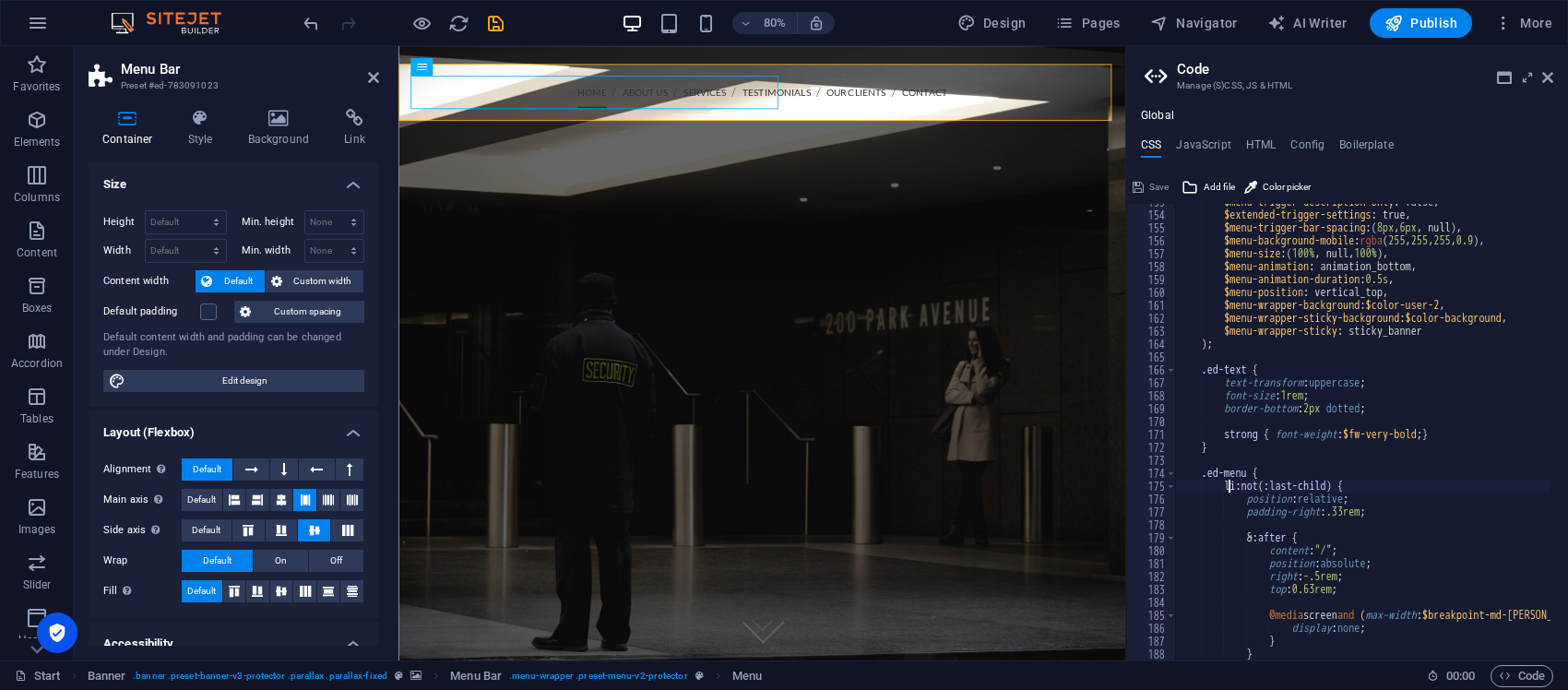scroll, scrollTop: 1588, scrollLeft: 0, axis: vertical 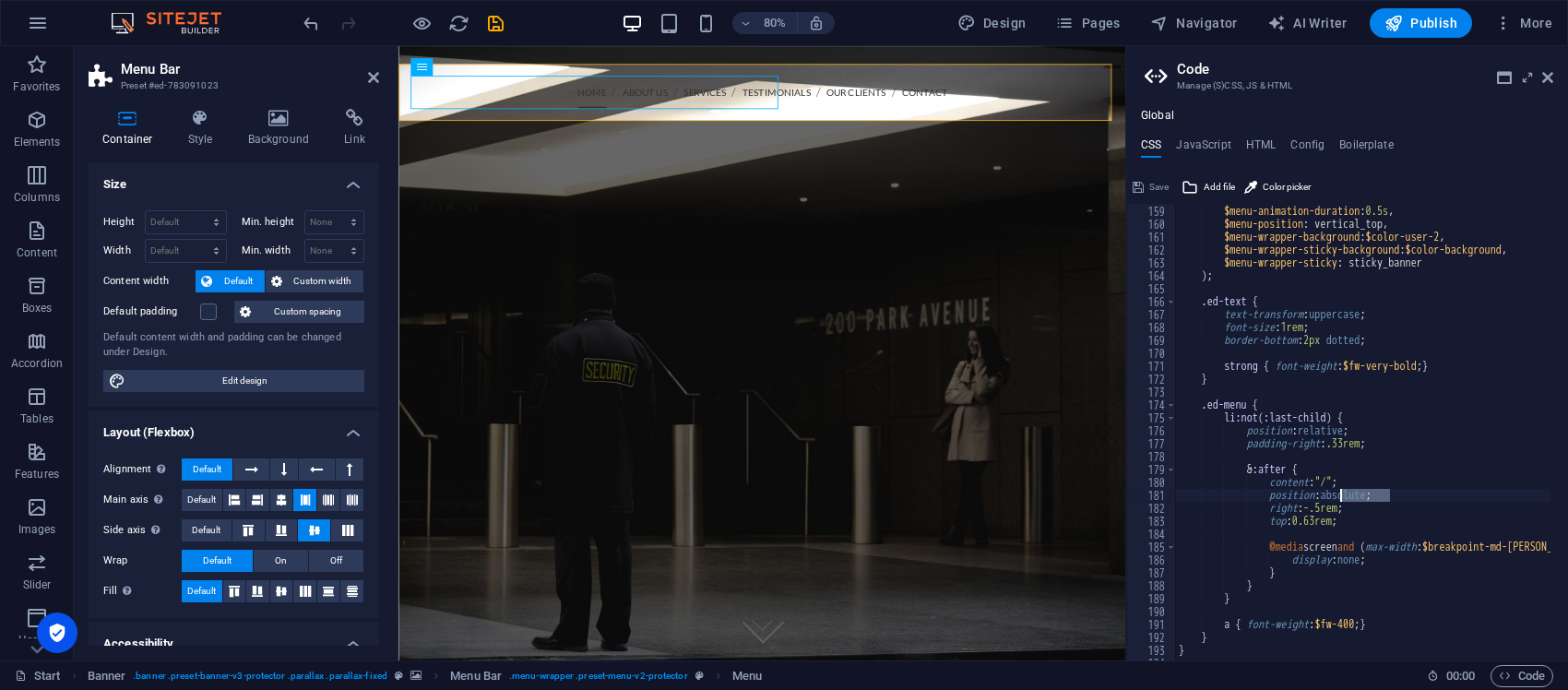 drag, startPoint x: 1391, startPoint y: 496, endPoint x: 1340, endPoint y: 496, distance: 51 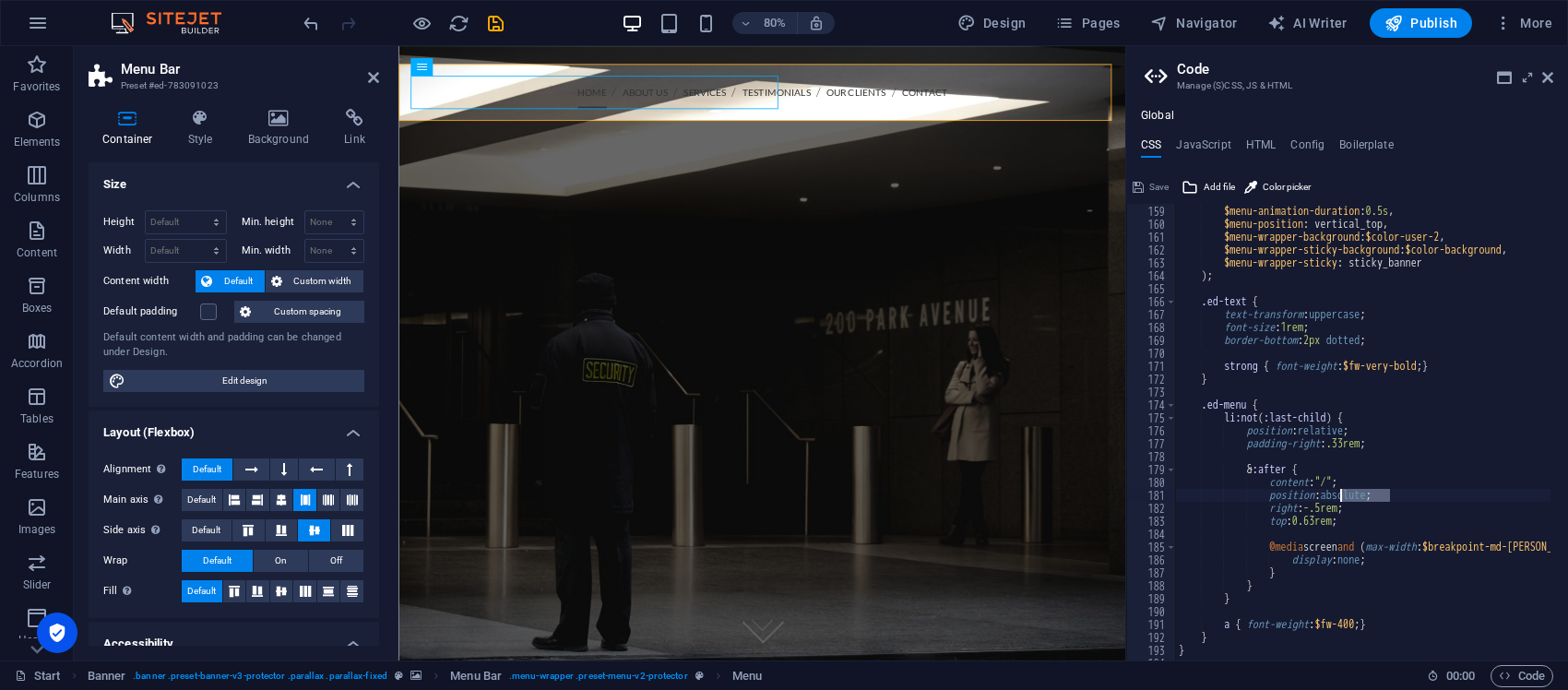 click on "$menu-animation : animation_bottom,            $menu-animation-duration :  0.5s ,            $menu-position : vertical_top,            $menu-wrapper-background :  $color-user-2 ,            $menu-wrapper-sticky-background :  $color-background ,            $menu-wrapper-sticky : sticky_banner      ) ;      .ed-text   {           text-transform :  uppercase ;           font-size :  1rem ;           border-bottom :  2px   dotted ;                strong   {   font-weight :  $fw-very-bold ;  }      }      .ed-menu   {           li:not ( :last-child )   {                position :  relative ;                padding-right :  .33rem ;                          & :after   {                     content :  "/" ;                     position :  absolute ;                     right :  -.5rem ;                     top :  0.63rem ;                                    @media  screen  and   ( max-width :  $breakpoint-md-max )   {                          display :  none ;                     }                }      }" at bounding box center (1452, 424) 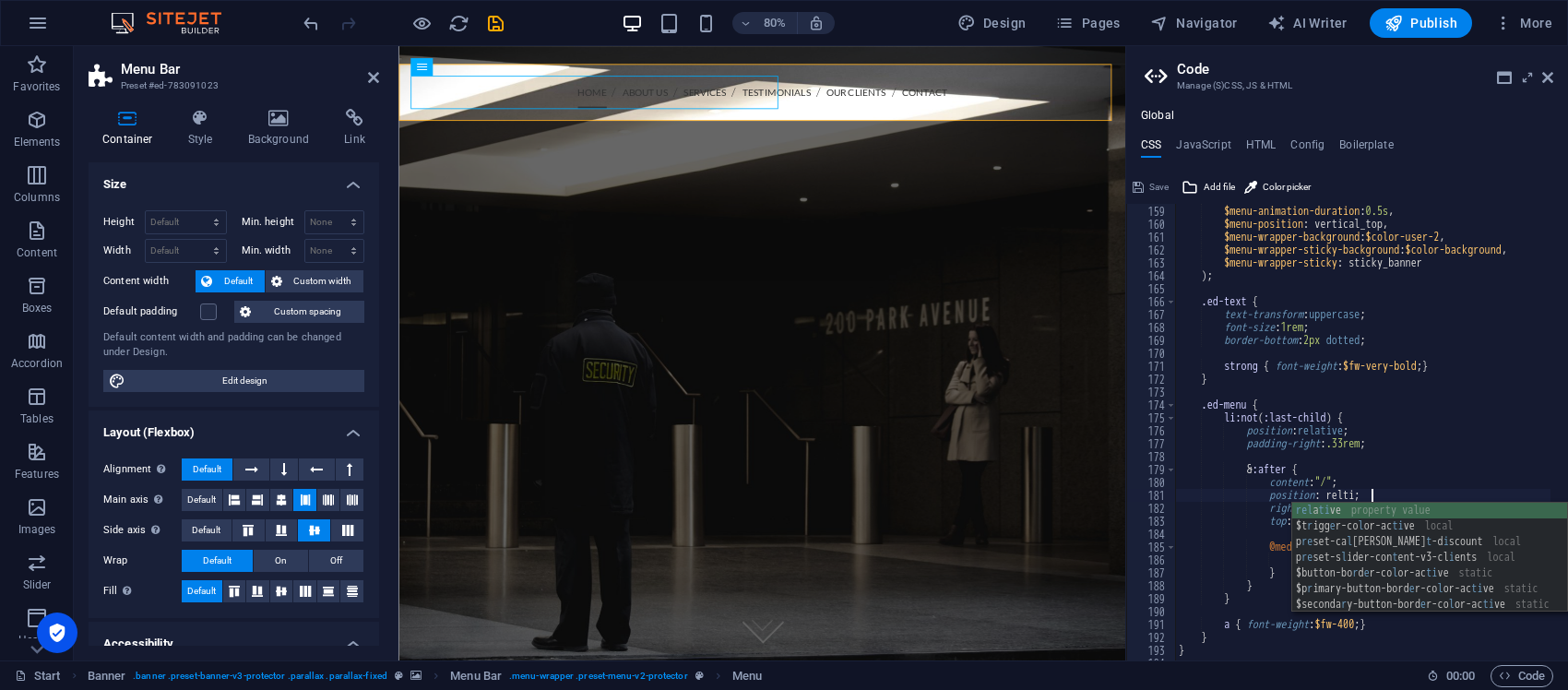scroll, scrollTop: 0, scrollLeft: 23, axis: horizontal 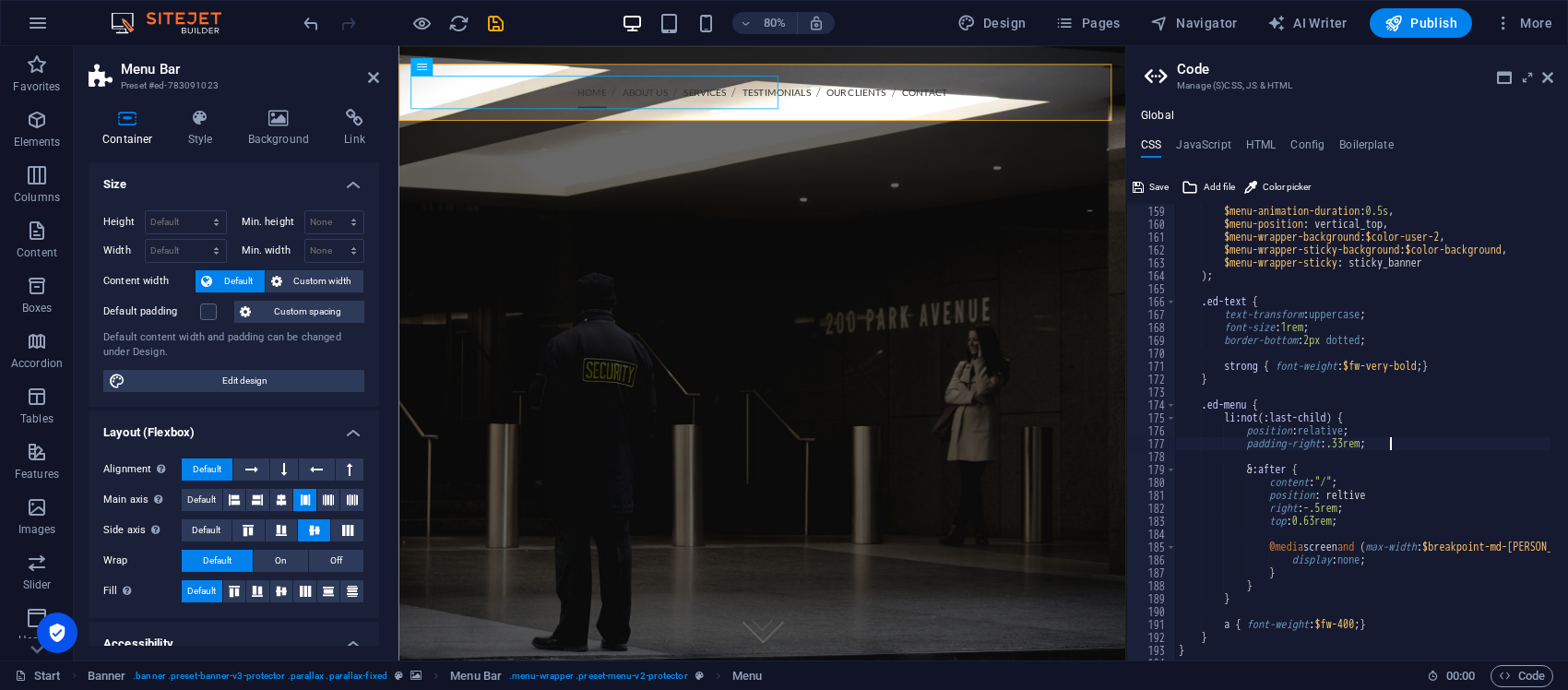 click on "$menu-animation : animation_bottom,            $menu-animation-duration :  0.5s ,            $menu-position : vertical_top,            $menu-wrapper-background :  $color-user-2 ,            $menu-wrapper-sticky-background :  $color-background ,            $menu-wrapper-sticky : sticky_banner      ) ;      .ed-text   {           text-transform :  uppercase ;           font-size :  1rem ;           border-bottom :  2px   dotted ;                strong   {   font-weight :  $fw-very-bold ;  }      }      .ed-menu   {           li:not ( :last-child )   {                position :  relative ;                padding-right :  .33rem ;                          & :after   {                     content :  "/" ;                     position : reltive                     right :  -.5rem ;                     top :  0.63rem ;                                    @media  screen  and   ( max-width :  $breakpoint-md-max )   {                          display :  none ;                     }                }           }" at bounding box center (1452, 424) 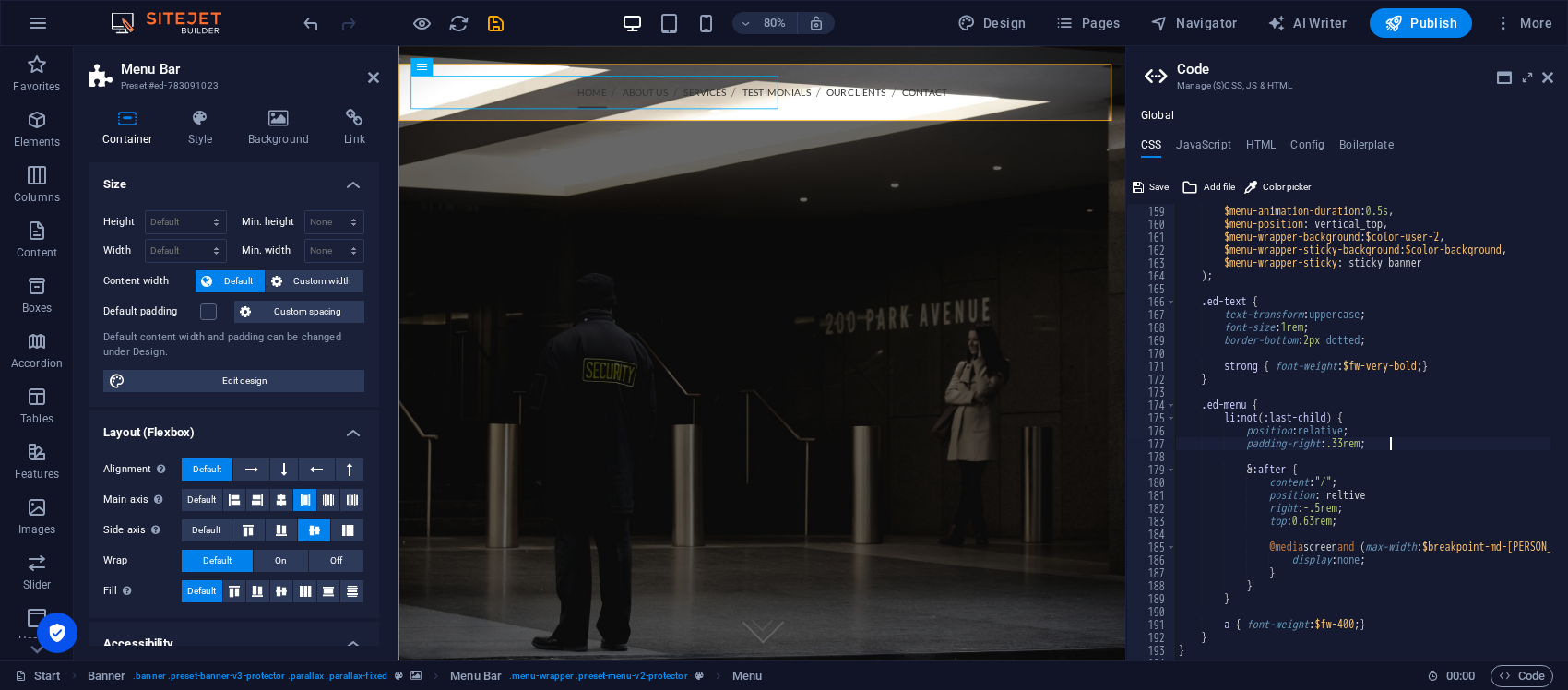 scroll, scrollTop: 0, scrollLeft: 21, axis: horizontal 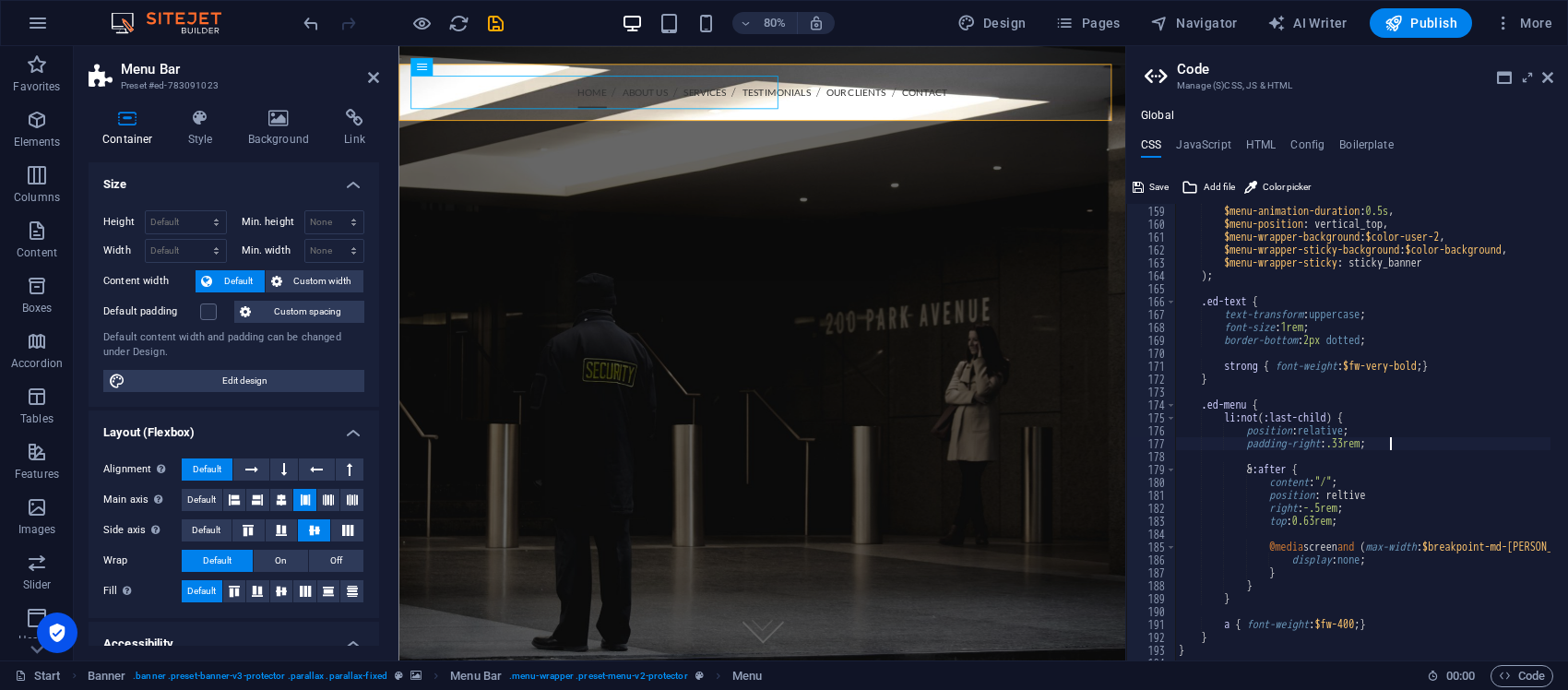 click on "$menu-animation : animation_bottom,            $menu-animation-duration :  0.5s ,            $menu-position : vertical_top,            $menu-wrapper-background :  $color-user-2 ,            $menu-wrapper-sticky-background :  $color-background ,            $menu-wrapper-sticky : sticky_banner      ) ;      .ed-text   {           text-transform :  uppercase ;           font-size :  1rem ;           border-bottom :  2px   dotted ;                strong   {   font-weight :  $fw-very-bold ;  }      }      .ed-menu   {           li:not ( :last-child )   {                position :  relative ;                padding-right :  .33rem ;                          & :after   {                     content :  "/" ;                     position : reltive                     right :  -.5rem ;                     top :  0.63rem ;                                    @media  screen  and   ( max-width :  $breakpoint-md-max )   {                          display :  none ;                     }                }           }" at bounding box center [1452, 424] 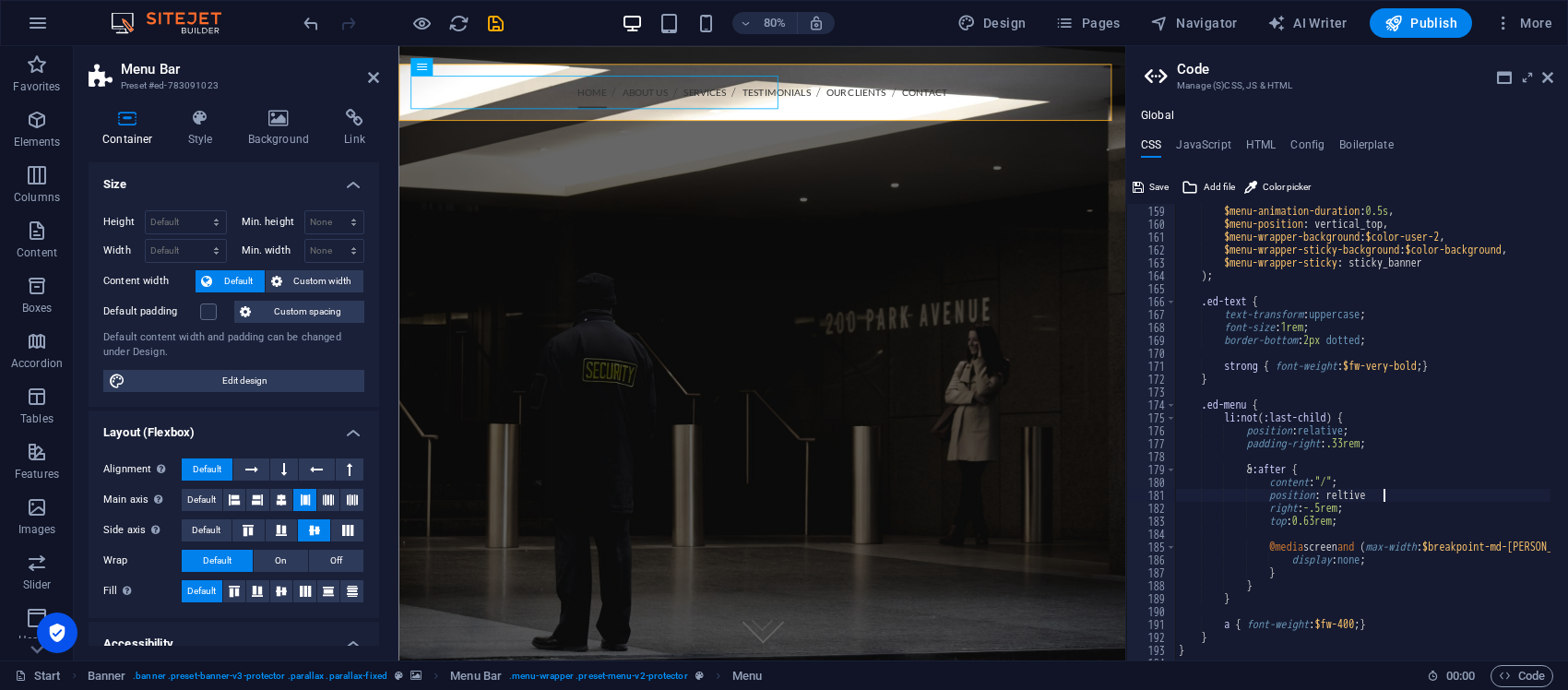 type on "position: reltive;" 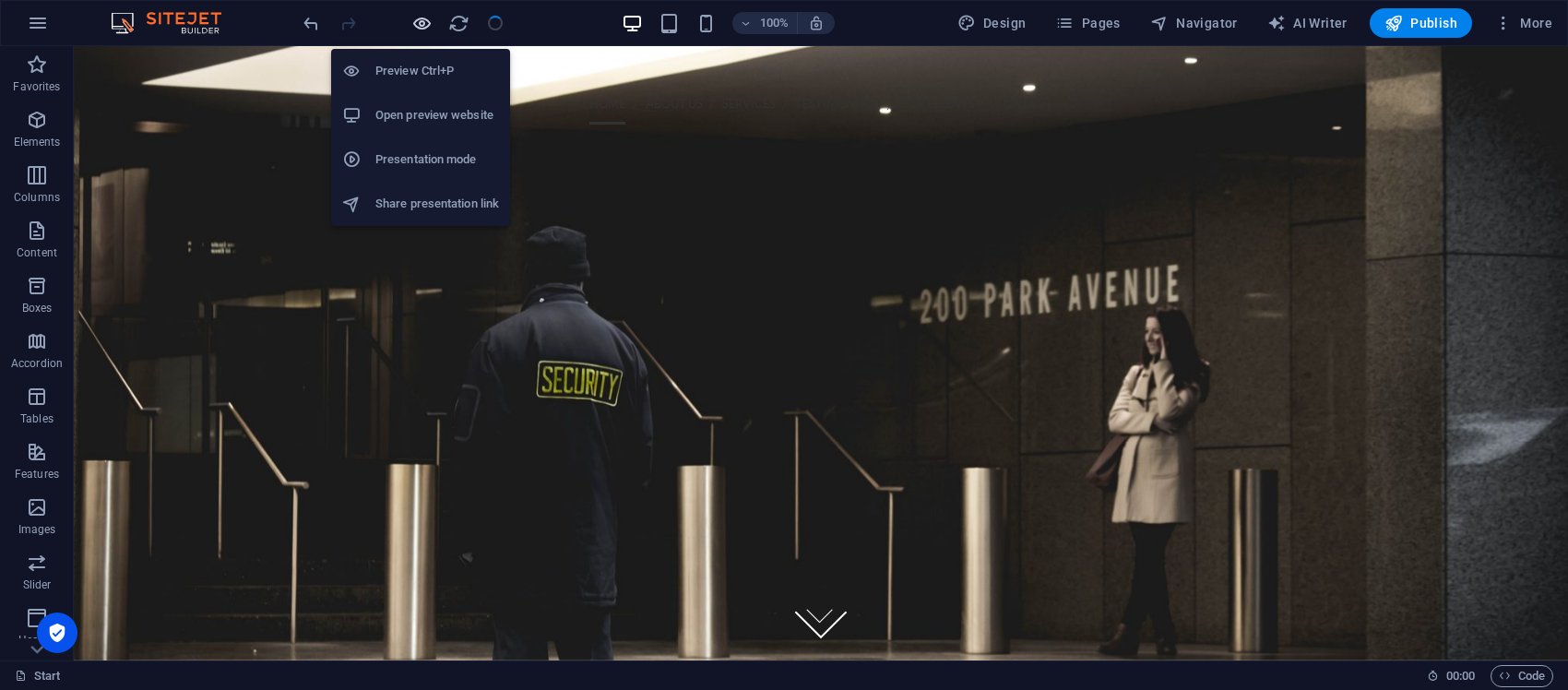 click at bounding box center (422, 23) 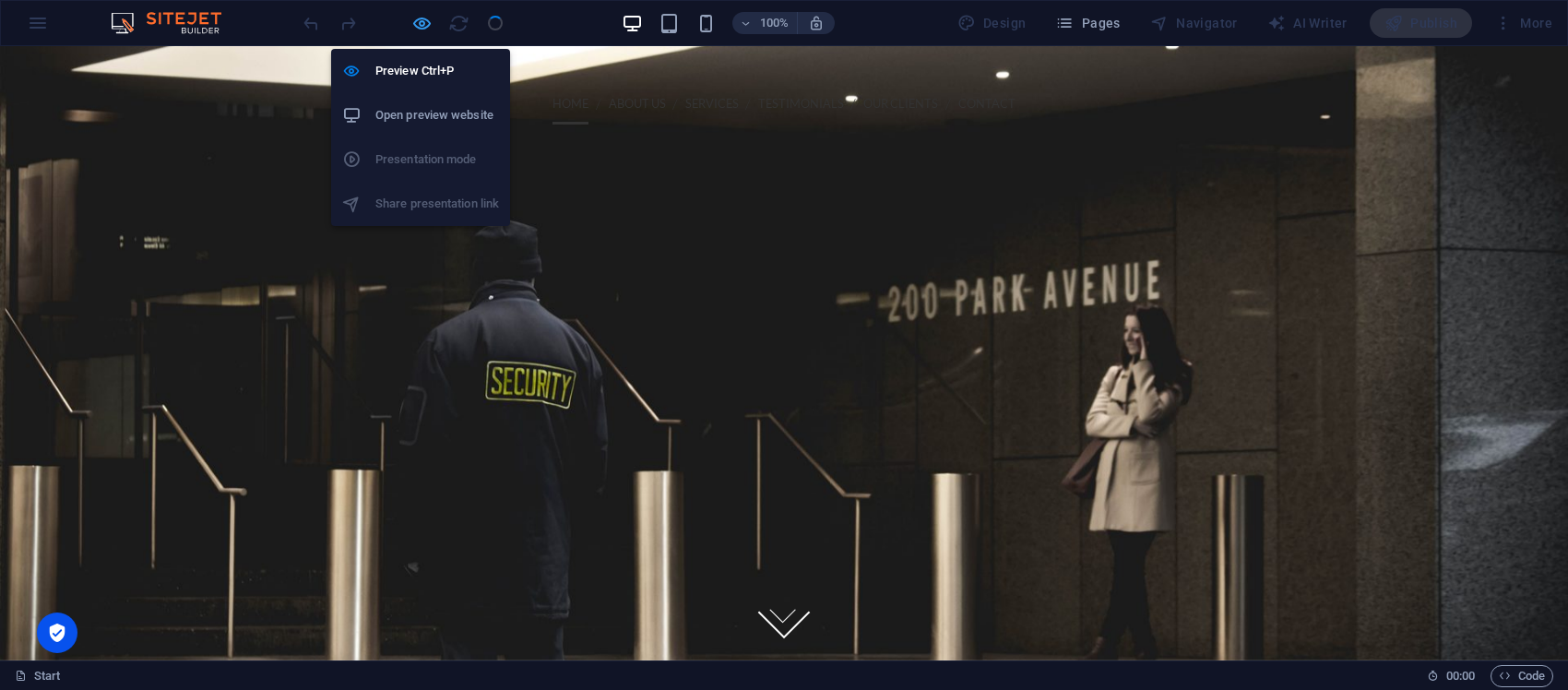 click at bounding box center (422, 23) 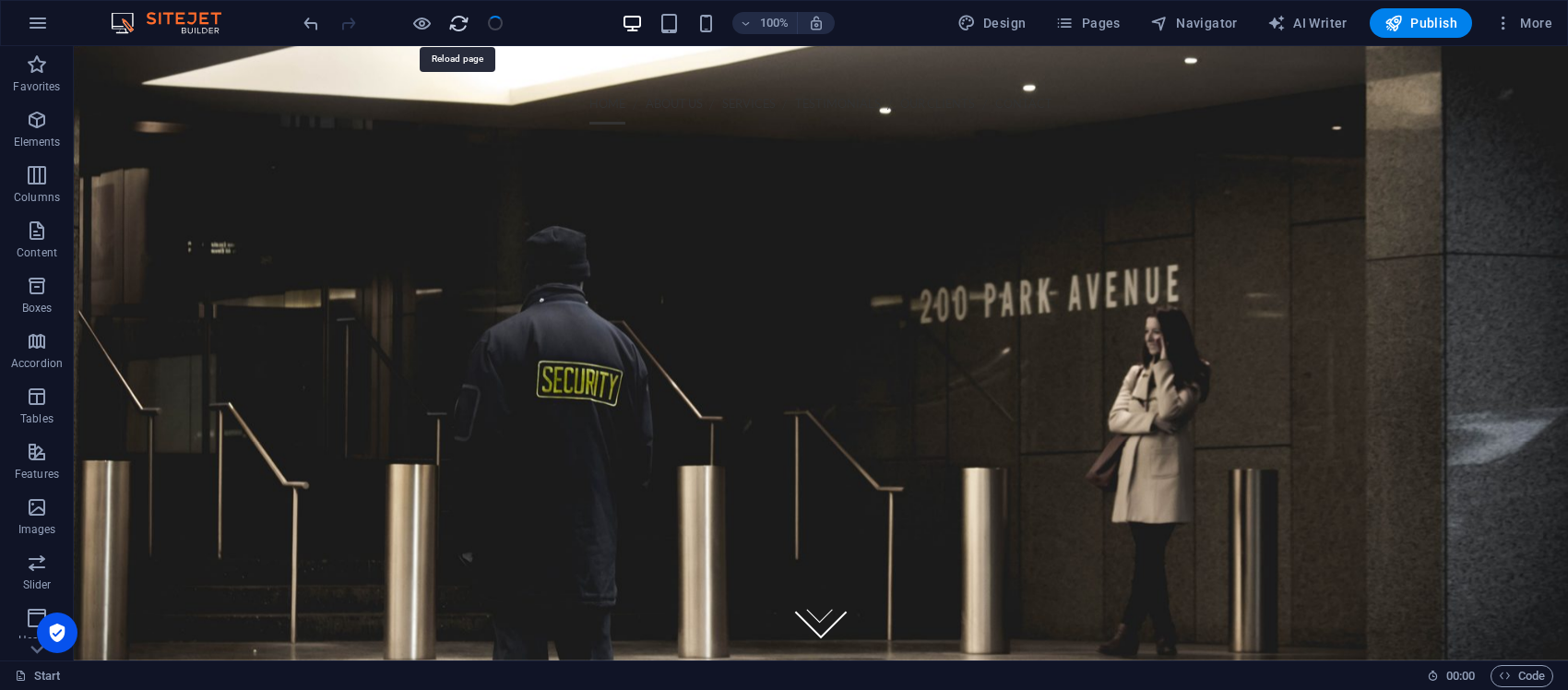 click at bounding box center [458, 23] 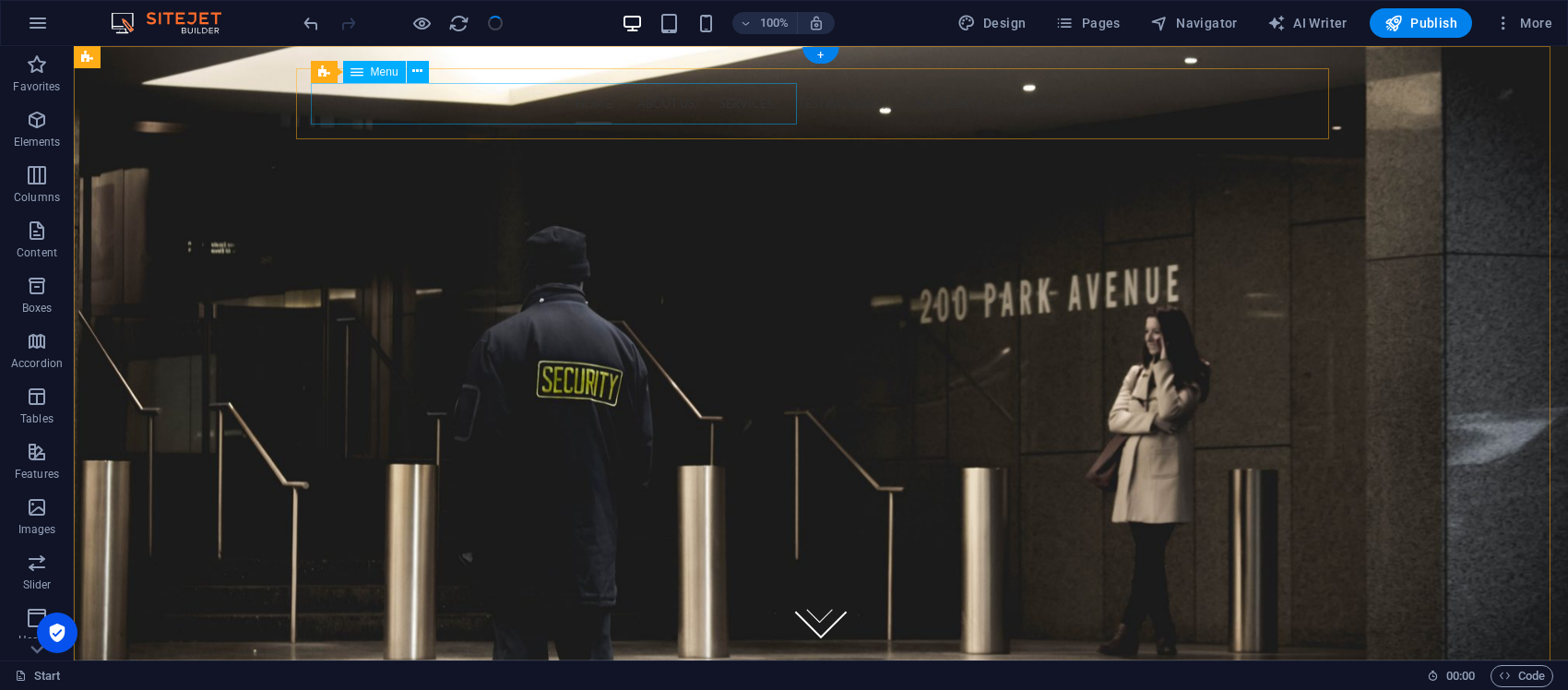 click on "Home About us Services Testimonials Our Clients Contact" at bounding box center [821, 103] 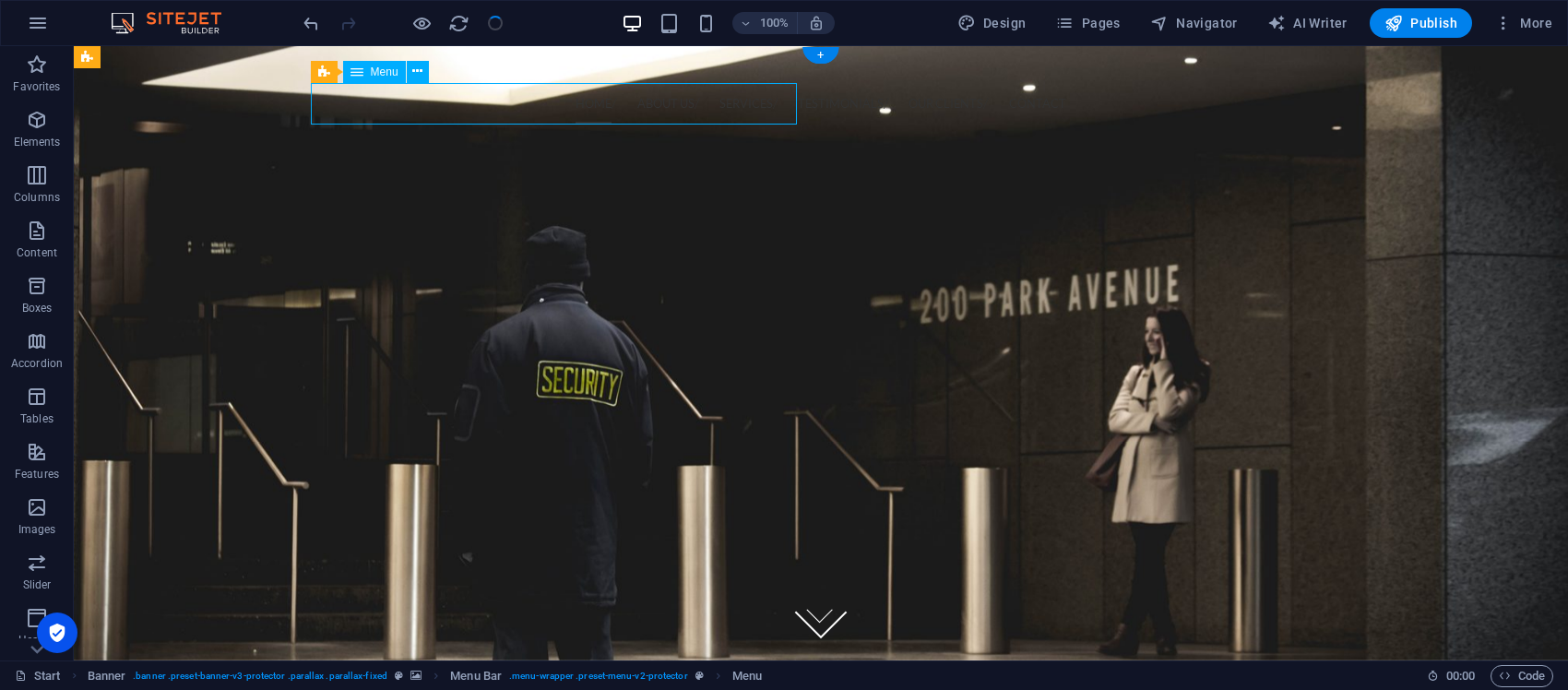 click on "Home About us Services Testimonials Our Clients Contact" at bounding box center (821, 103) 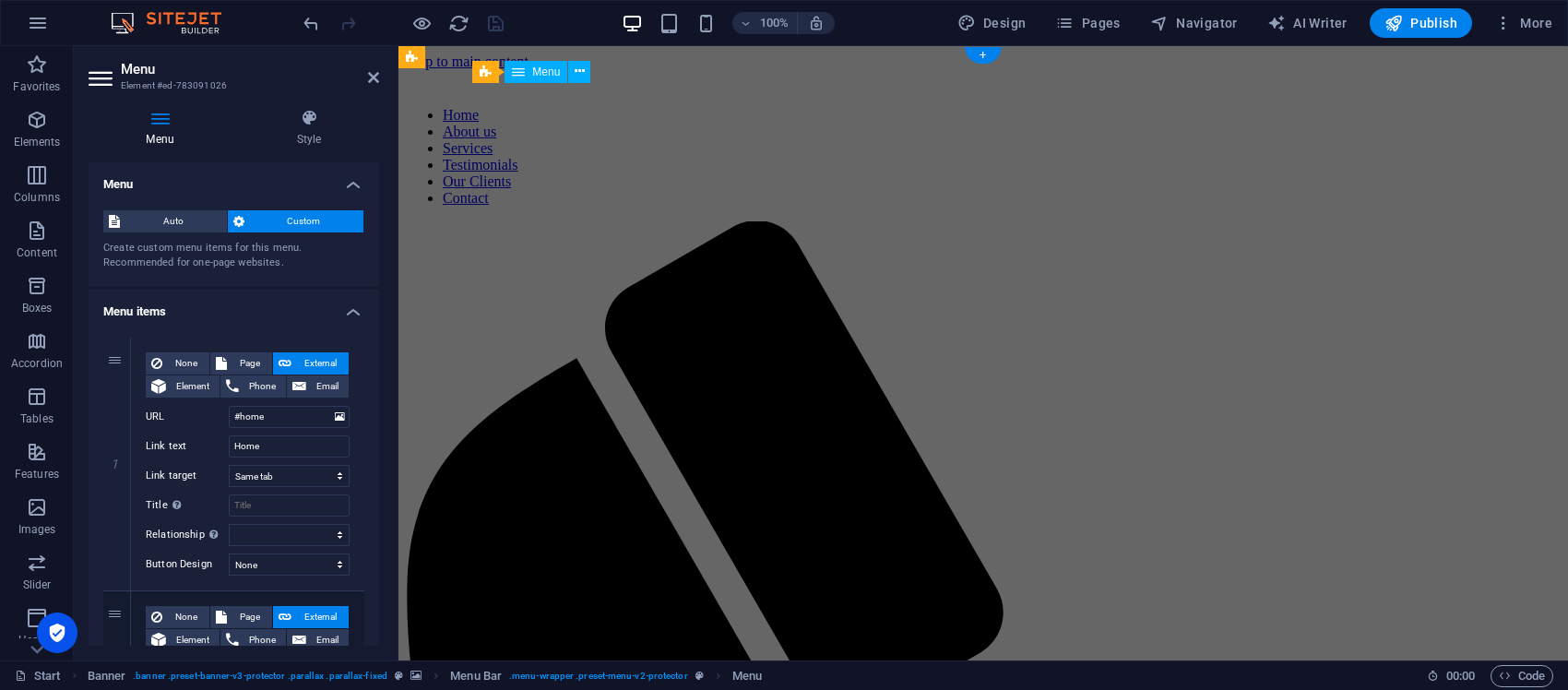 scroll, scrollTop: 0, scrollLeft: 0, axis: both 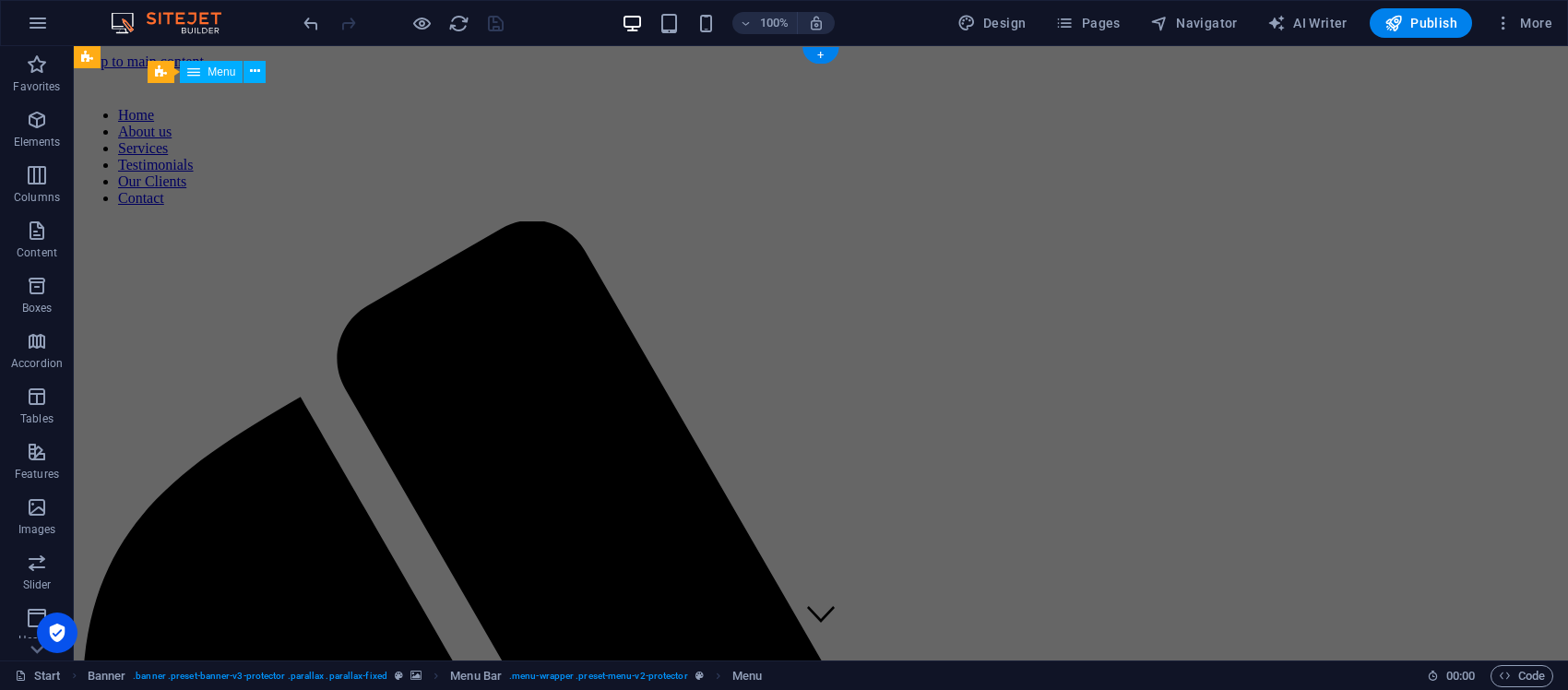 click on "Menu" at bounding box center (221, 72) 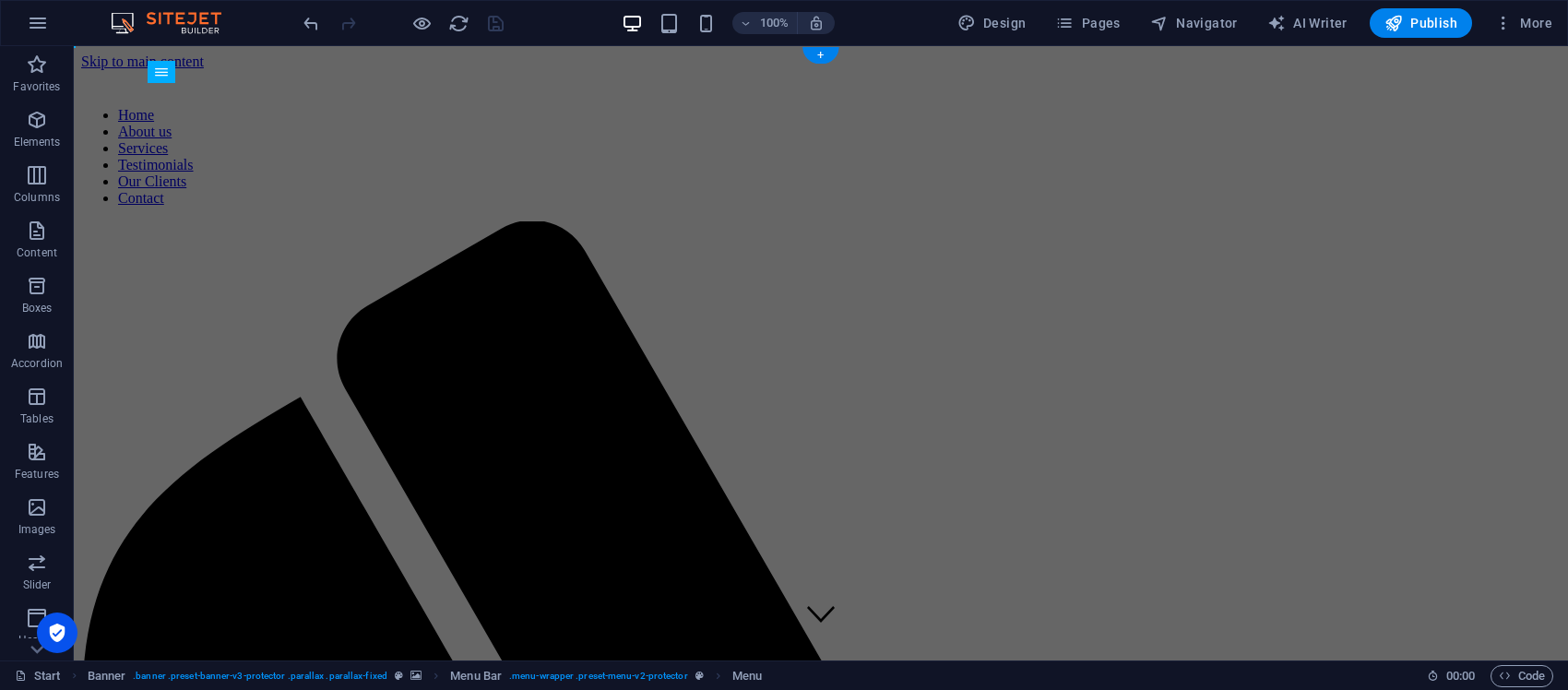 click at bounding box center [289, 2576] 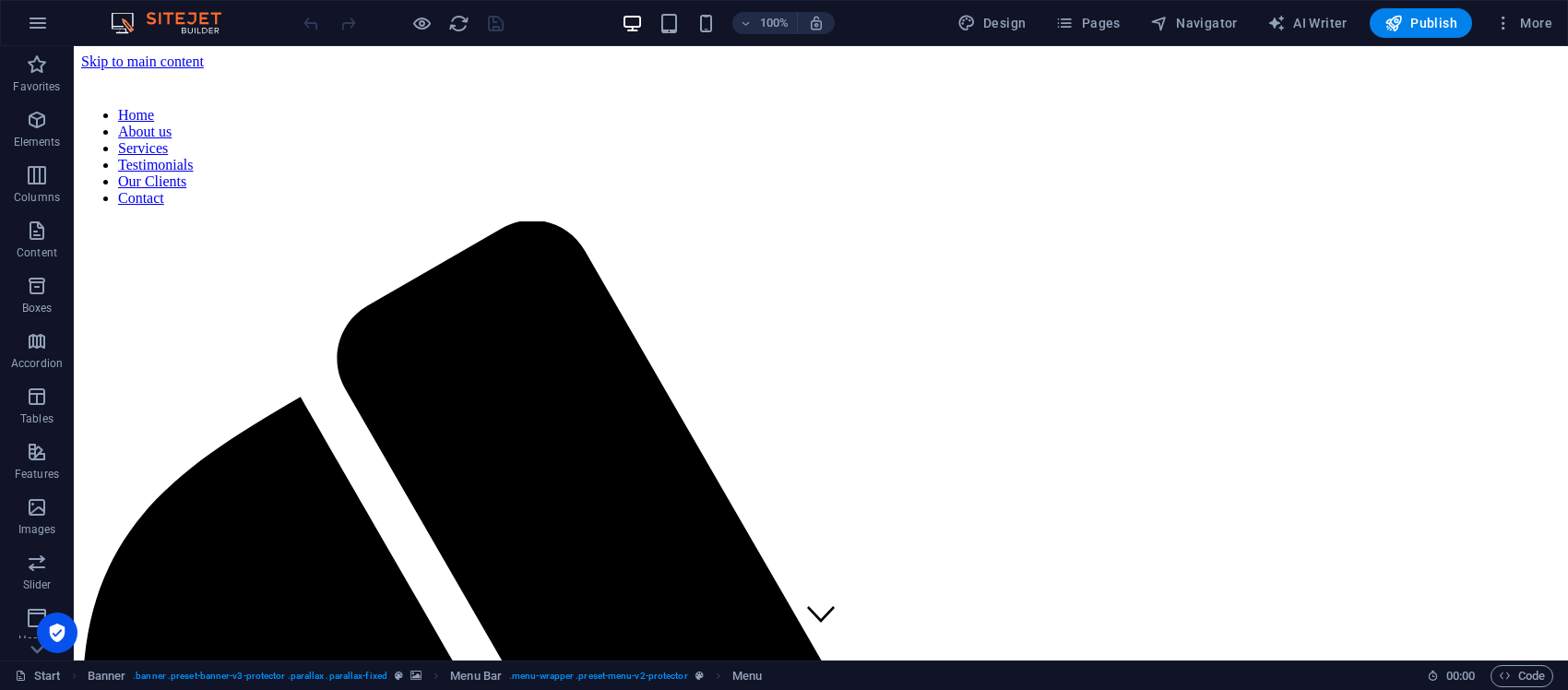scroll, scrollTop: 0, scrollLeft: 0, axis: both 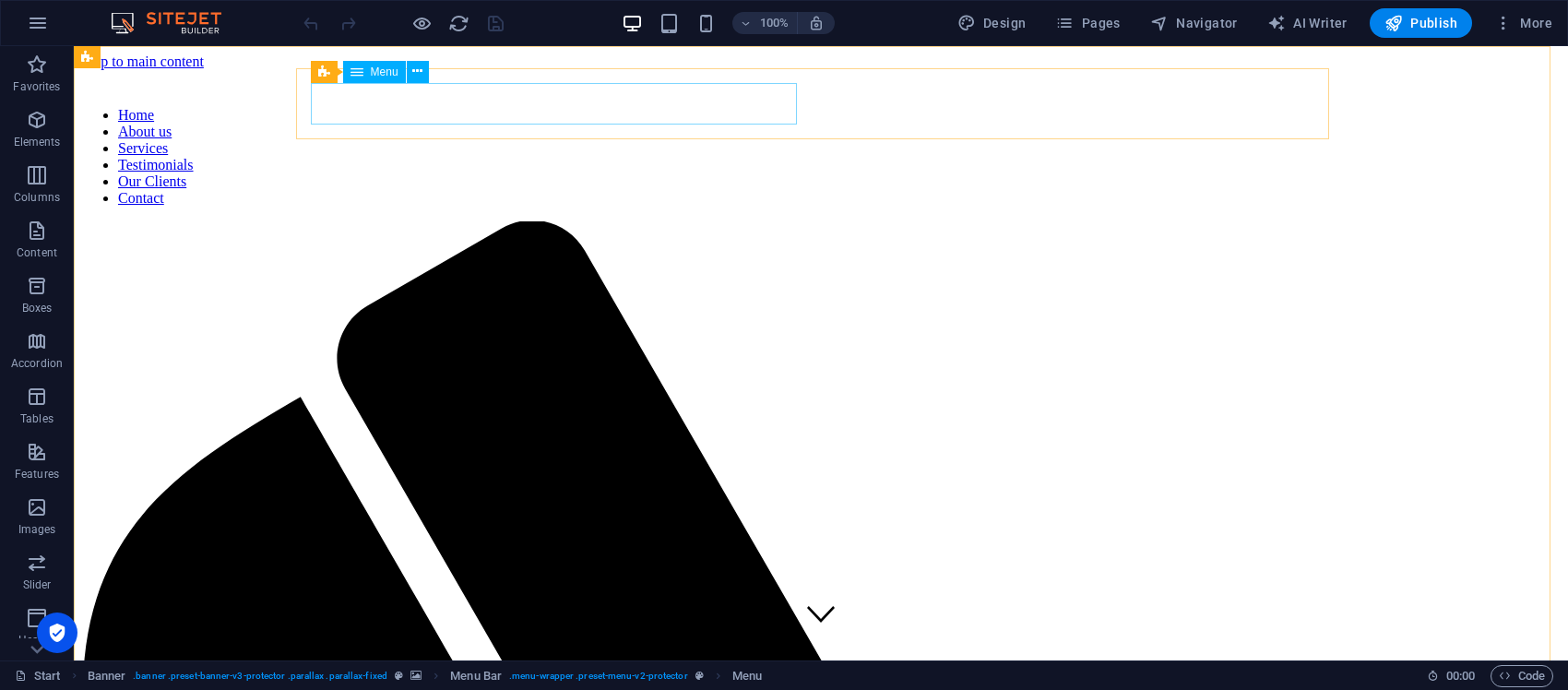 click on "Home About us Services Testimonials Our Clients Contact" at bounding box center [821, 157] 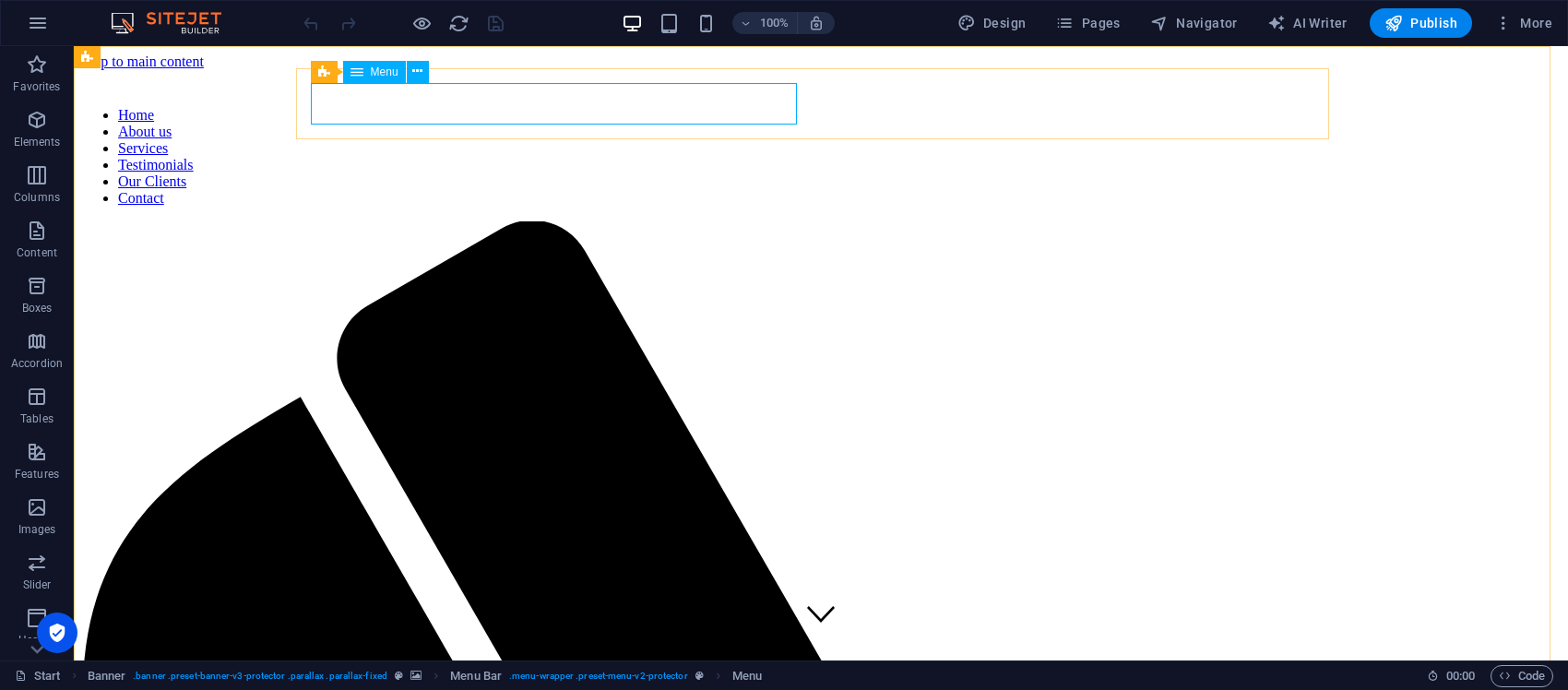 click on "Menu" at bounding box center [385, 72] 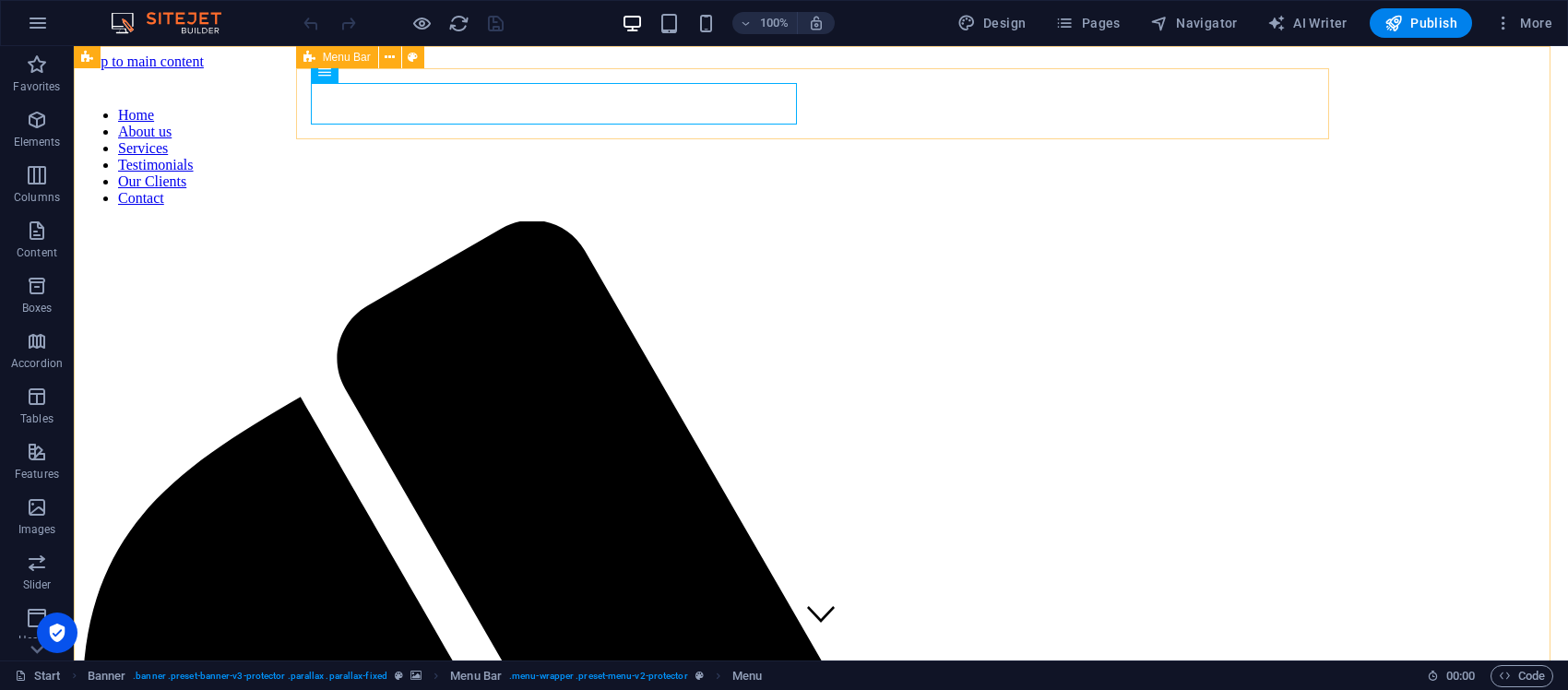 click on "Home About us Services Testimonials Our Clients Contact Menu" at bounding box center (821, 1148) 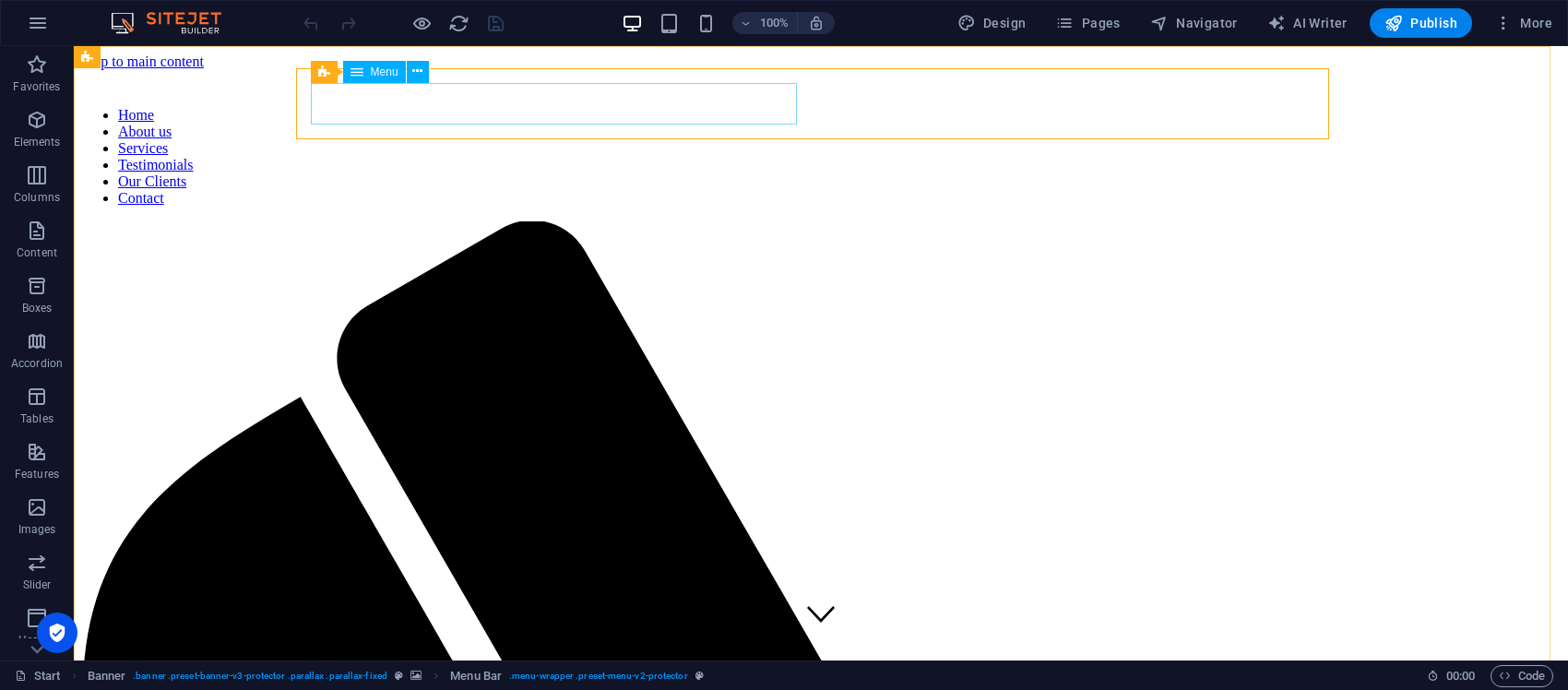 click on "Home About us Services Testimonials Our Clients Contact" at bounding box center [821, 157] 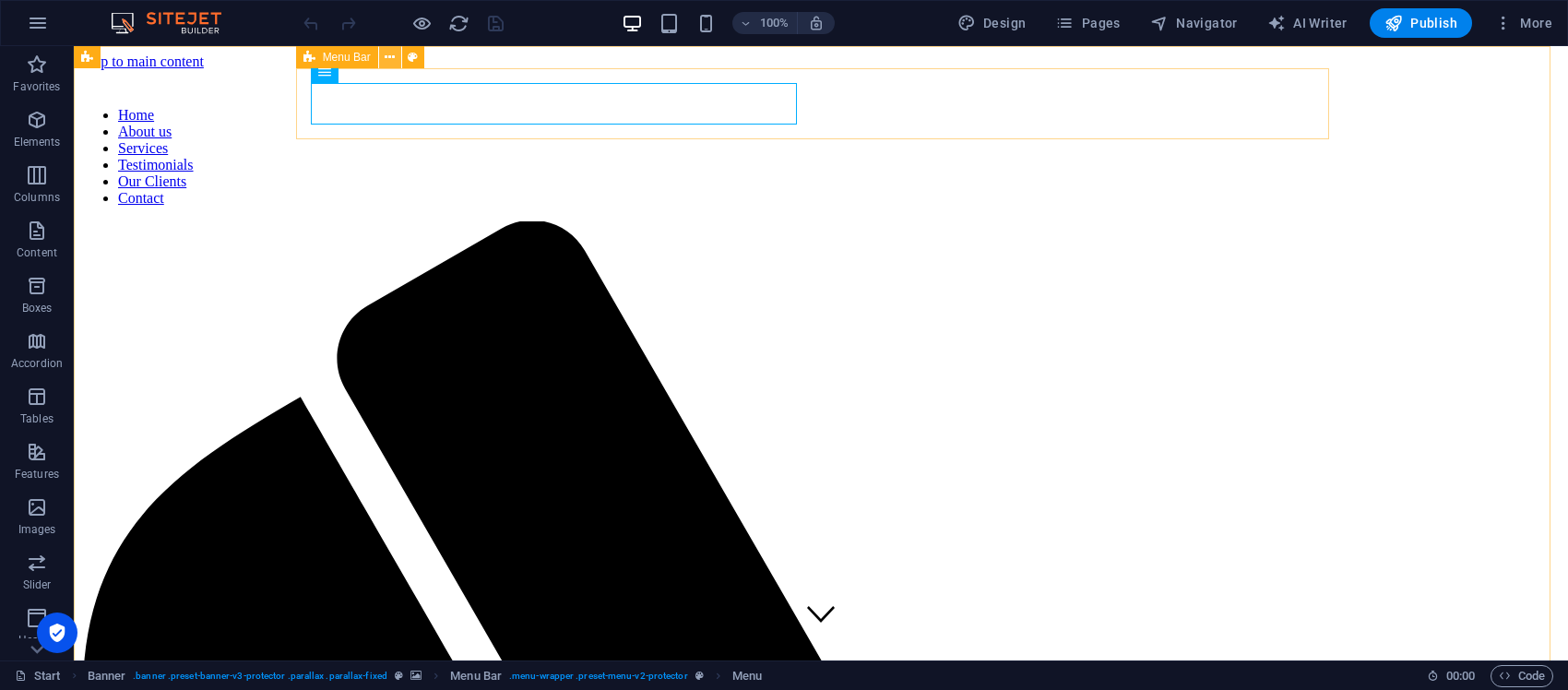 click at bounding box center (389, 57) 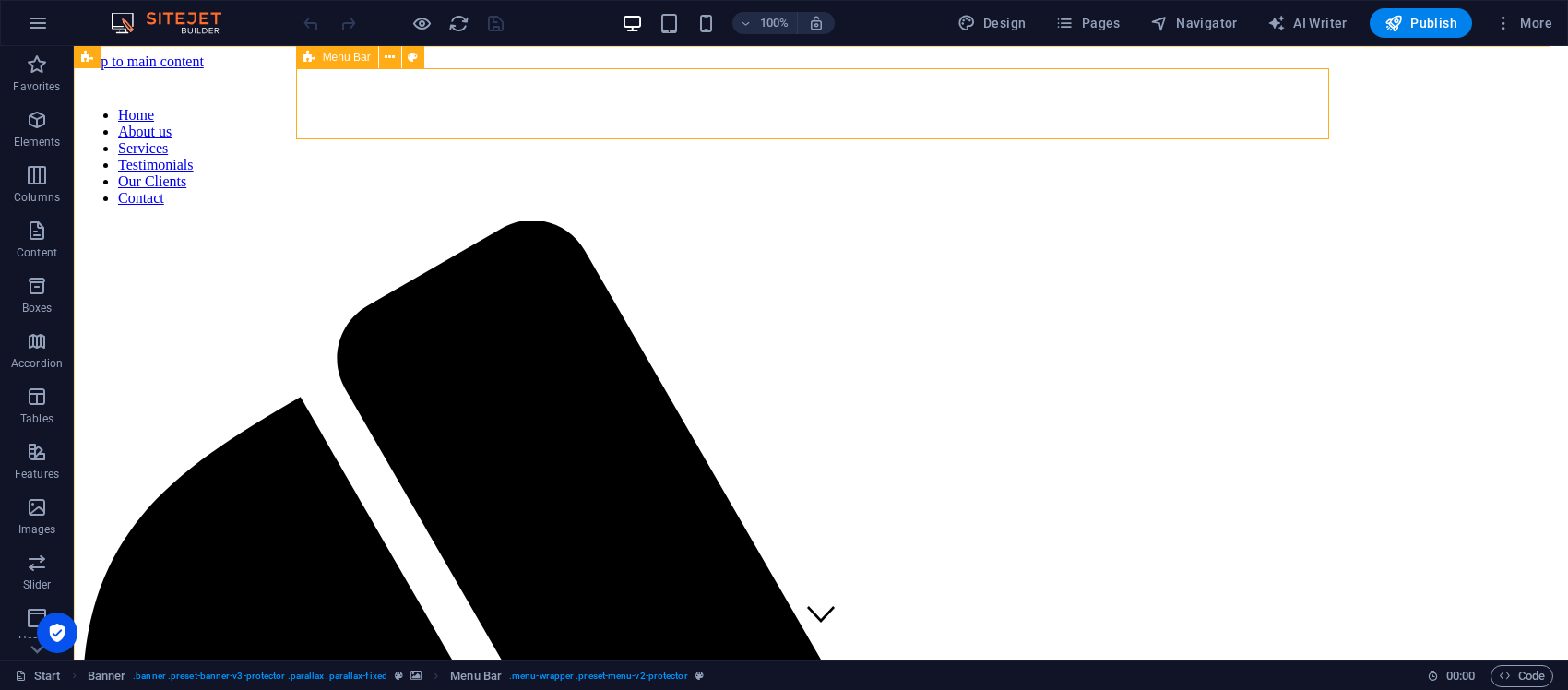 click on "Menu Bar" at bounding box center [337, 57] 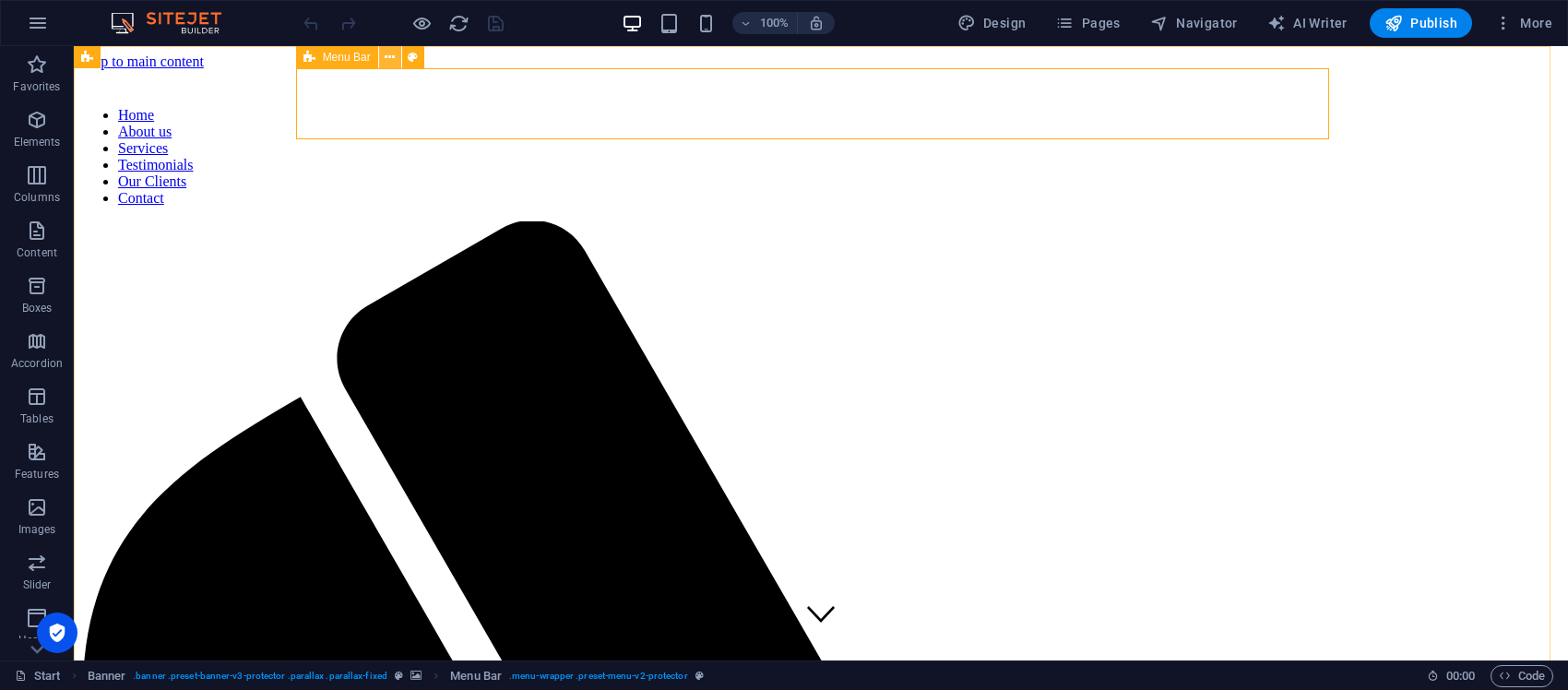 click at bounding box center (389, 57) 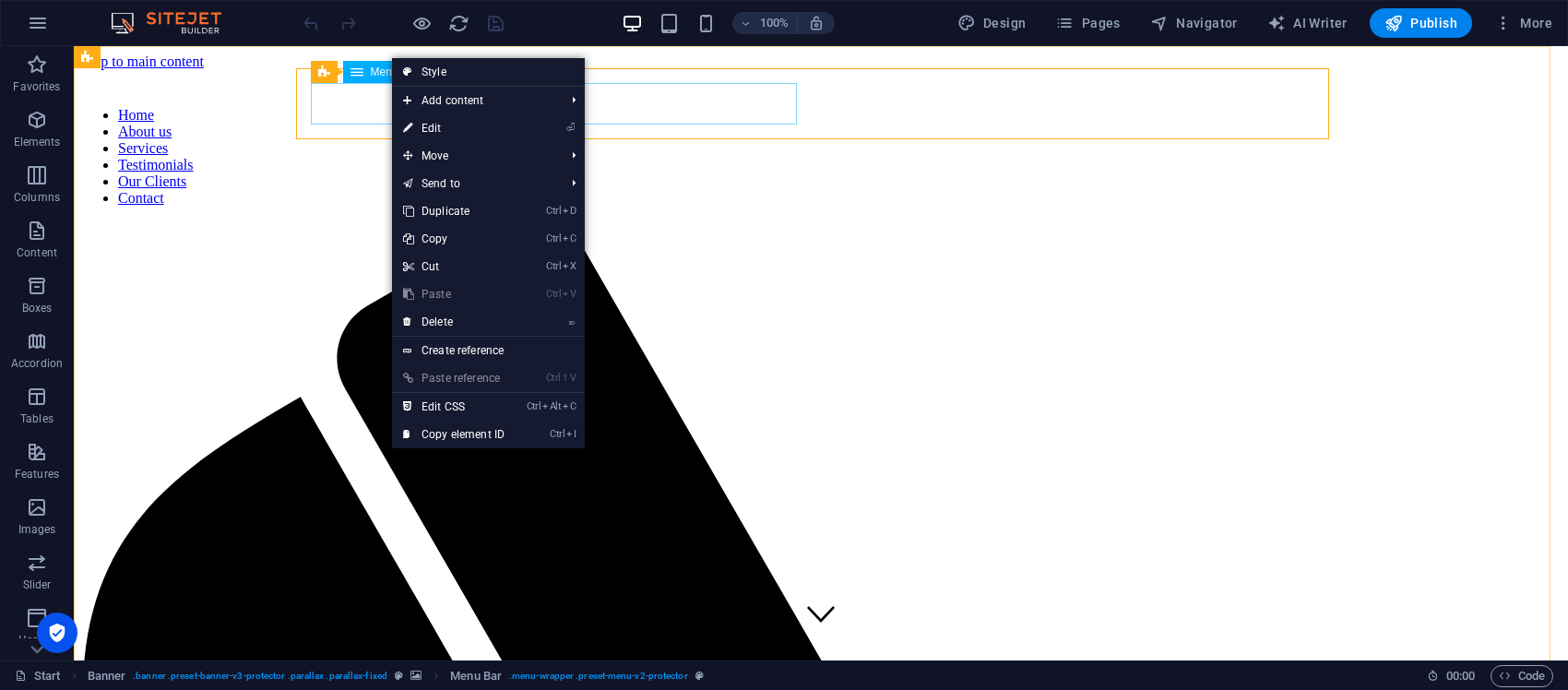 click on "Home About us Services Testimonials Our Clients Contact" at bounding box center (821, 157) 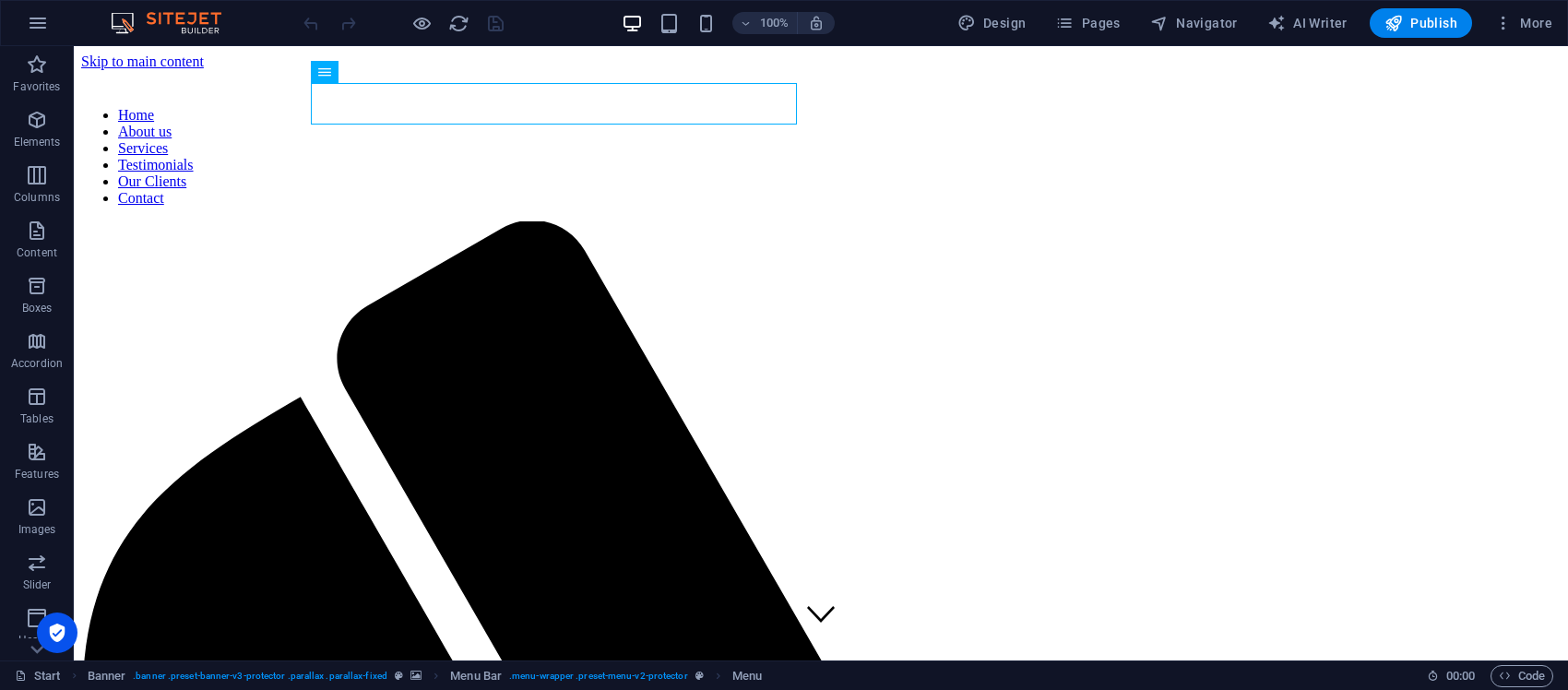drag, startPoint x: 445, startPoint y: 106, endPoint x: 764, endPoint y: 104, distance: 319.00627 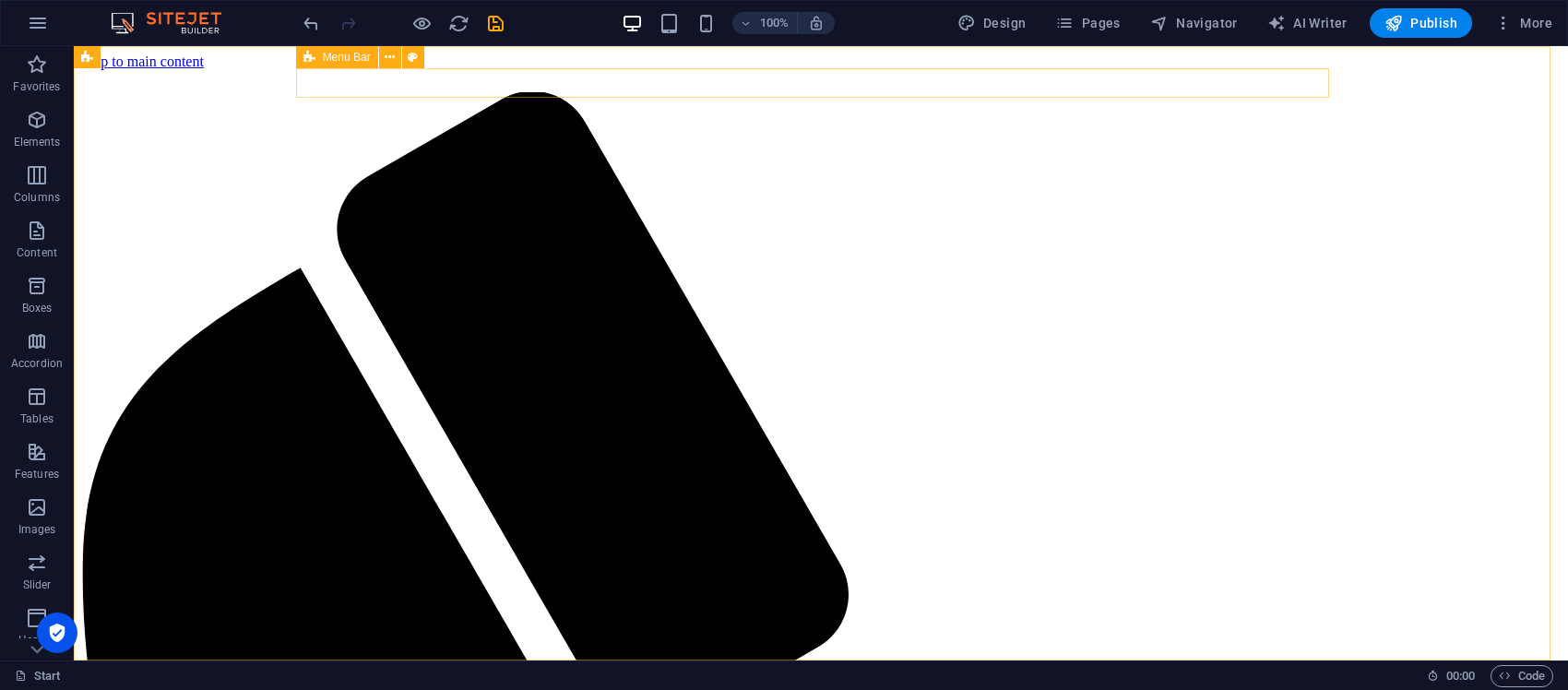 click on "Menu" at bounding box center [821, 1076] 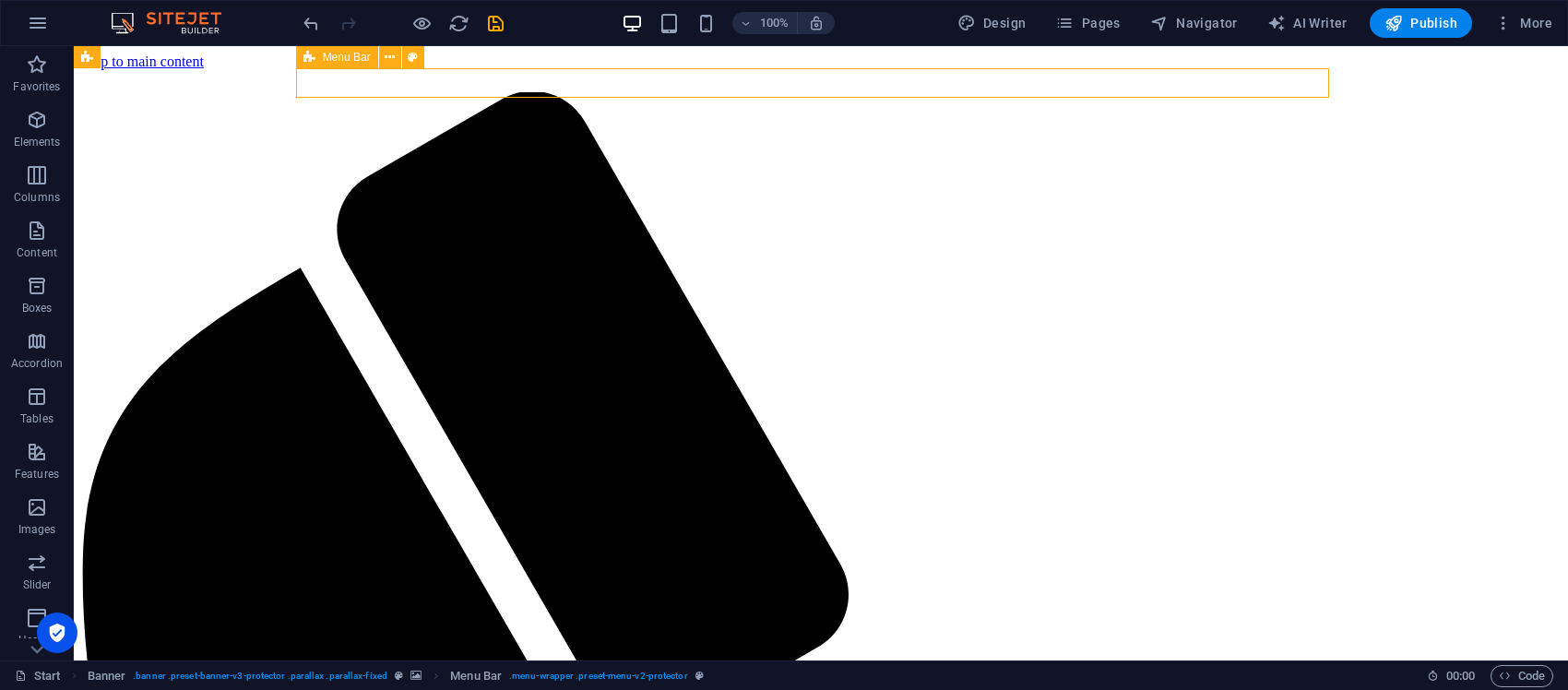 click on "Menu" at bounding box center [821, 1076] 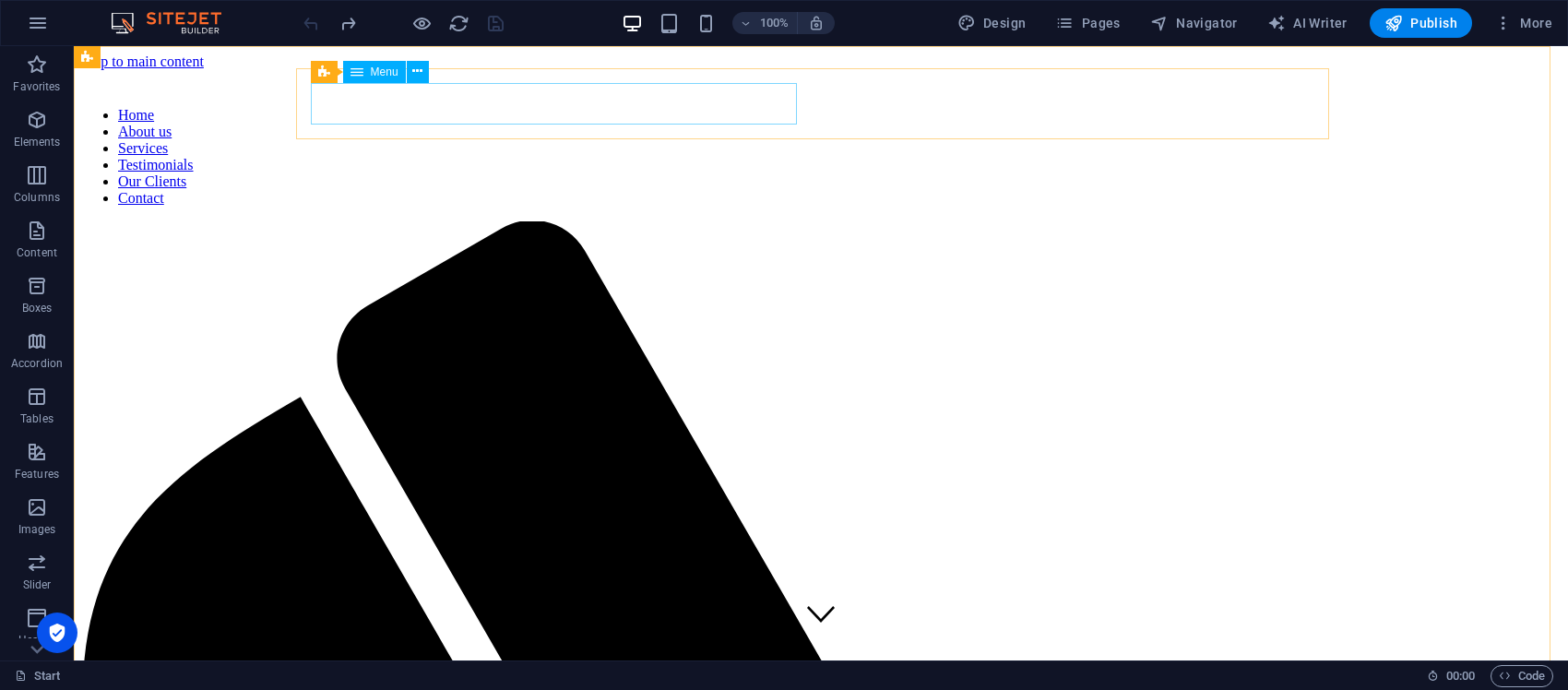 click on "Home About us Services Testimonials Our Clients Contact" at bounding box center (821, 157) 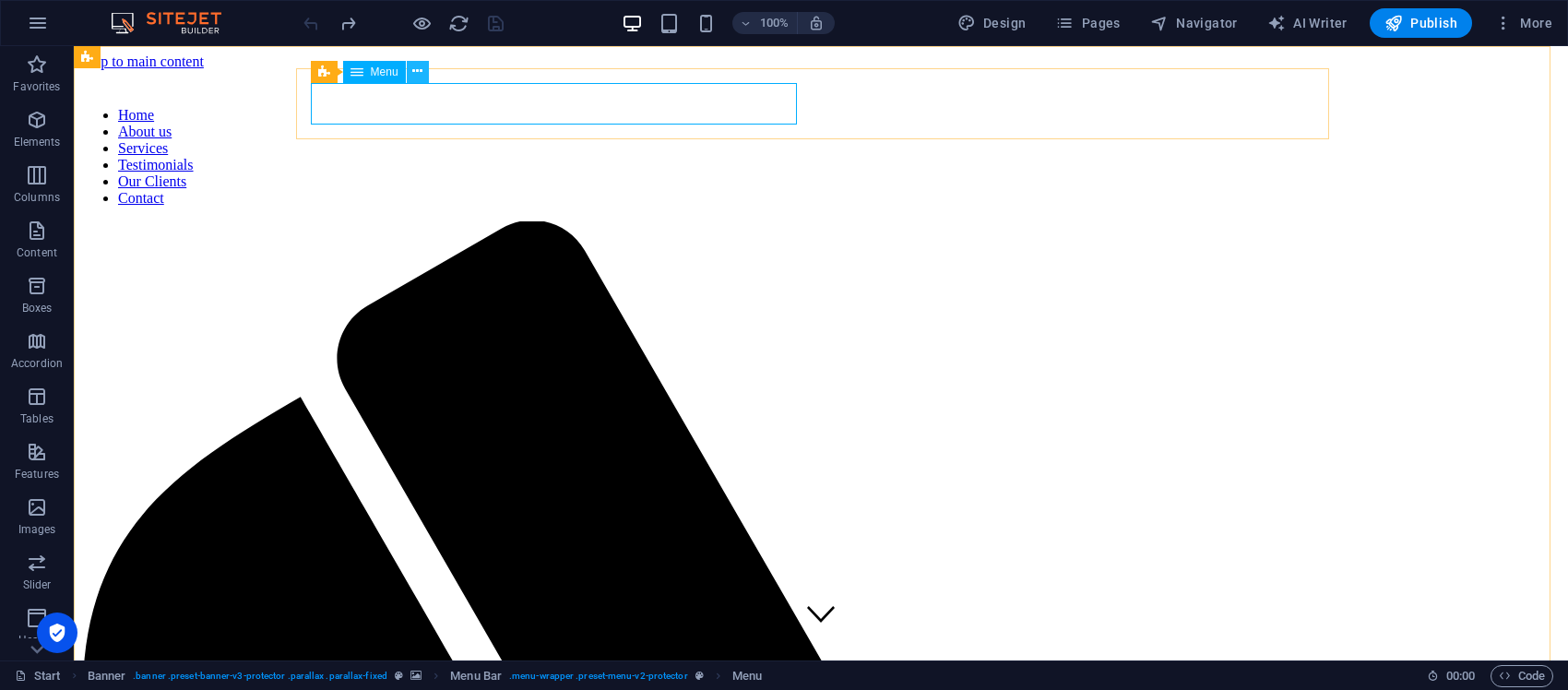 click at bounding box center (417, 71) 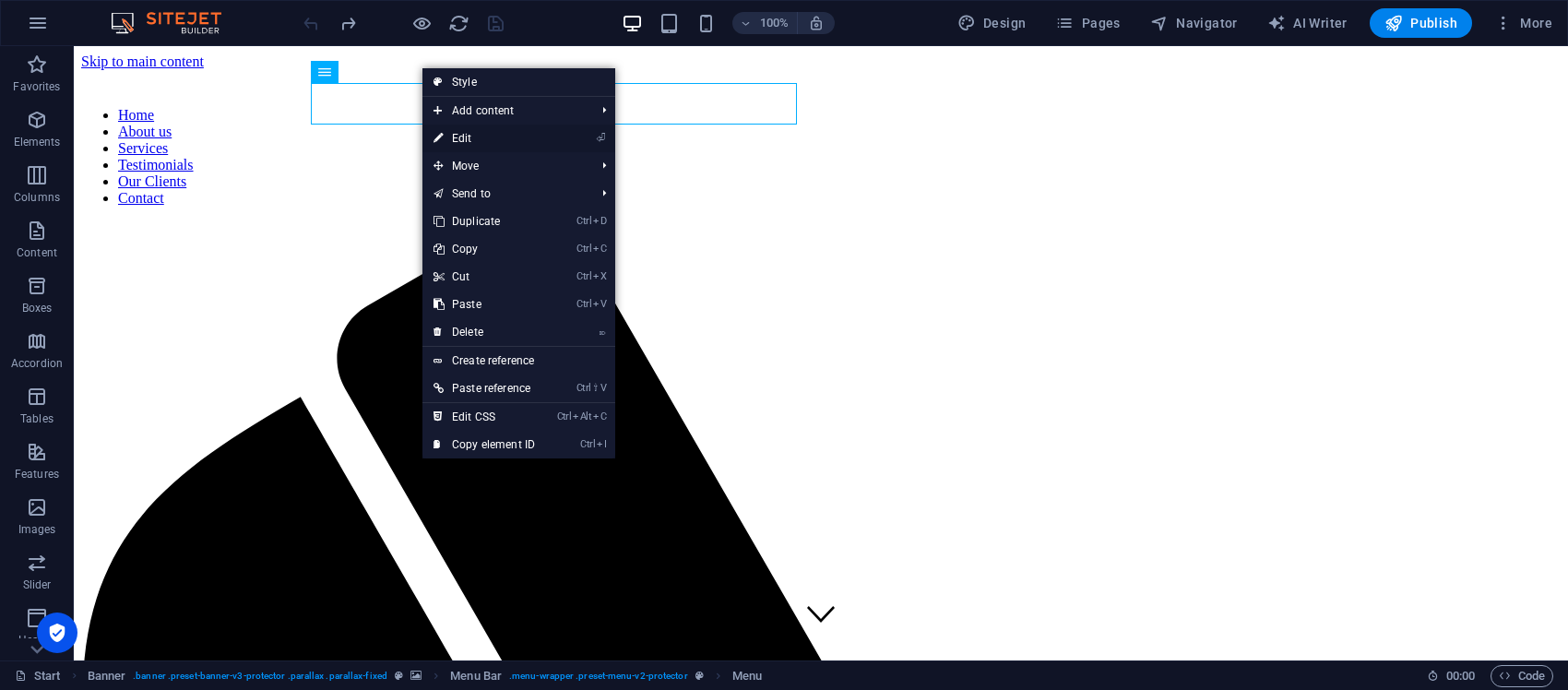 click on "⏎  Edit" at bounding box center (484, 138) 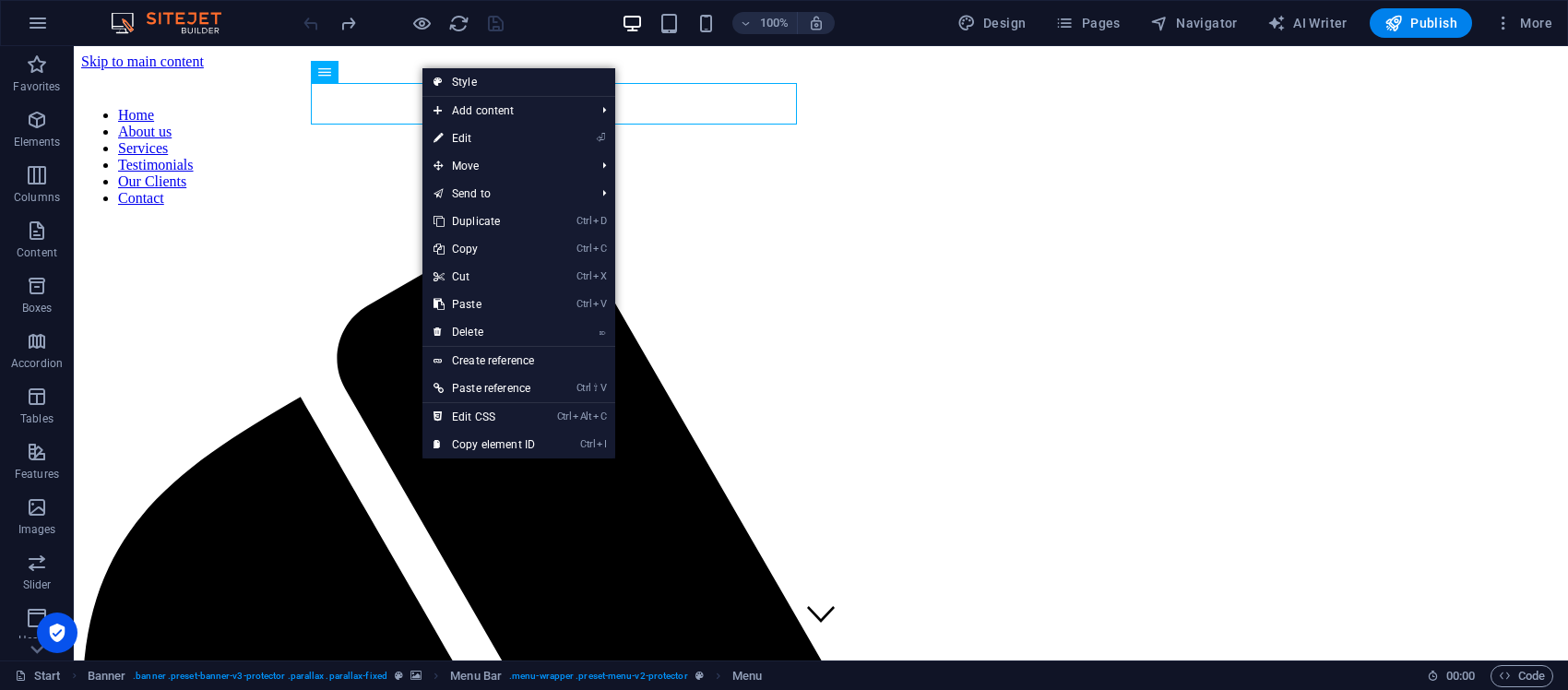 select 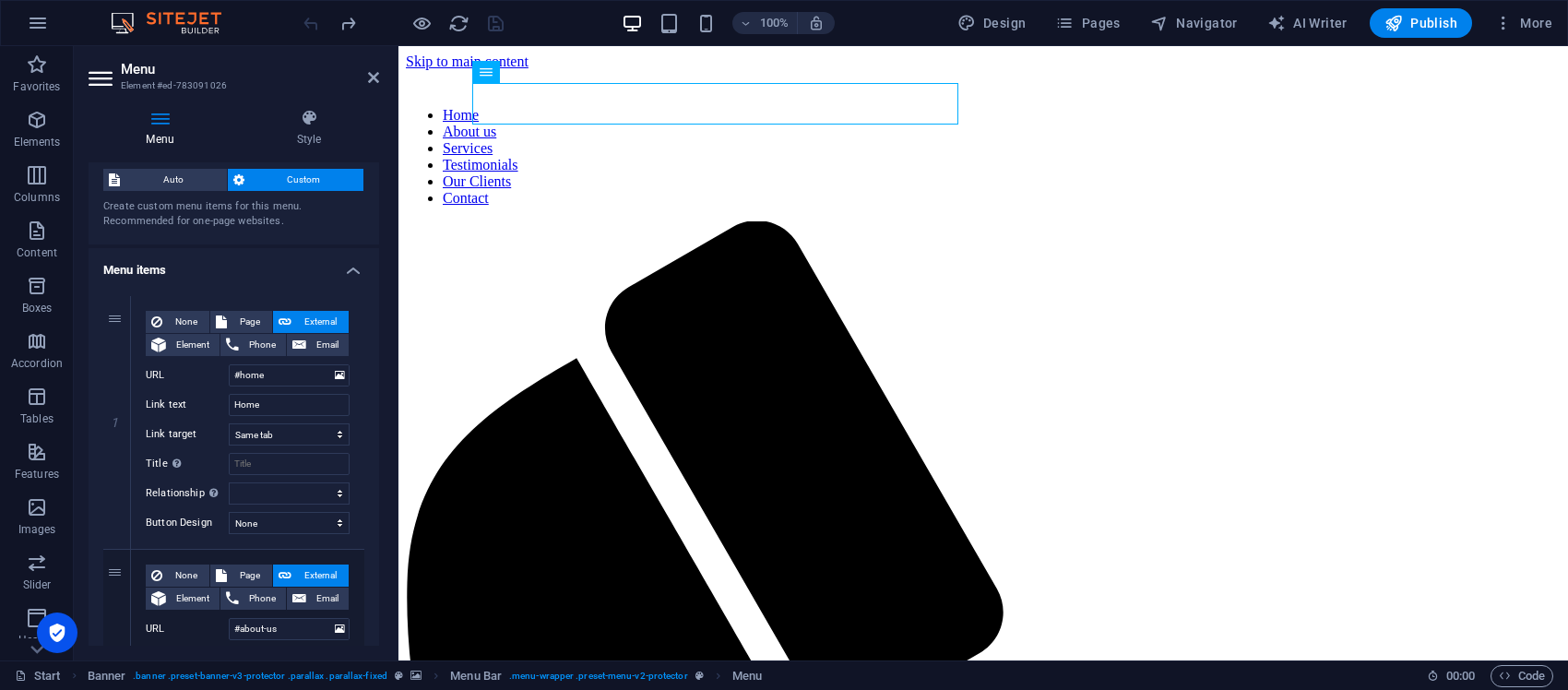 scroll, scrollTop: 0, scrollLeft: 0, axis: both 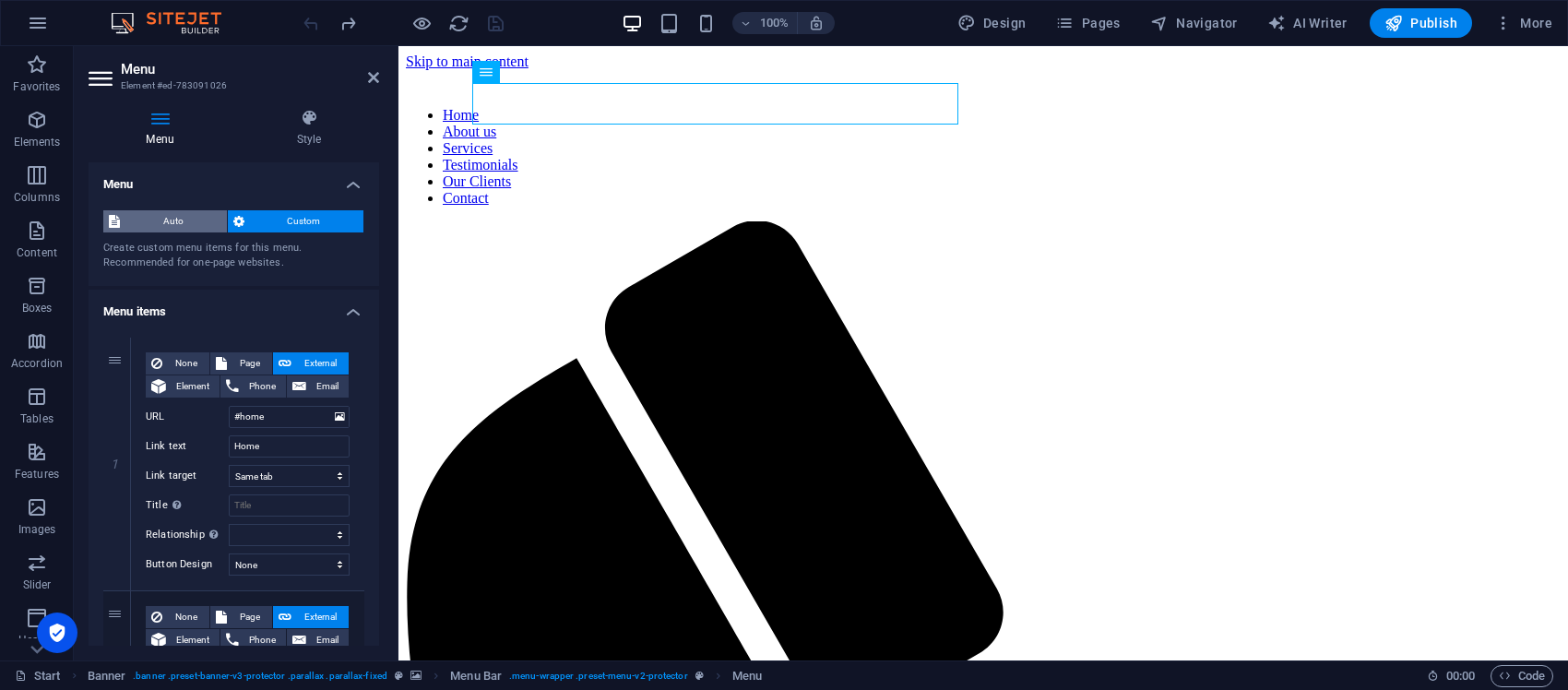 click on "Auto" at bounding box center [173, 221] 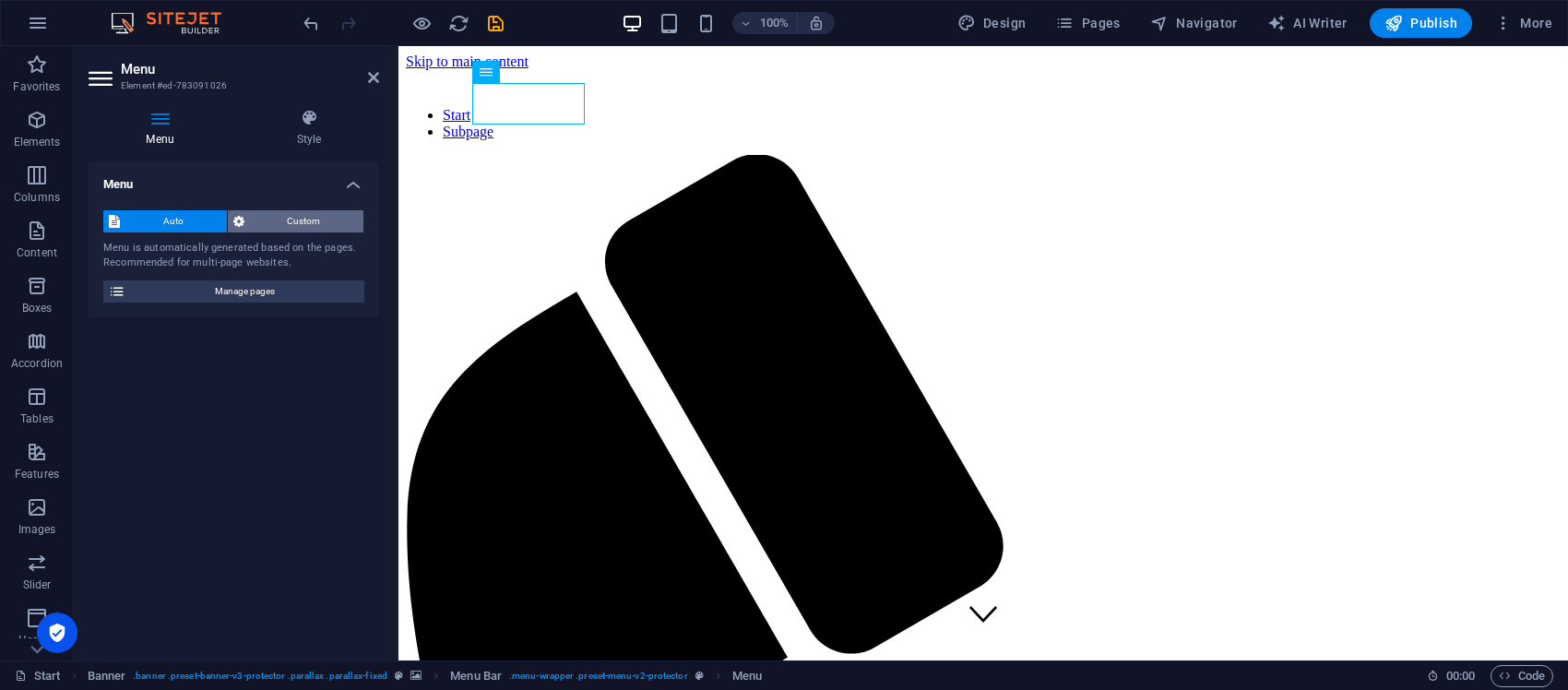 click on "Custom" at bounding box center [304, 221] 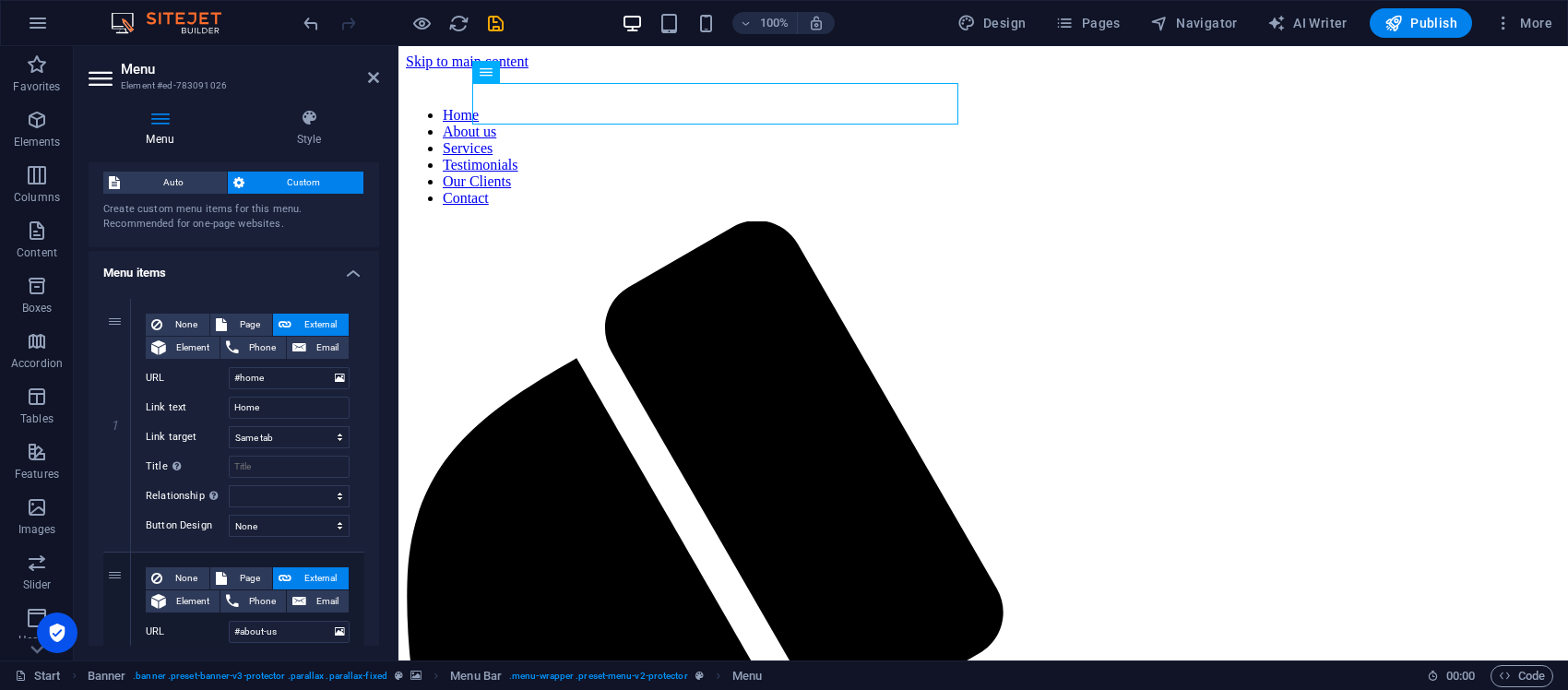 scroll, scrollTop: 0, scrollLeft: 0, axis: both 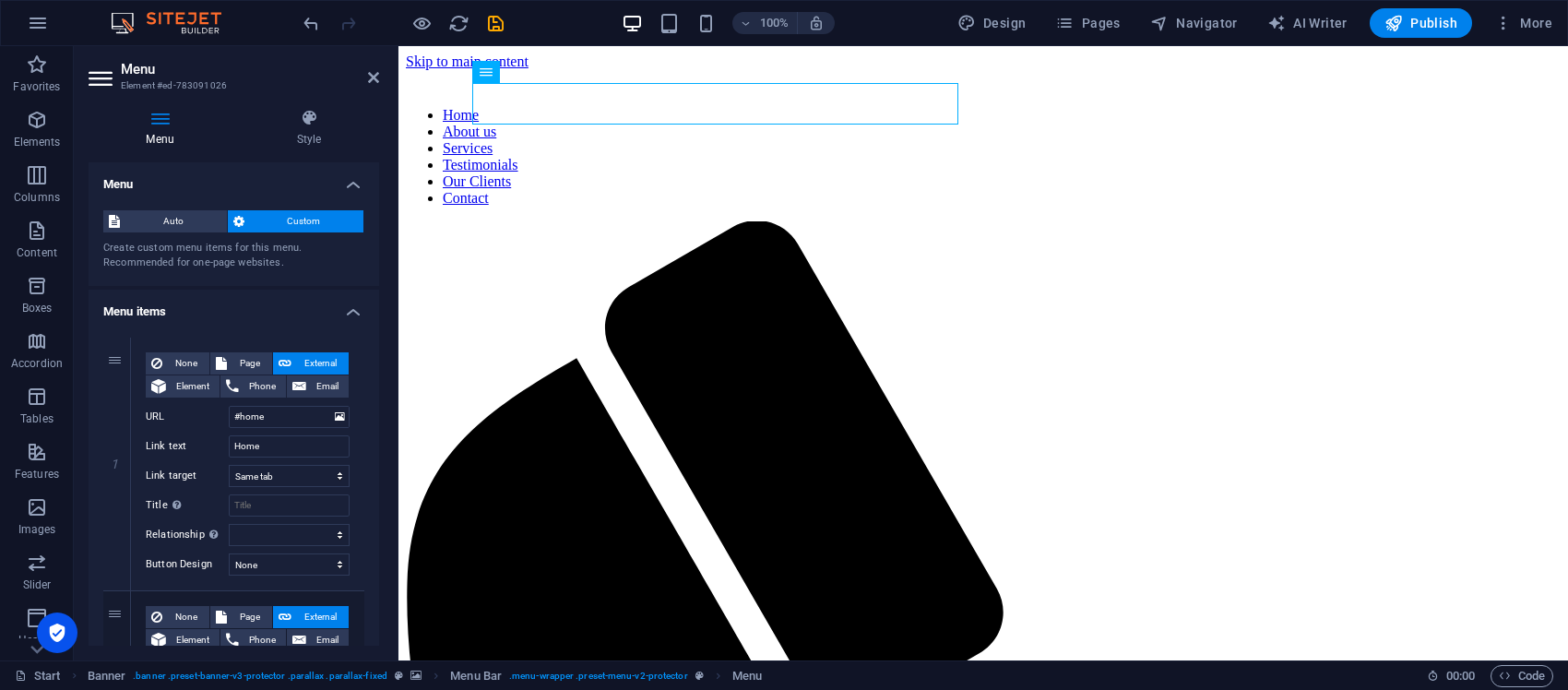 click on "Menu items" at bounding box center [233, 306] 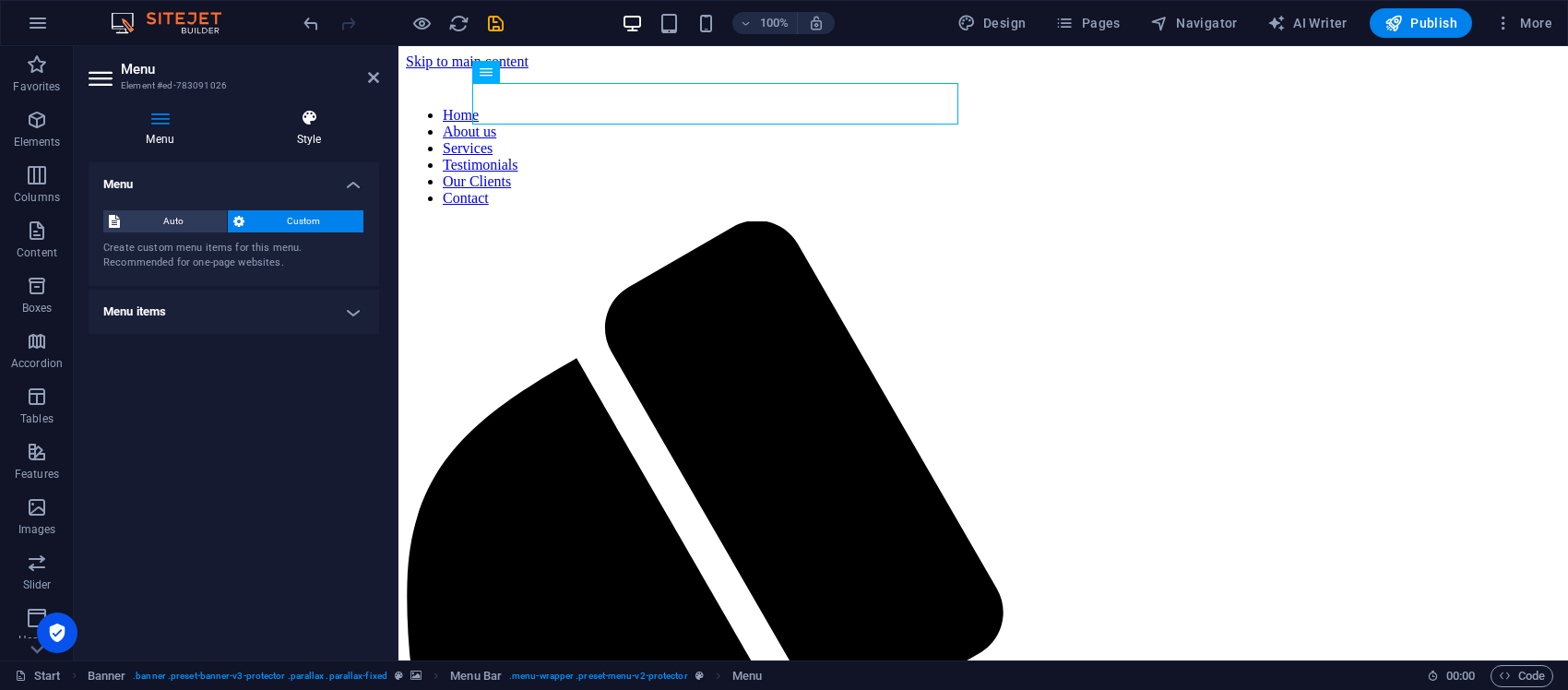 click at bounding box center (309, 118) 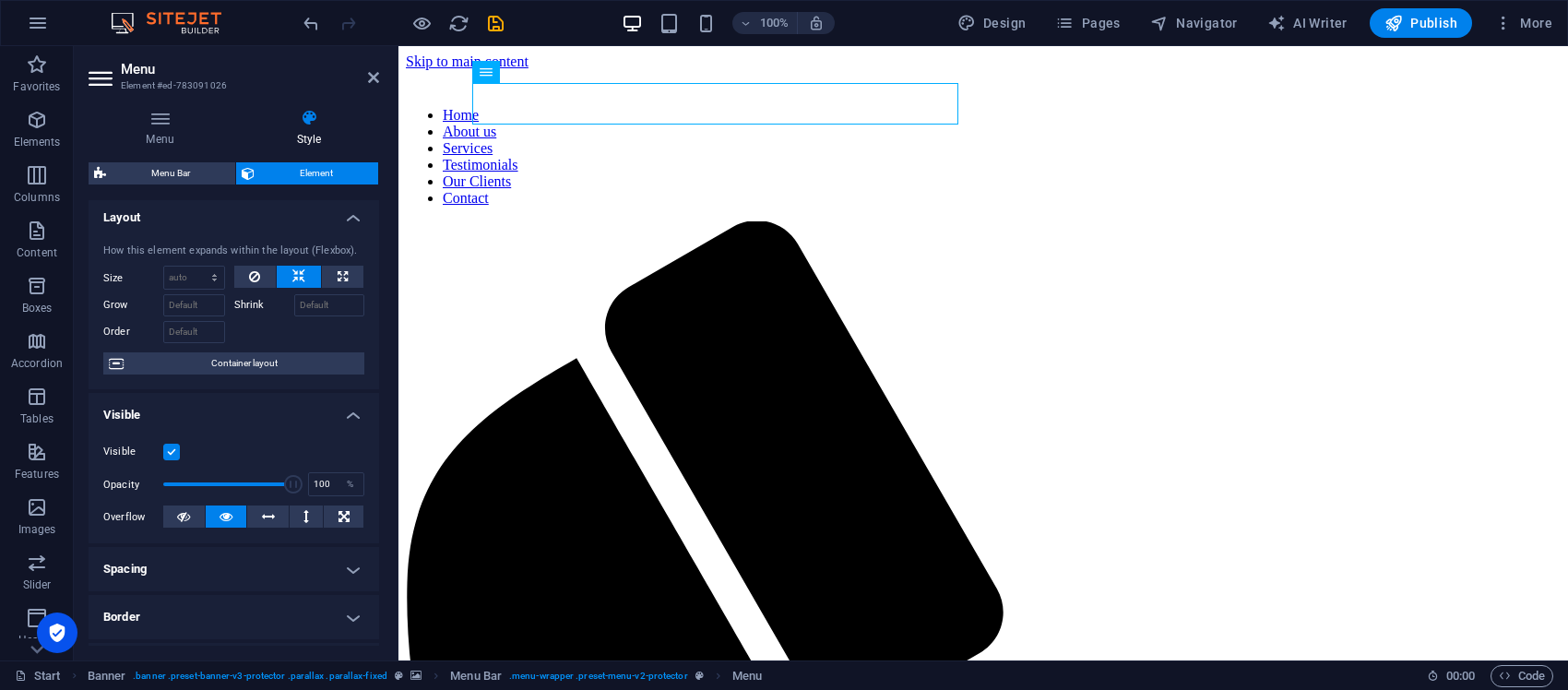 scroll, scrollTop: 0, scrollLeft: 0, axis: both 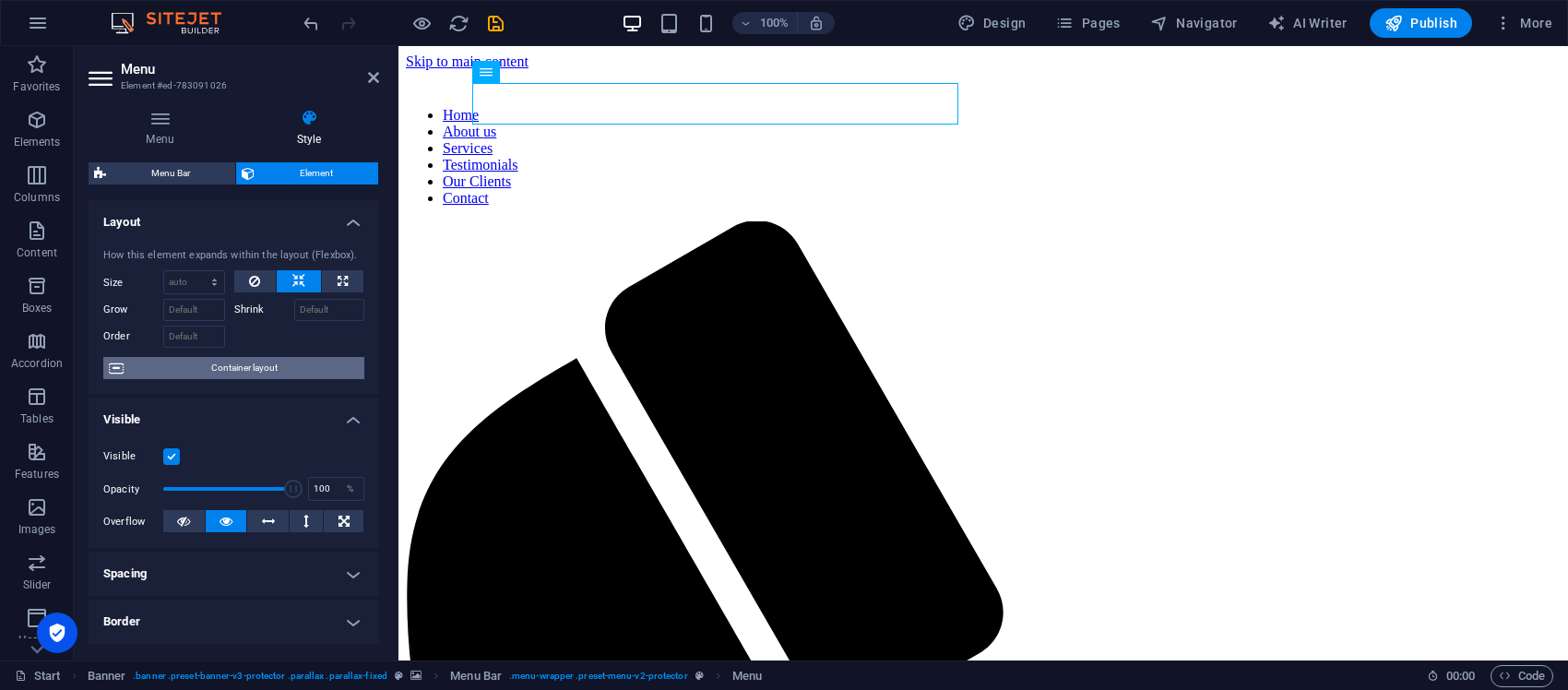 click on "Container layout" at bounding box center (244, 368) 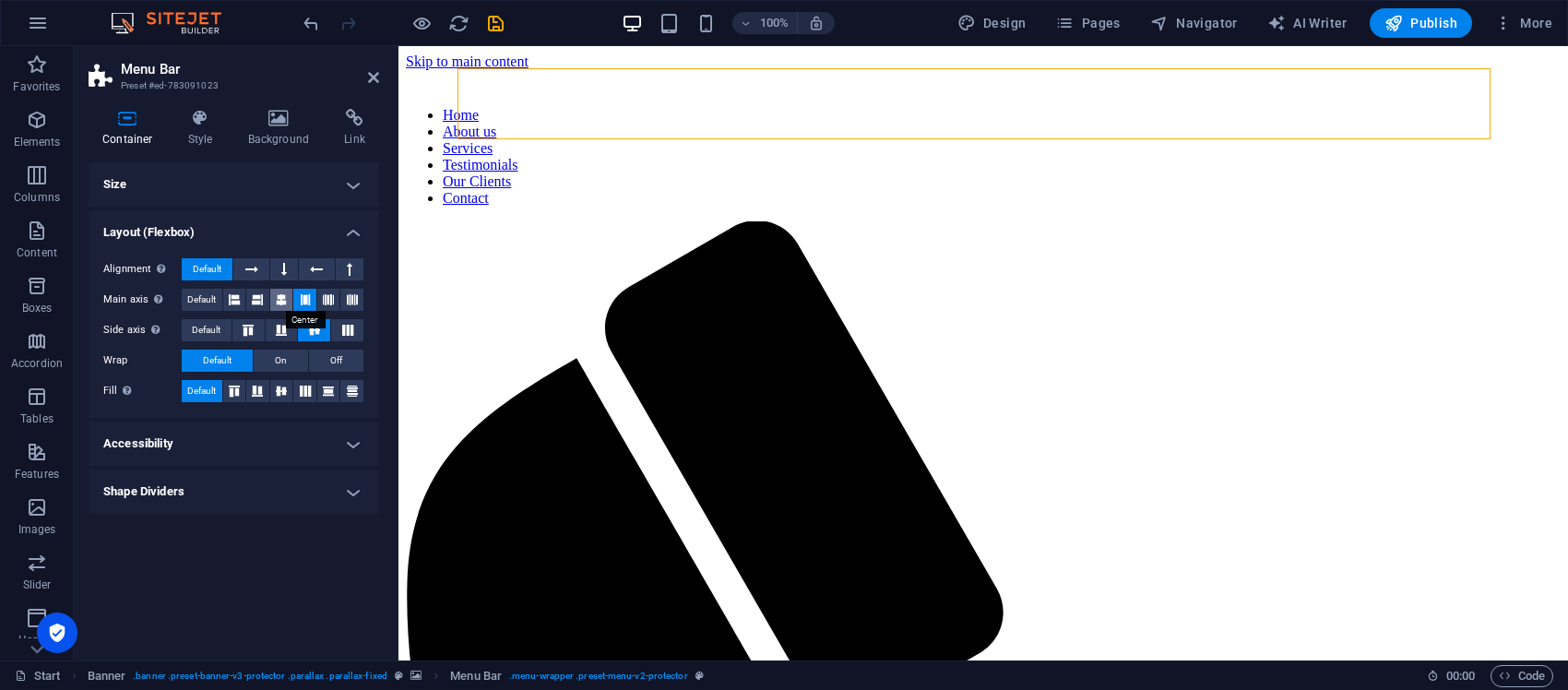 click at bounding box center [281, 300] 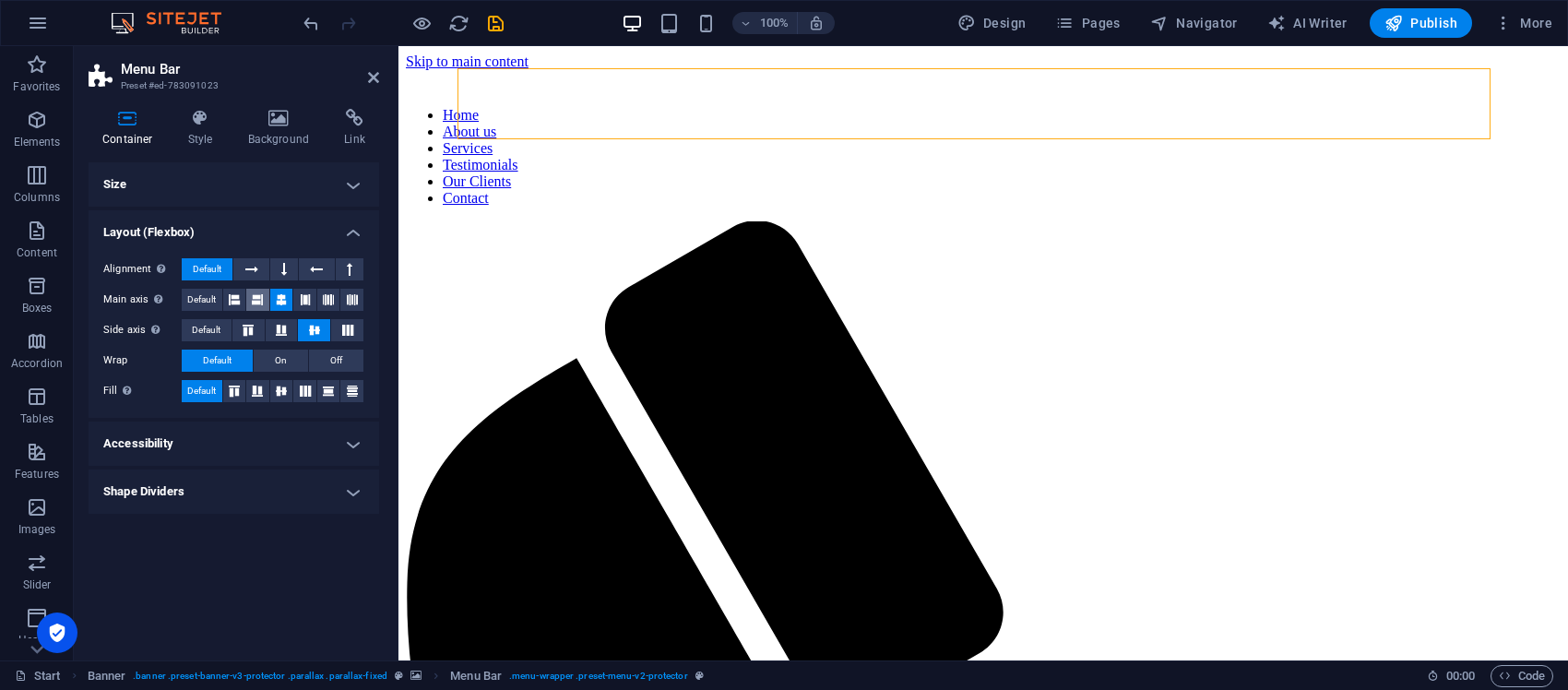 click at bounding box center (257, 300) 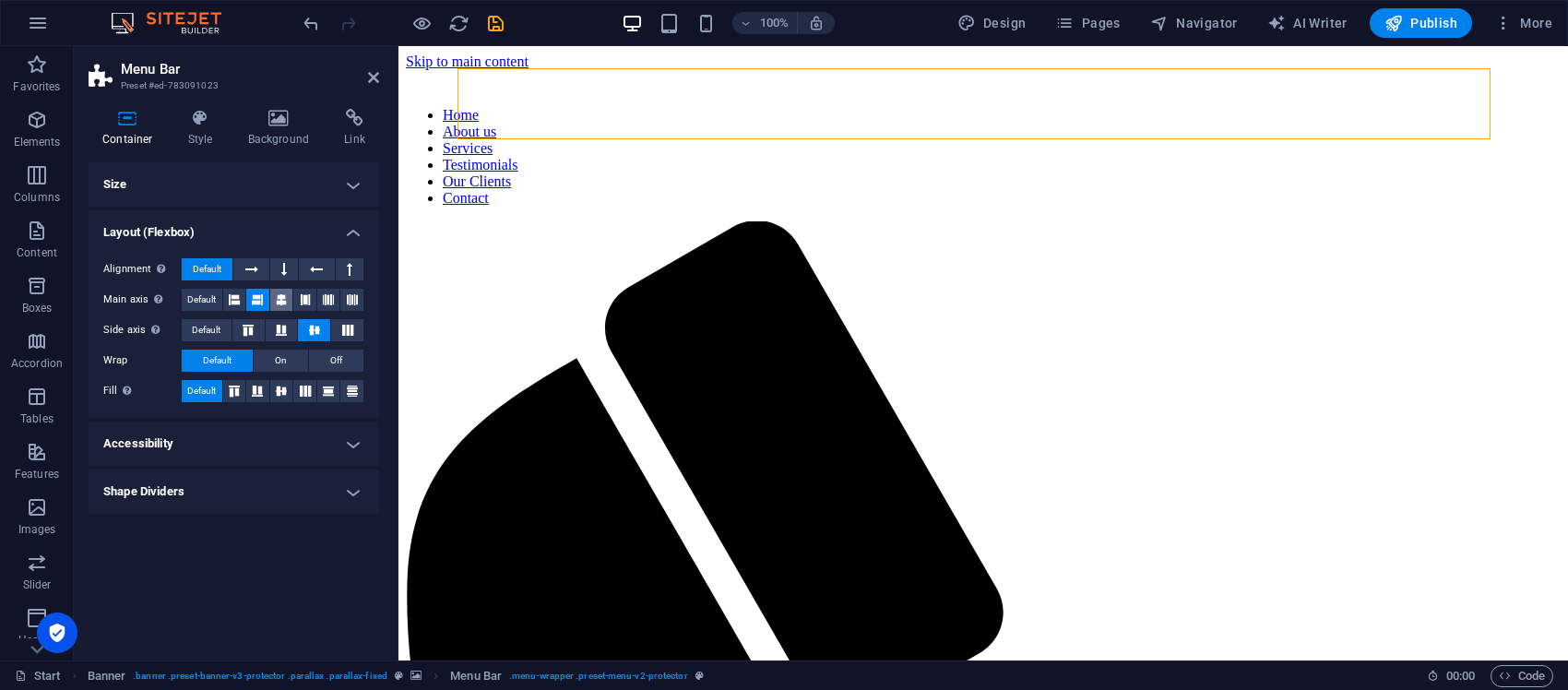 click at bounding box center [281, 300] 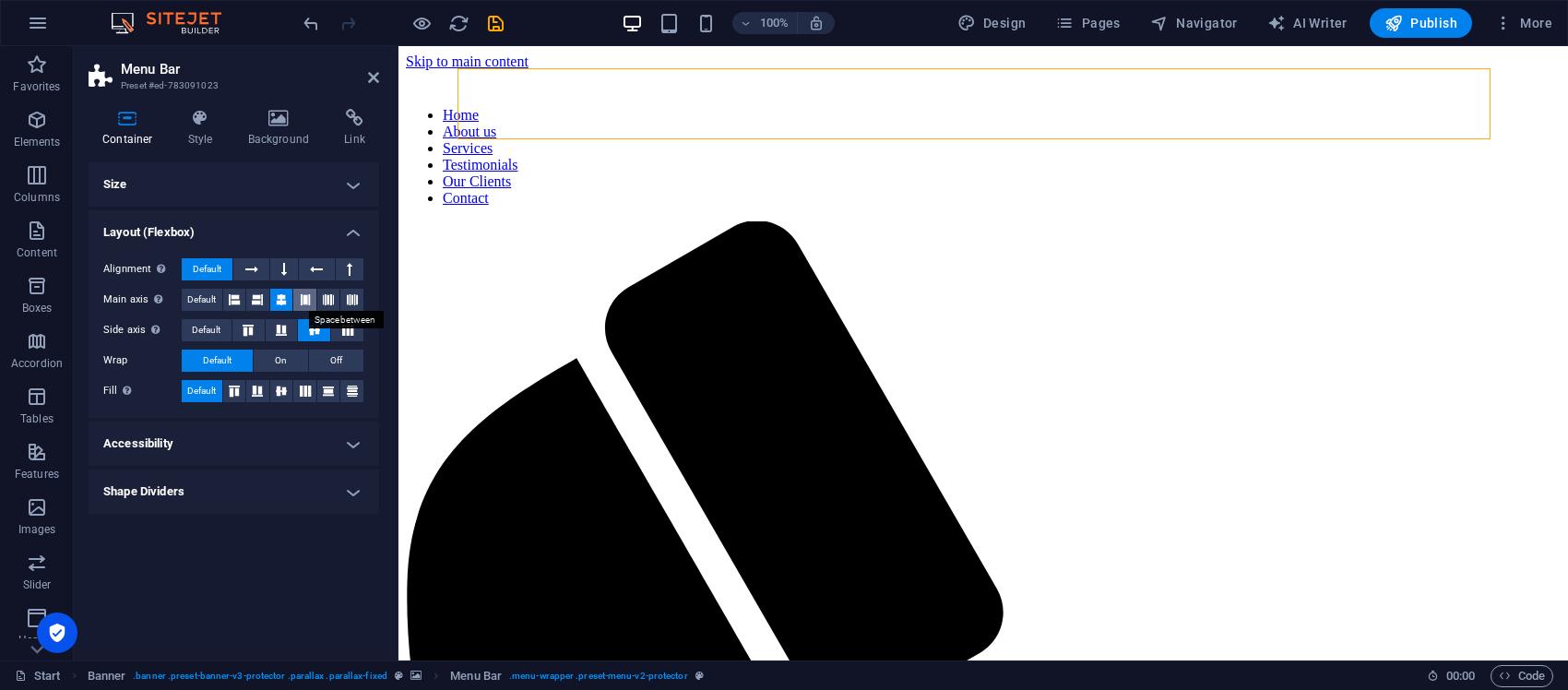 click at bounding box center [305, 300] 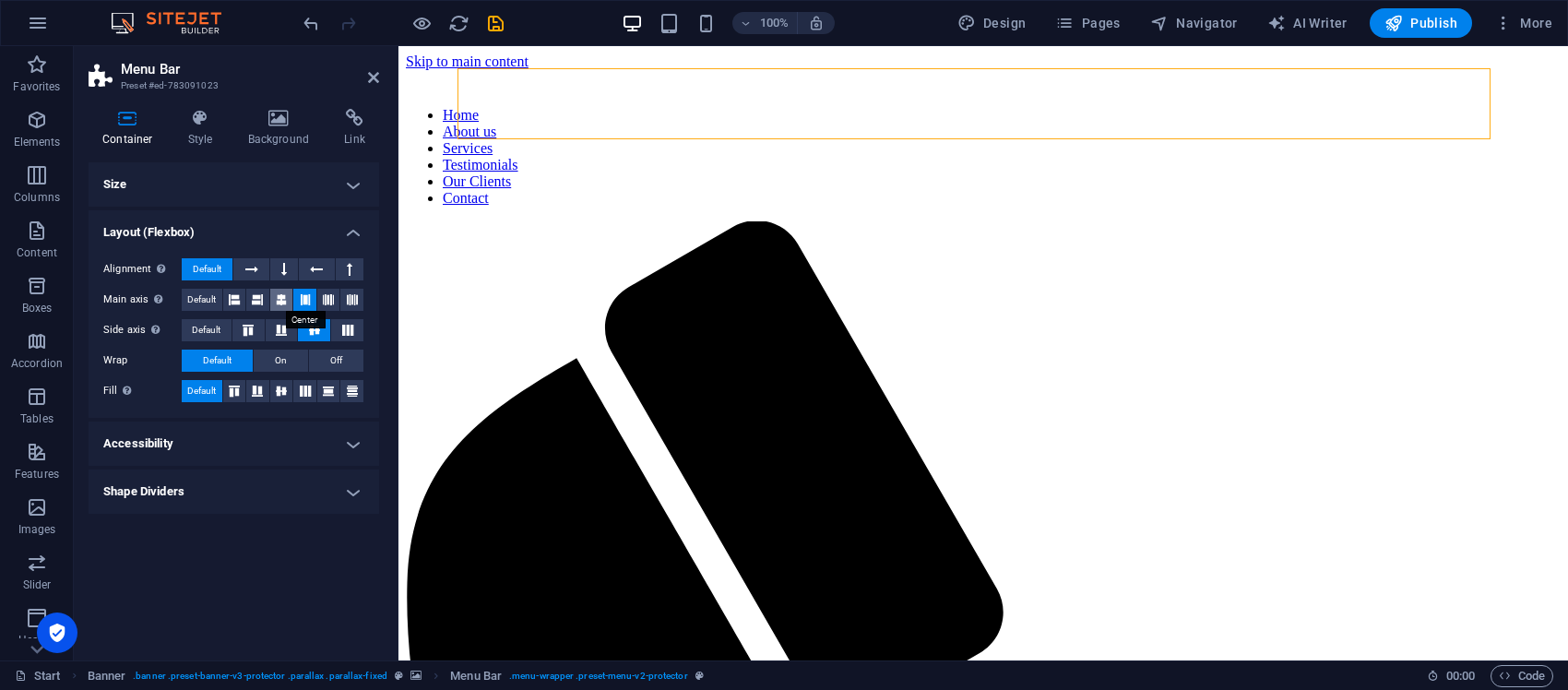 click at bounding box center (281, 300) 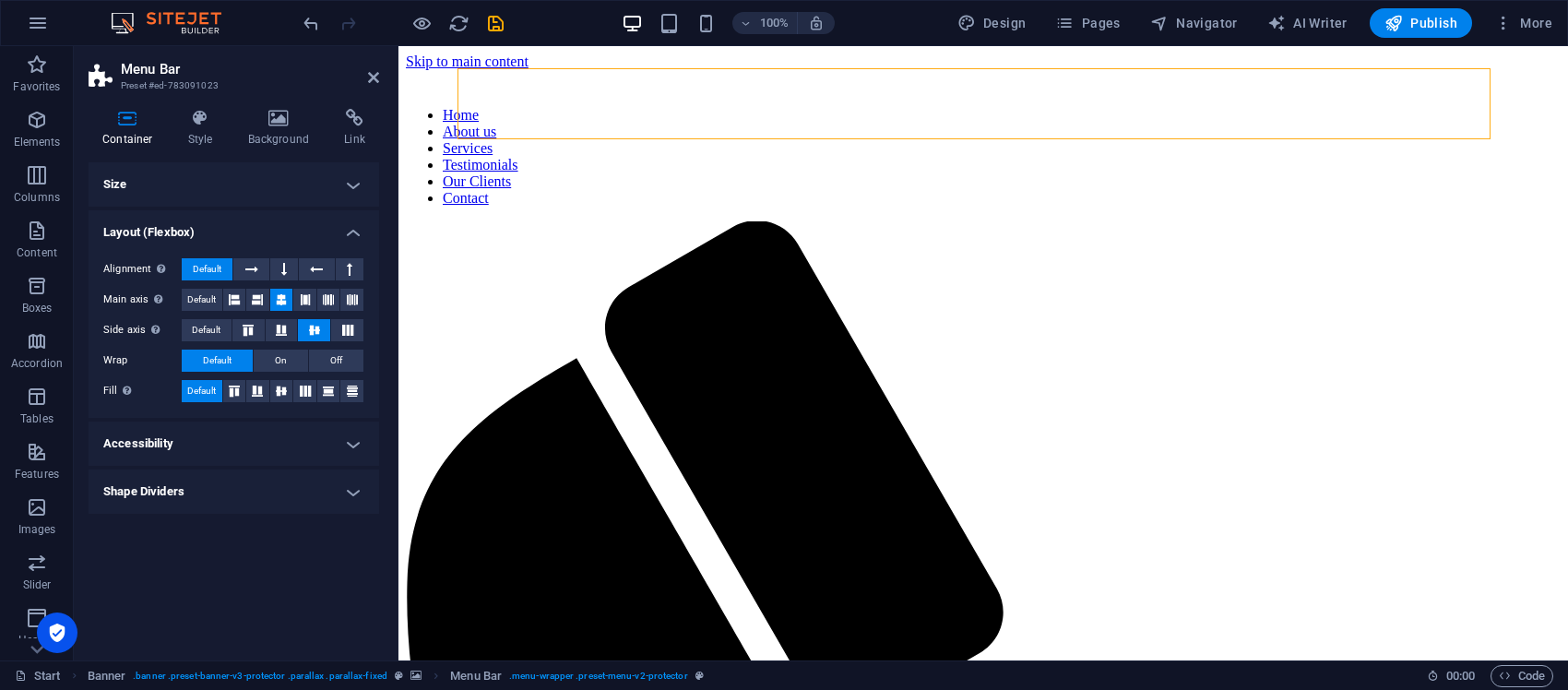 click on "Layout (Flexbox)" at bounding box center (233, 227) 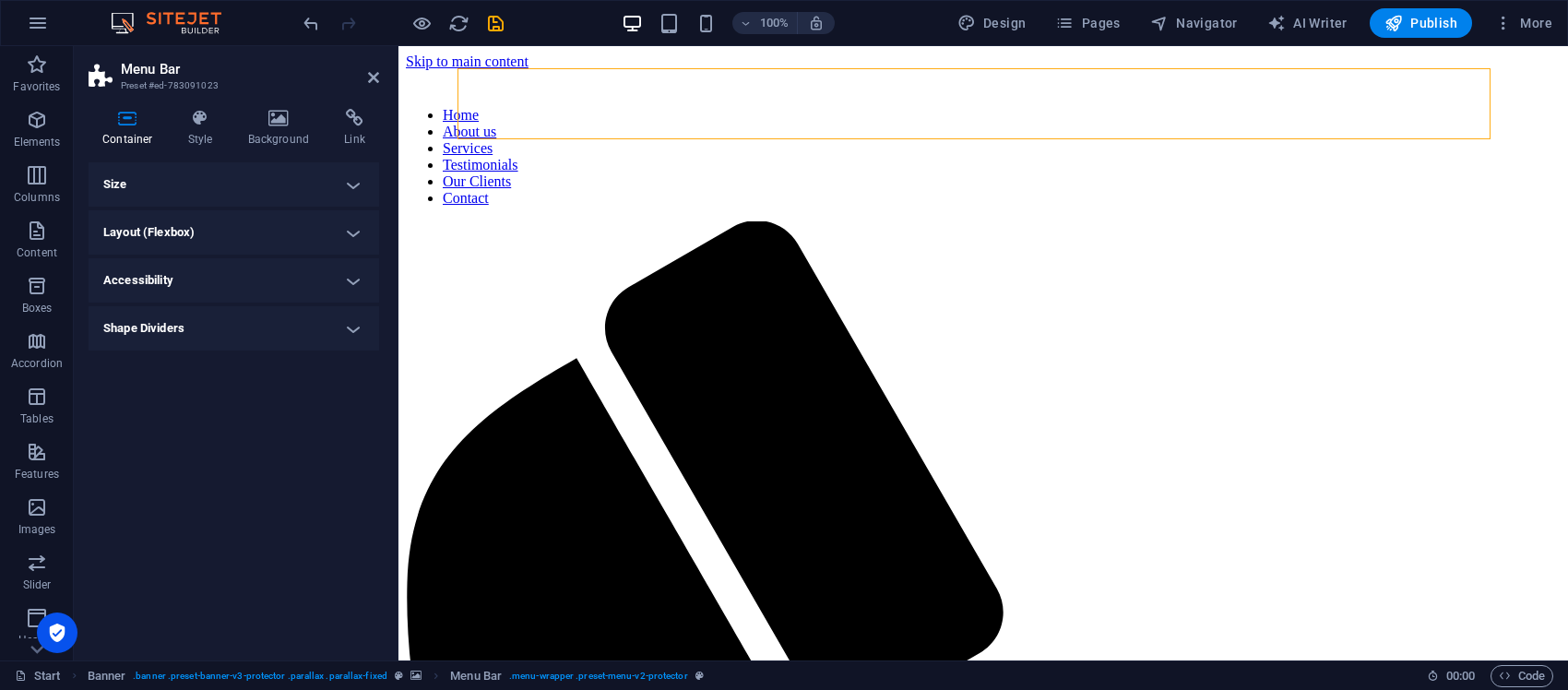 click on "Layout (Flexbox)" at bounding box center (233, 232) 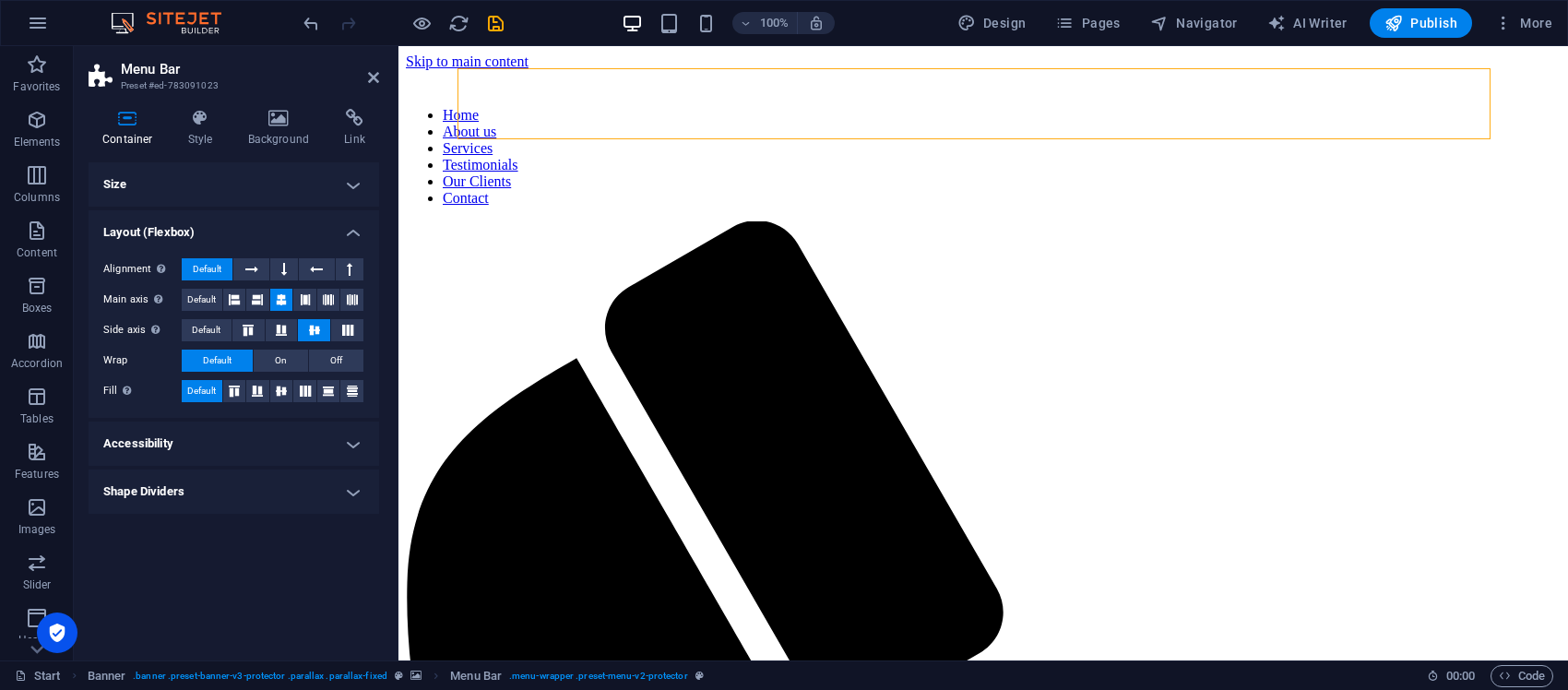click on "Layout (Flexbox)" at bounding box center (233, 227) 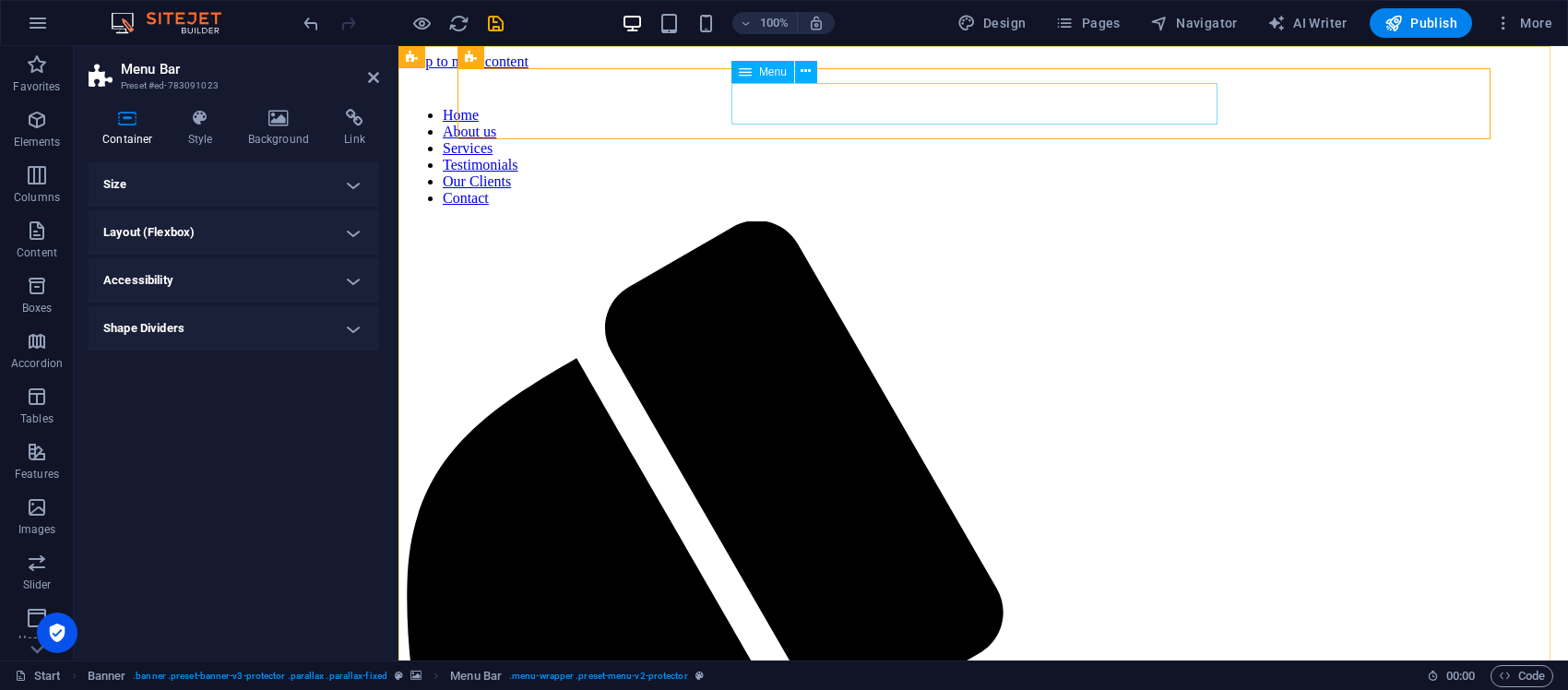 click on "Home About us Services Testimonials Our Clients Contact" at bounding box center (983, 157) 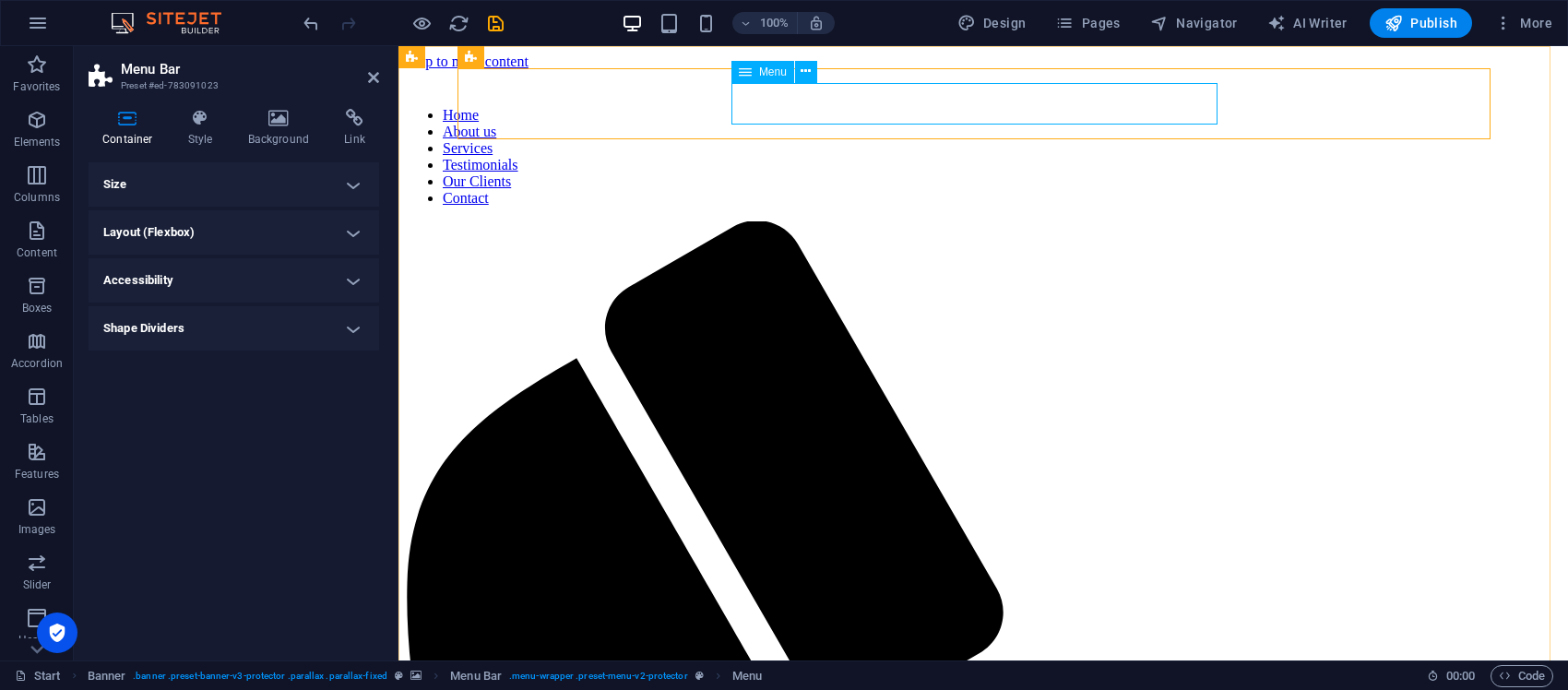 click on "Home About us Services Testimonials Our Clients Contact" at bounding box center [983, 157] 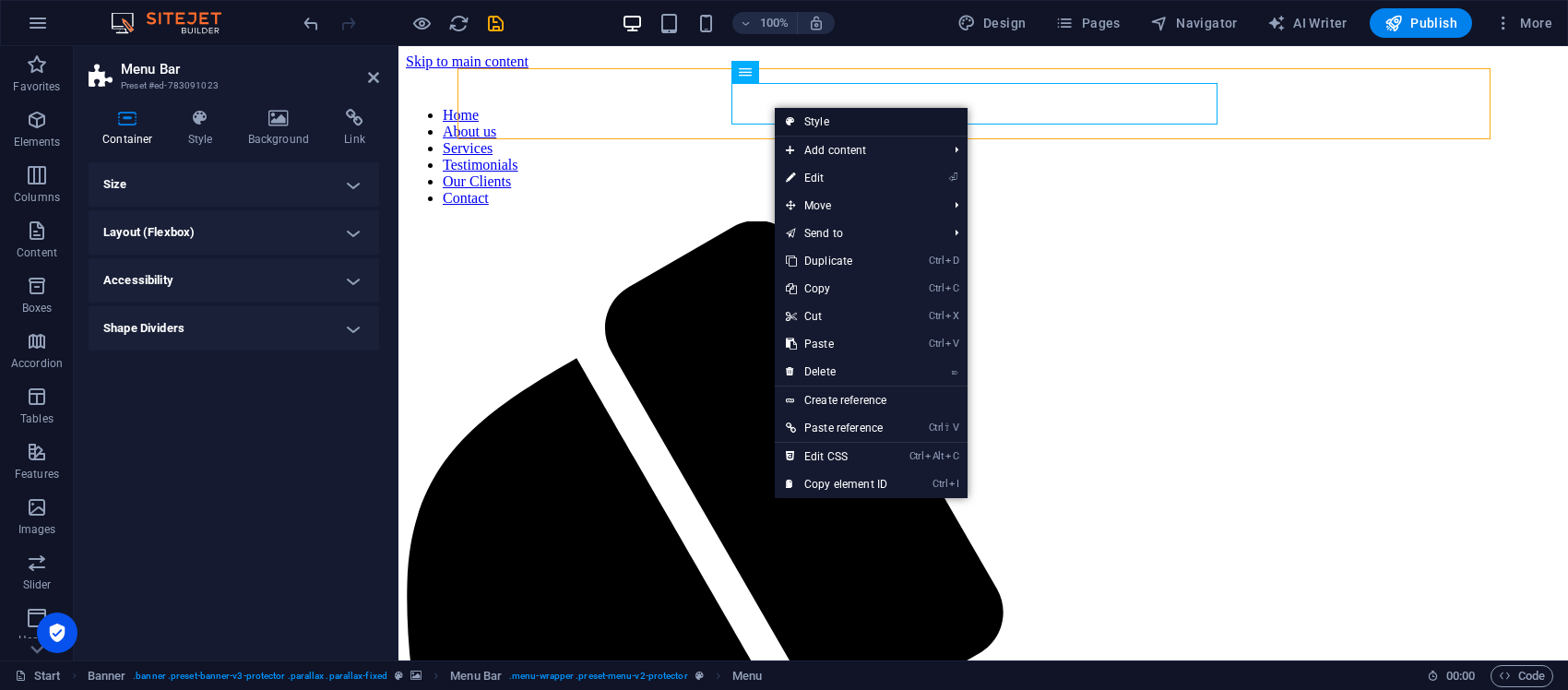 click on "Style" at bounding box center [871, 122] 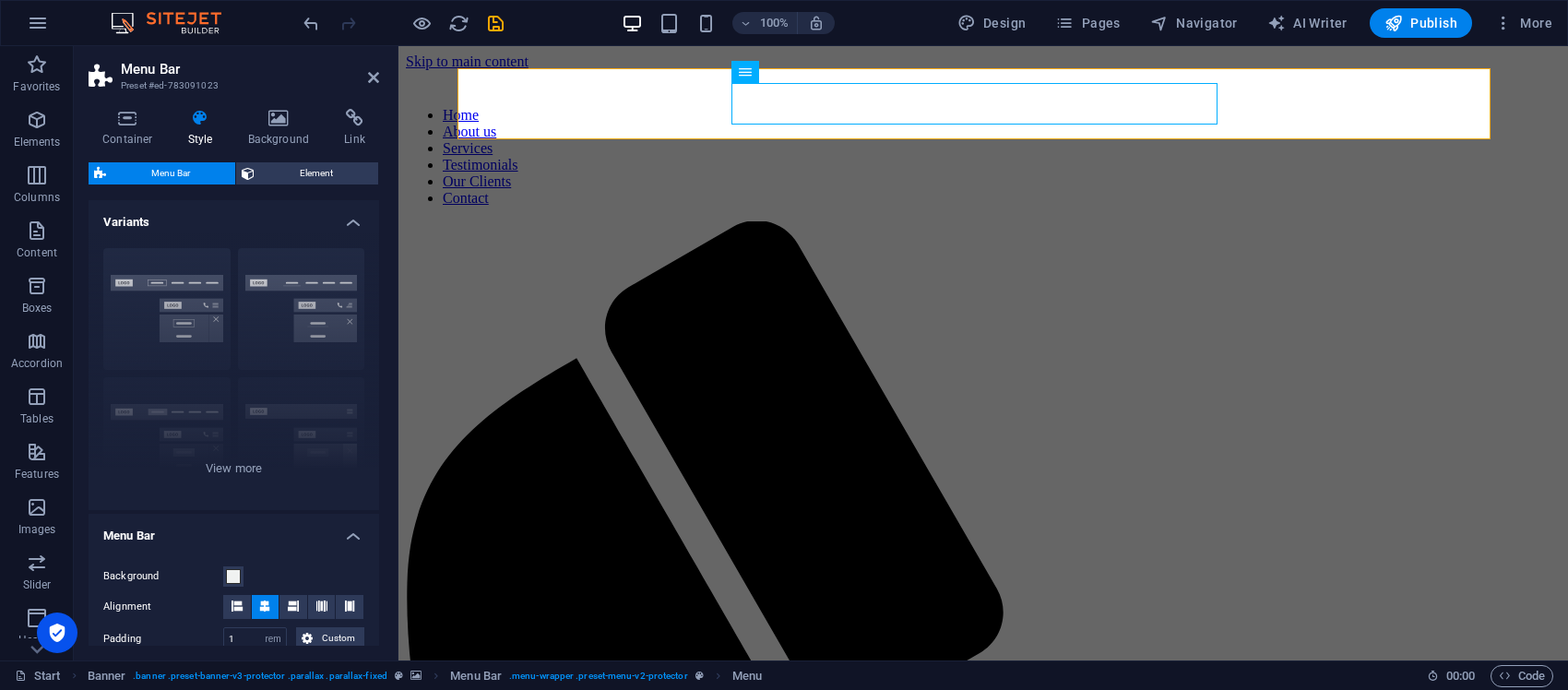 scroll, scrollTop: 346, scrollLeft: 0, axis: vertical 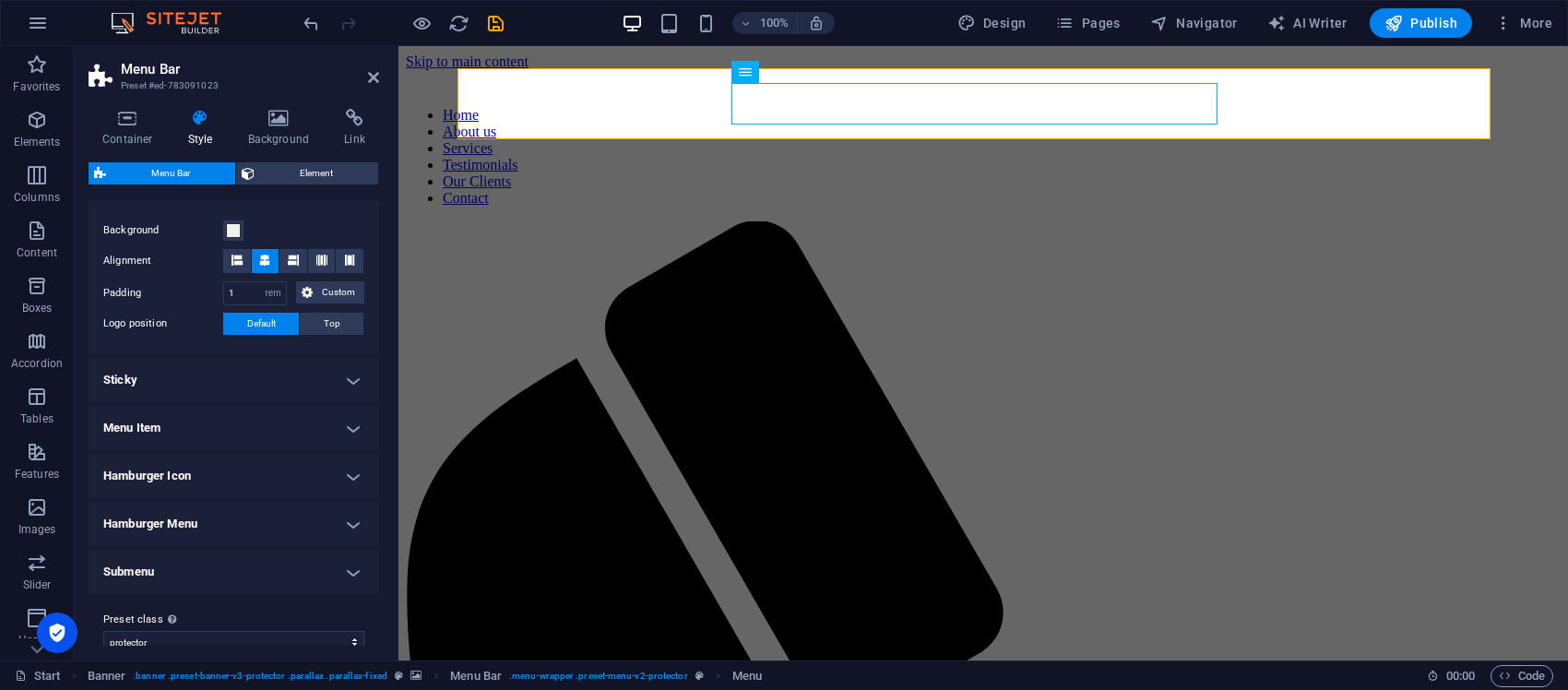 click on "Menu Item" at bounding box center (233, 428) 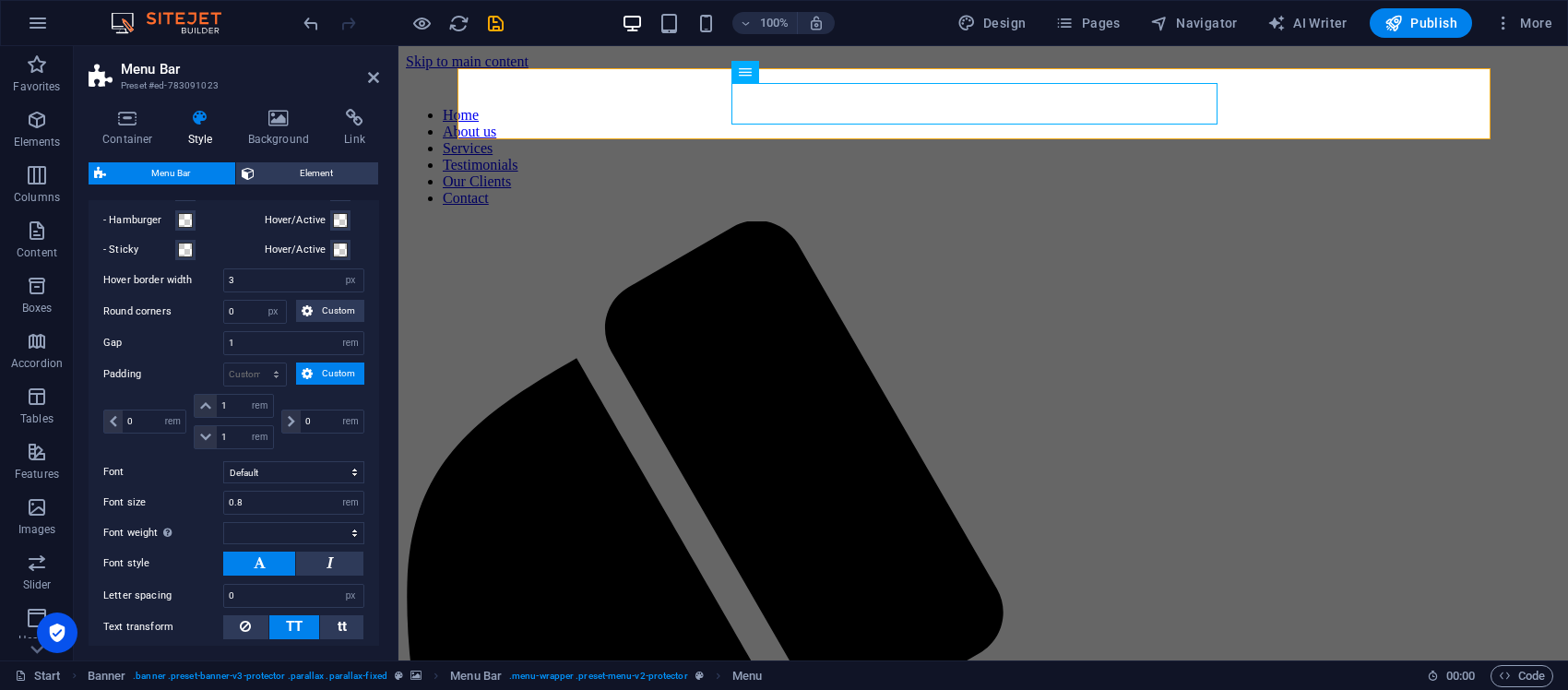 scroll, scrollTop: 568, scrollLeft: 0, axis: vertical 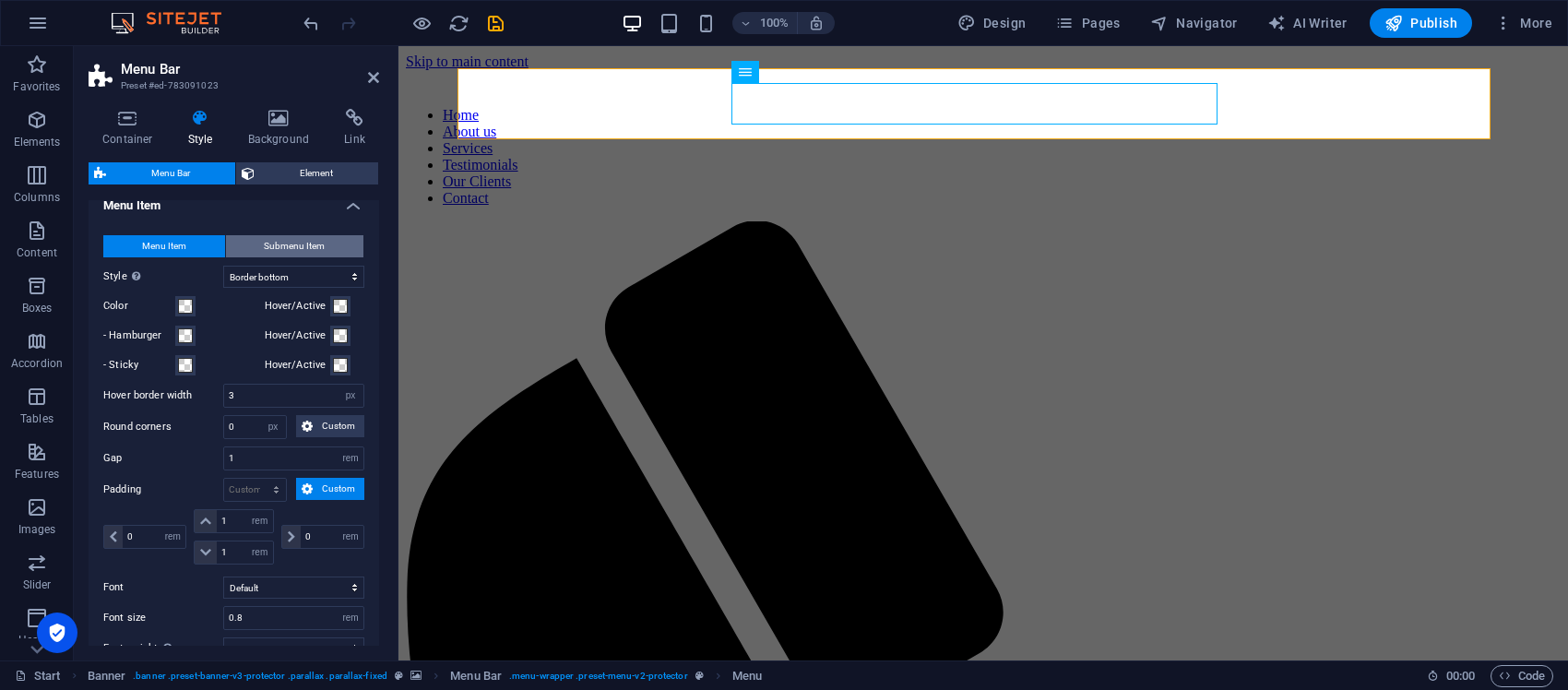 click on "Submenu Item" at bounding box center (295, 246) 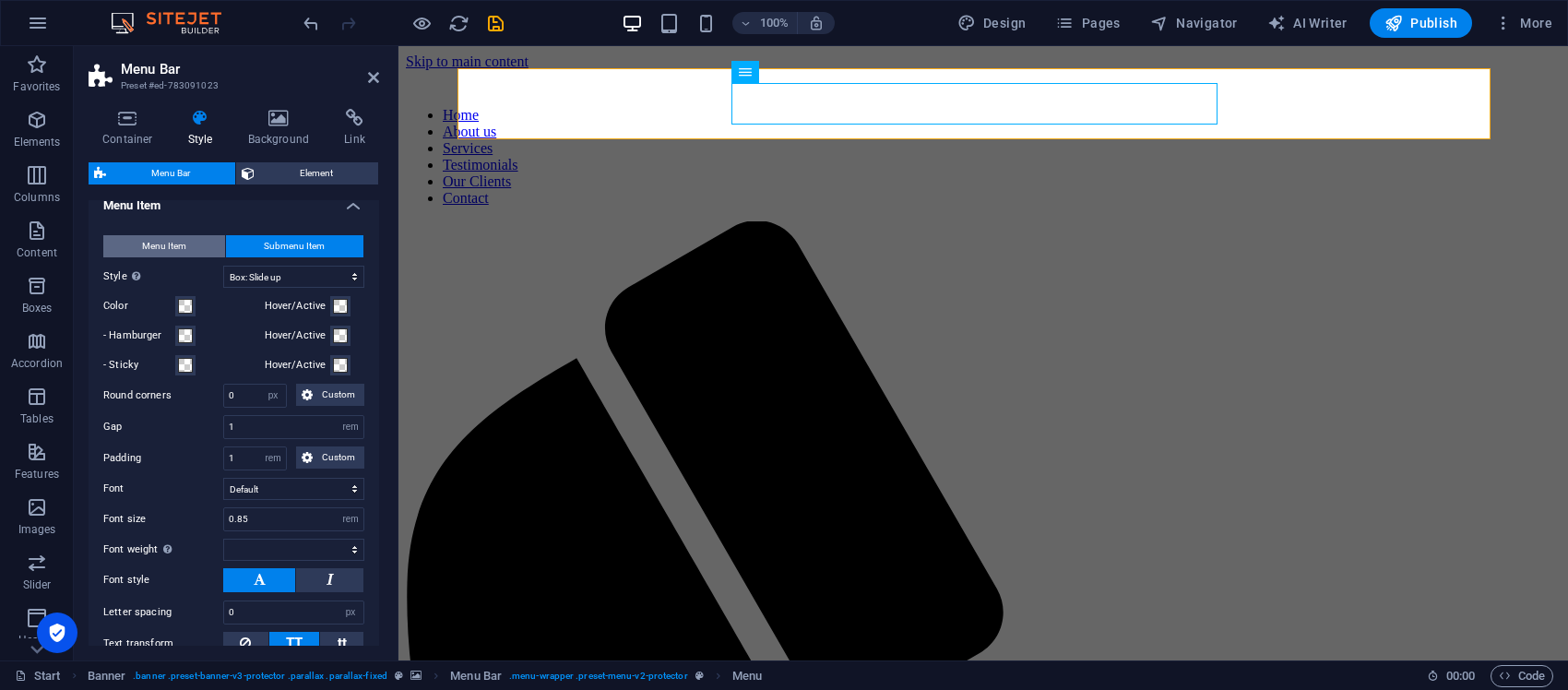 select 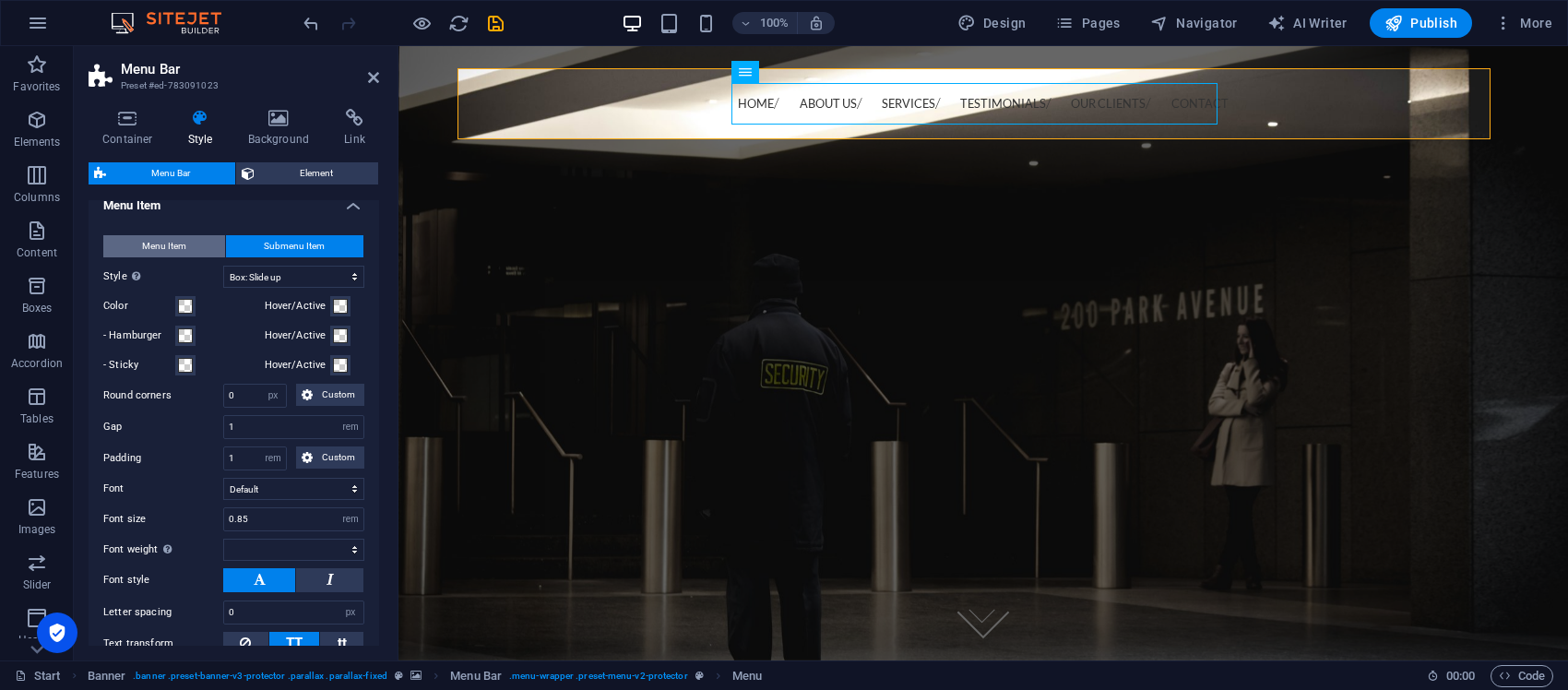 click on "Menu Item" at bounding box center (164, 246) 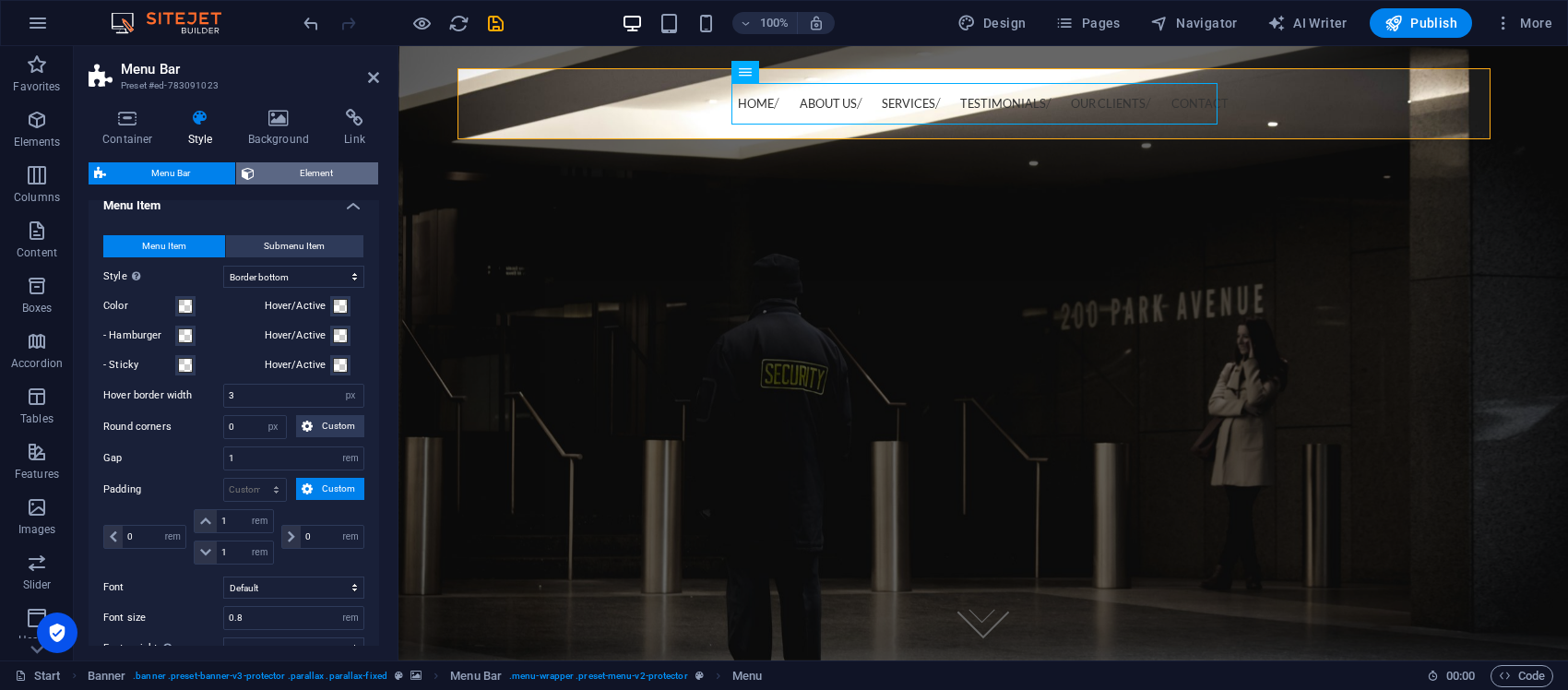click on "Element" at bounding box center [316, 173] 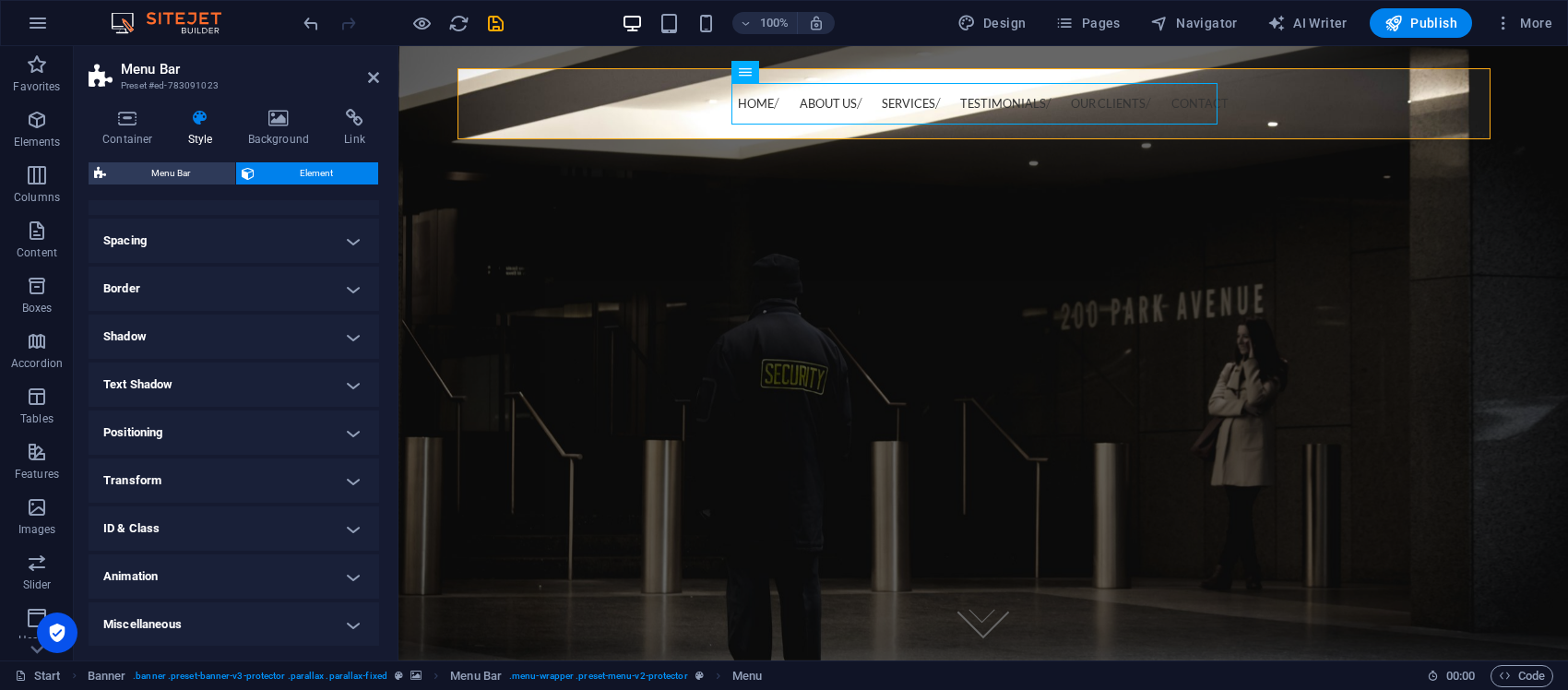 scroll, scrollTop: 0, scrollLeft: 0, axis: both 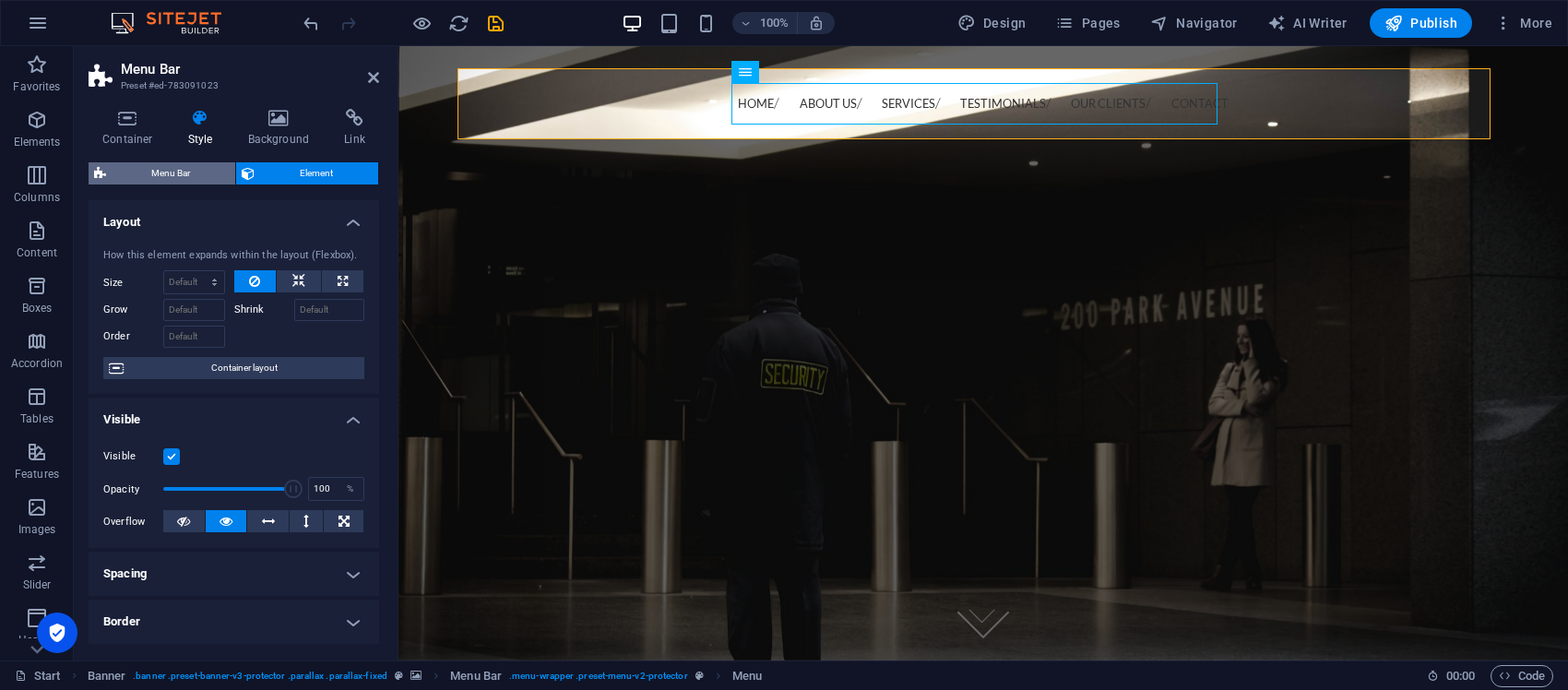 click on "Menu Bar" at bounding box center [171, 173] 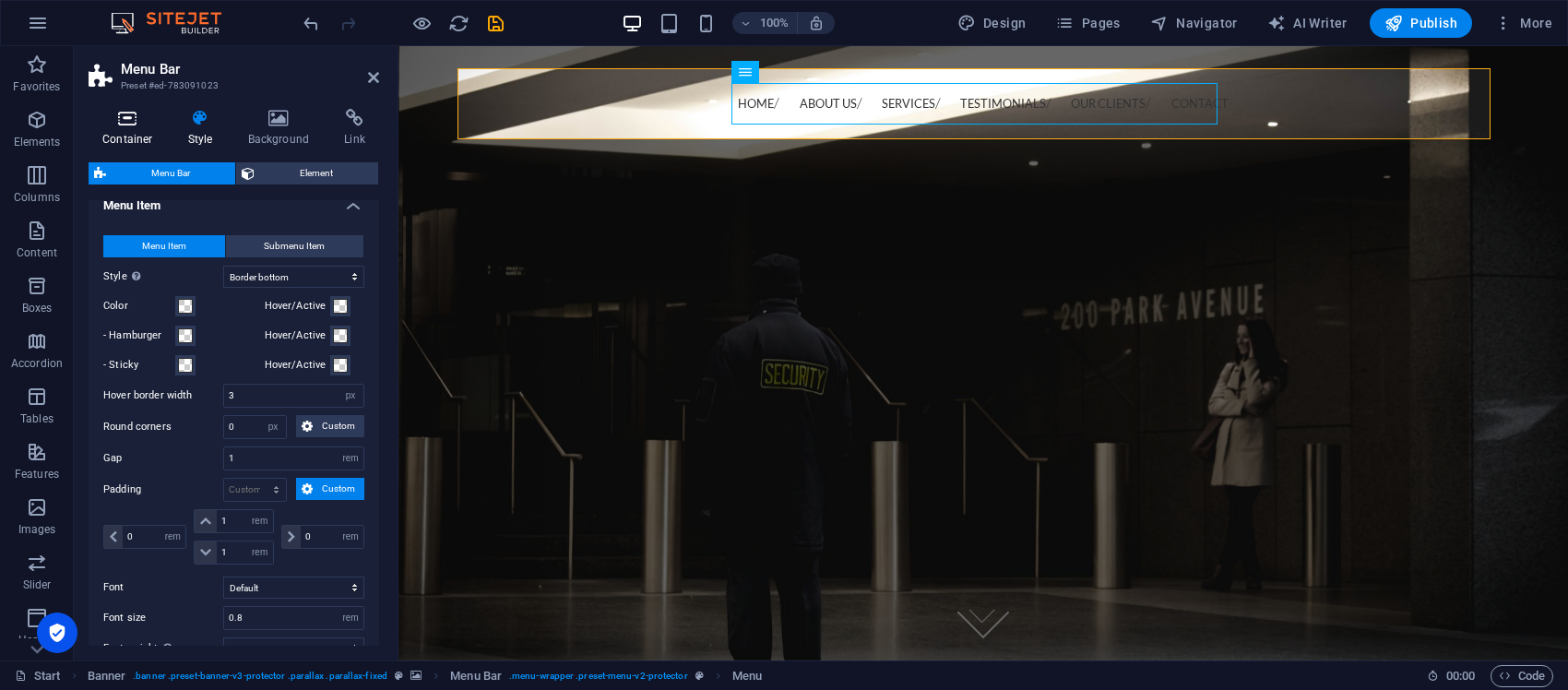 click at bounding box center [127, 118] 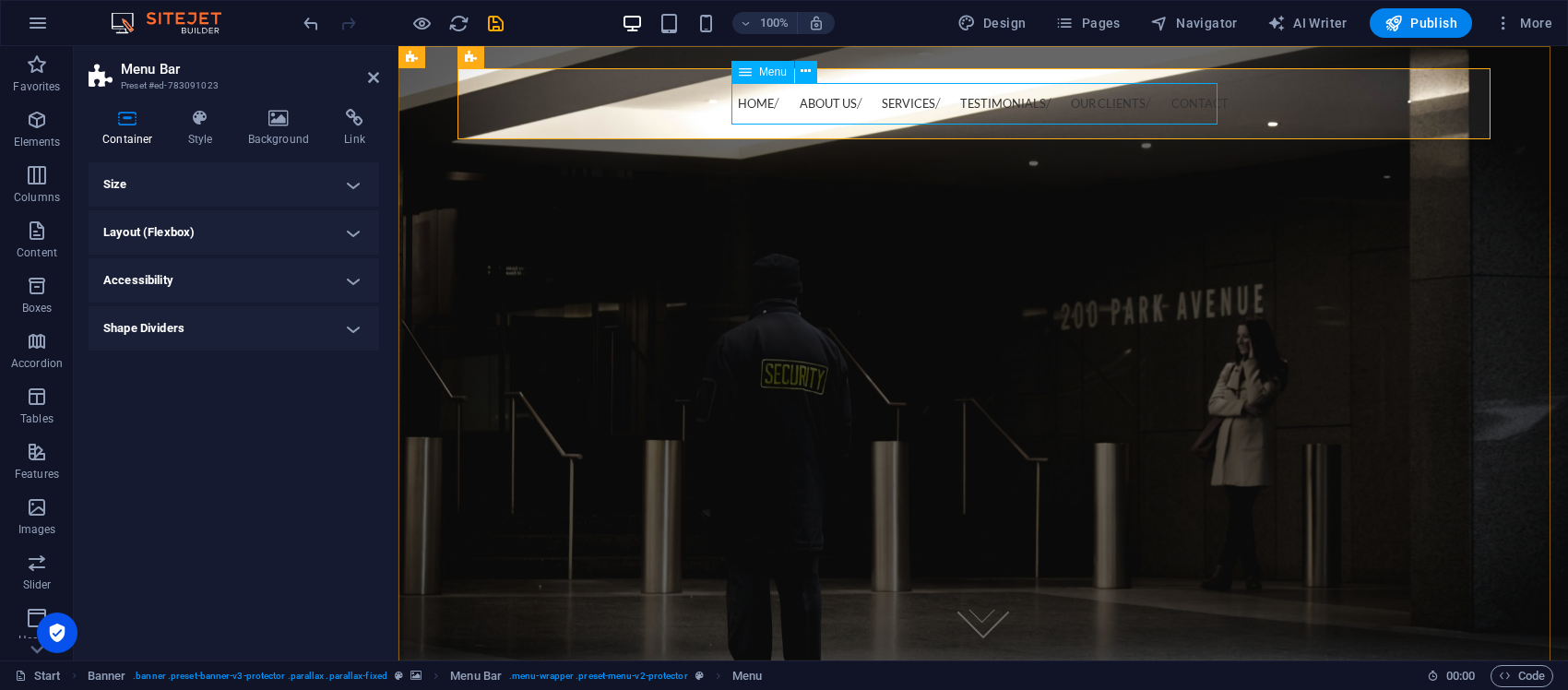 click on "Menu" at bounding box center (763, 72) 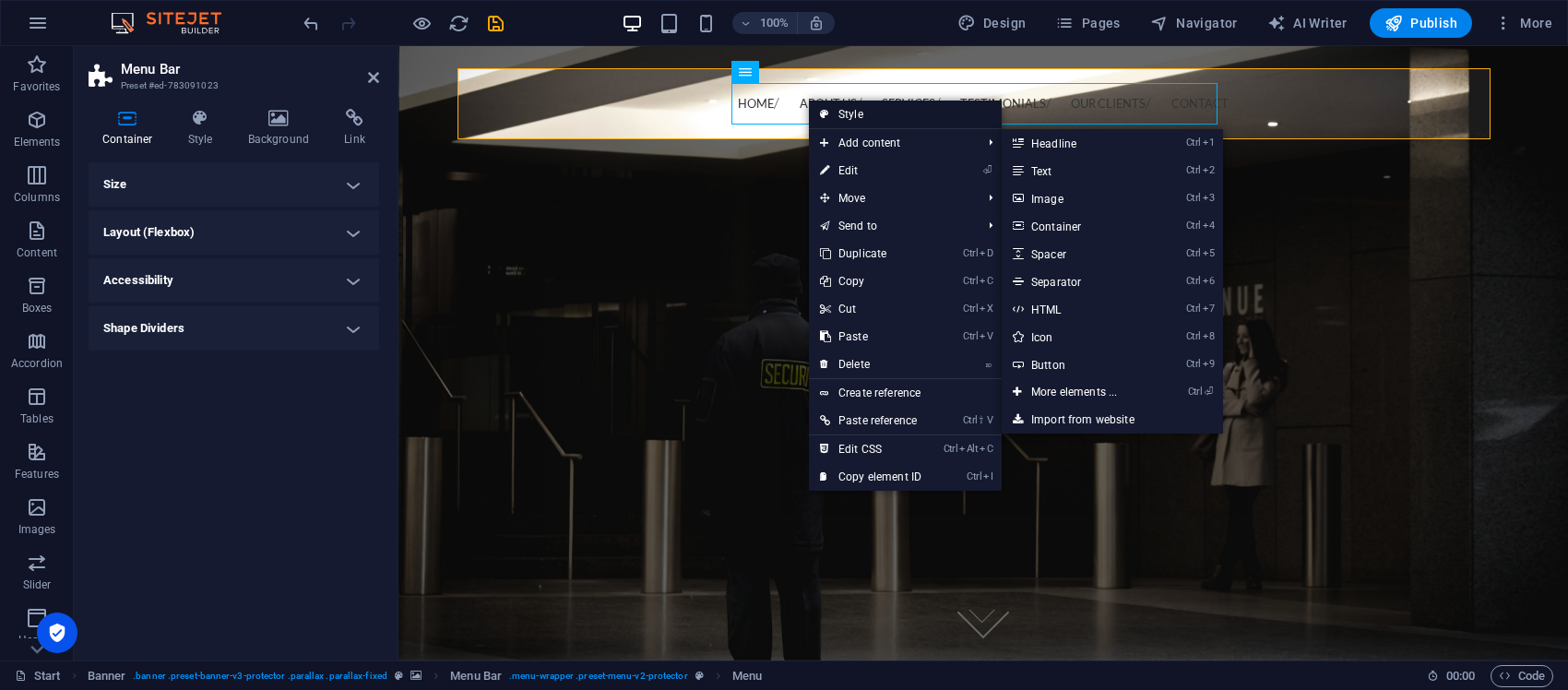 click on "Style" at bounding box center (905, 114) 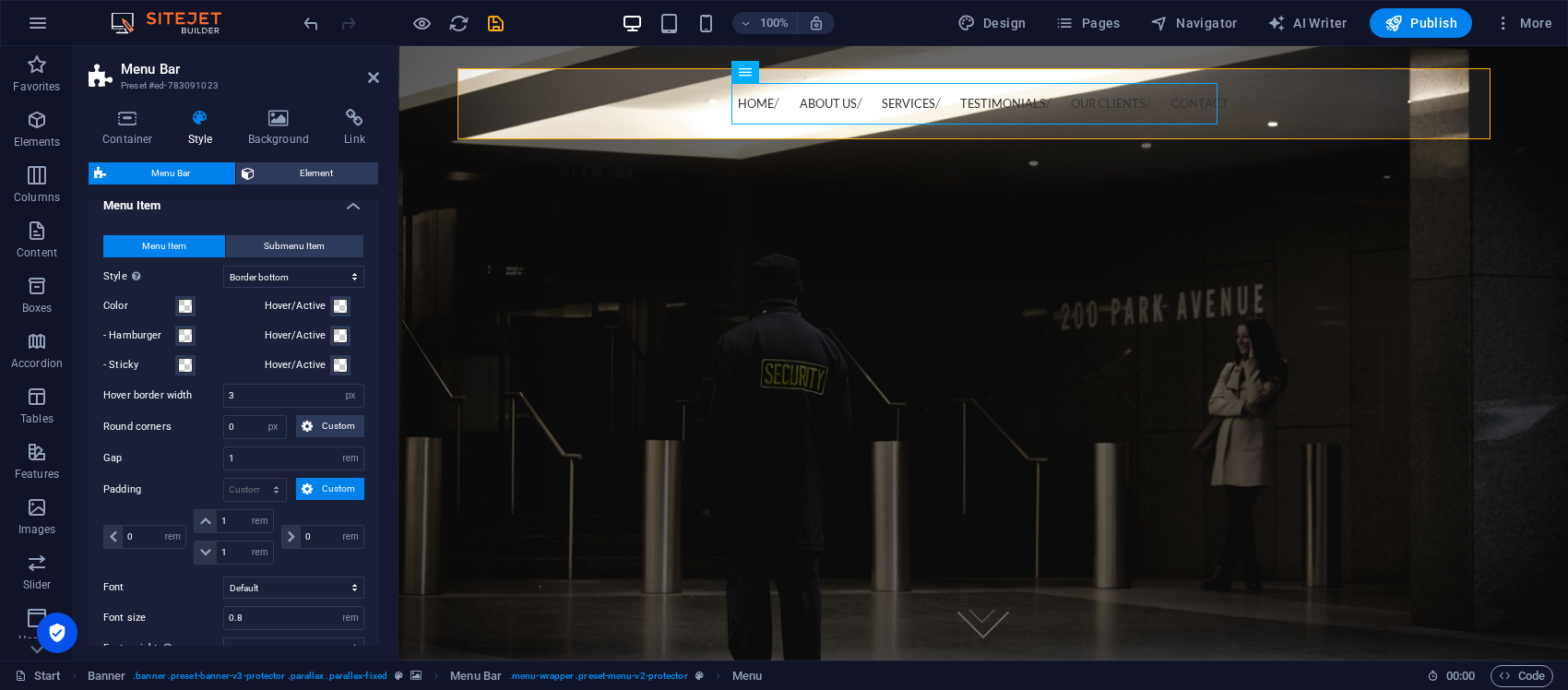 click on "Menu Item" at bounding box center [233, 200] 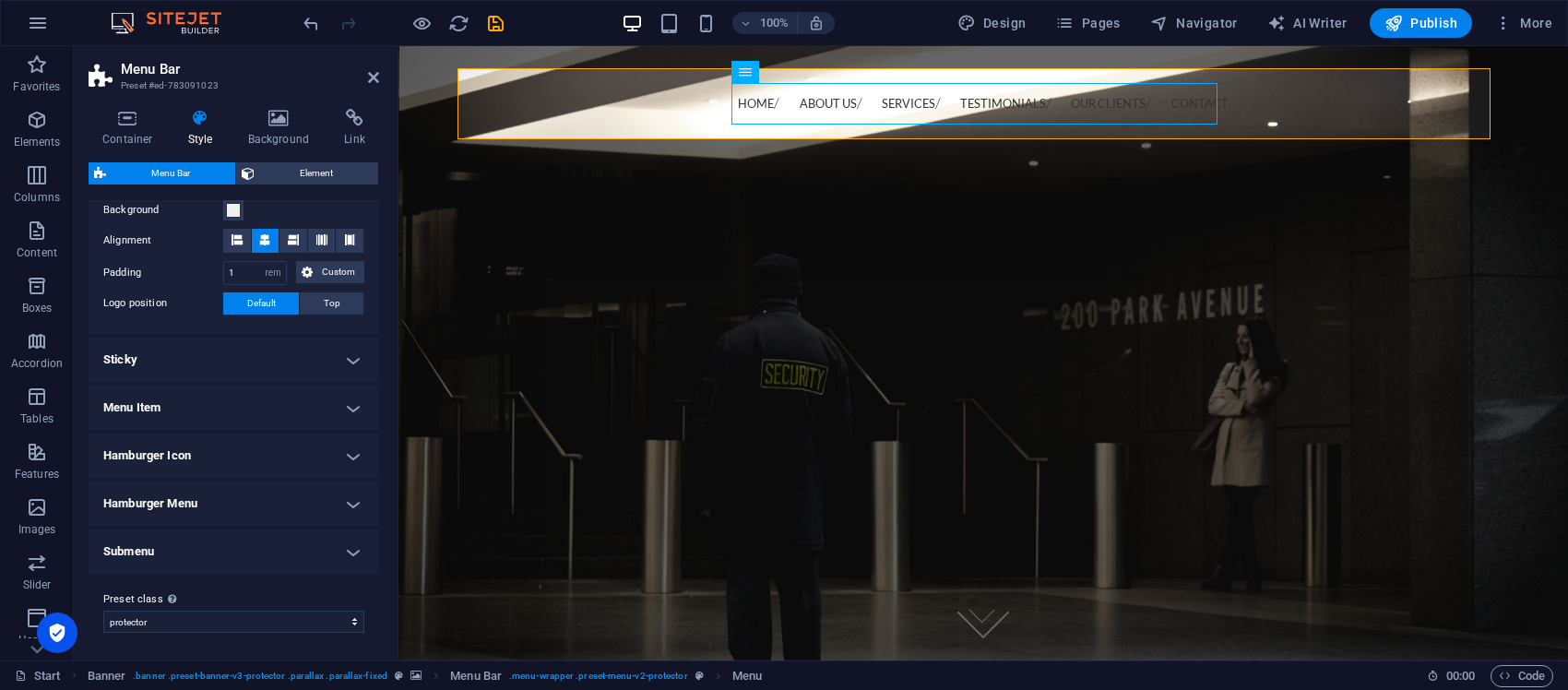 scroll, scrollTop: 365, scrollLeft: 0, axis: vertical 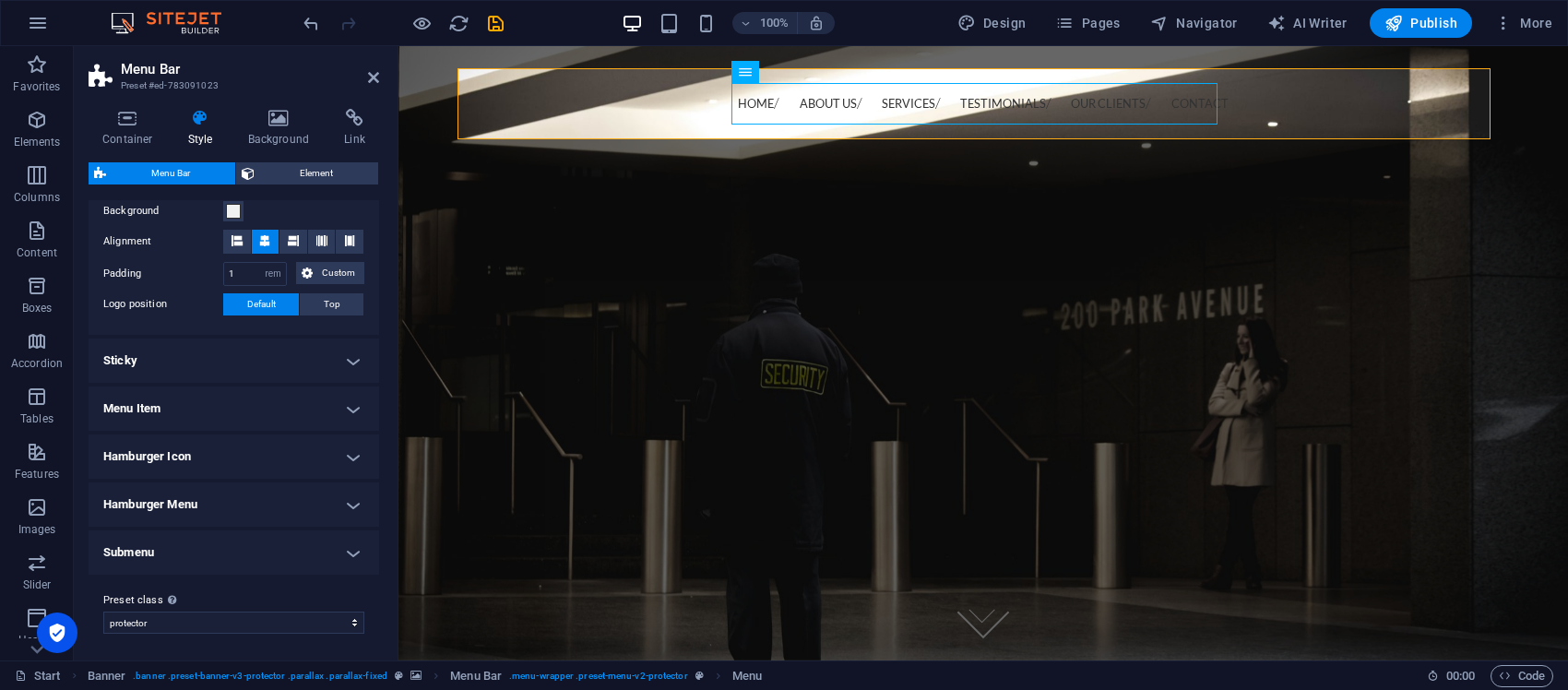 click on "Menu Item" at bounding box center (233, 409) 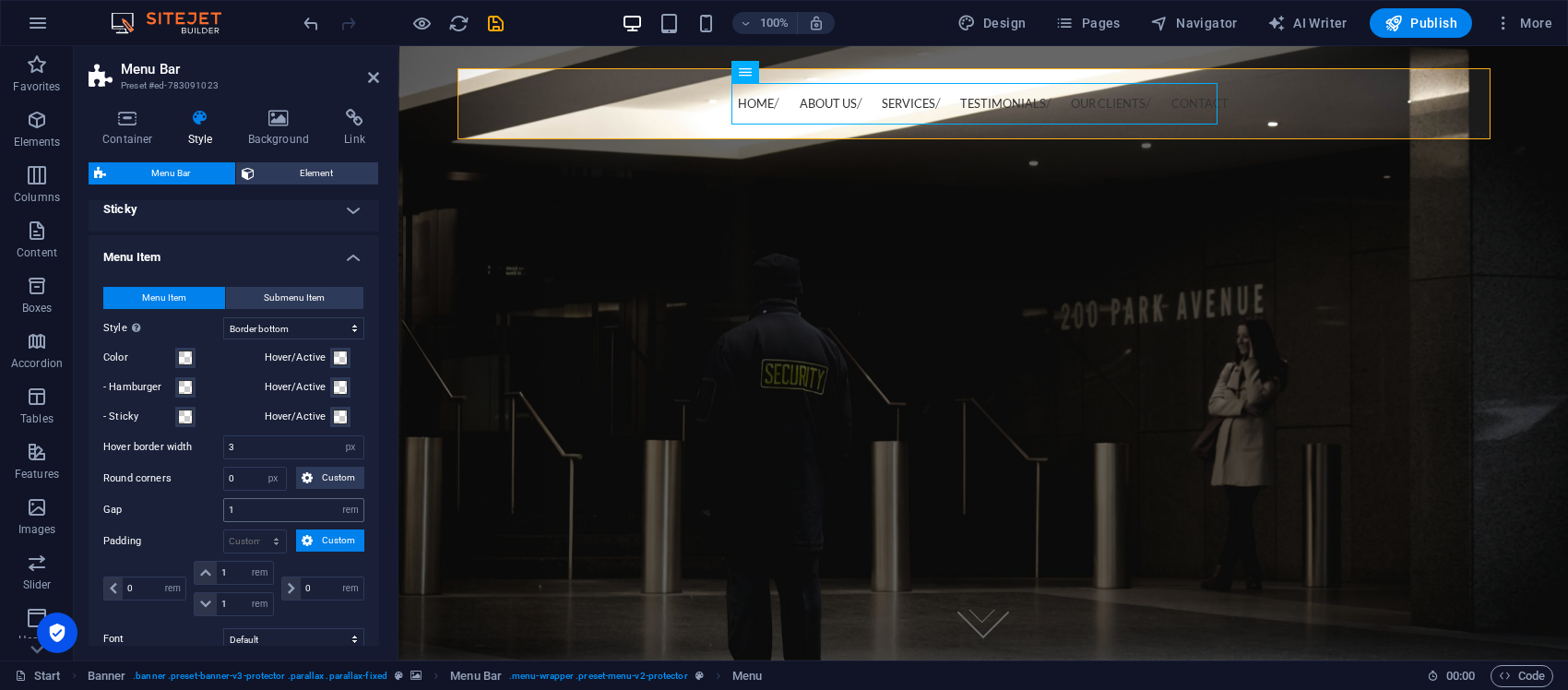 scroll, scrollTop: 481, scrollLeft: 0, axis: vertical 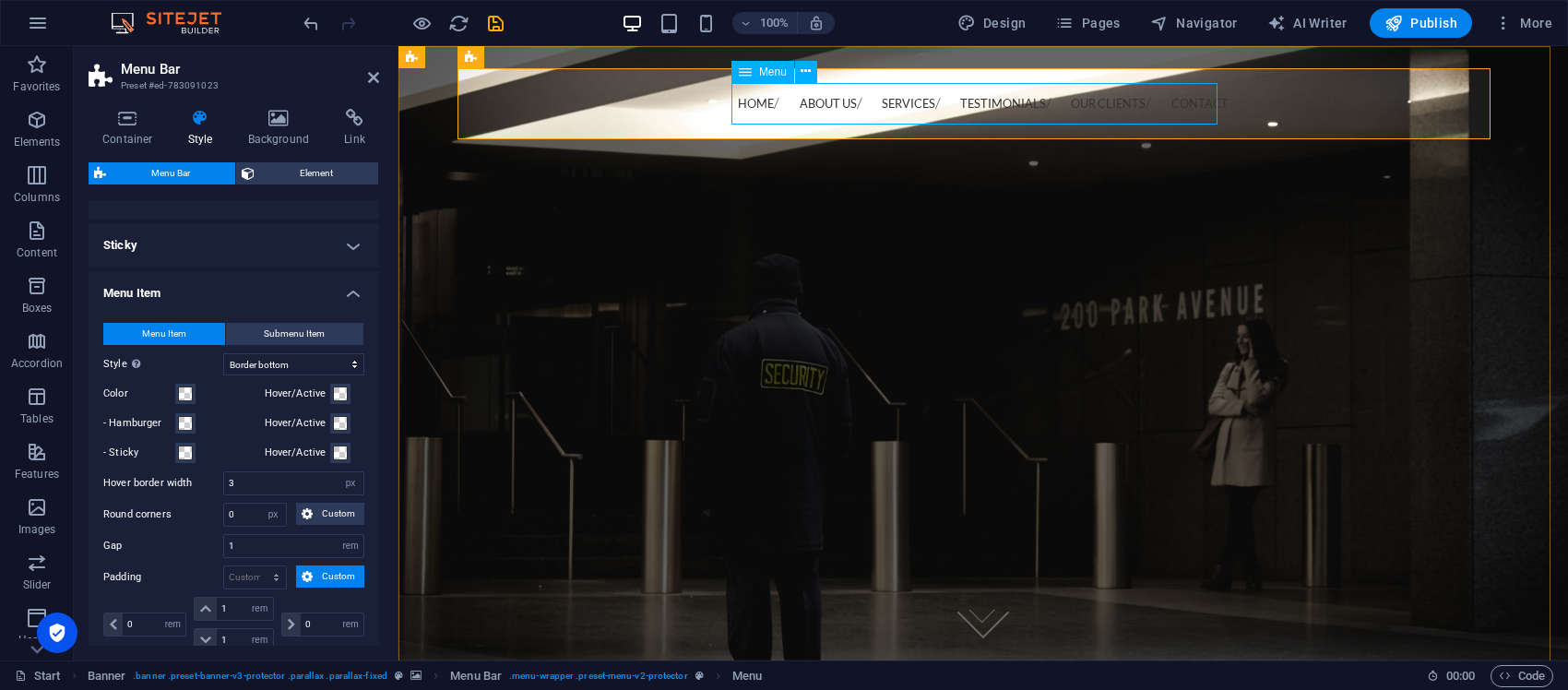 click on "Menu" at bounding box center (773, 72) 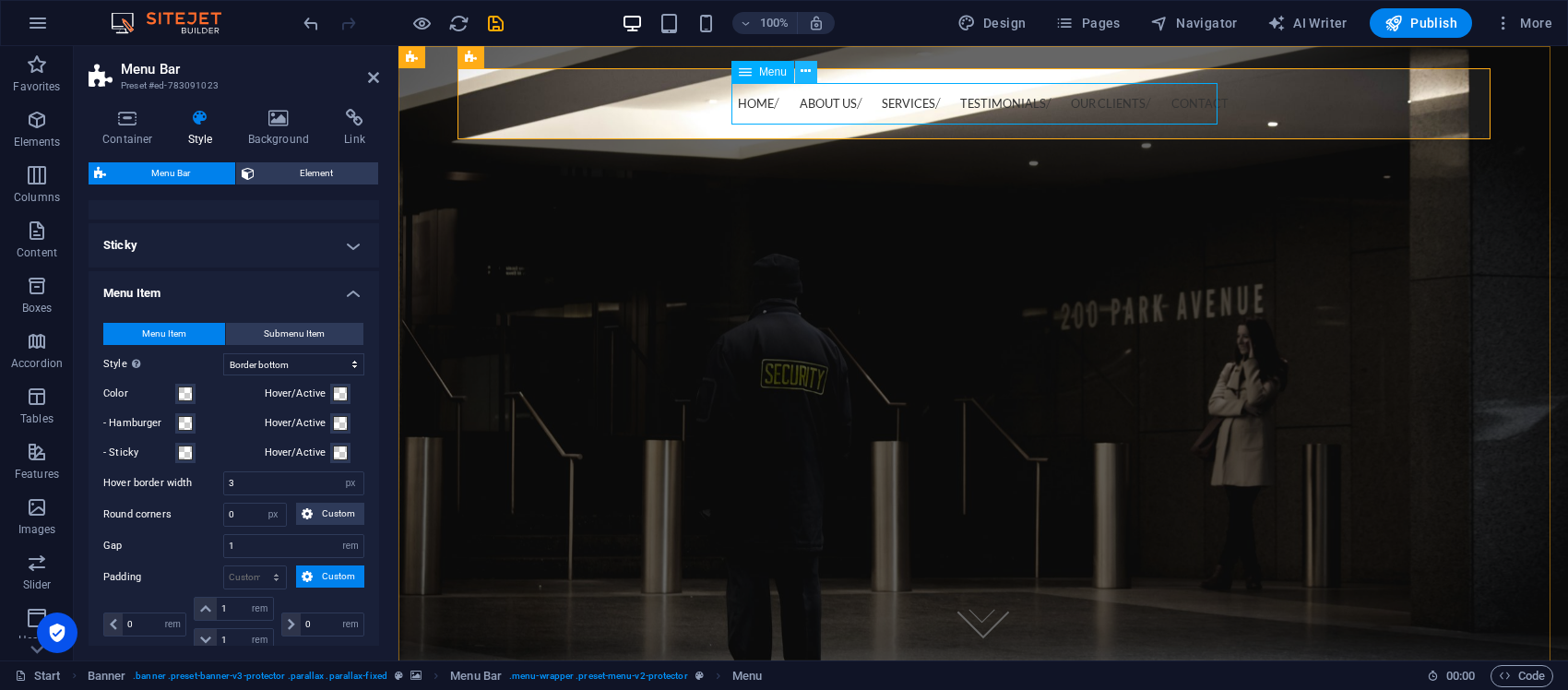 click at bounding box center (805, 71) 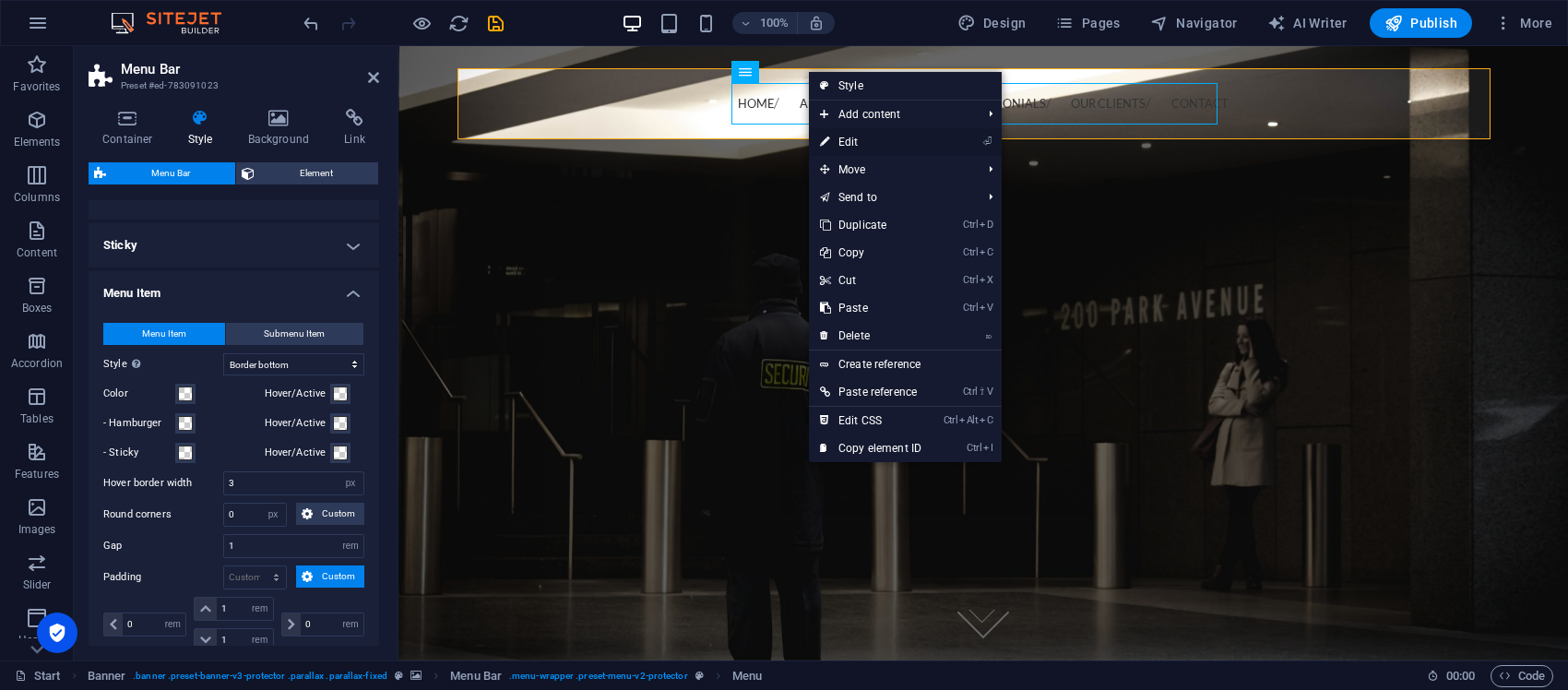 click on "⏎  Edit" at bounding box center [871, 142] 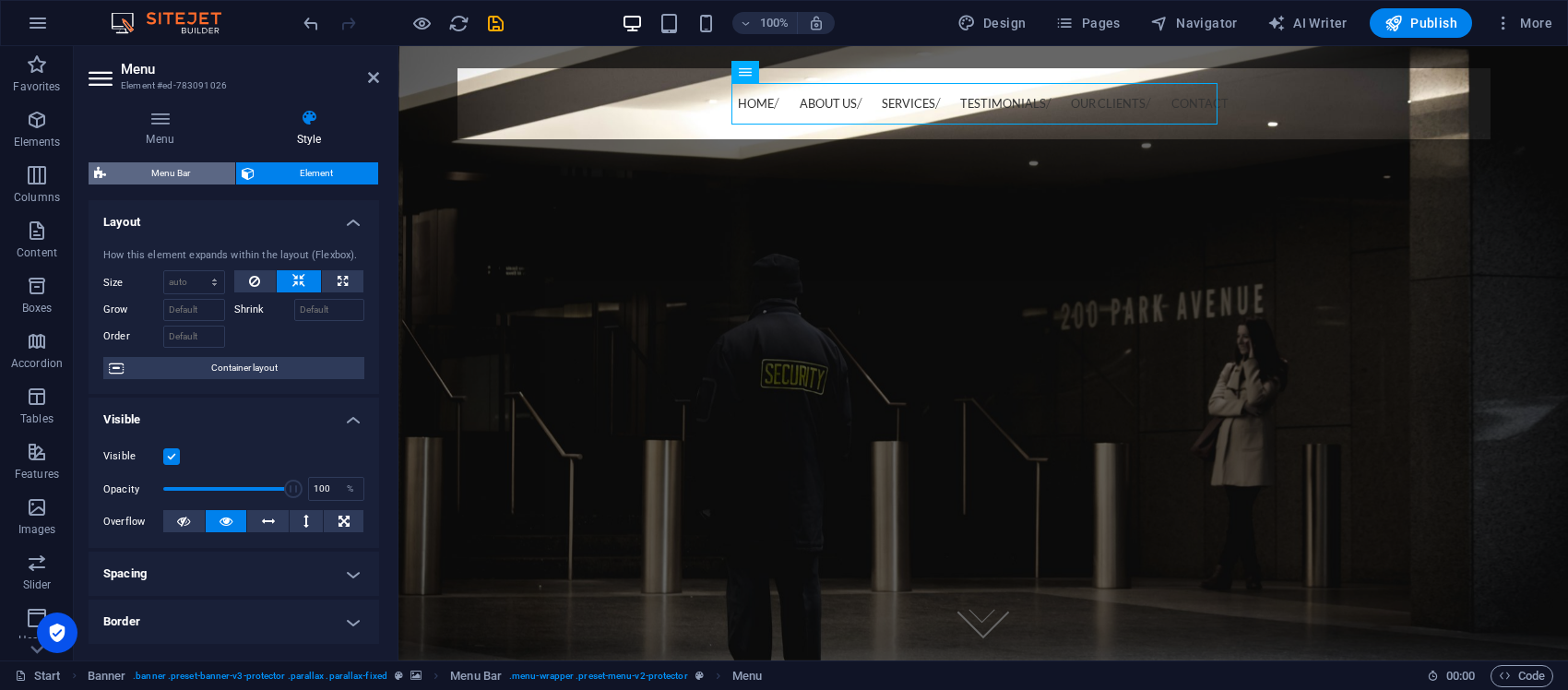 click on "Menu Bar" at bounding box center [171, 173] 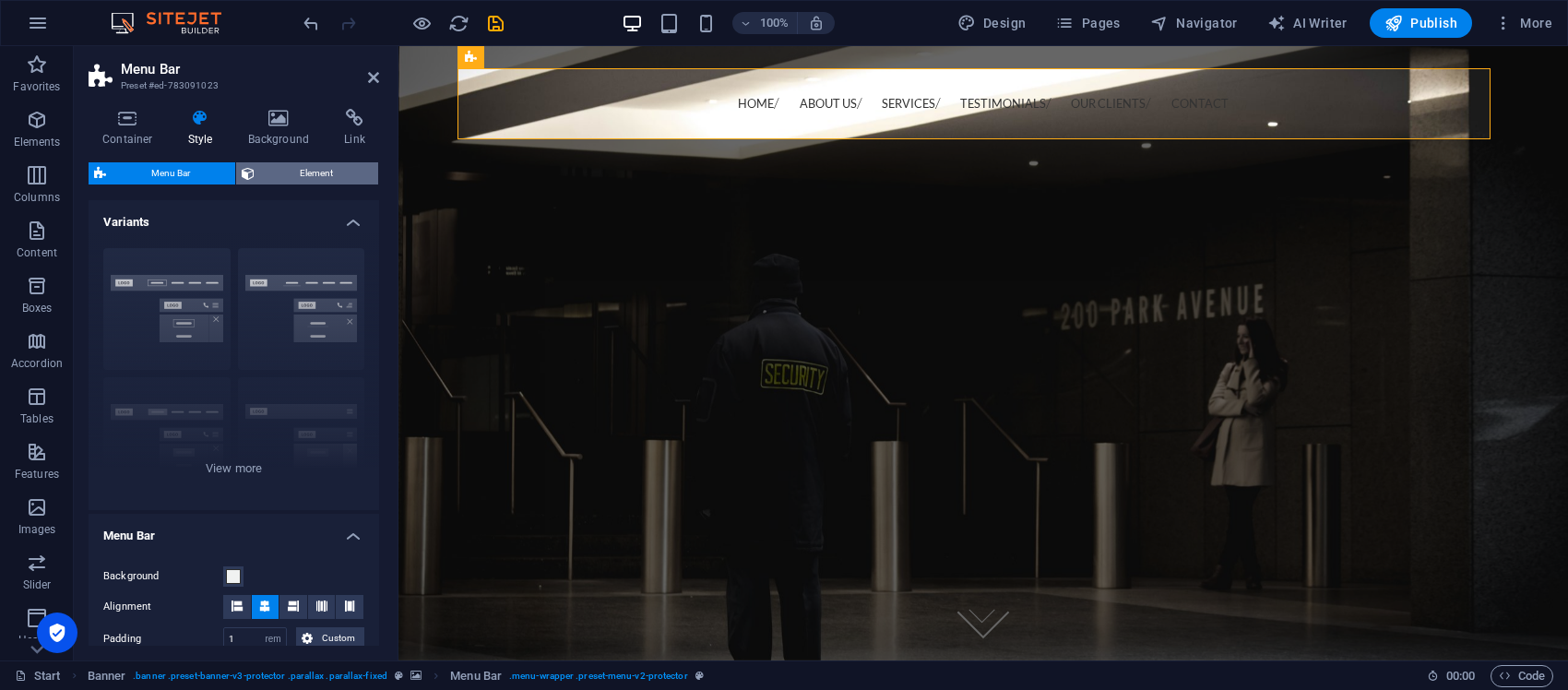 click on "Element" at bounding box center [316, 173] 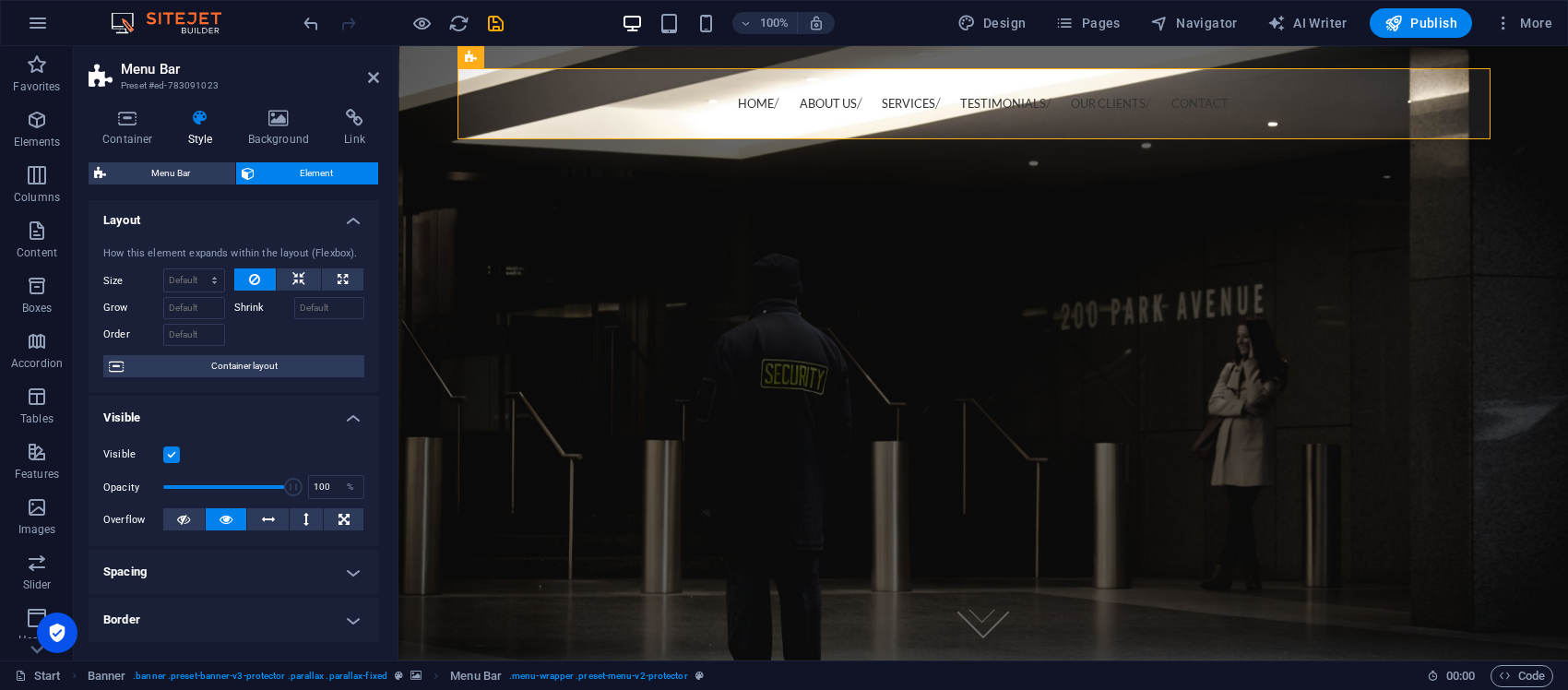 scroll, scrollTop: 0, scrollLeft: 0, axis: both 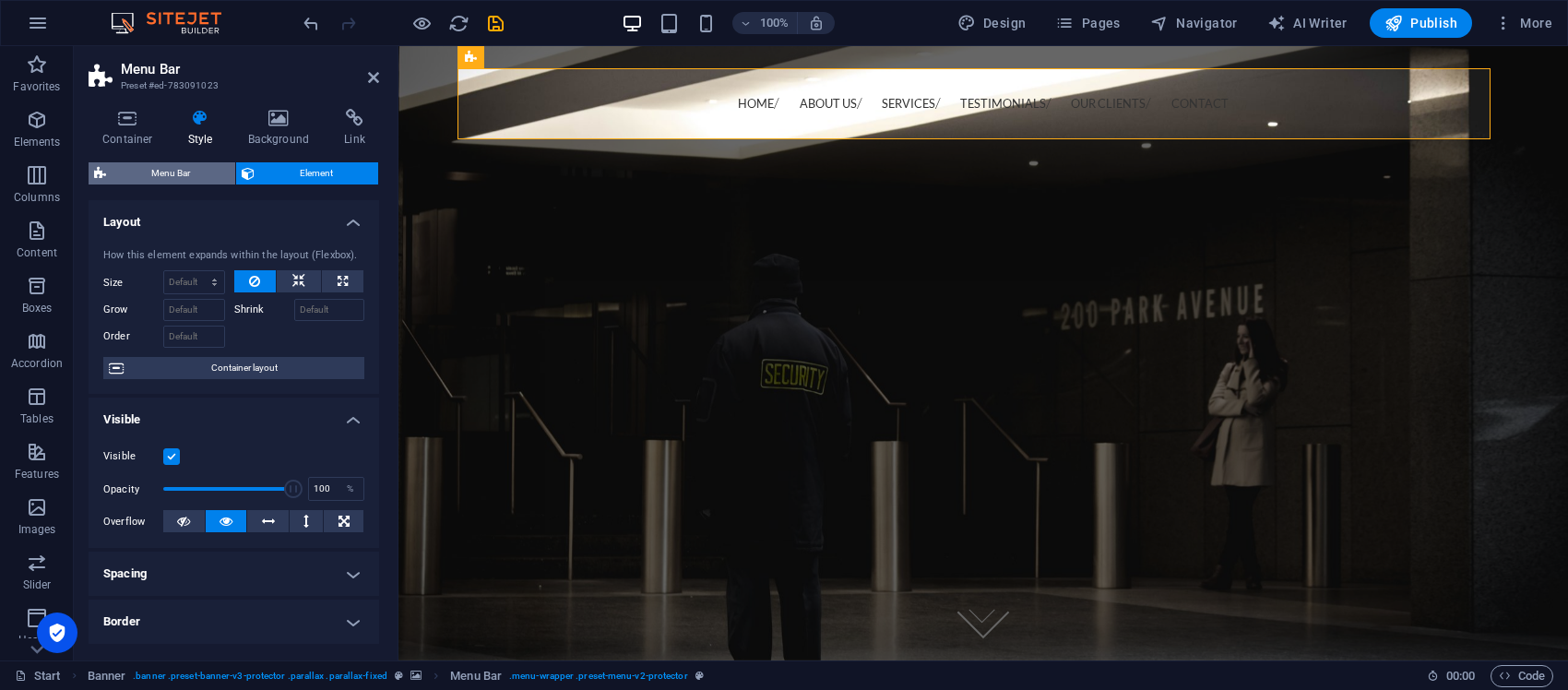 click on "Menu Bar" at bounding box center [171, 173] 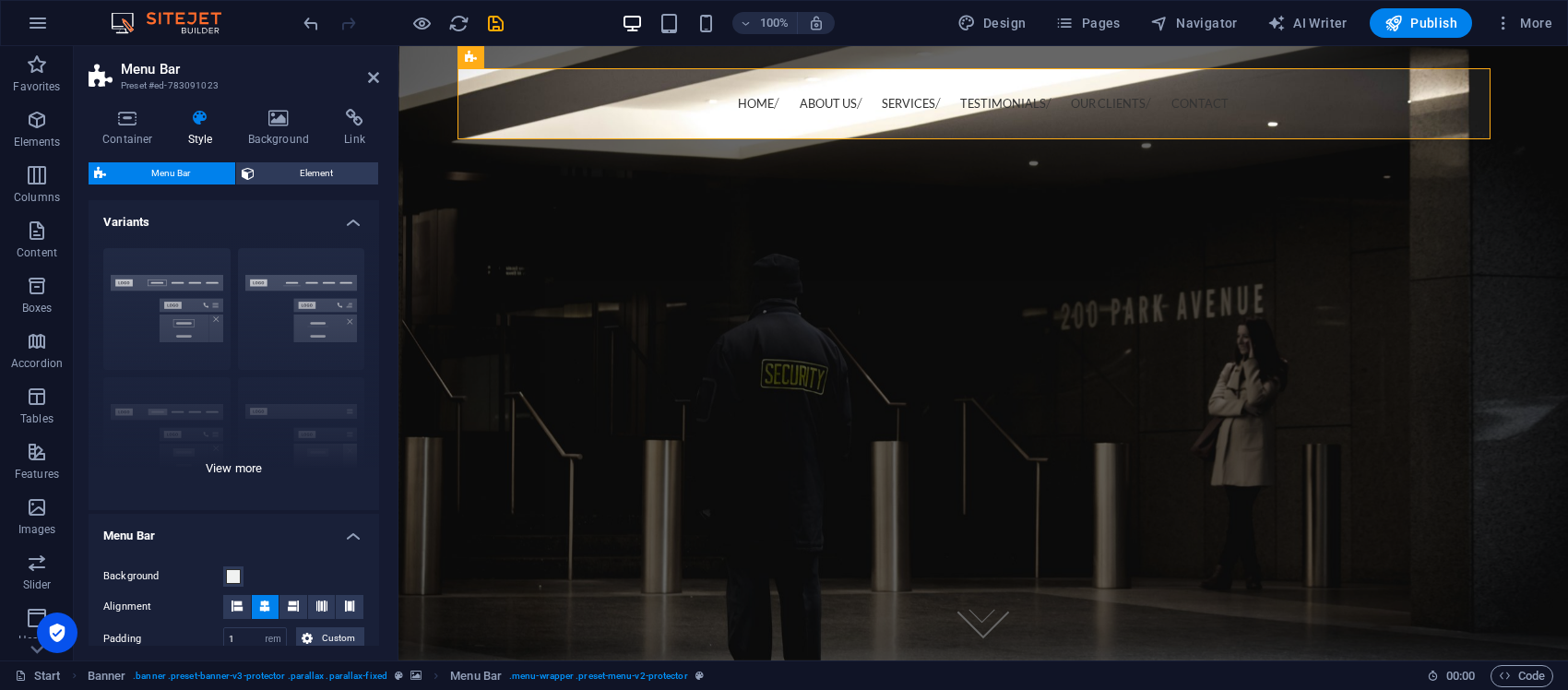 click on "Border Centered Default Fixed Loki Trigger Wide XXL" at bounding box center [233, 372] 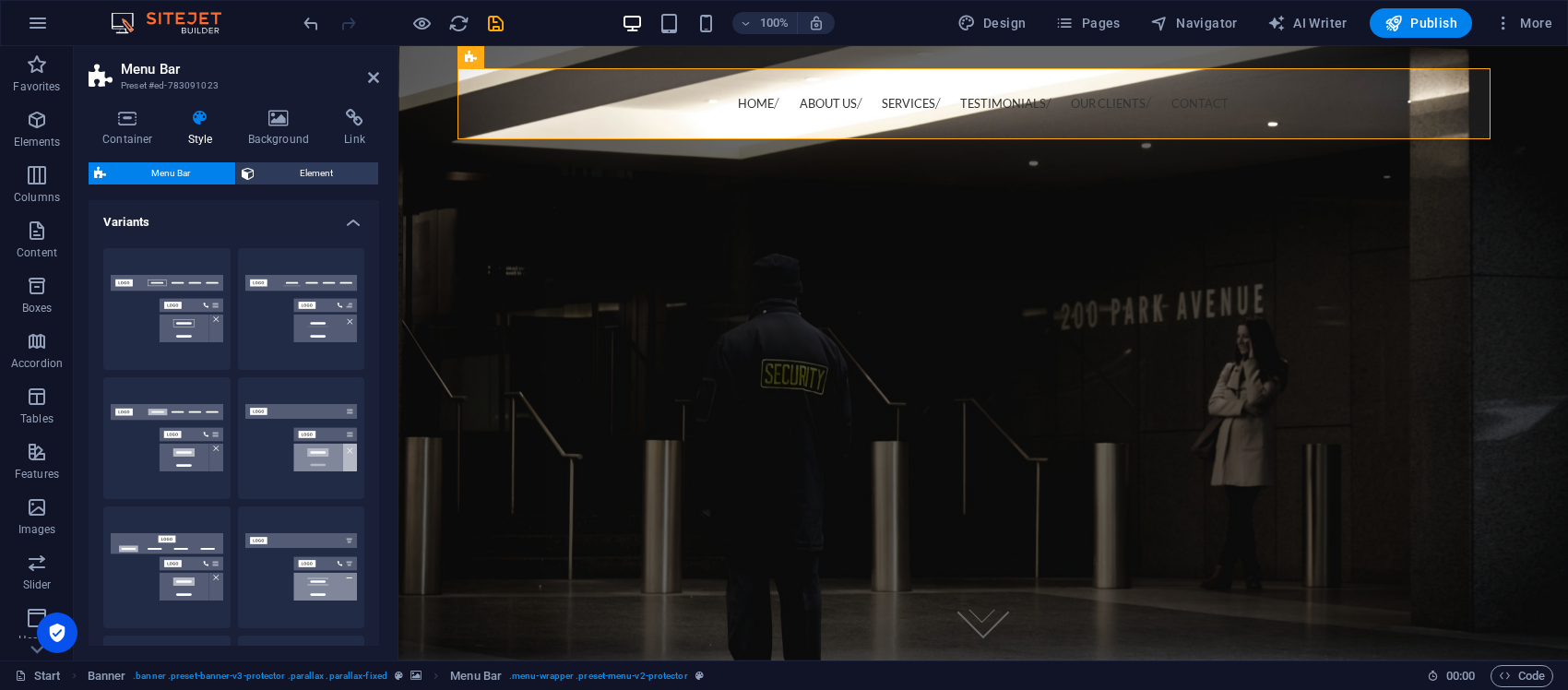 click on "Variants" at bounding box center (233, 217) 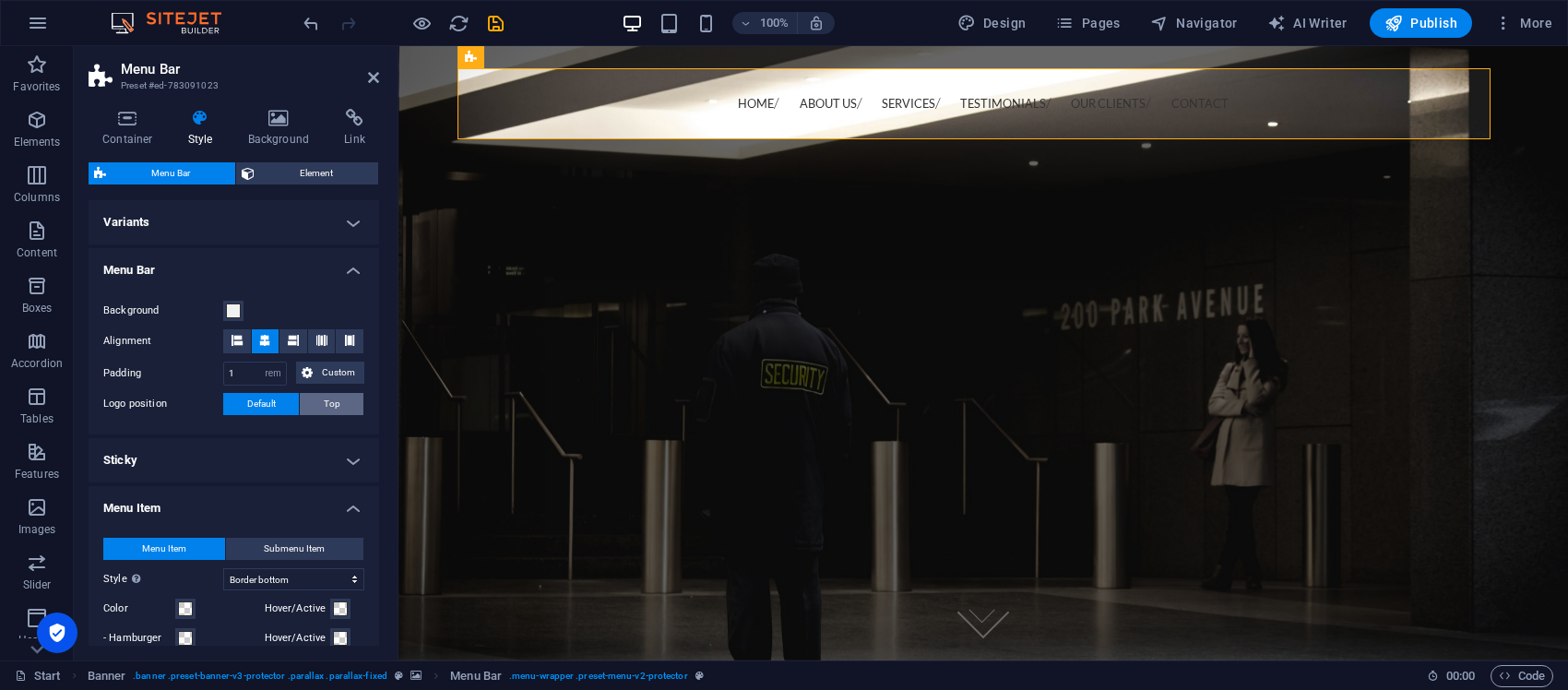 click on "Top" at bounding box center [331, 404] 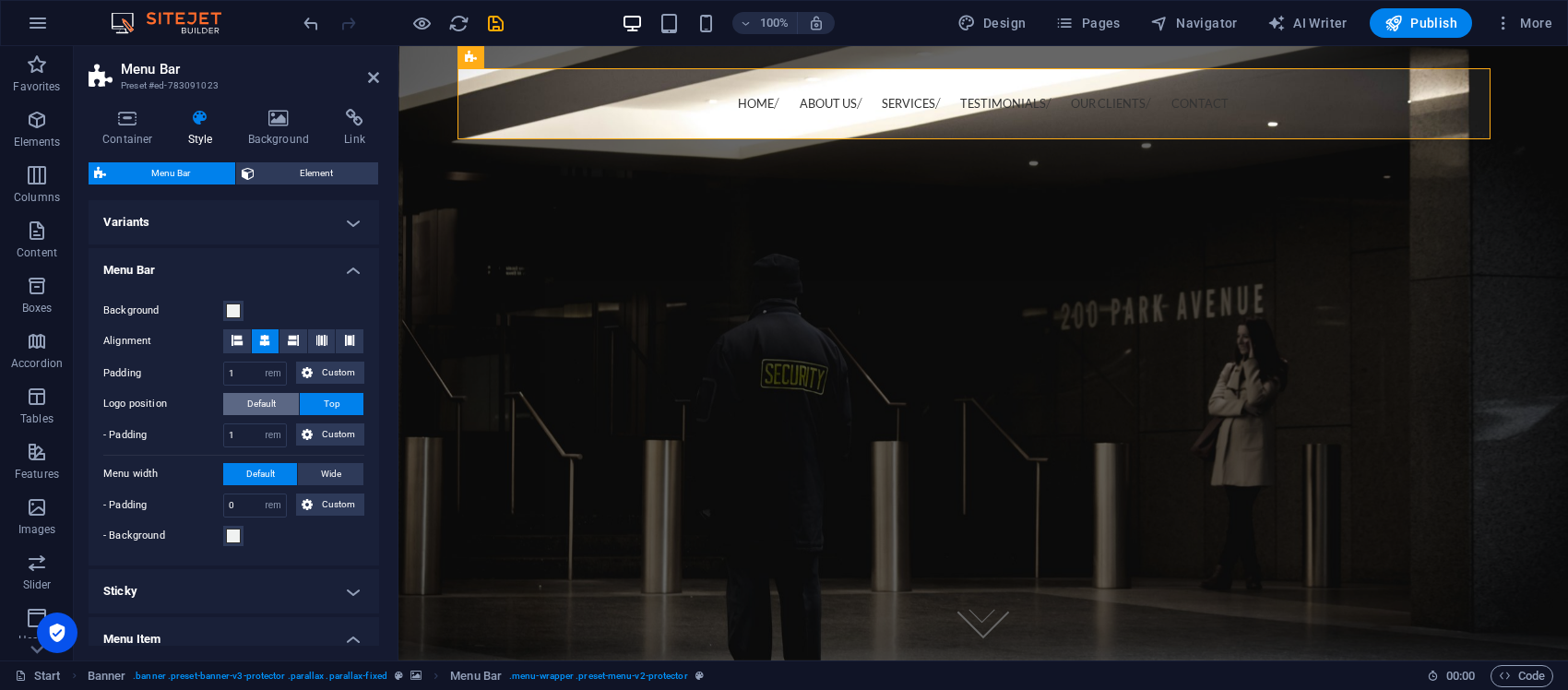 click on "Default" at bounding box center [261, 404] 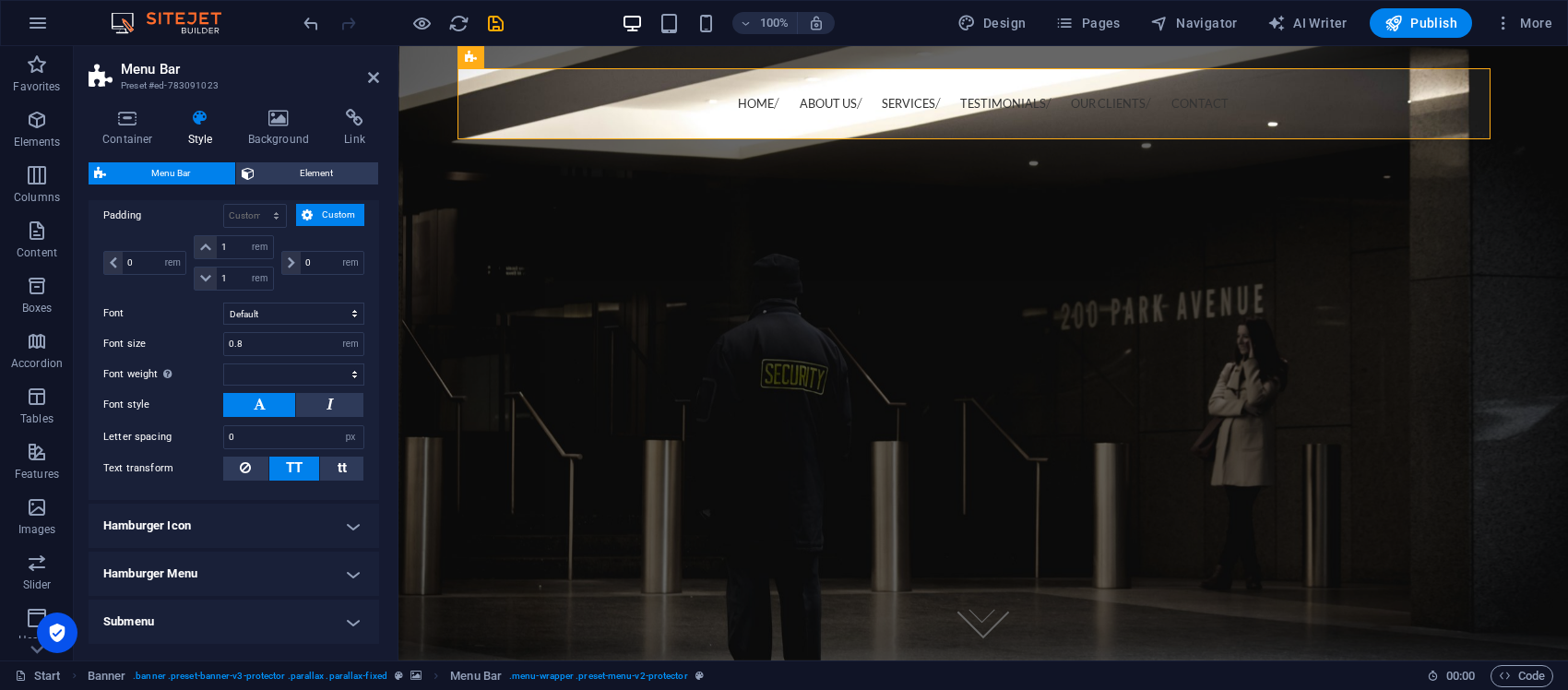 scroll, scrollTop: 648, scrollLeft: 0, axis: vertical 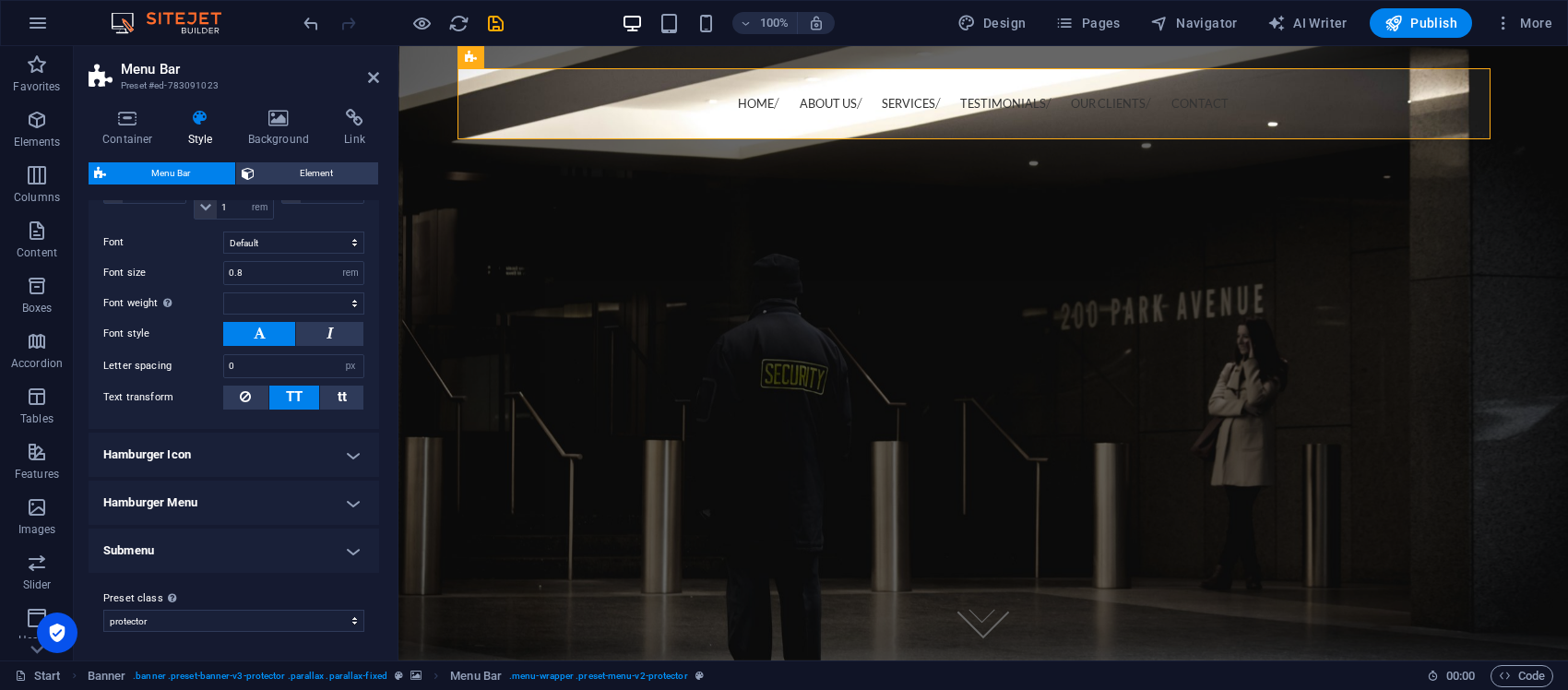 select 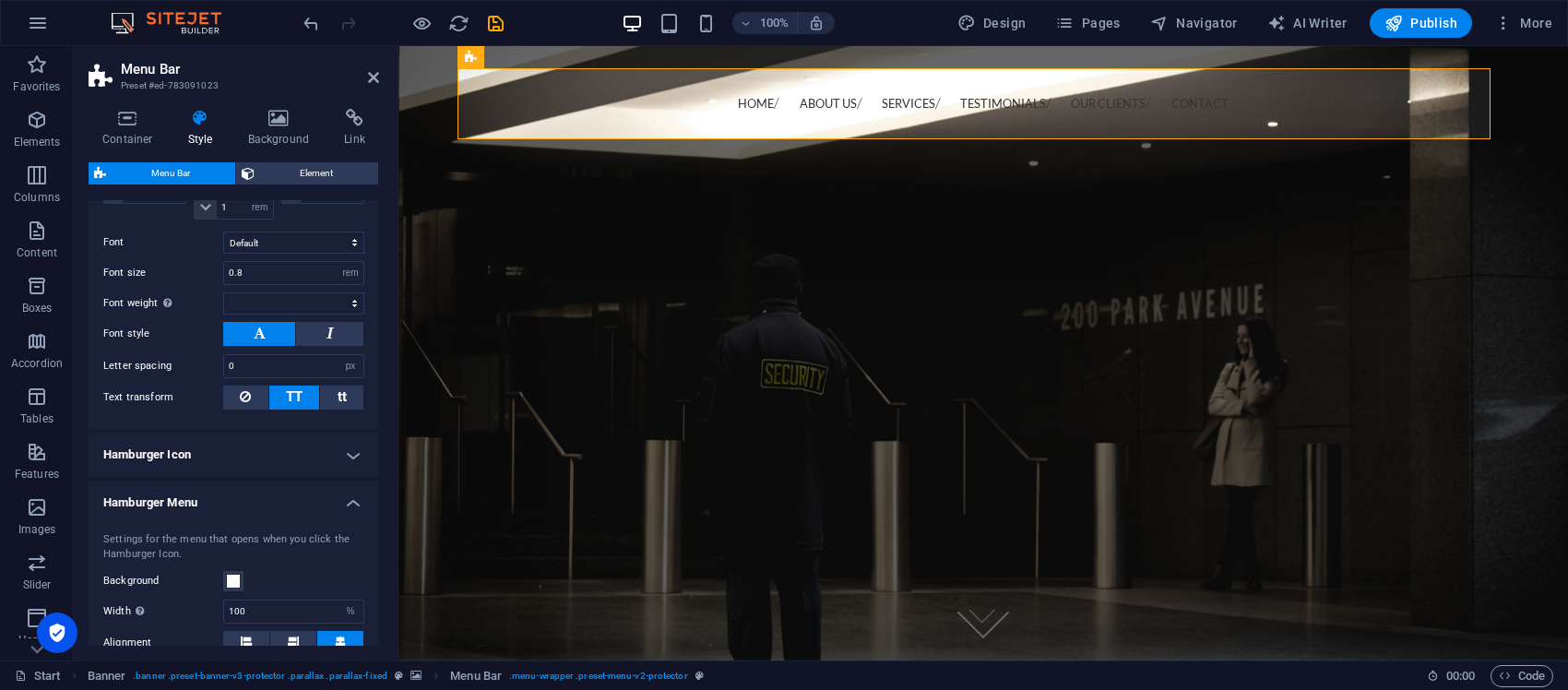 click on "Hamburger Menu" at bounding box center [233, 497] 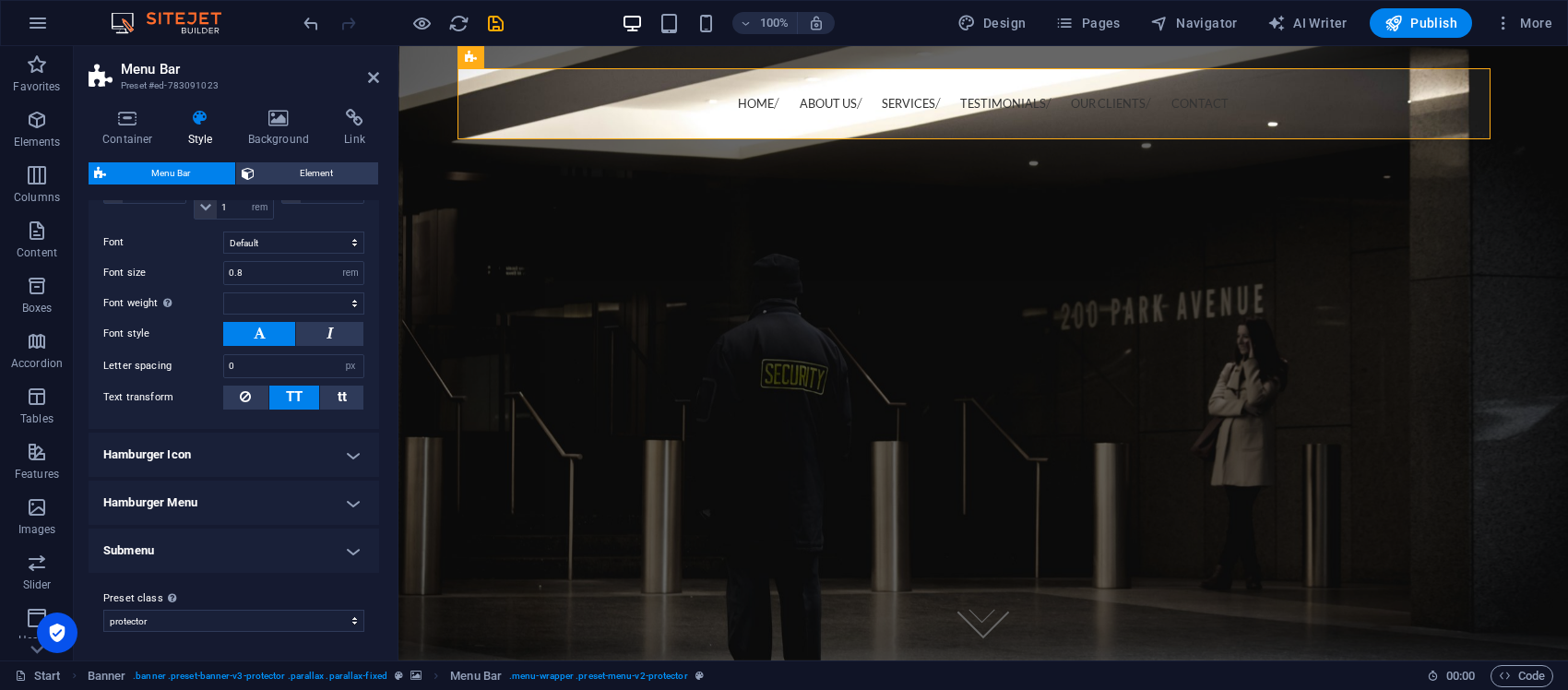 click on "Hamburger Icon" at bounding box center (233, 455) 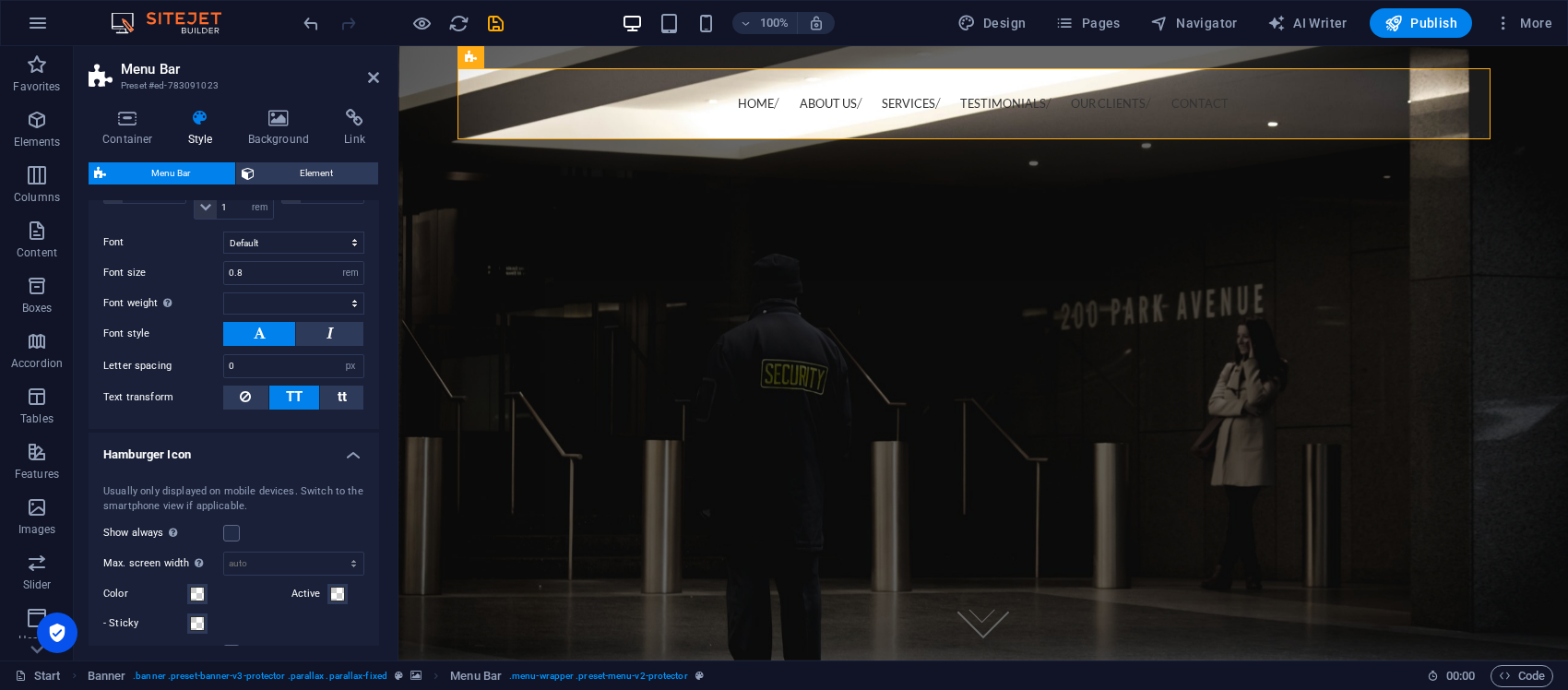click on "Hamburger Icon" at bounding box center (233, 449) 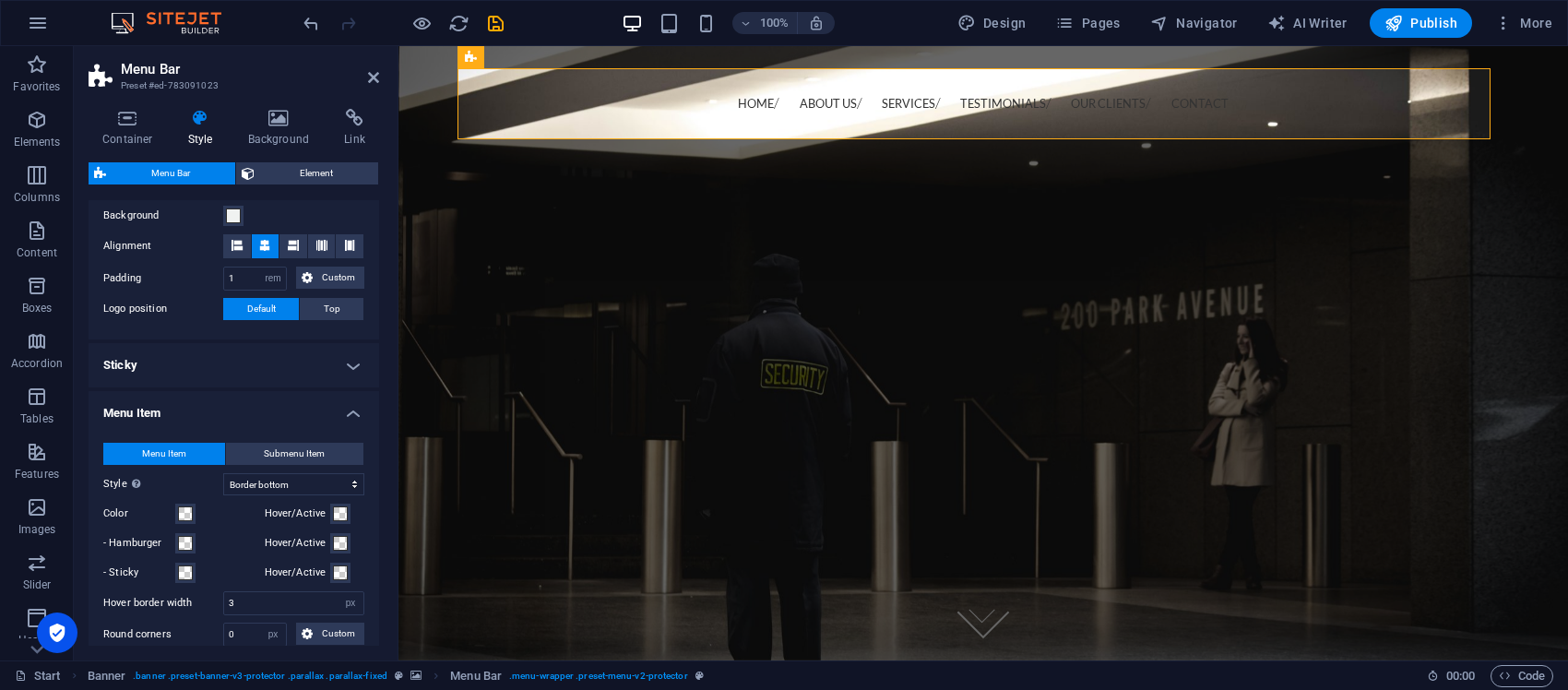 scroll, scrollTop: 0, scrollLeft: 0, axis: both 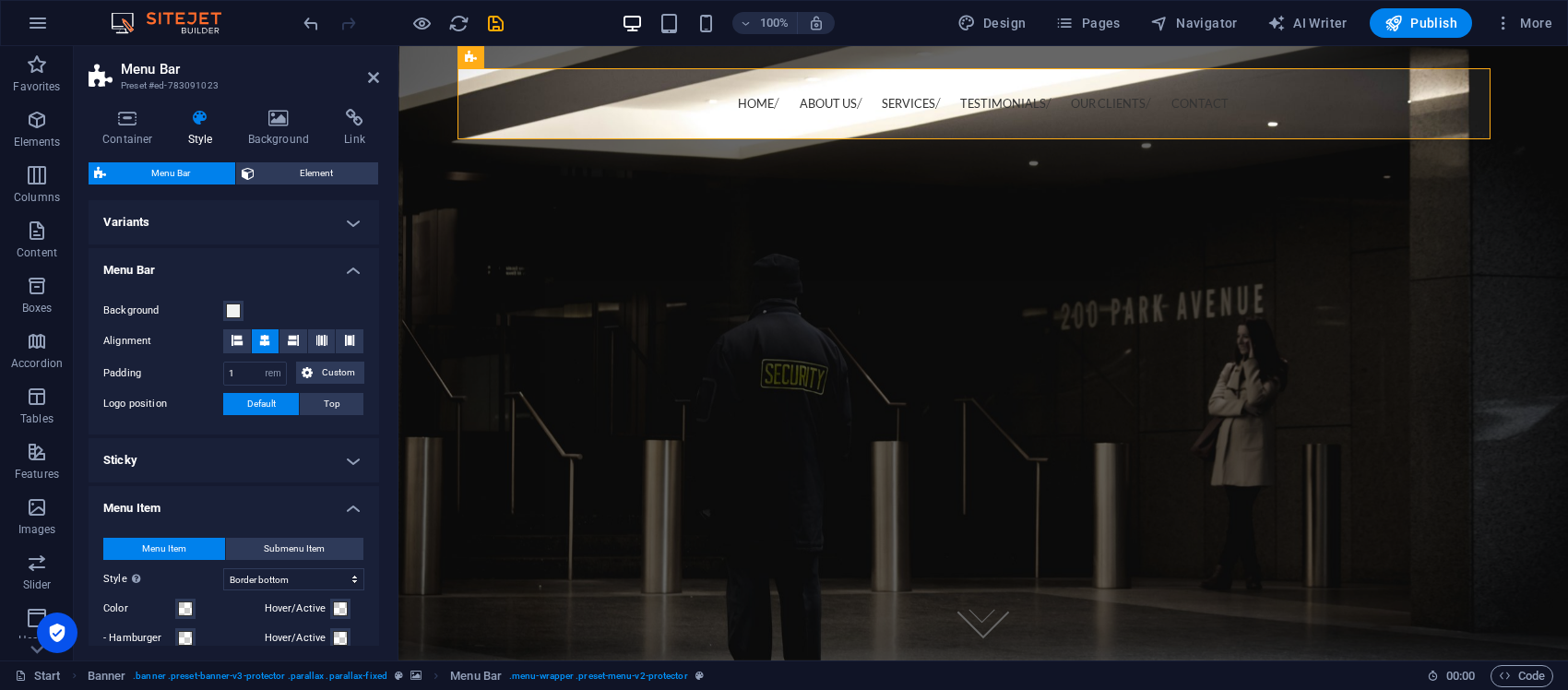 click on "Menu Item" at bounding box center (233, 503) 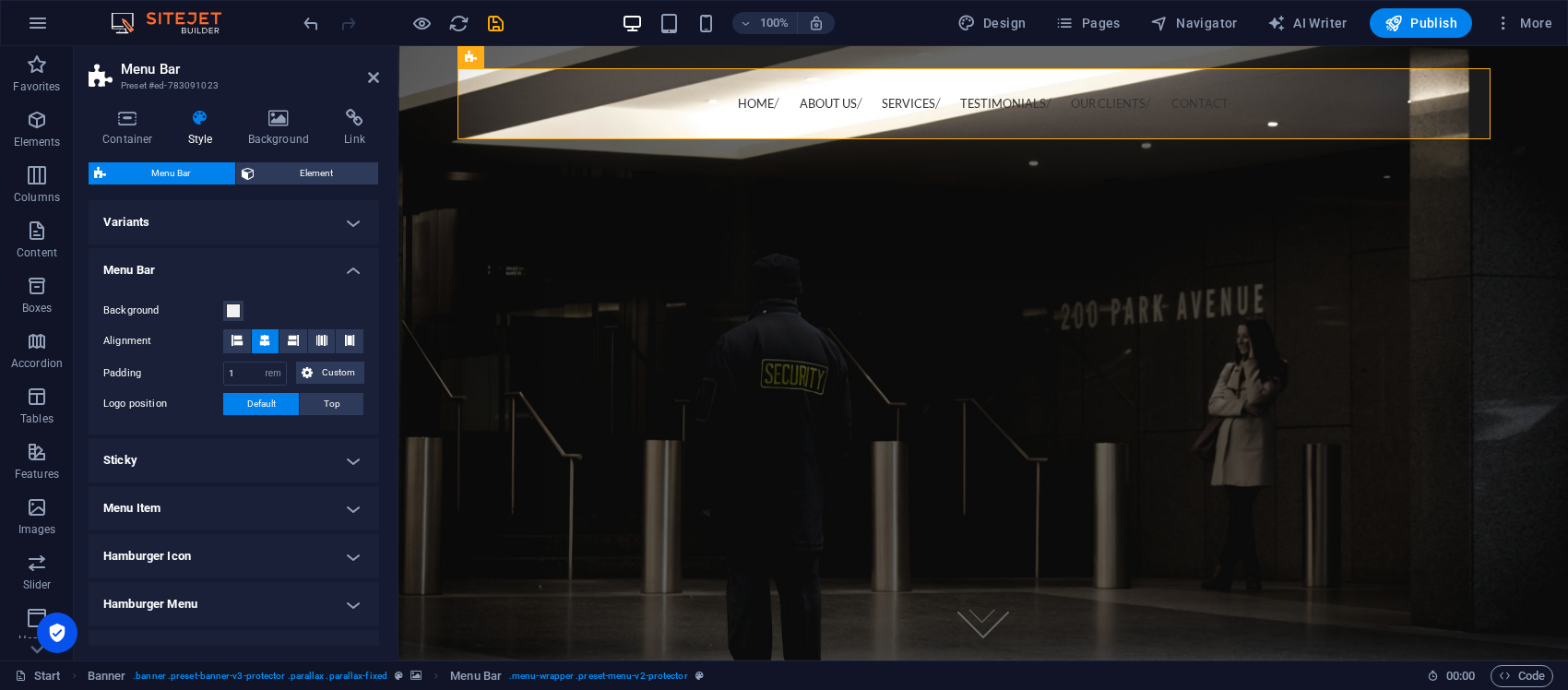 click on "Sticky" at bounding box center [233, 460] 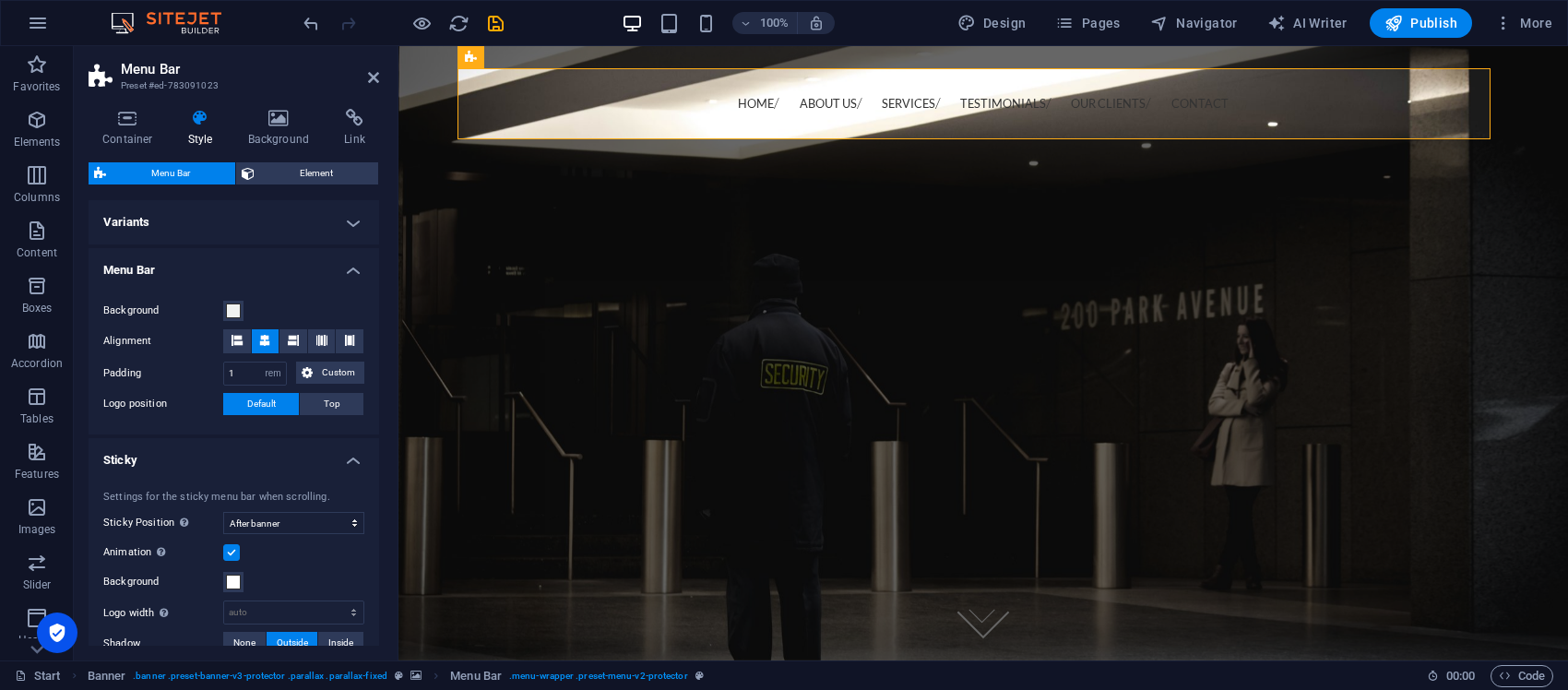 scroll, scrollTop: 115, scrollLeft: 0, axis: vertical 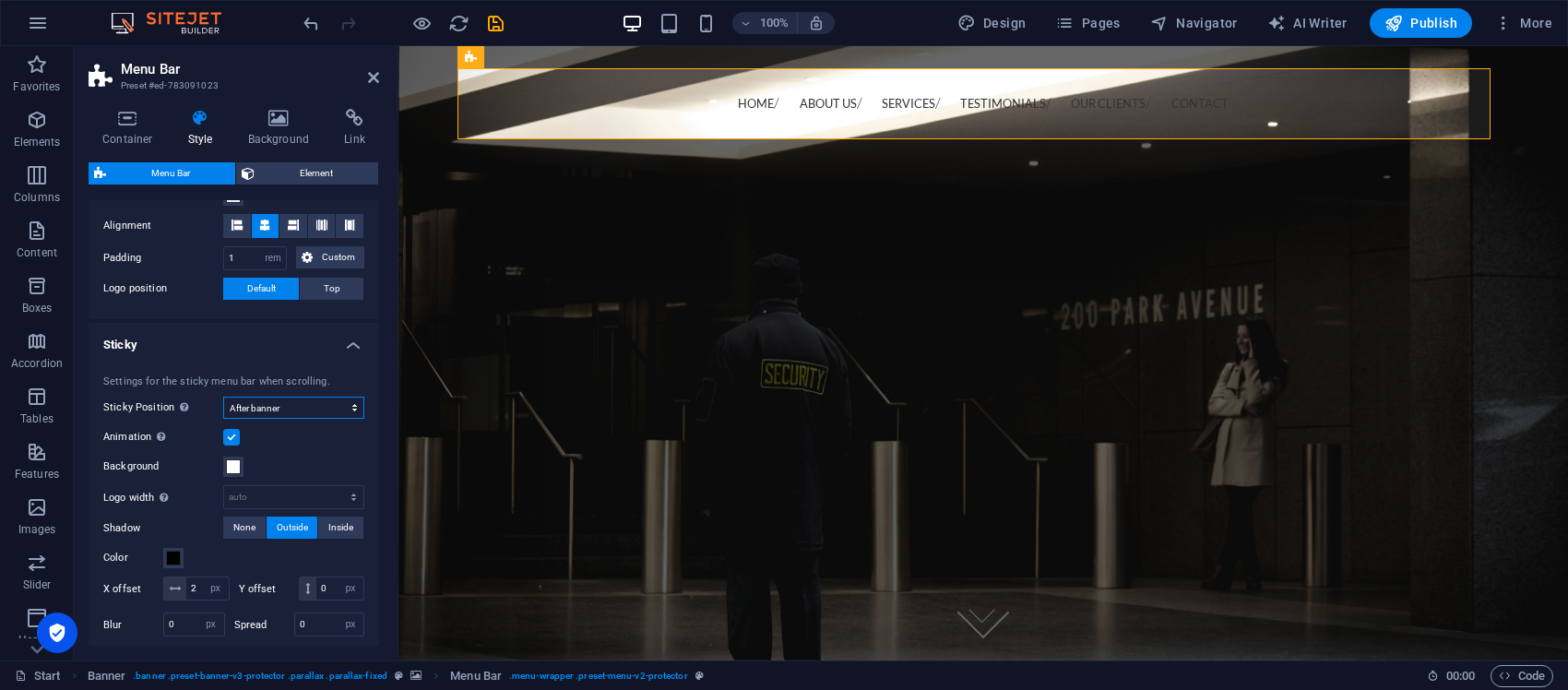 click on "Off Instant After menu After banner When scrolling up" at bounding box center (293, 408) 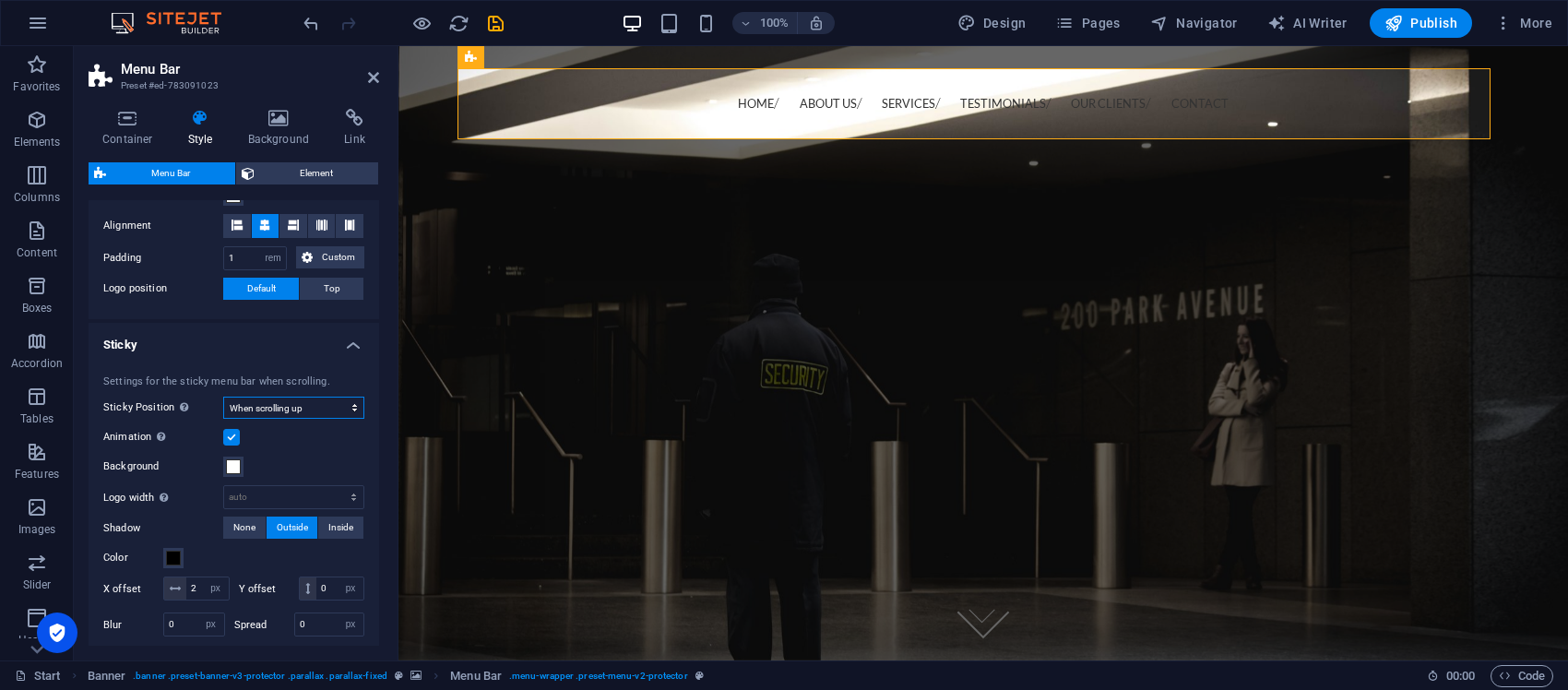 click on "Off Instant After menu After banner When scrolling up" at bounding box center (293, 408) 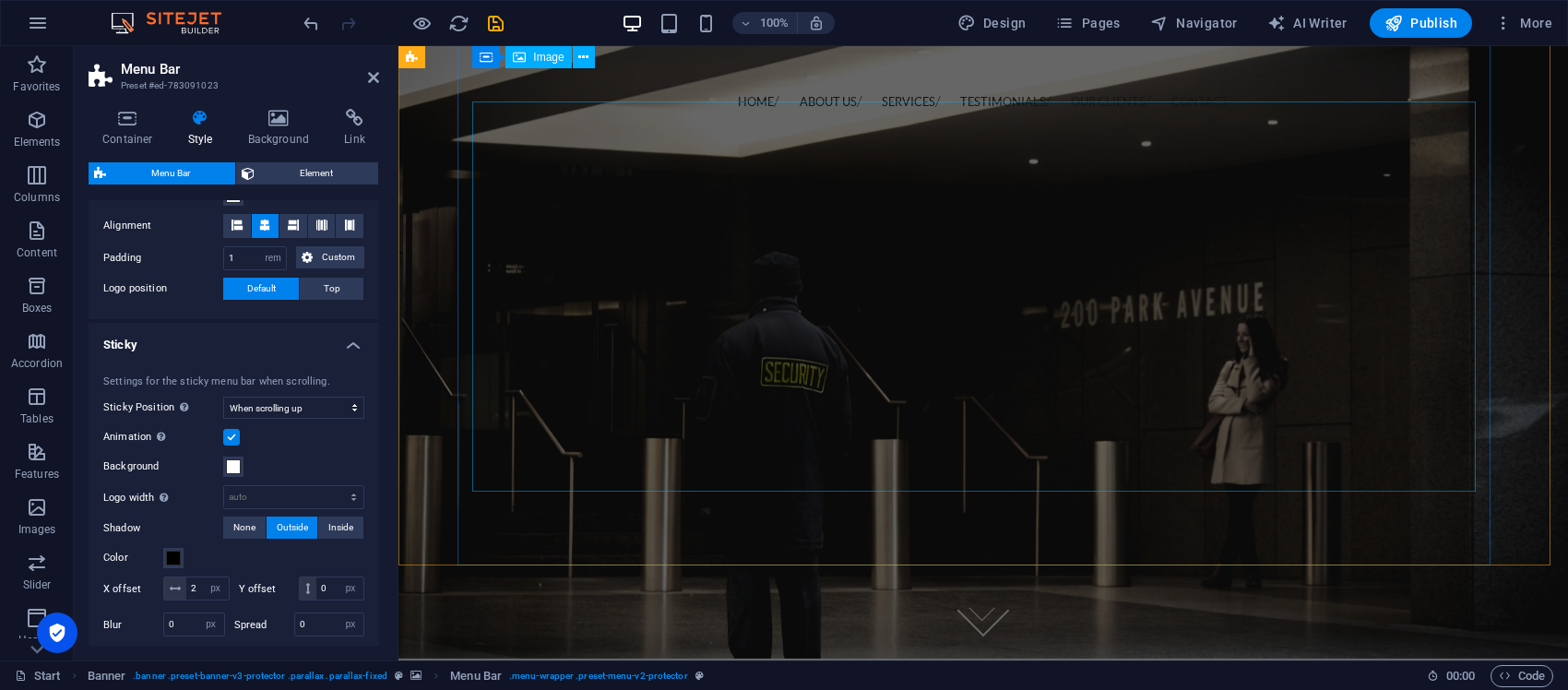 scroll, scrollTop: 0, scrollLeft: 0, axis: both 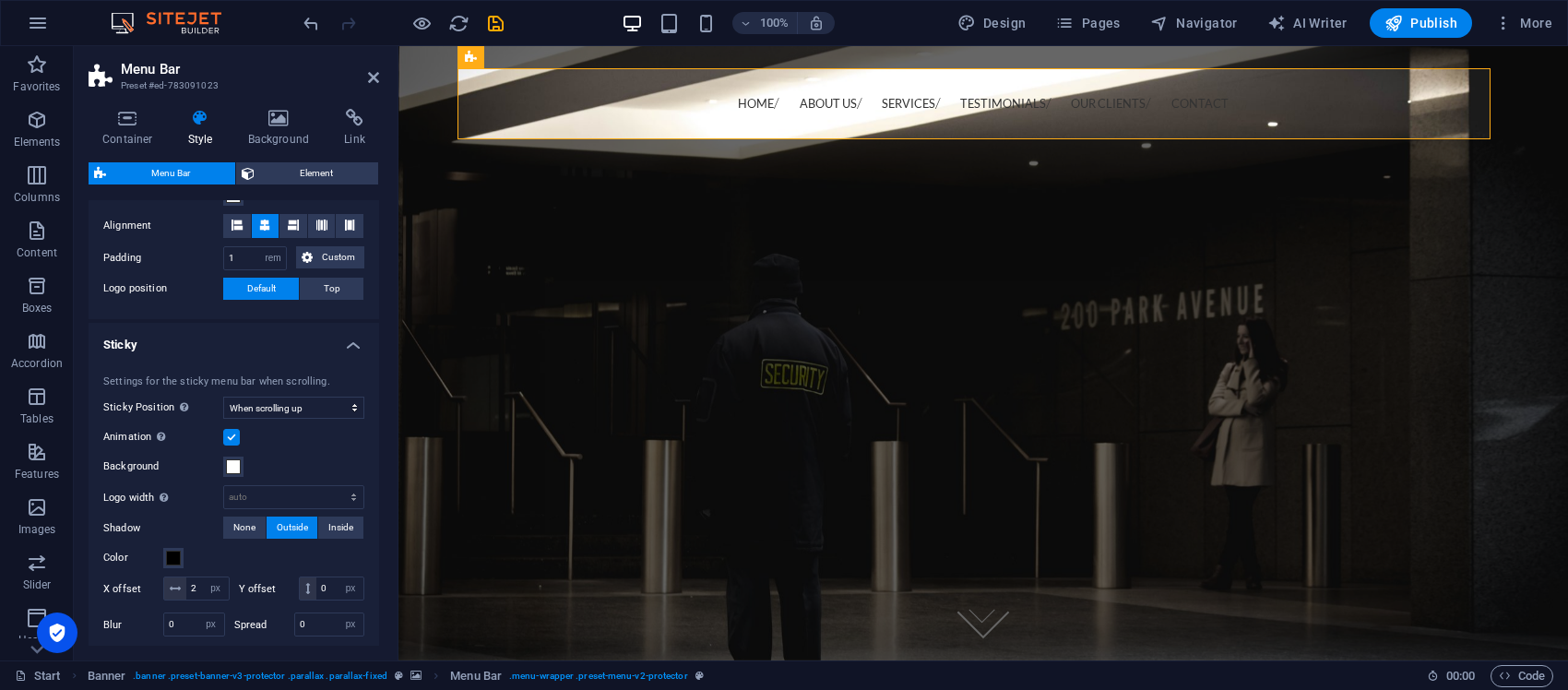 click on "Settings for the sticky menu bar when scrolling. Sticky Position Affects the scroll position where the menu bar is pinned. Change takes effect when saving or switching to preview mode. Off Instant After menu After banner When scrolling up Animation Sets a smooth transition when sticky menu appears Background Logo width Overwrites the width set in the logo for sticky mode auto px rem % vh vw Shadow None Outside Inside Color X offset 2 px rem vh vw Y offset 0 px rem vh vw Blur 0 px rem % vh vw Spread 0 px rem vh vw" at bounding box center [233, 508] 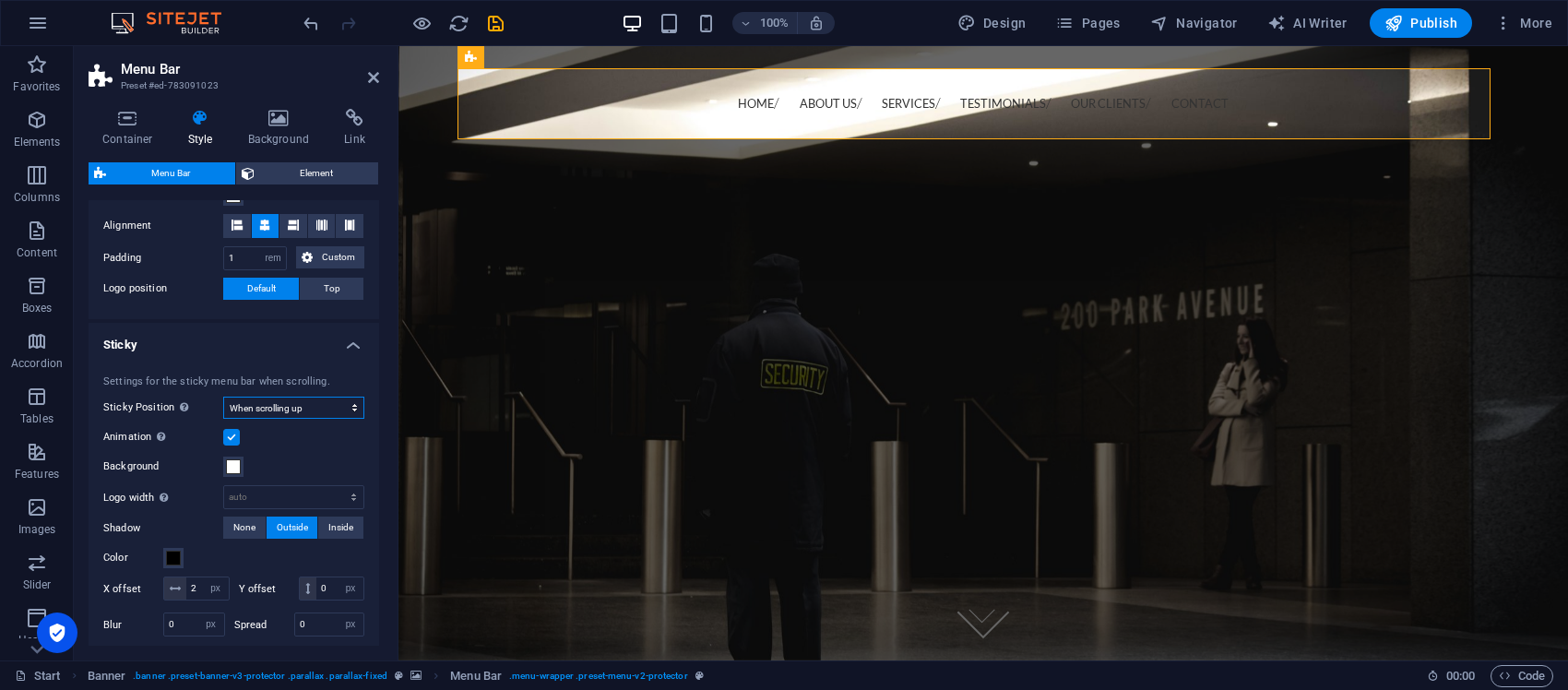 click on "Off Instant After menu After banner When scrolling up" at bounding box center [293, 408] 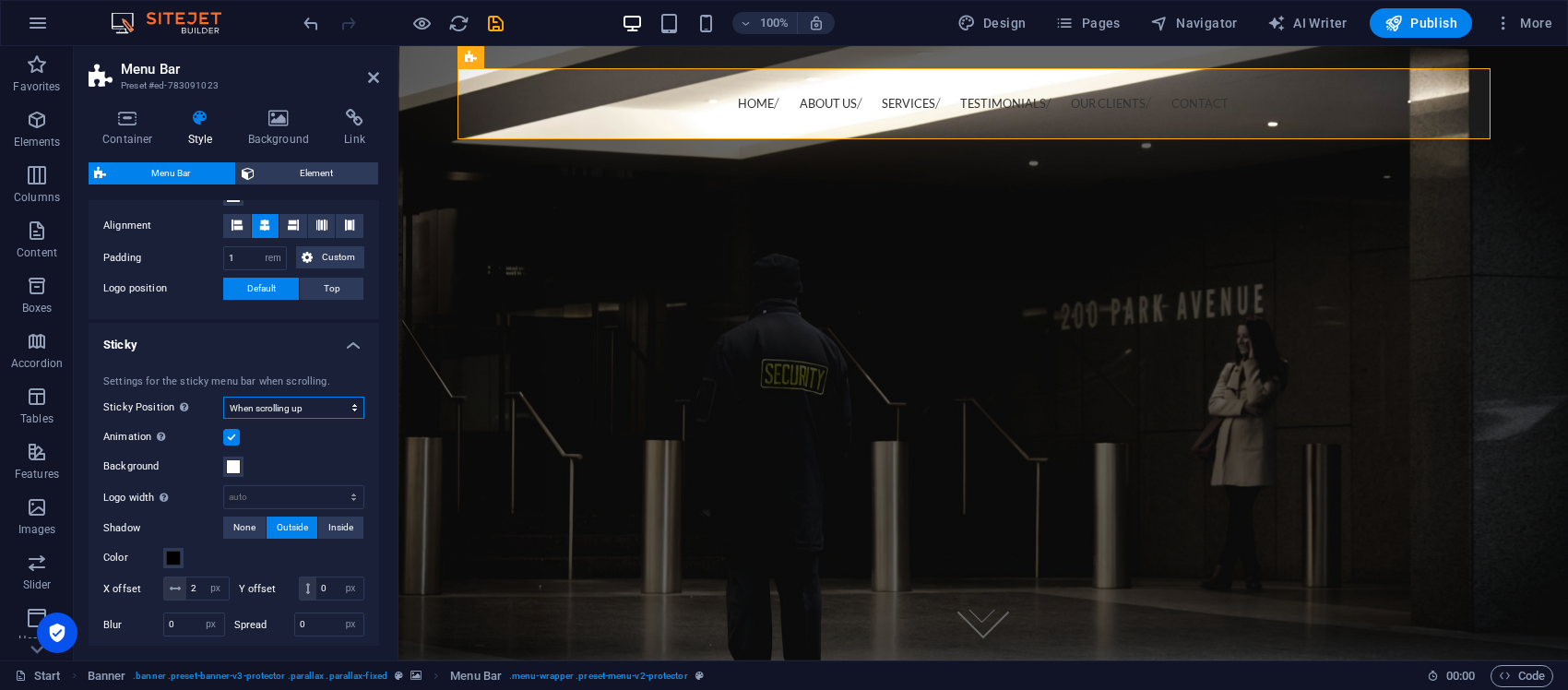 click on "Off Instant After menu After banner When scrolling up" at bounding box center (293, 408) 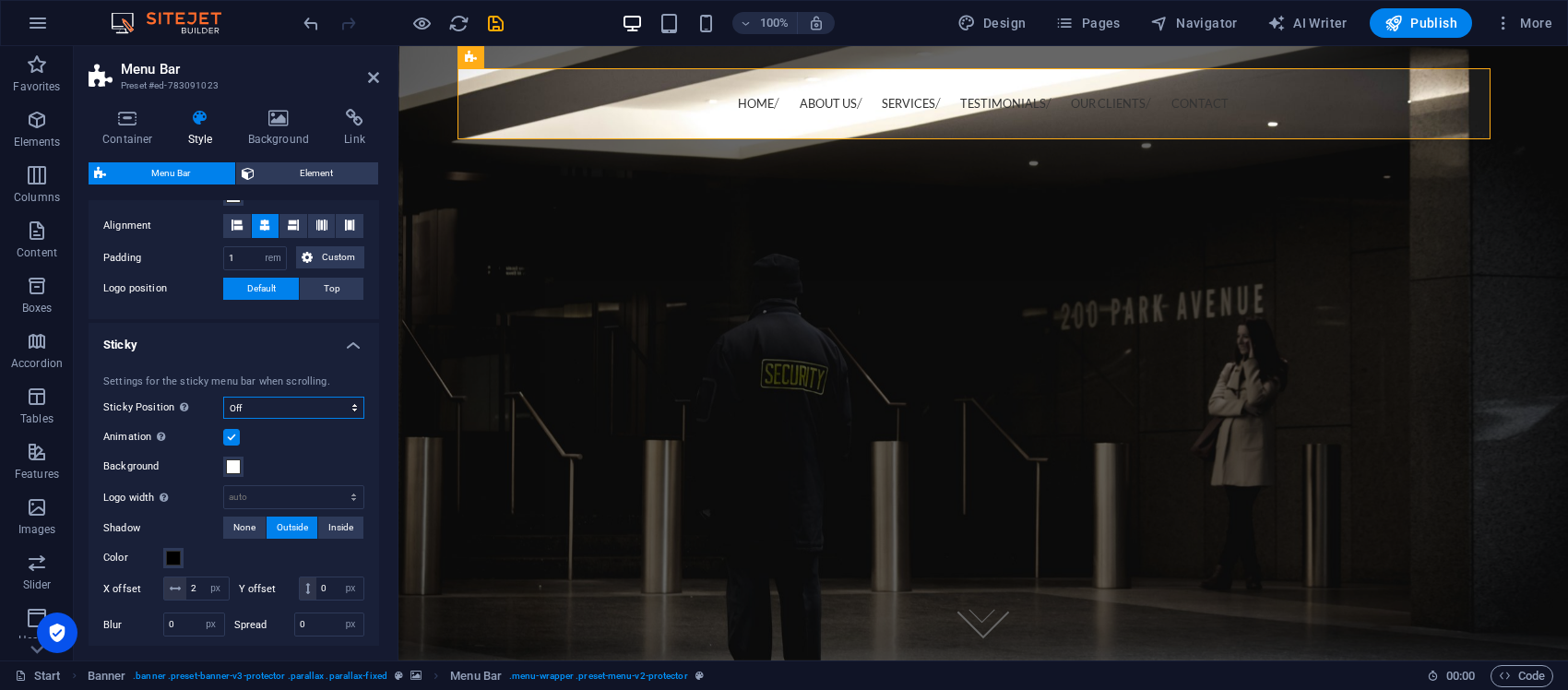 click on "Off Instant After menu After banner When scrolling up" at bounding box center [293, 408] 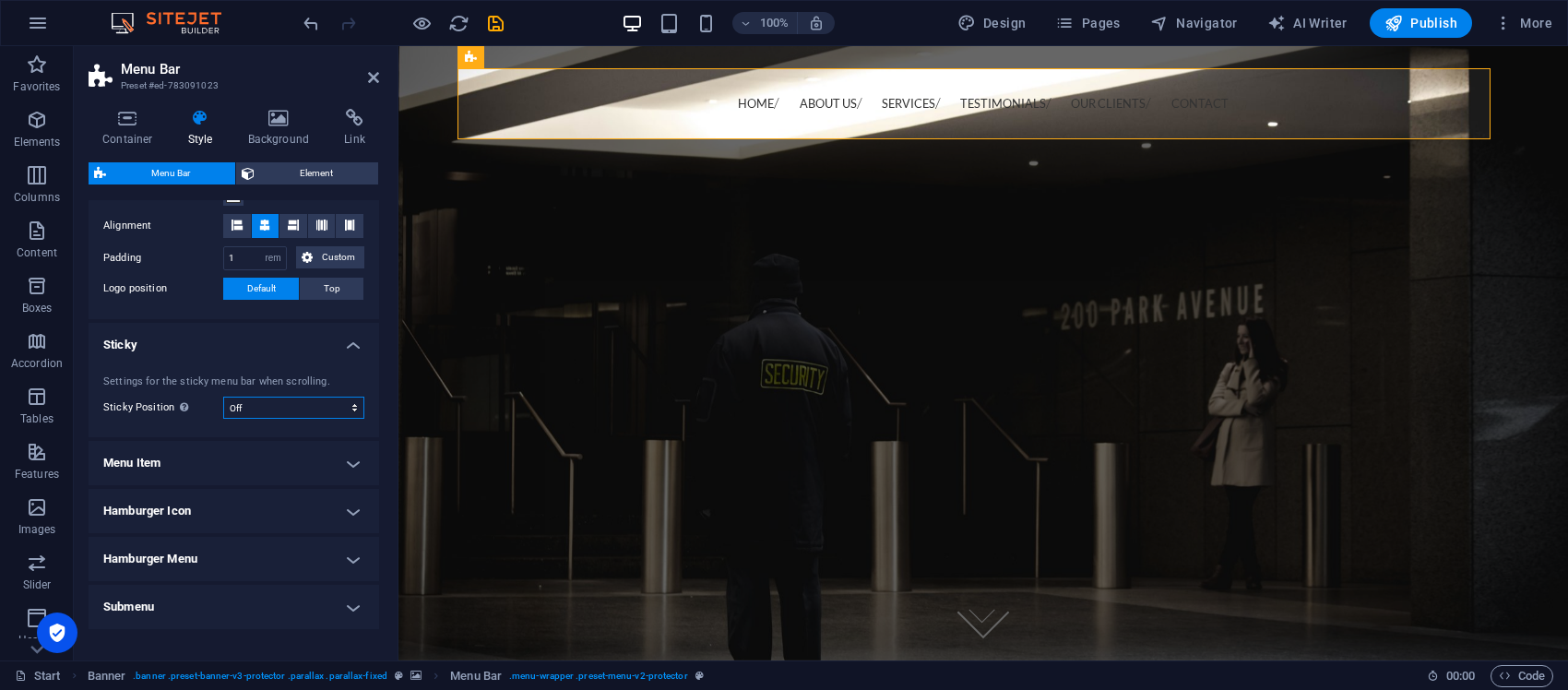 click on "Off Instant After menu After banner When scrolling up" at bounding box center [293, 408] 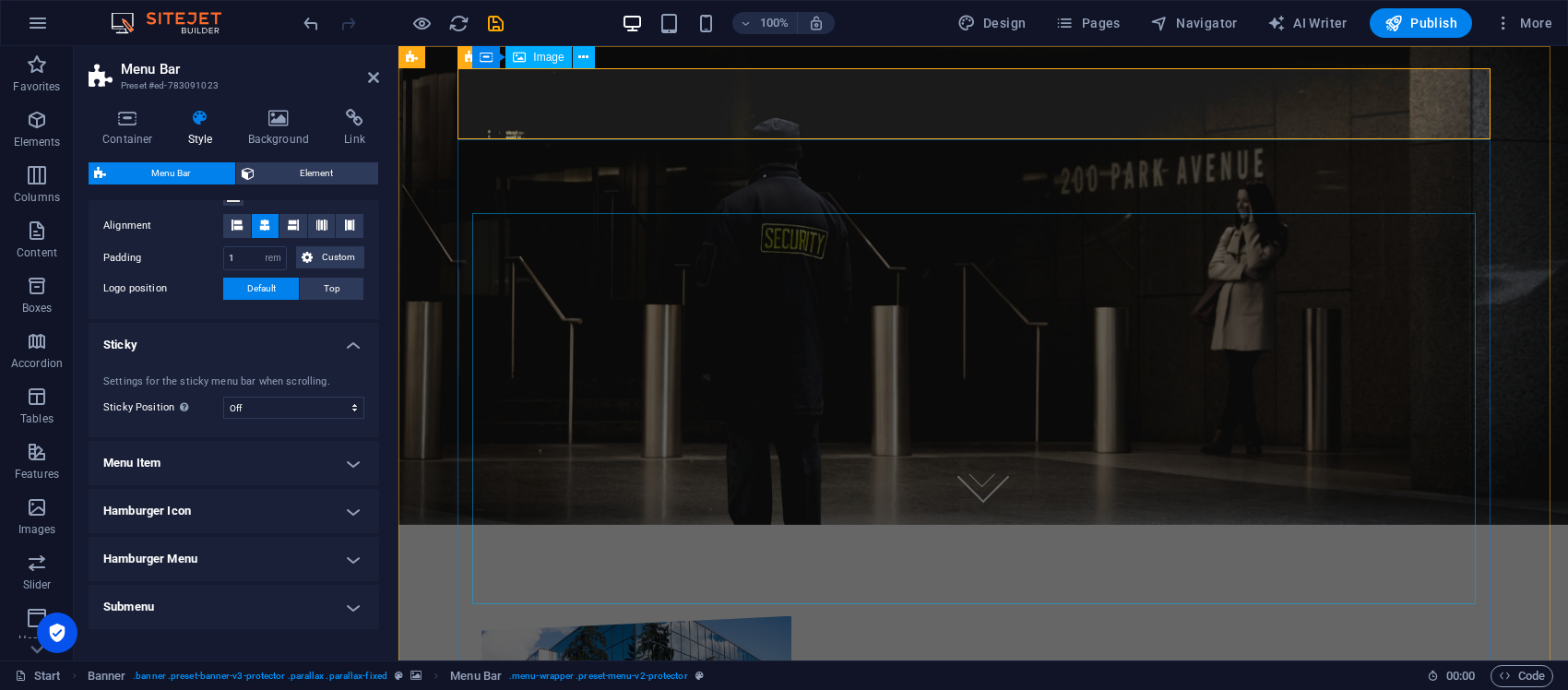scroll, scrollTop: 0, scrollLeft: 0, axis: both 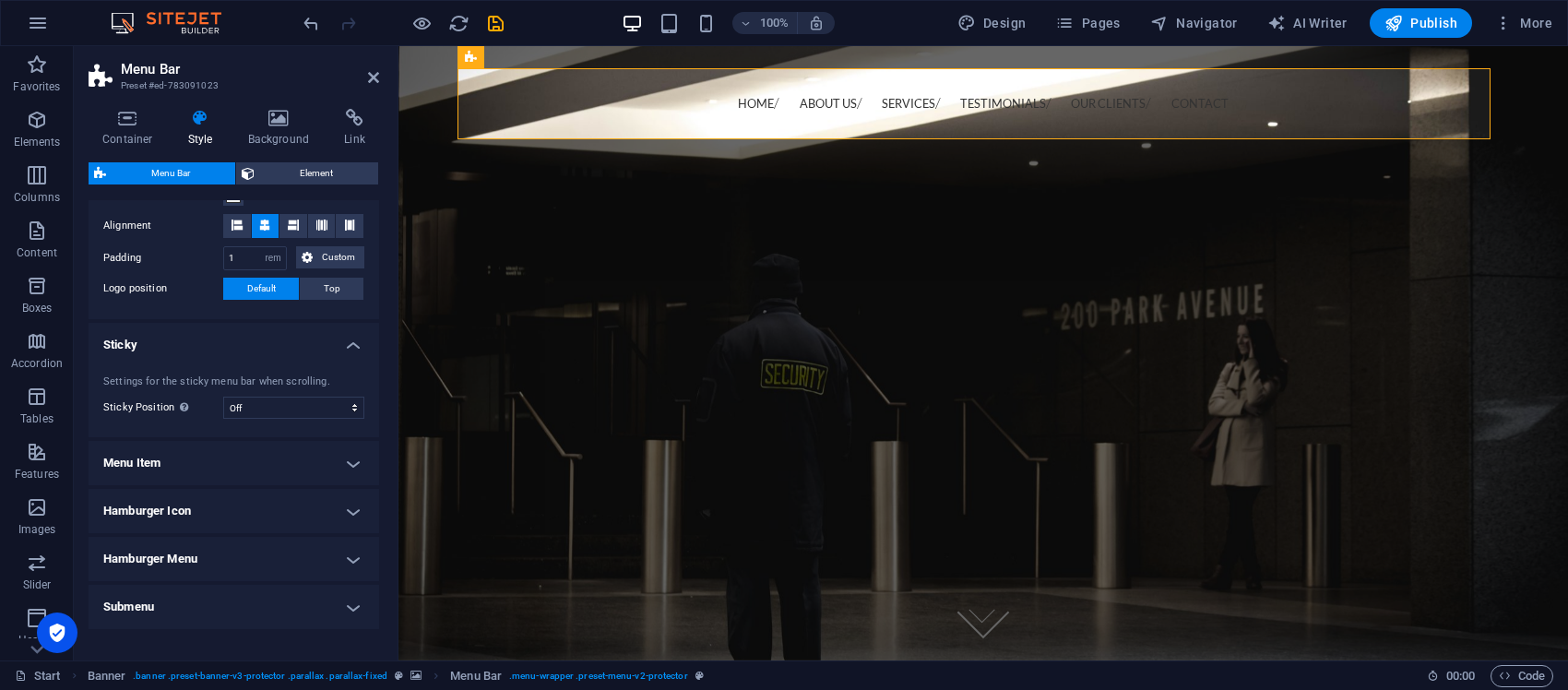 click at bounding box center [983, 353] 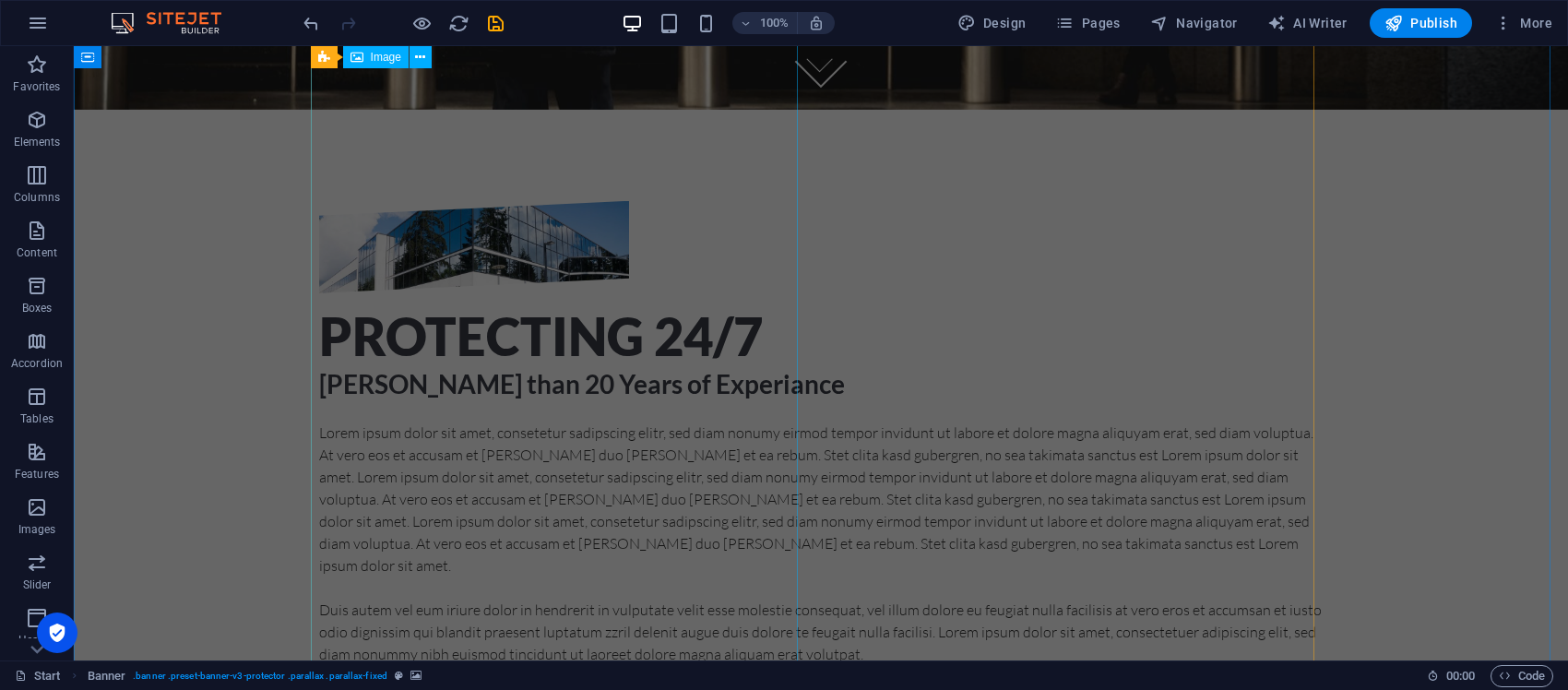 scroll, scrollTop: 0, scrollLeft: 0, axis: both 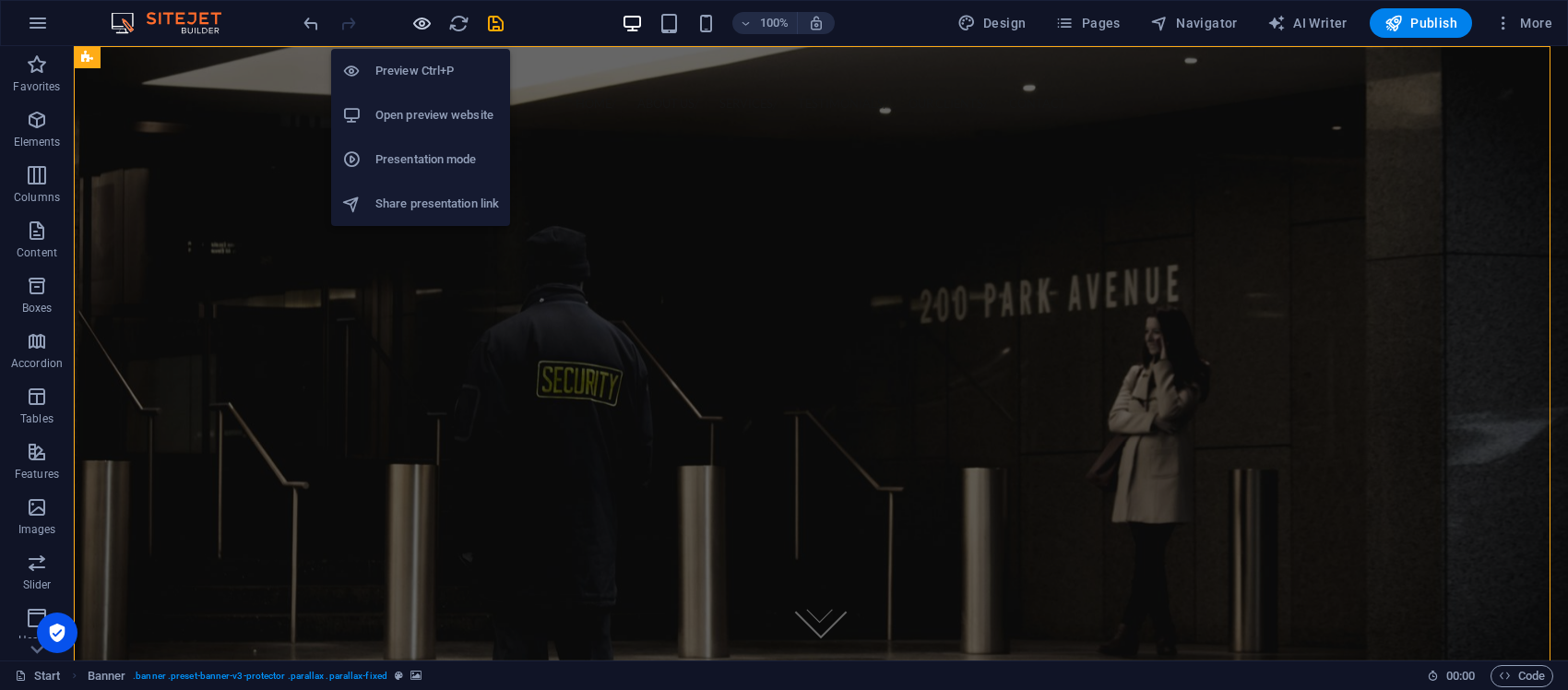click at bounding box center (422, 23) 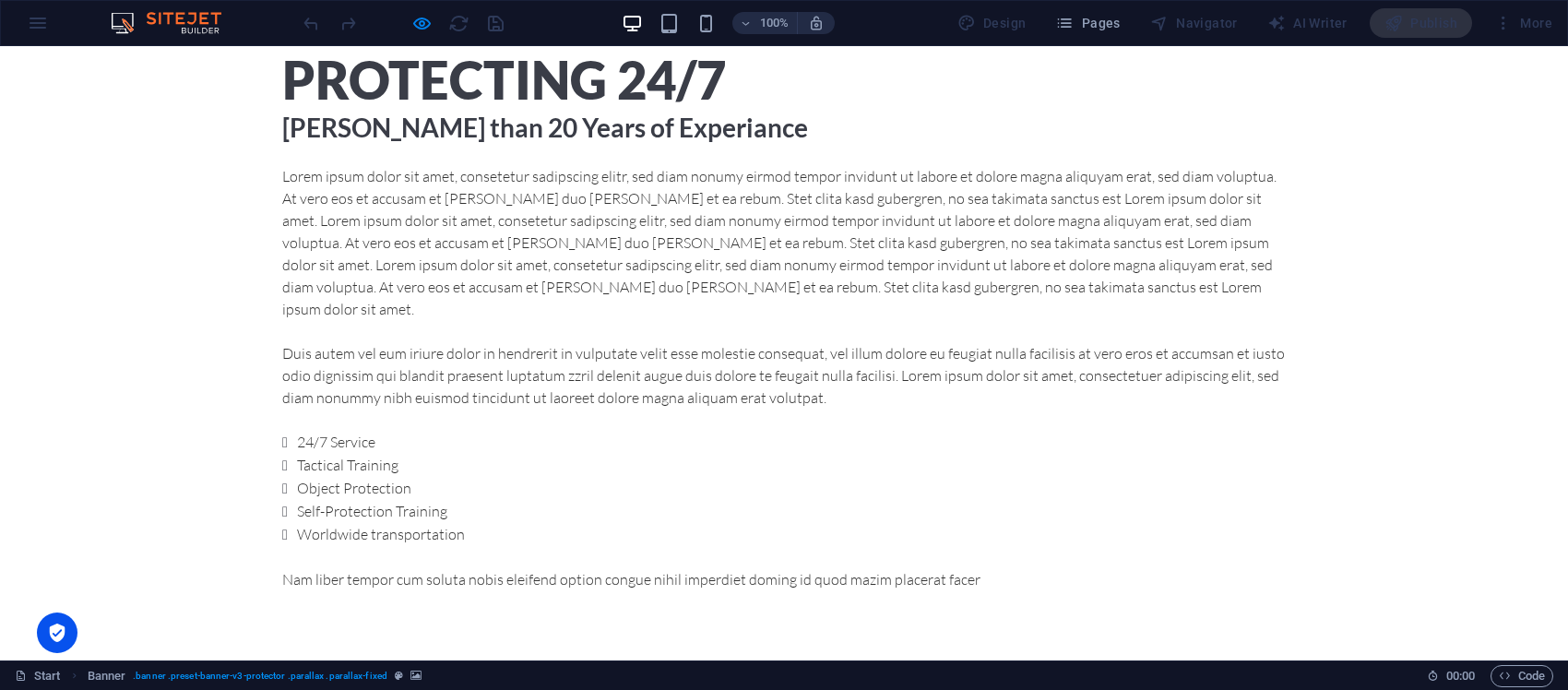 scroll, scrollTop: 0, scrollLeft: 0, axis: both 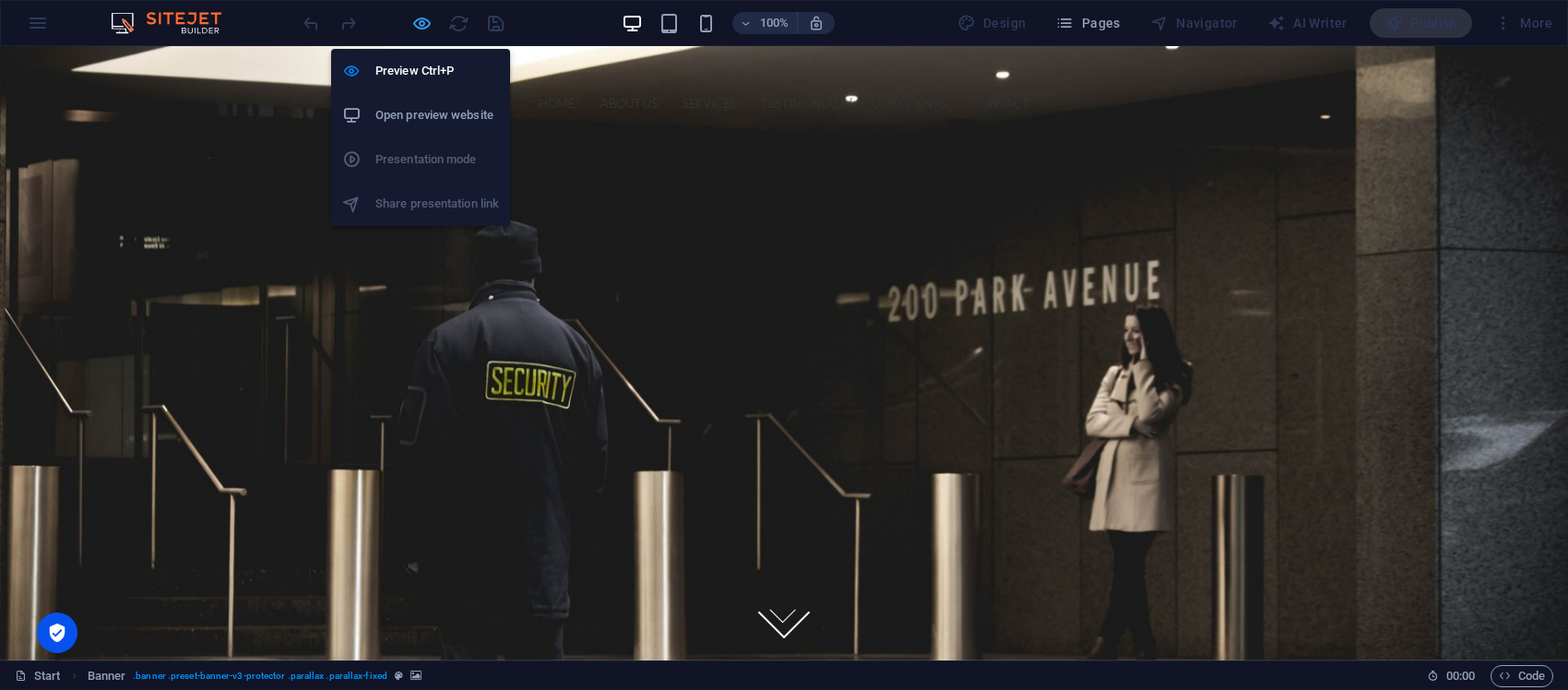 click at bounding box center [422, 23] 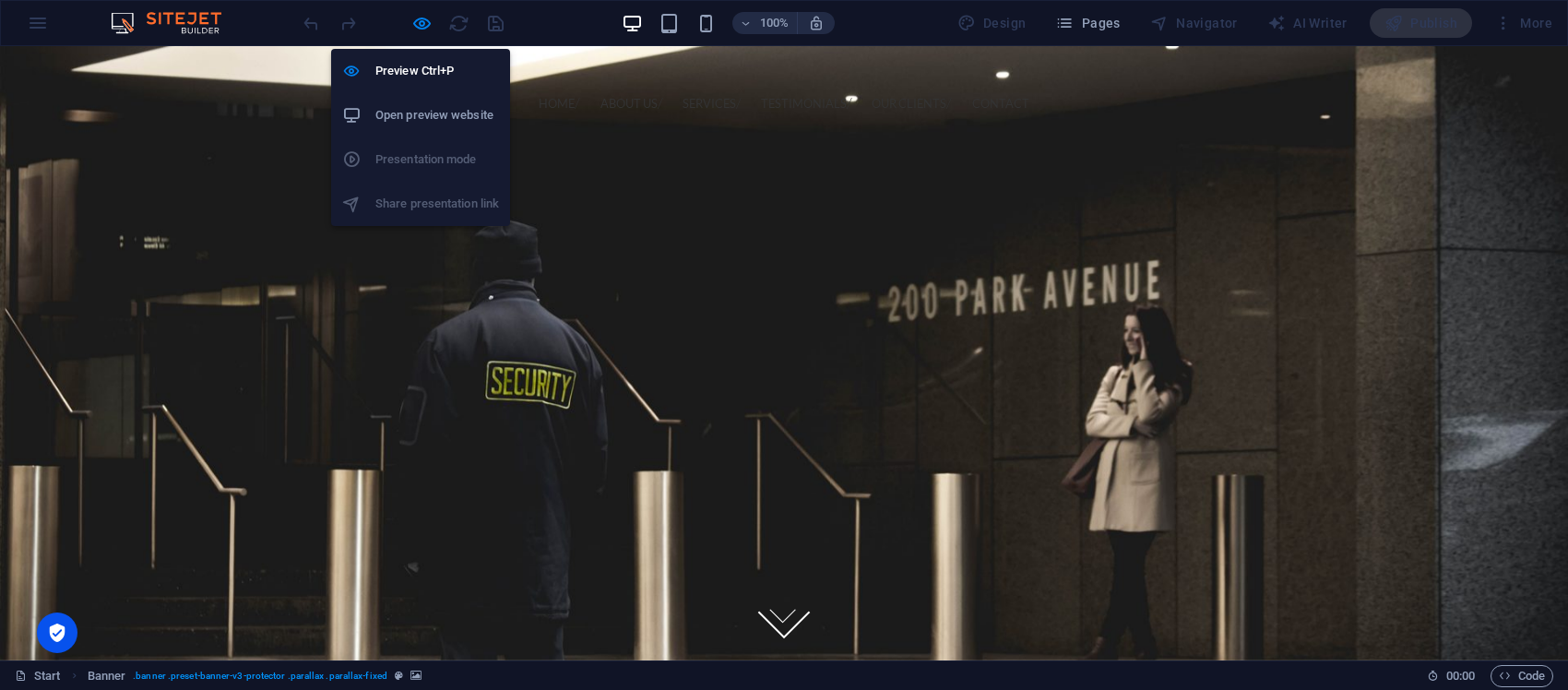 select 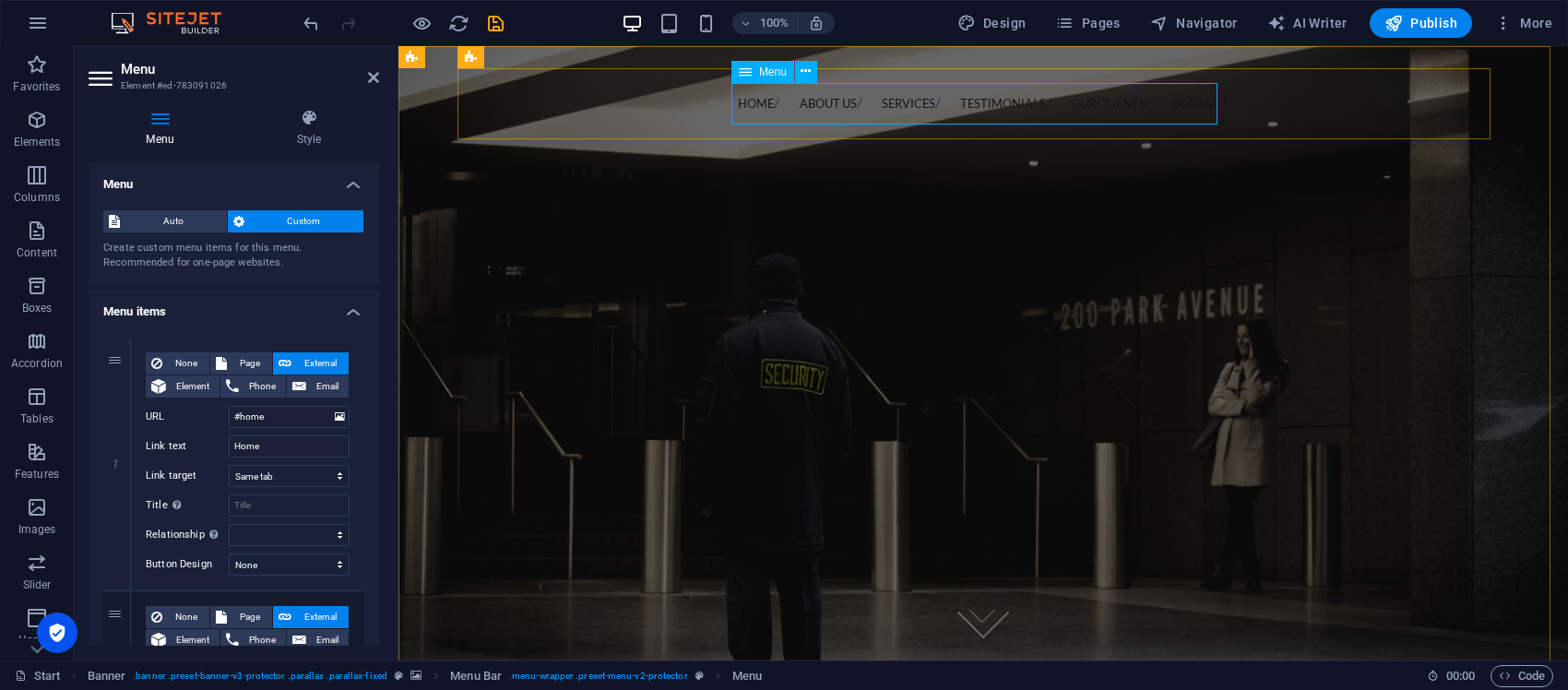 click on "Home About us Services Testimonials Our Clients Contact" at bounding box center [983, 103] 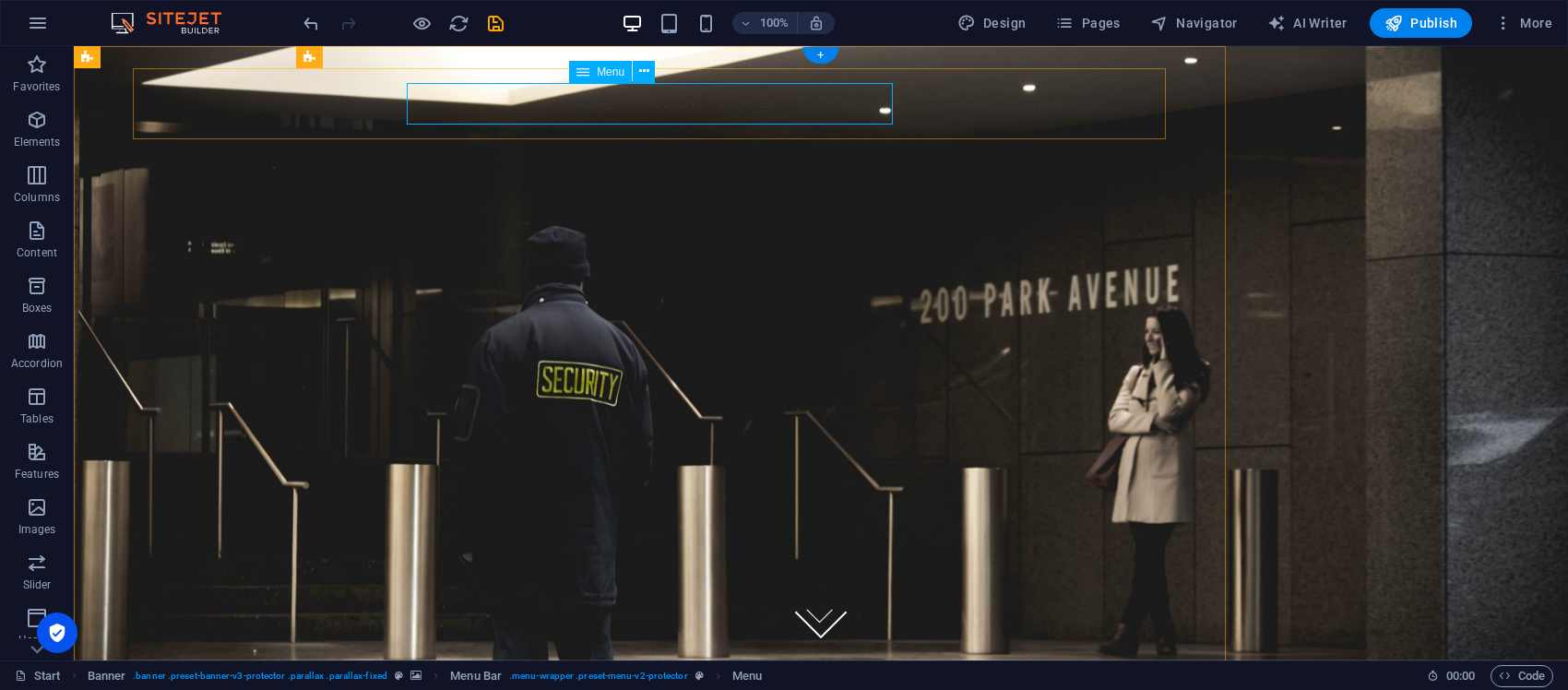 click on "Home About us Services Testimonials Our Clients Contact" at bounding box center [821, 103] 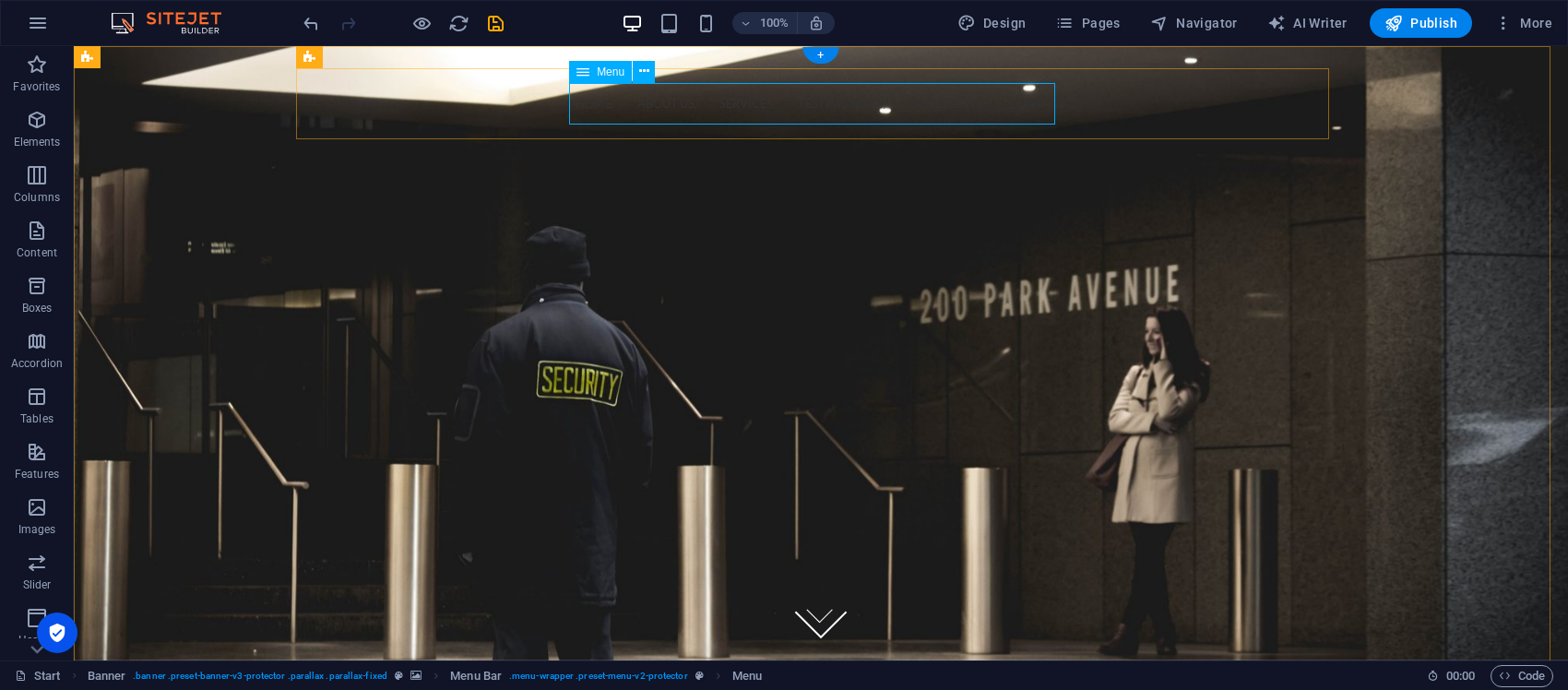click on "Home About us Services Testimonials Our Clients Contact" at bounding box center (821, 103) 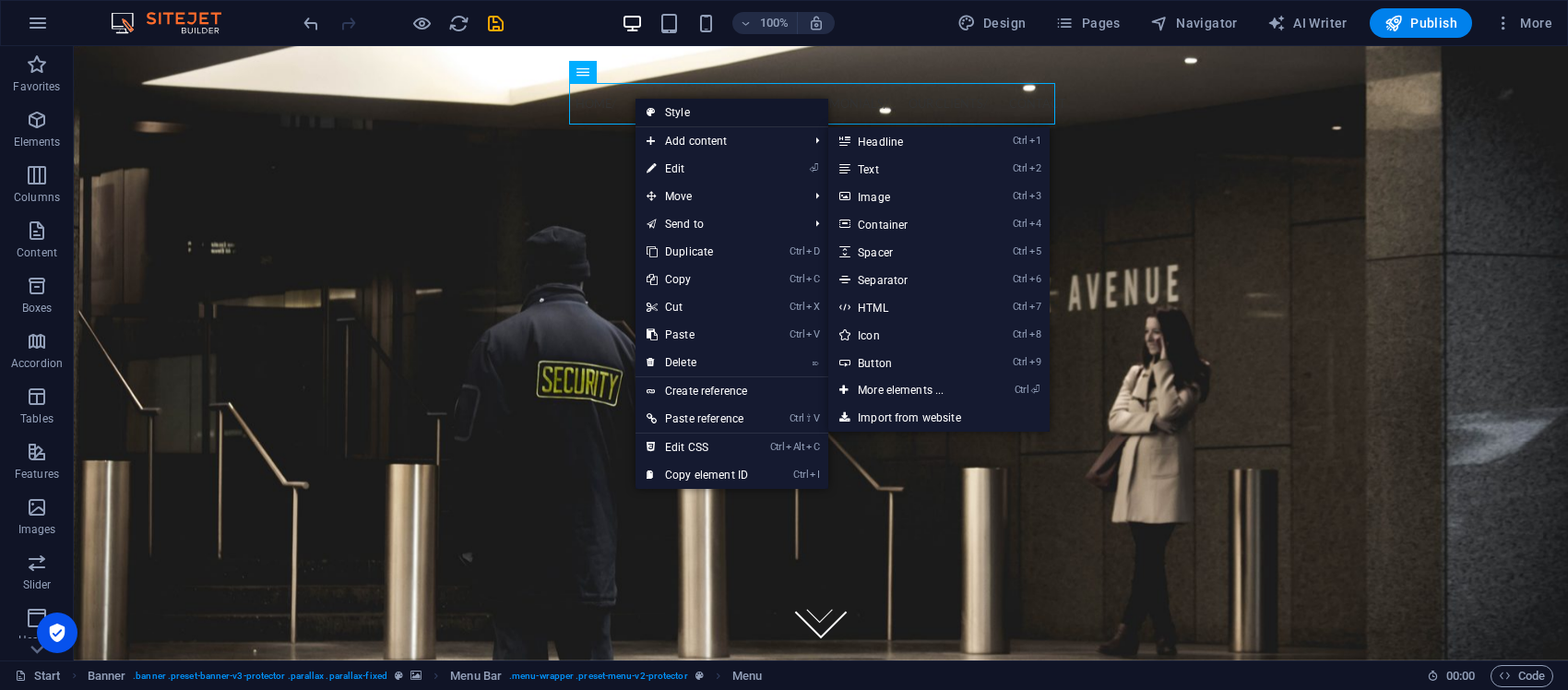 click on "Style" at bounding box center [731, 113] 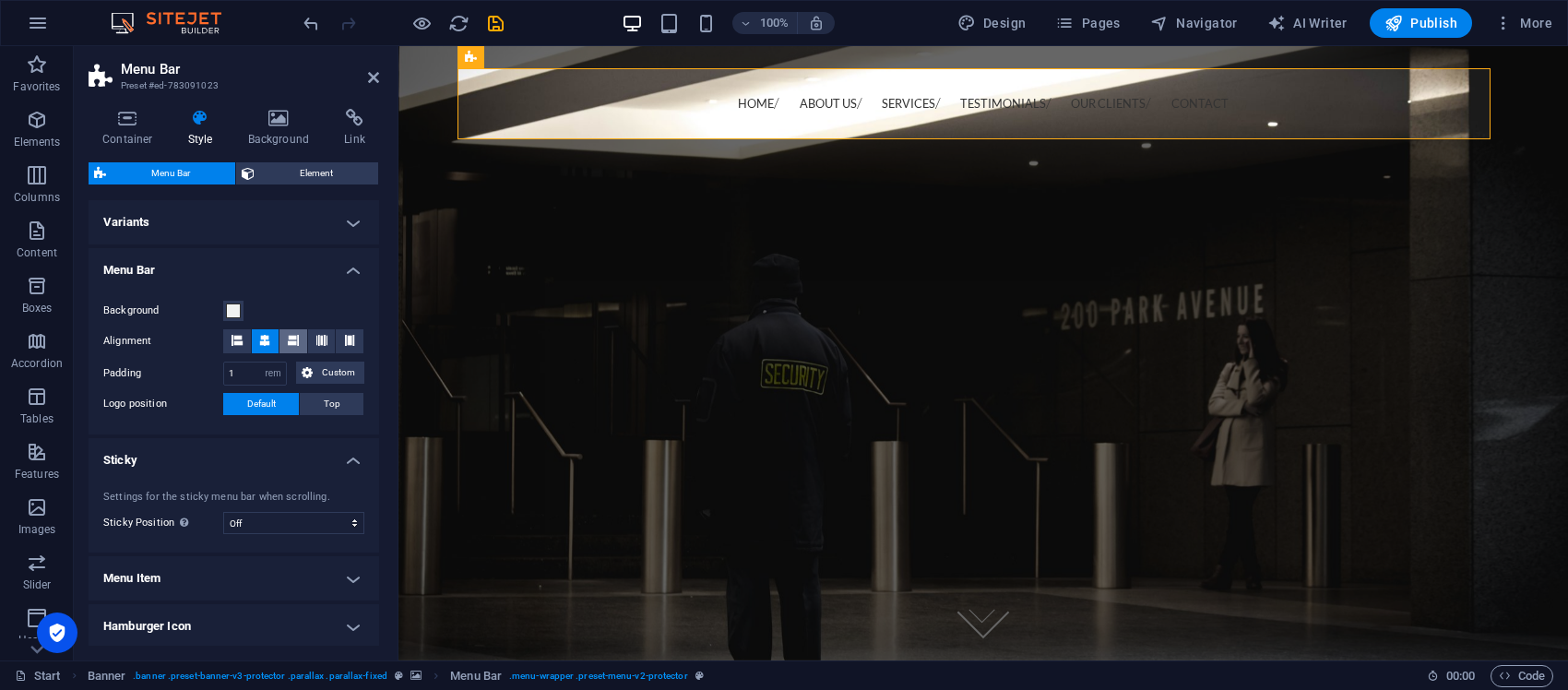 scroll, scrollTop: 115, scrollLeft: 0, axis: vertical 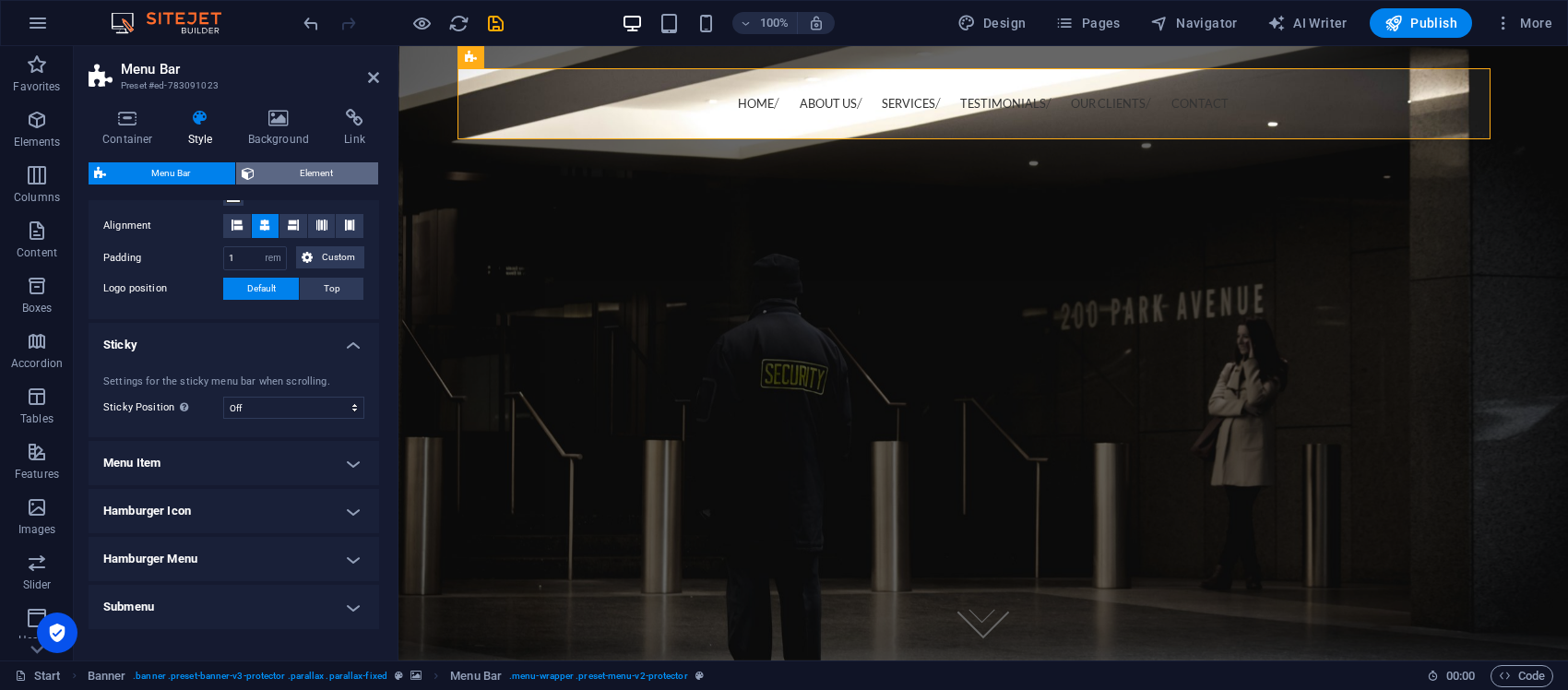 click on "Element" at bounding box center (316, 173) 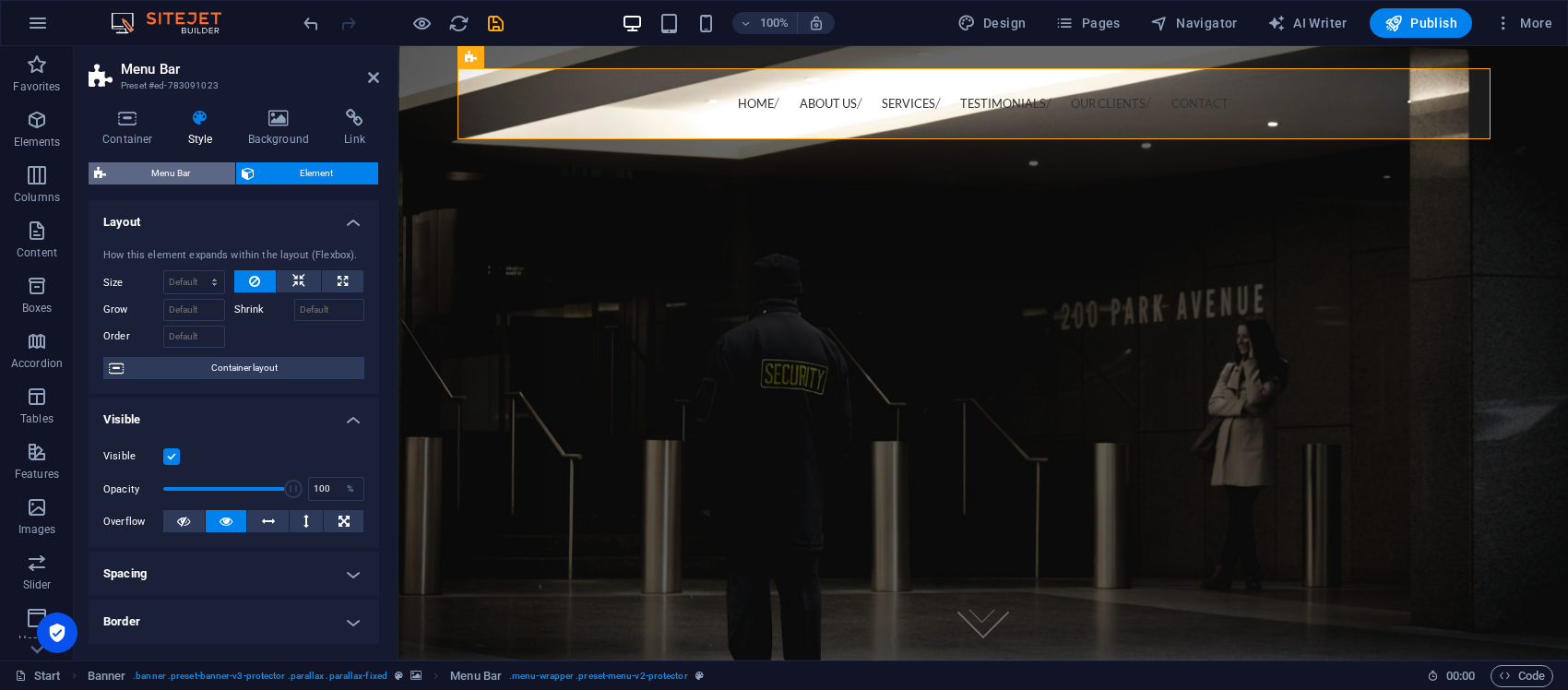 click on "Menu Bar" at bounding box center (171, 173) 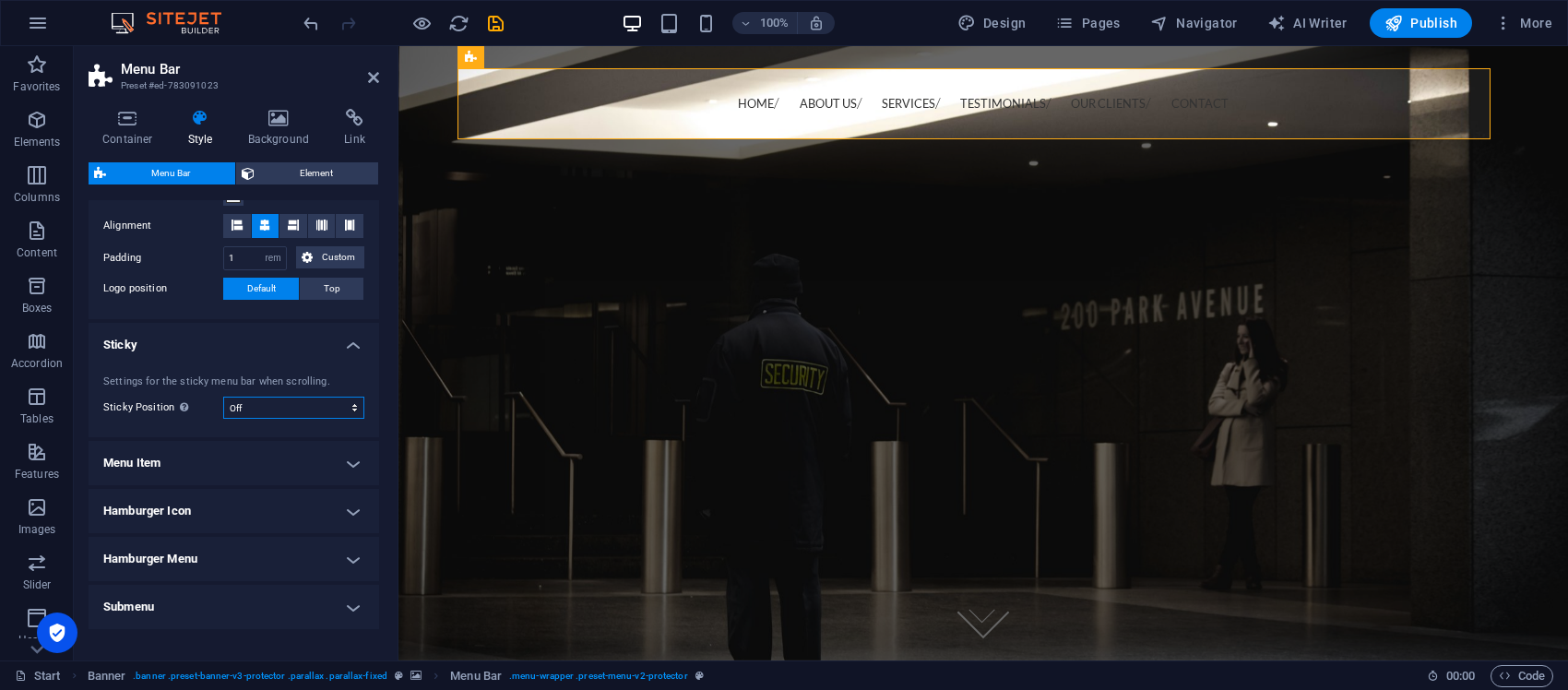 click on "Off Instant After menu After banner When scrolling up" at bounding box center [293, 408] 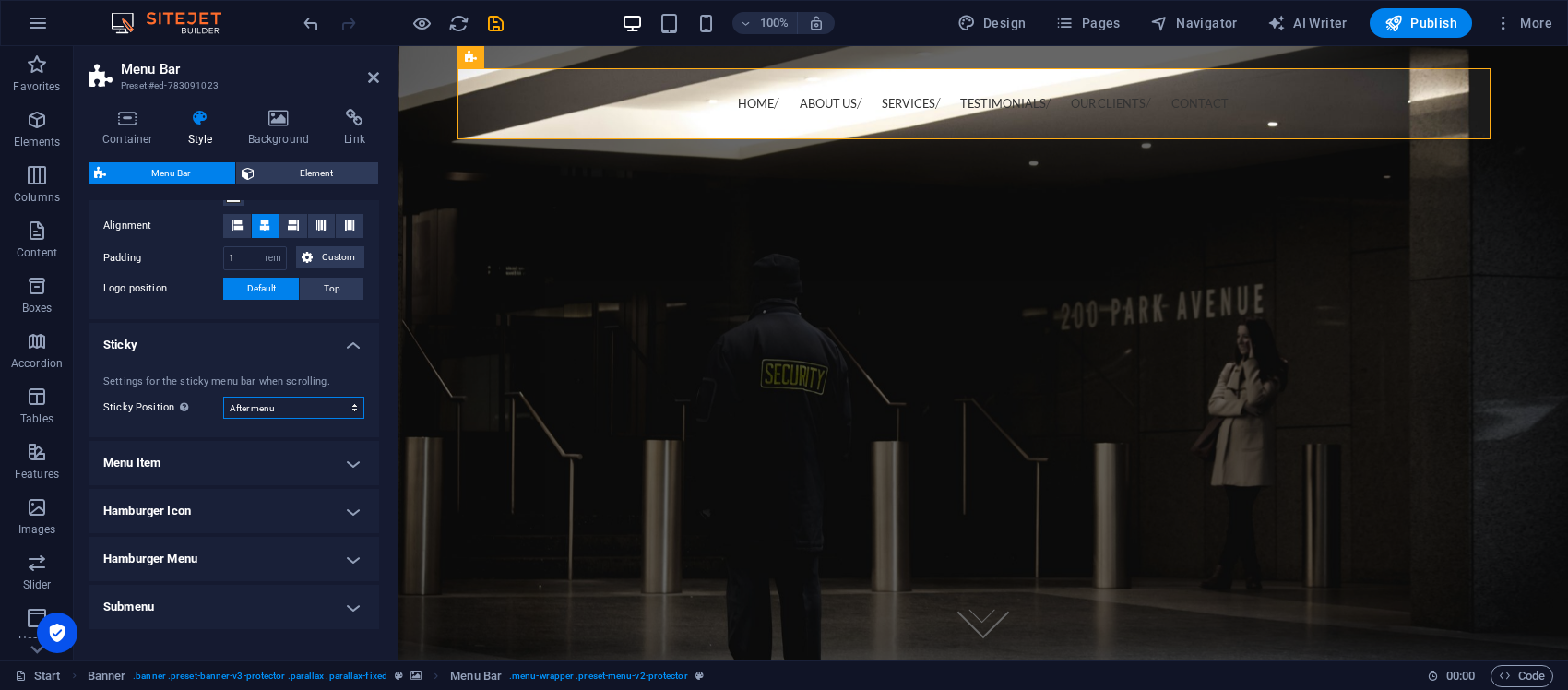 click on "Off Instant After menu After banner When scrolling up" at bounding box center (293, 408) 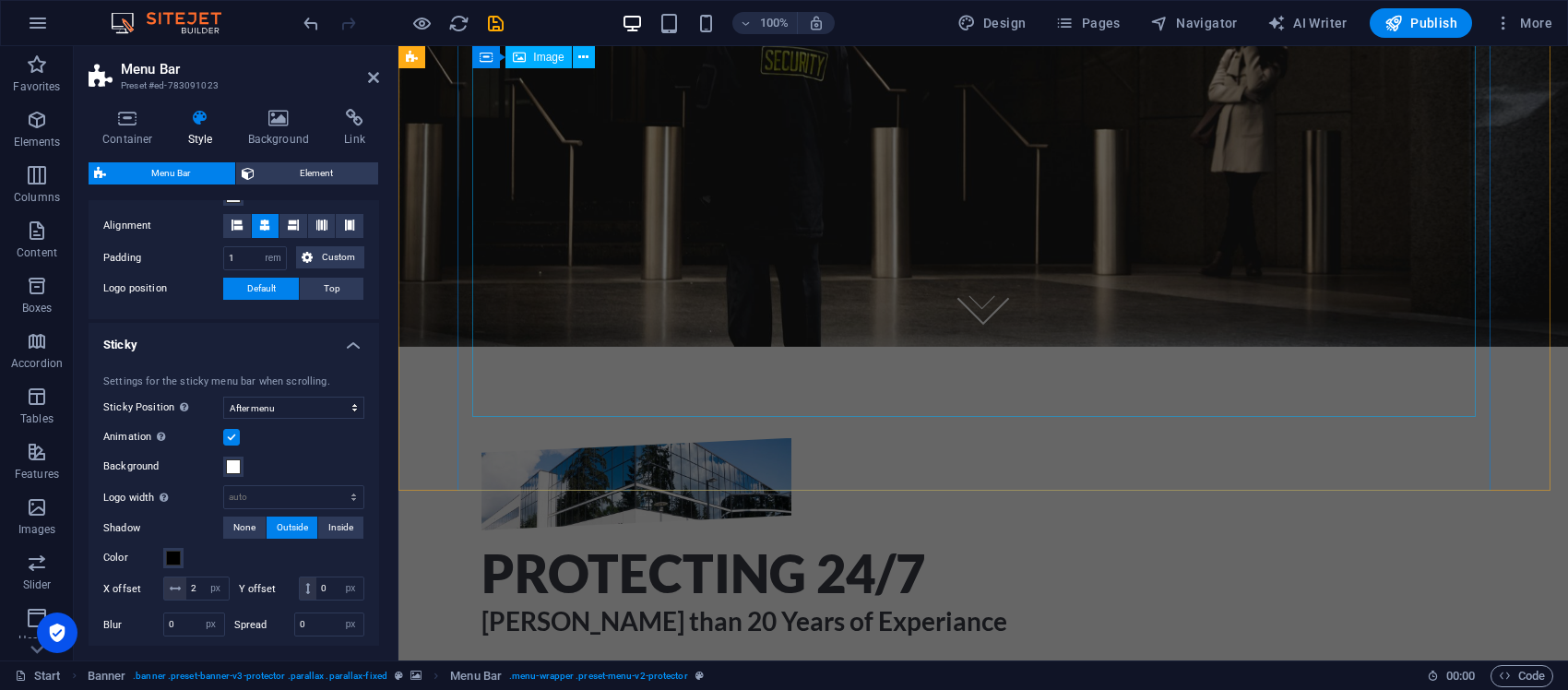 scroll, scrollTop: 0, scrollLeft: 0, axis: both 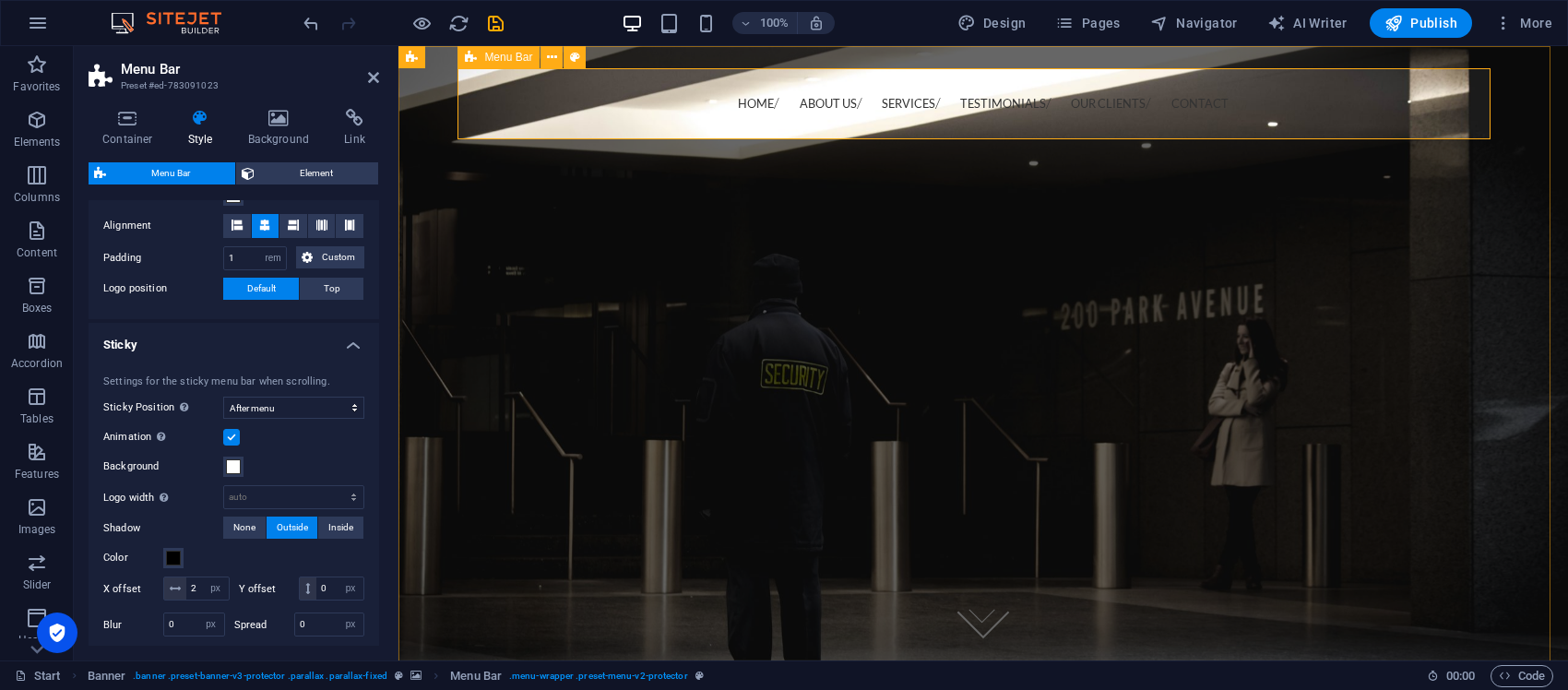 click on "Home About us Services Testimonials Our Clients Contact Menu" at bounding box center (983, 103) 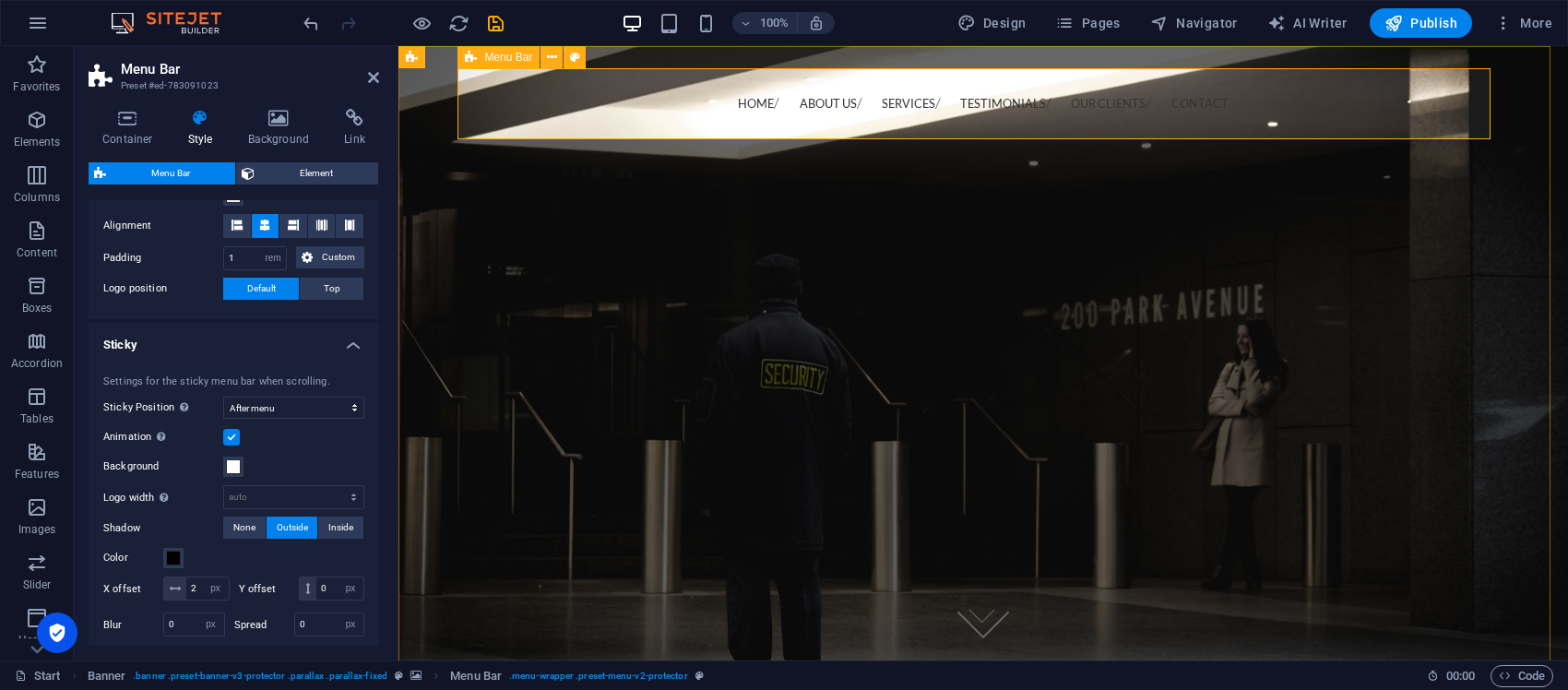 click on "Home About us Services Testimonials Our Clients Contact Menu" at bounding box center (983, 103) 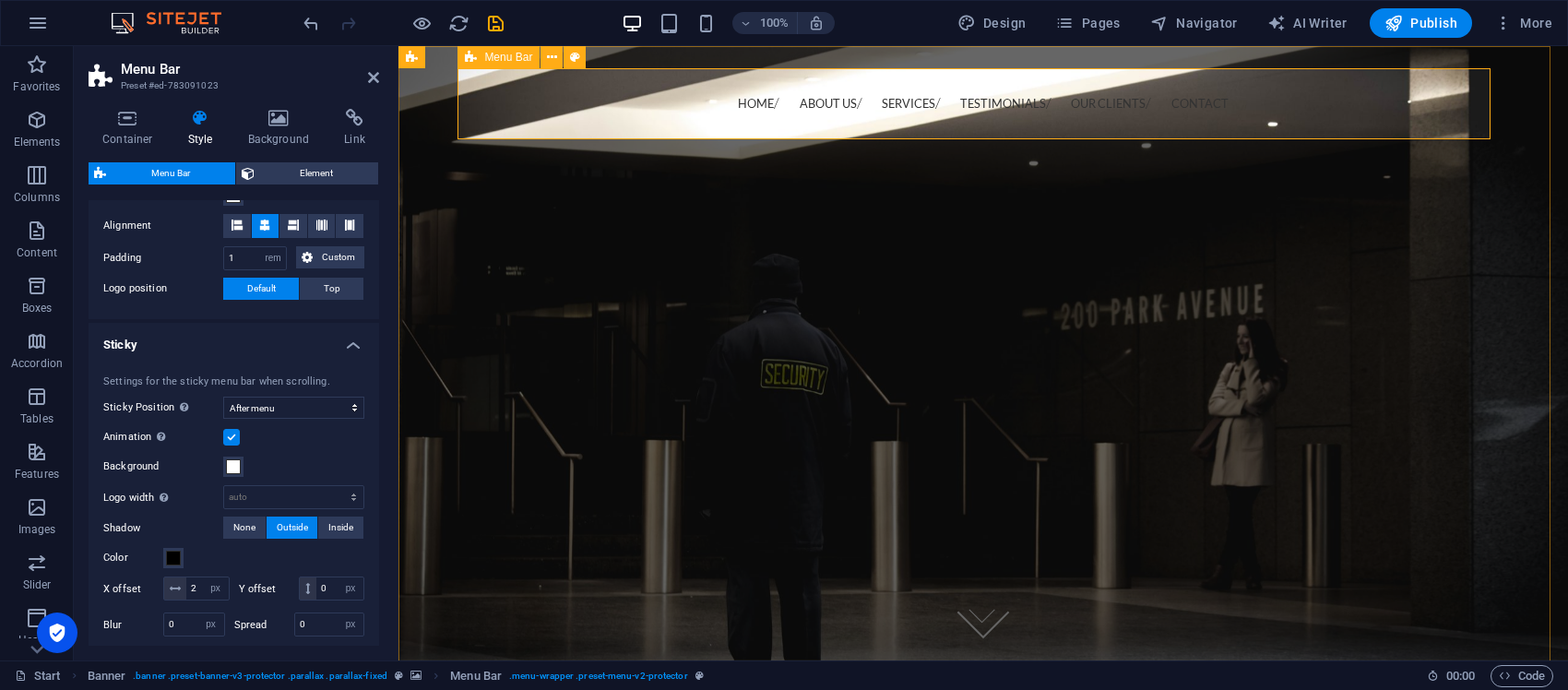 click on "Menu Bar" at bounding box center [508, 57] 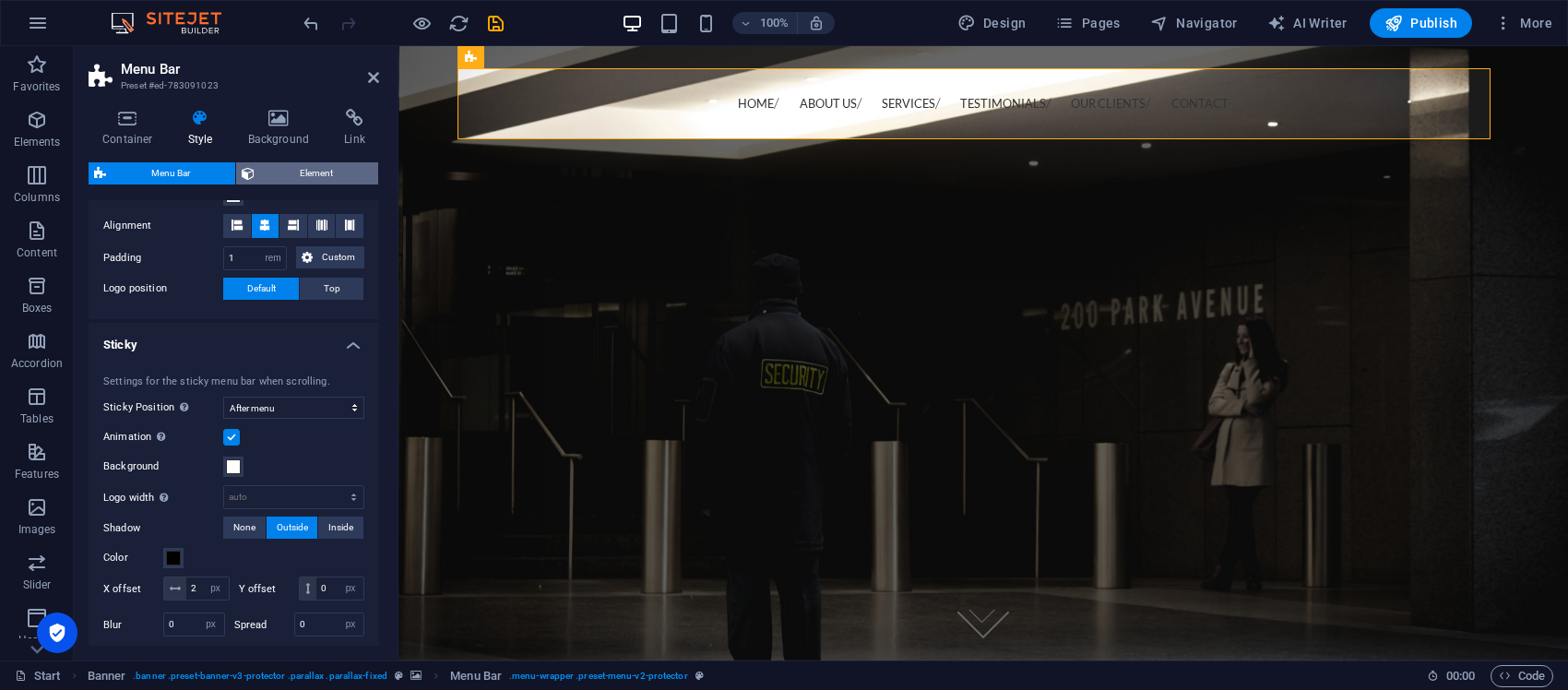 click on "Element" at bounding box center [316, 173] 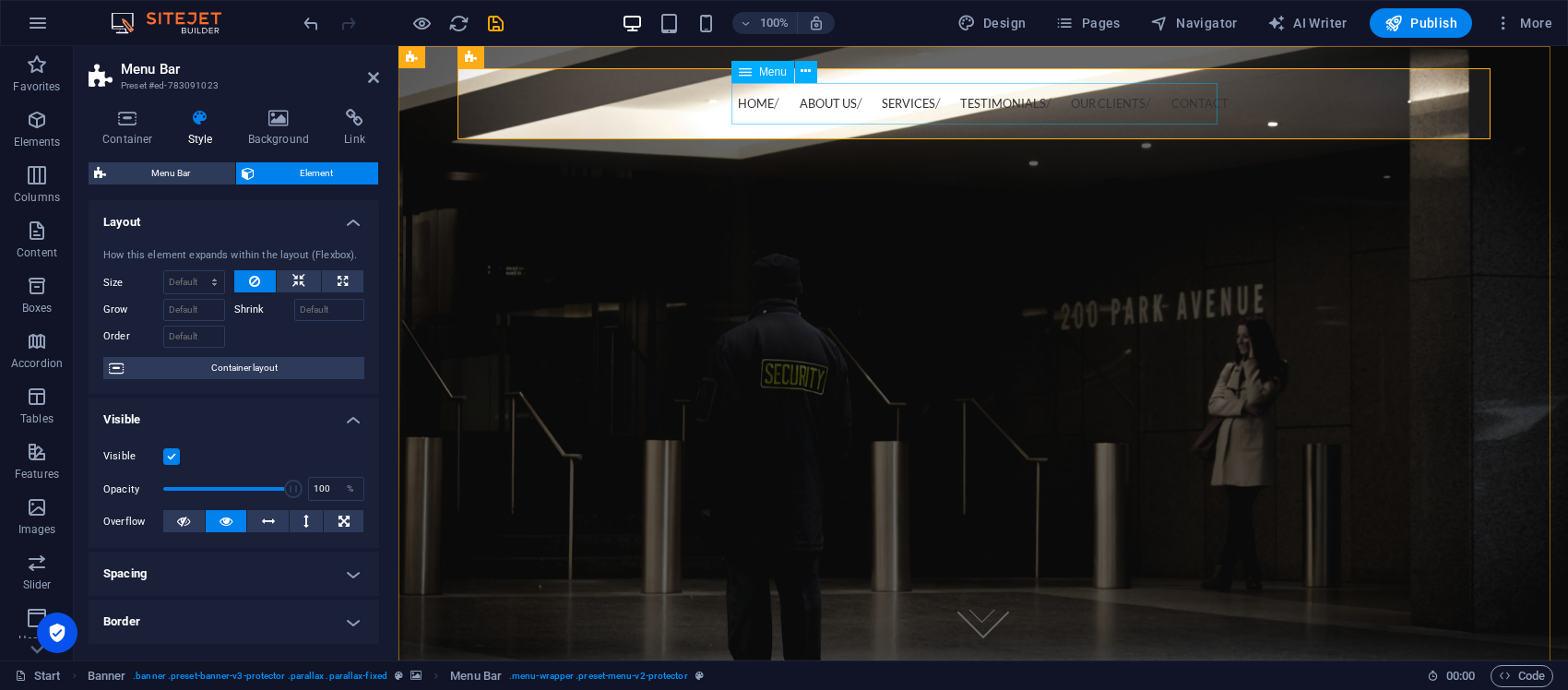 click on "Home About us Services Testimonials Our Clients Contact" at bounding box center (983, 103) 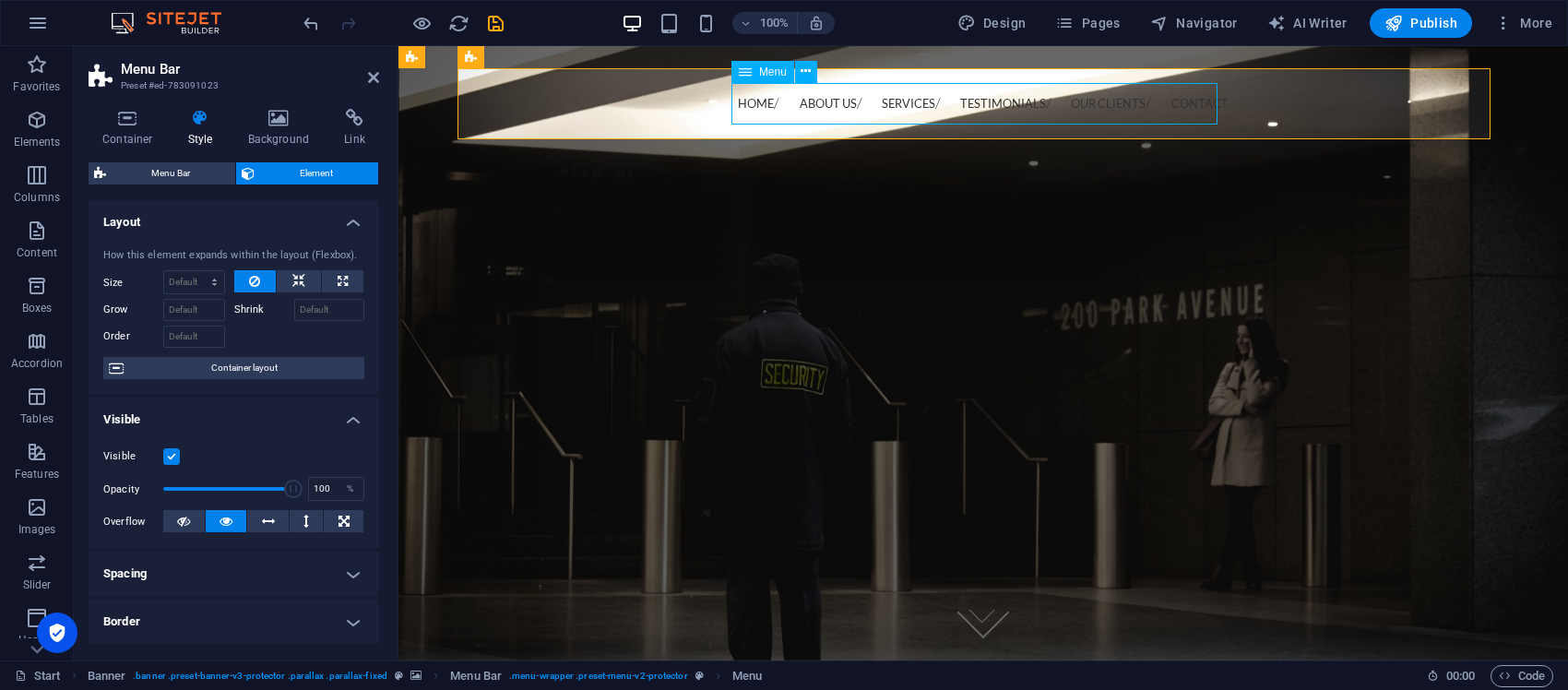 click on "Home About us Services Testimonials Our Clients Contact" at bounding box center (983, 103) 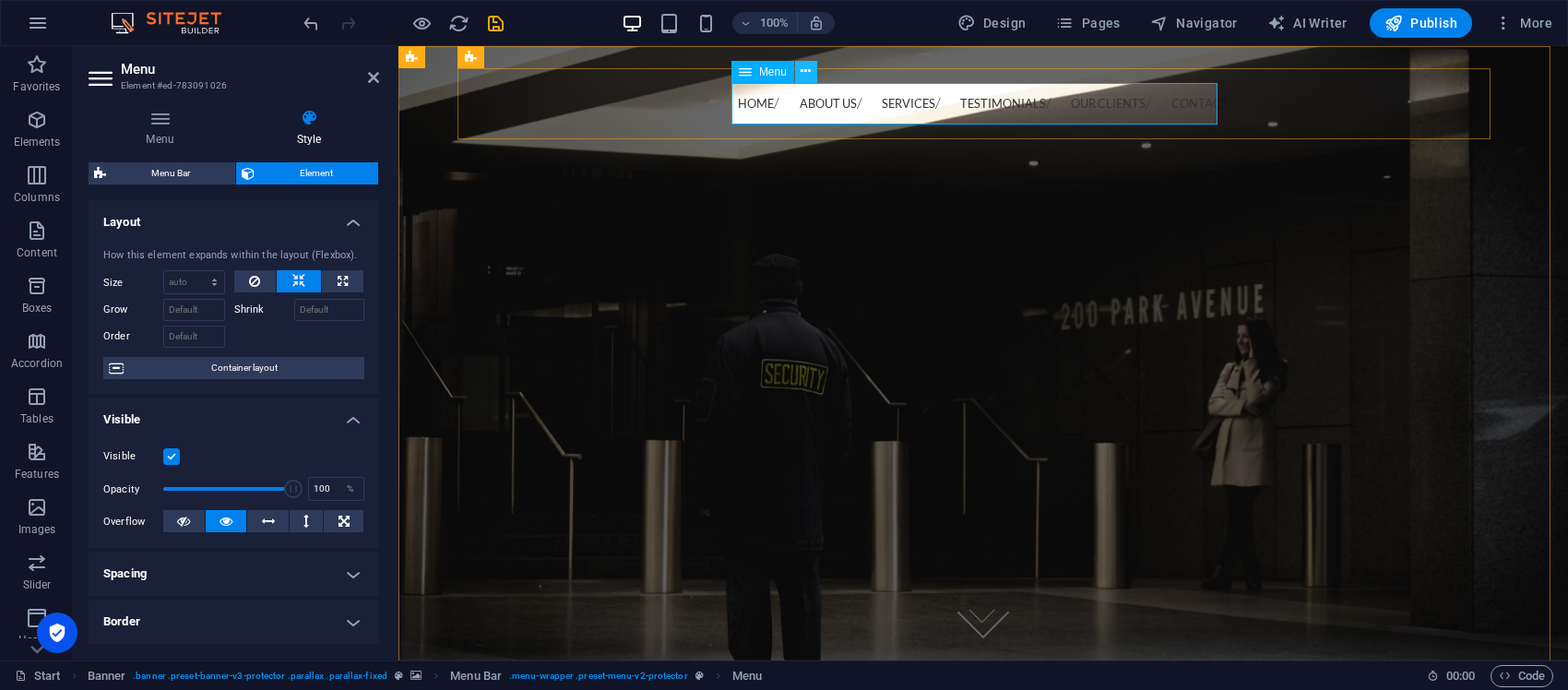 click at bounding box center [805, 71] 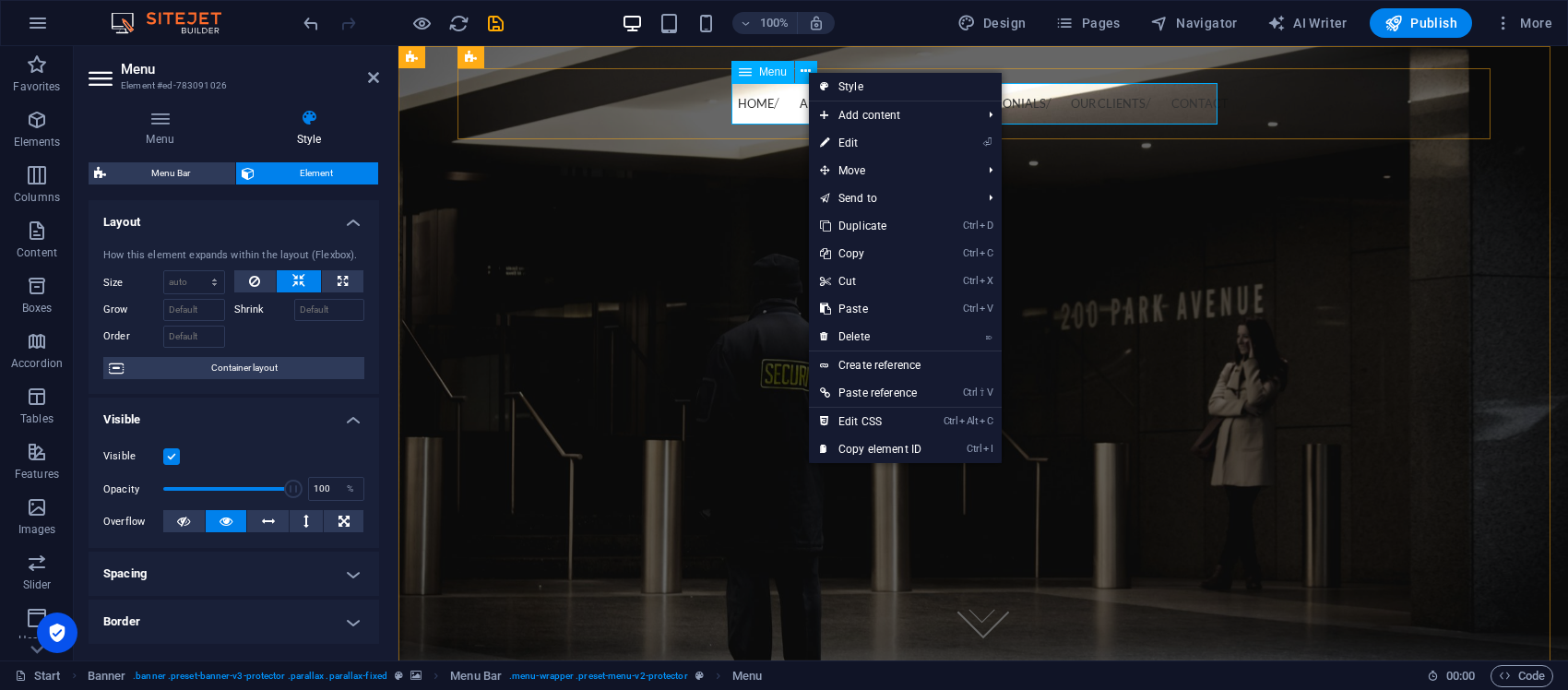 click on "Menu" at bounding box center (773, 72) 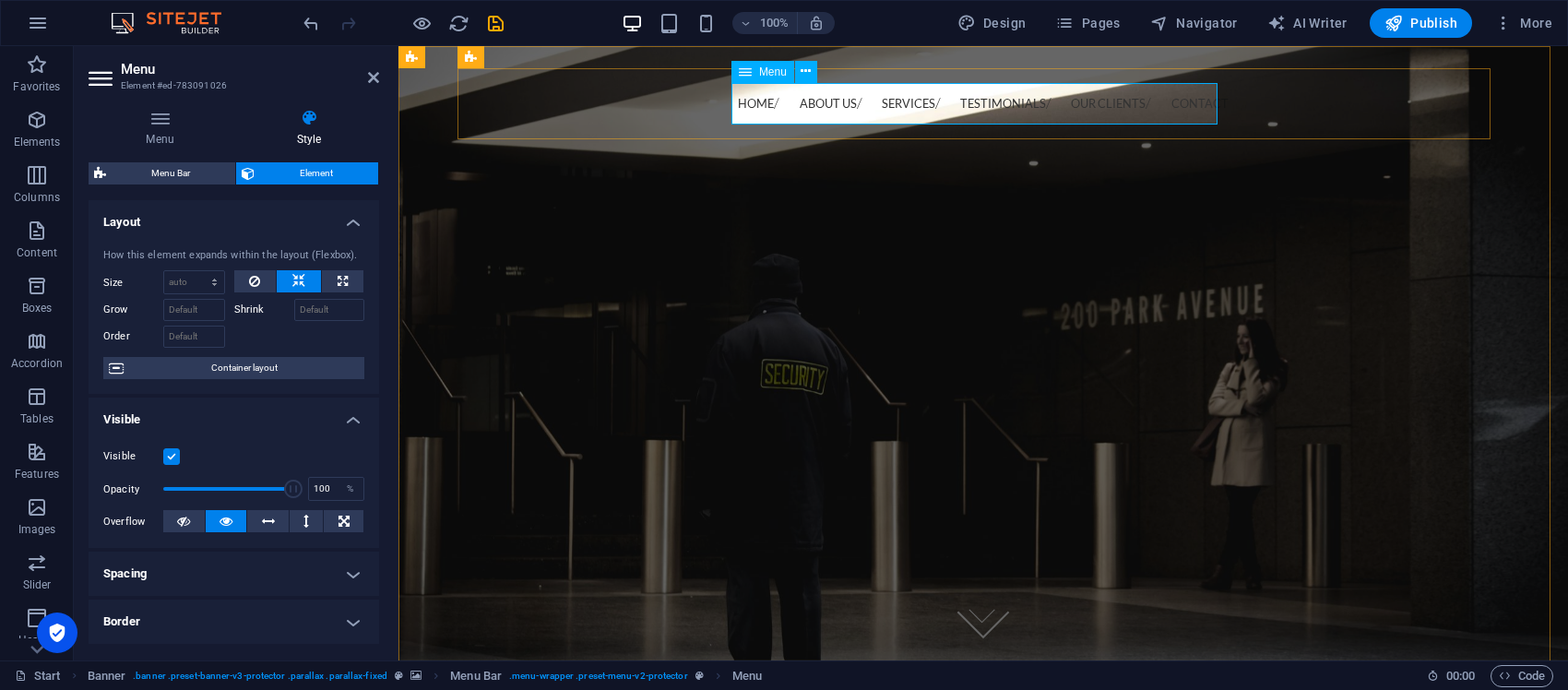 click at bounding box center [745, 72] 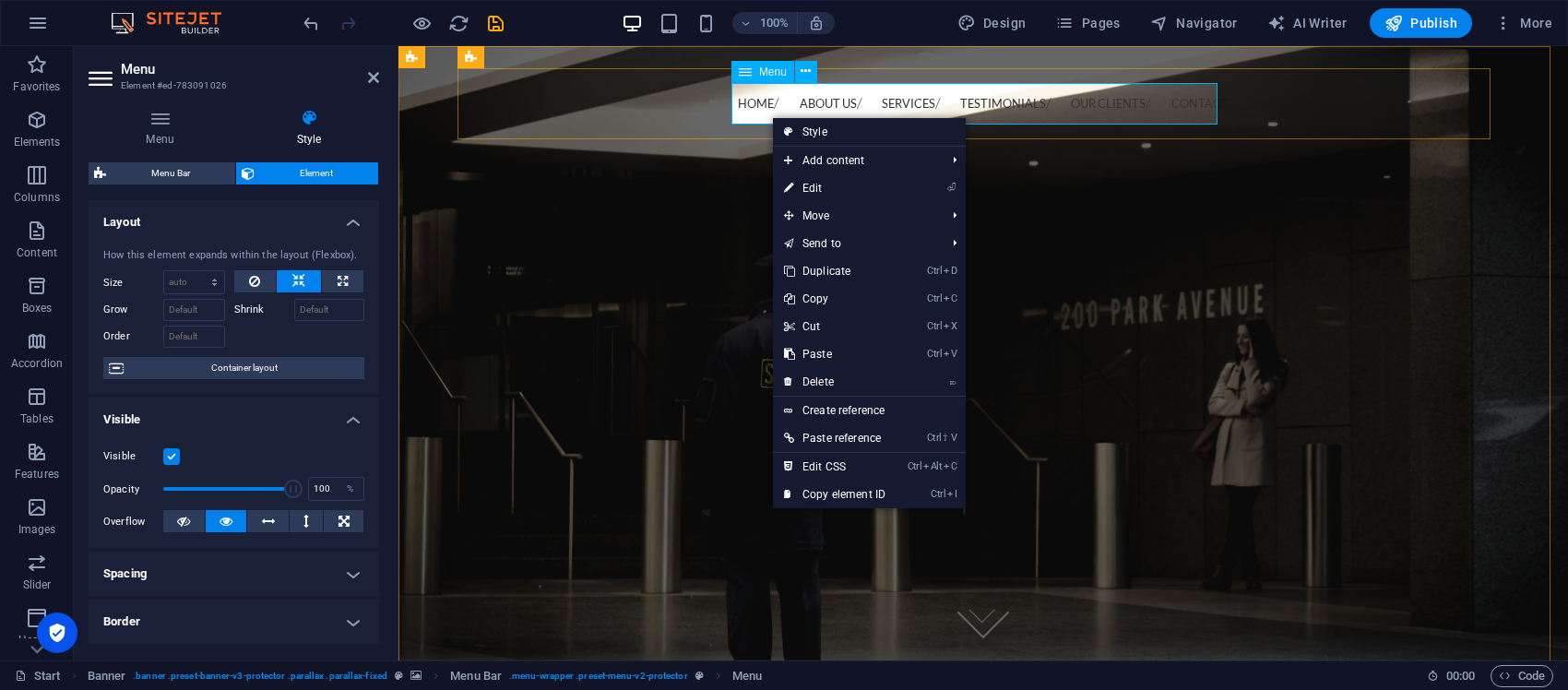 click on "Home About us Services Testimonials Our Clients Contact" at bounding box center [983, 103] 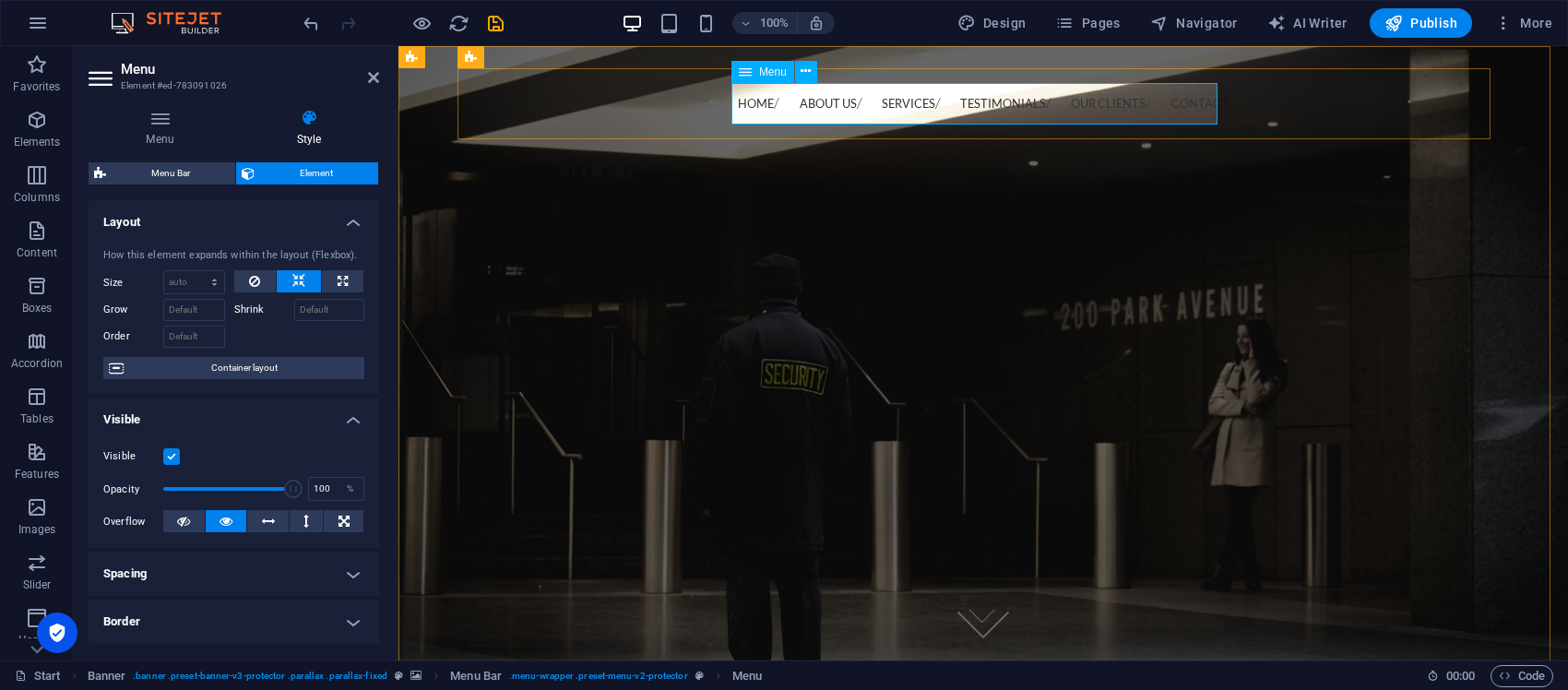 click on "Home About us Services Testimonials Our Clients Contact" at bounding box center (983, 103) 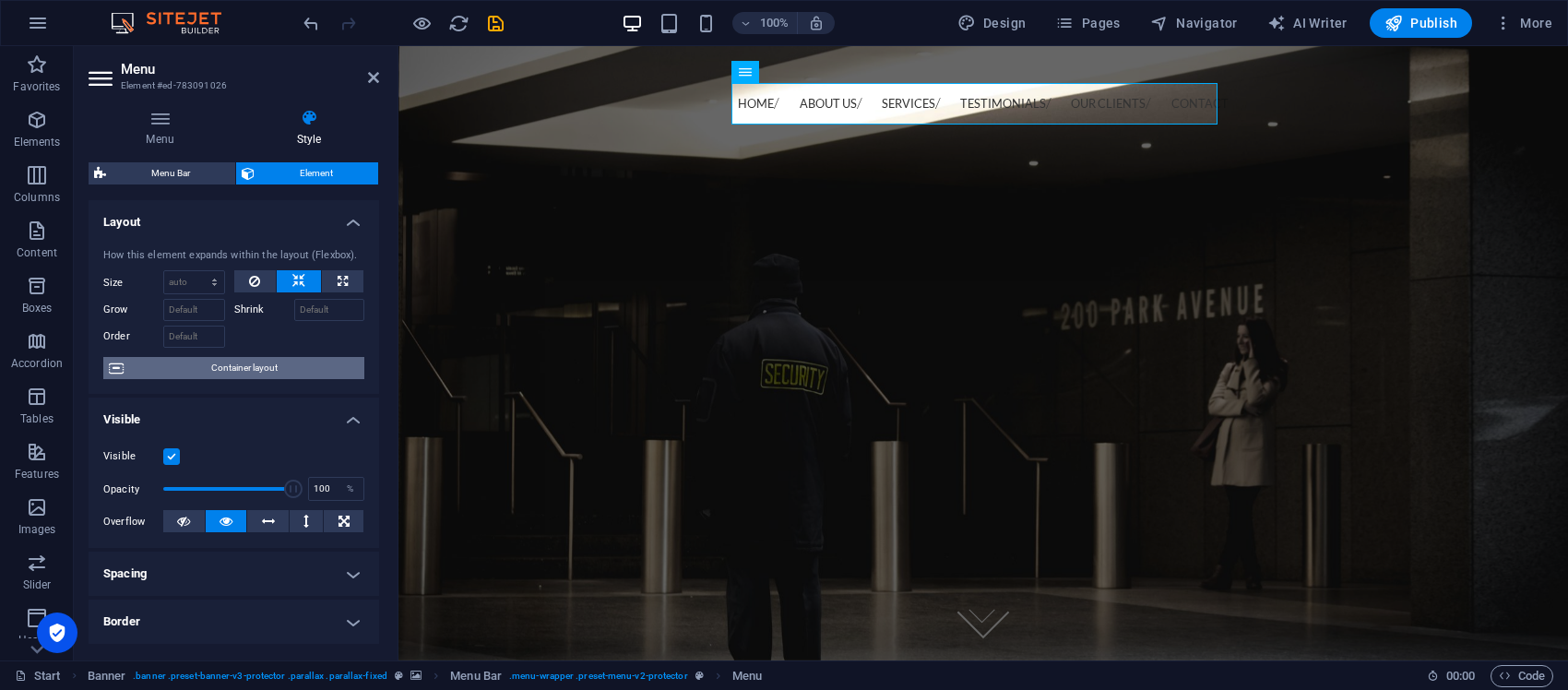 click on "Container layout" at bounding box center (244, 368) 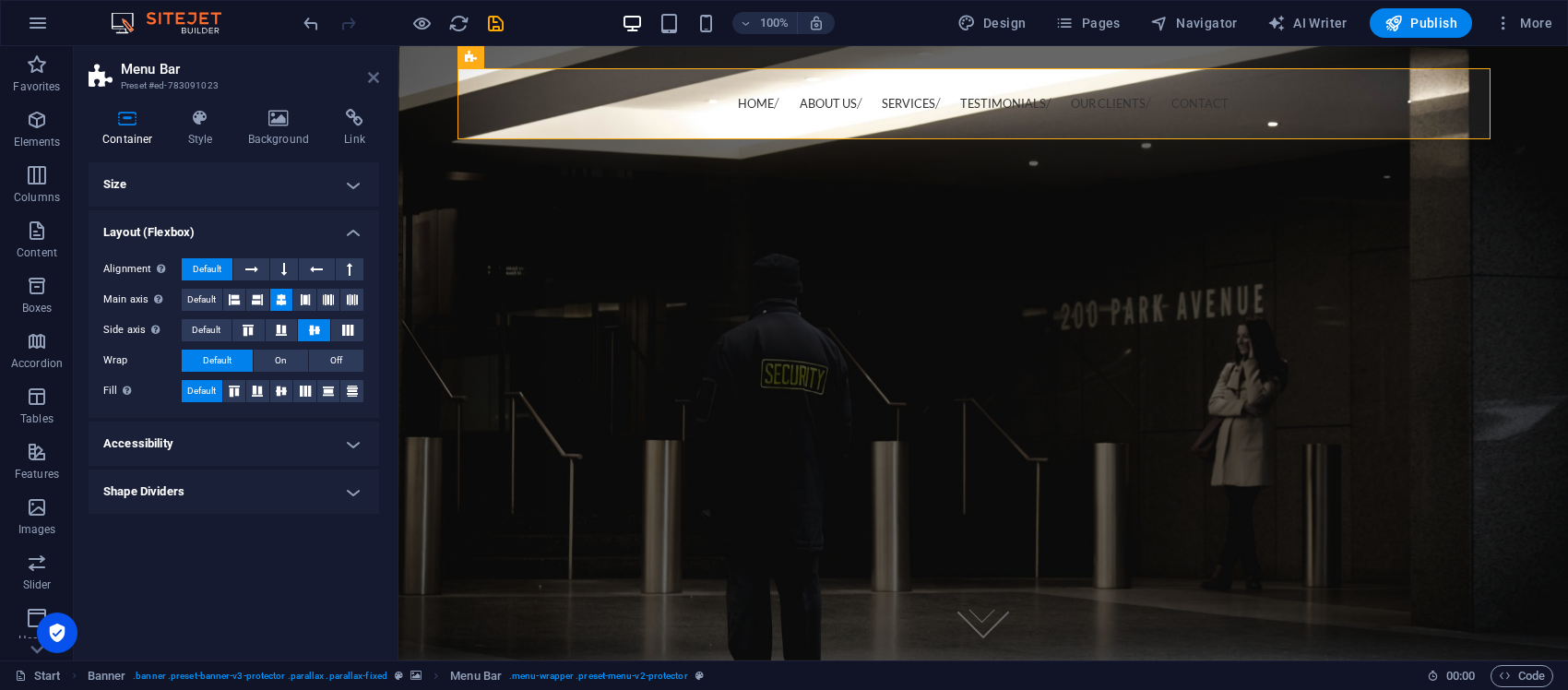 click at bounding box center [374, 77] 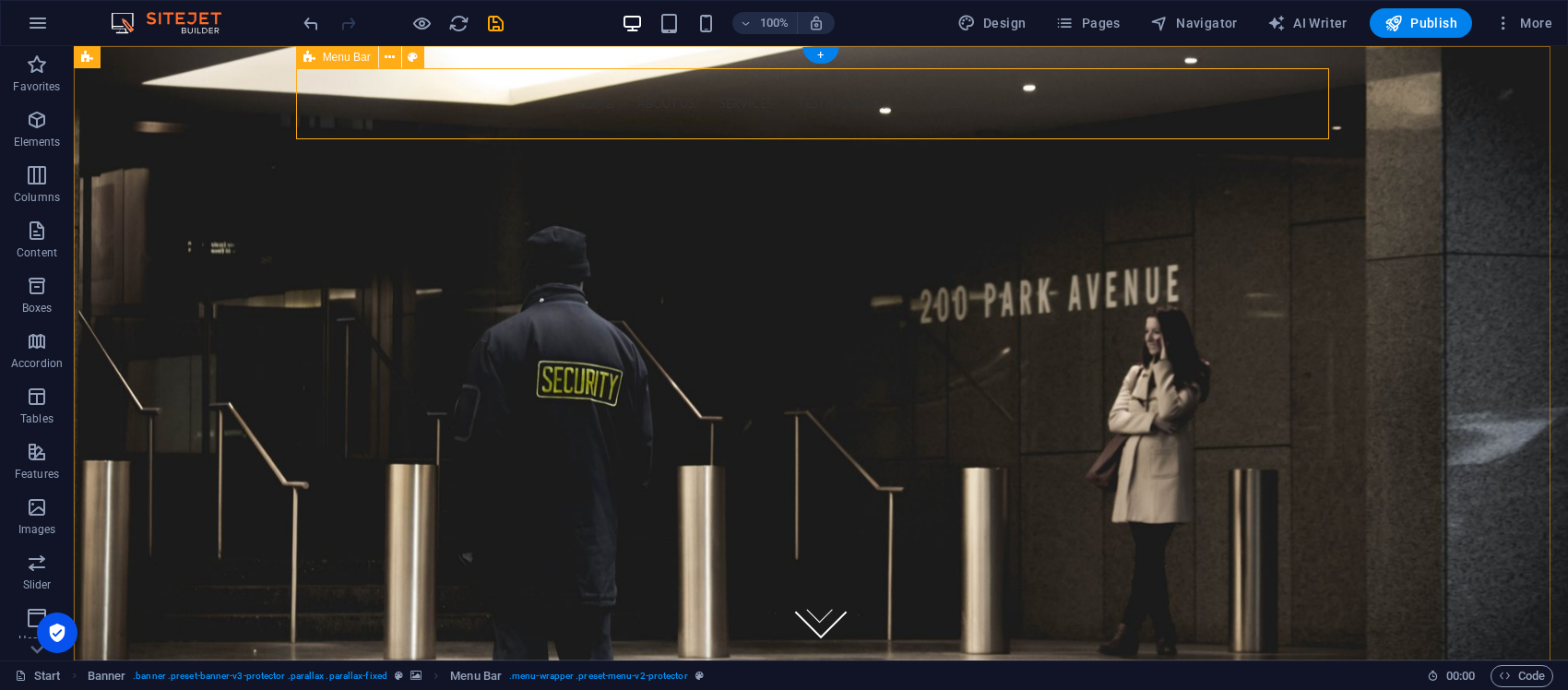 click on "Home About us Services Testimonials Our Clients Contact" at bounding box center (821, 103) 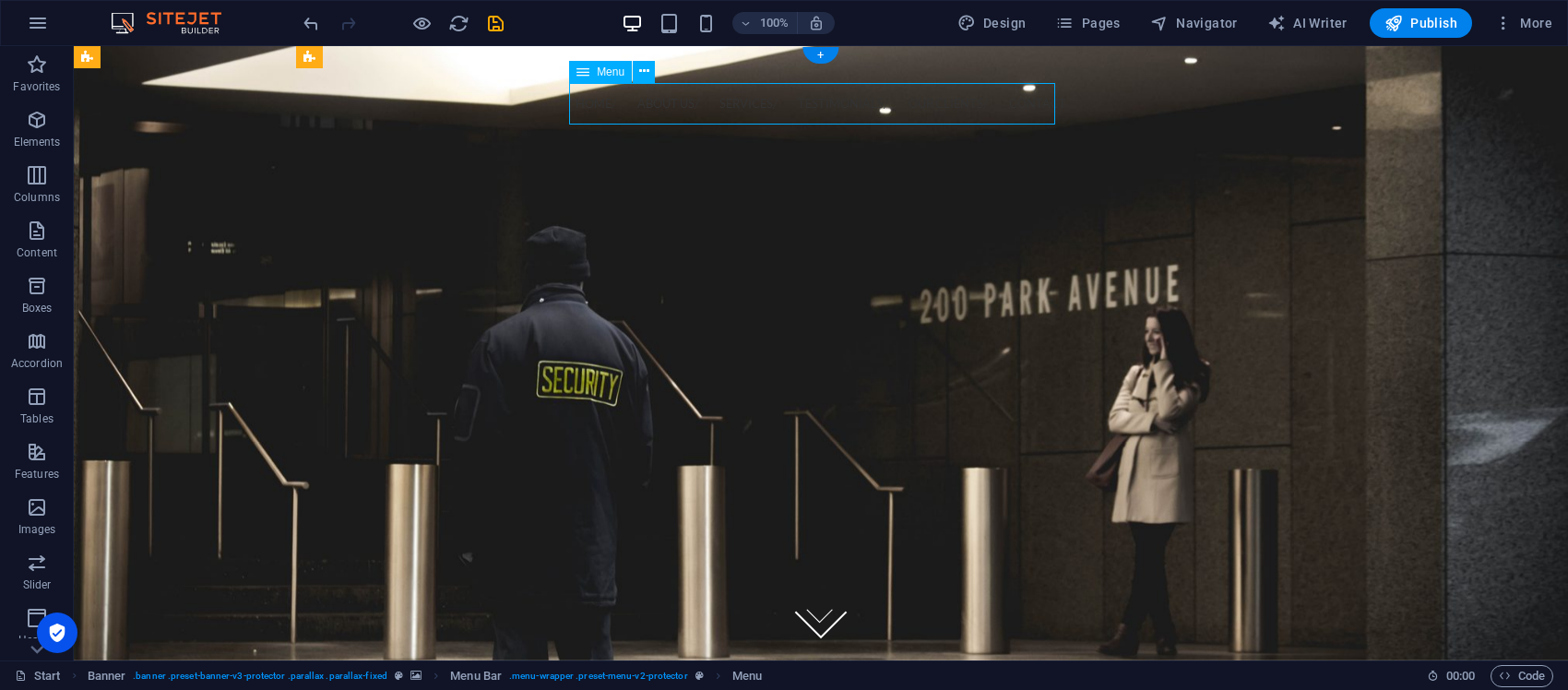 click on "Home About us Services Testimonials Our Clients Contact" at bounding box center [821, 103] 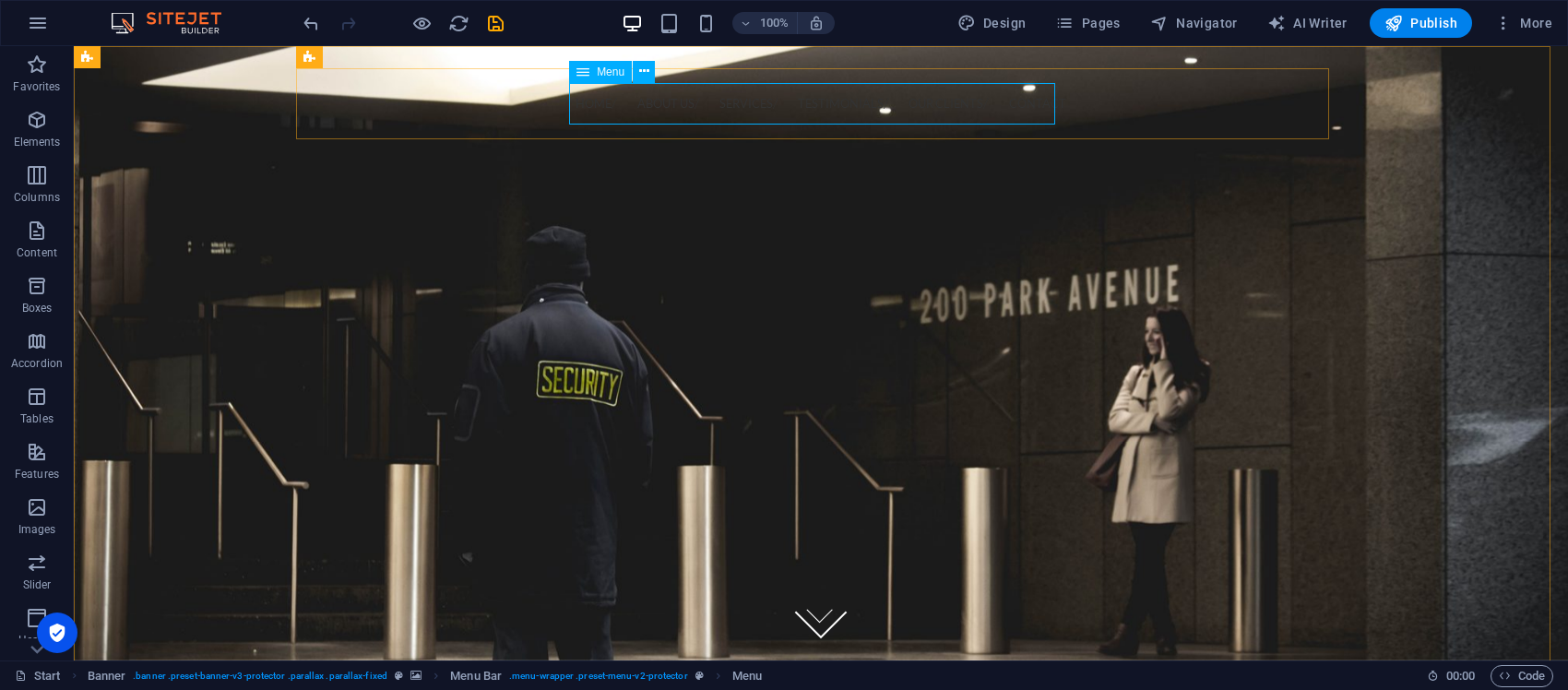 click on "Menu" at bounding box center [600, 72] 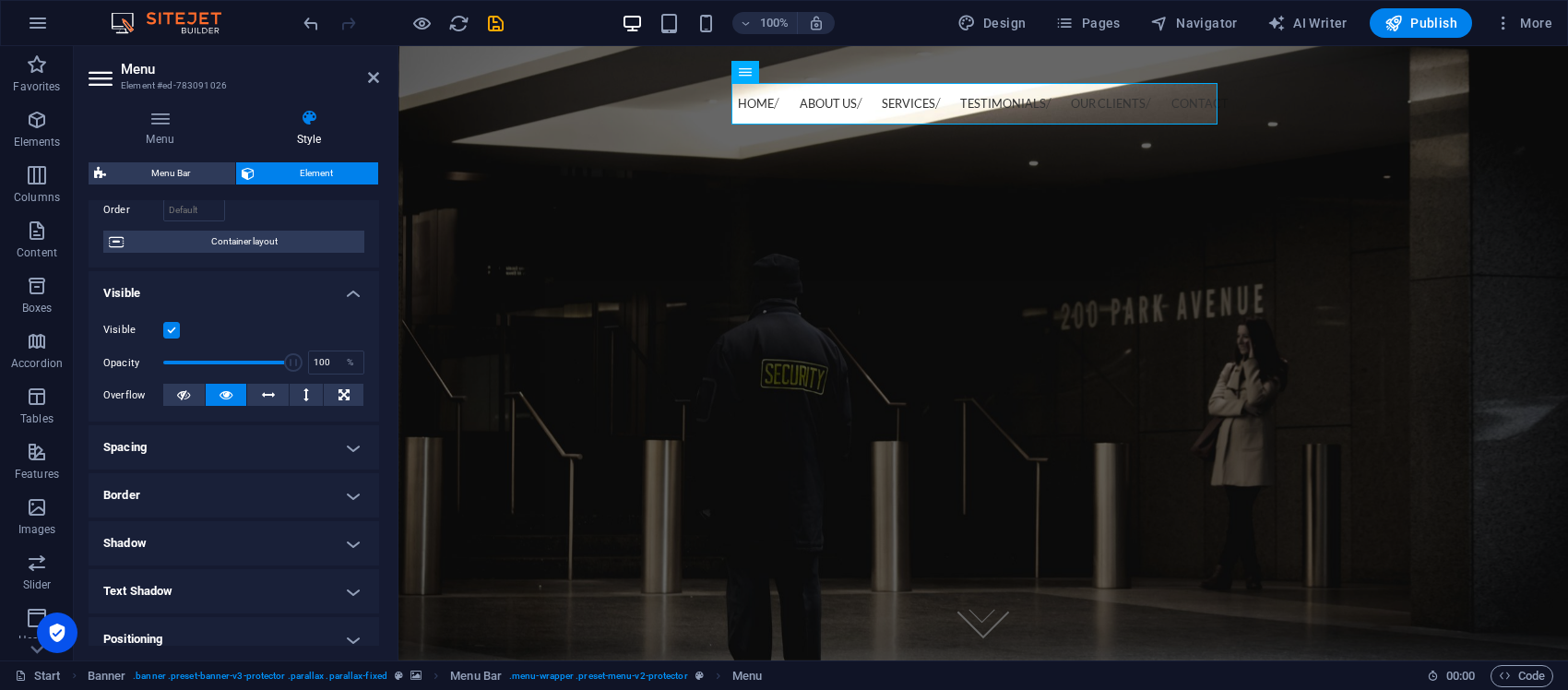 scroll, scrollTop: 0, scrollLeft: 0, axis: both 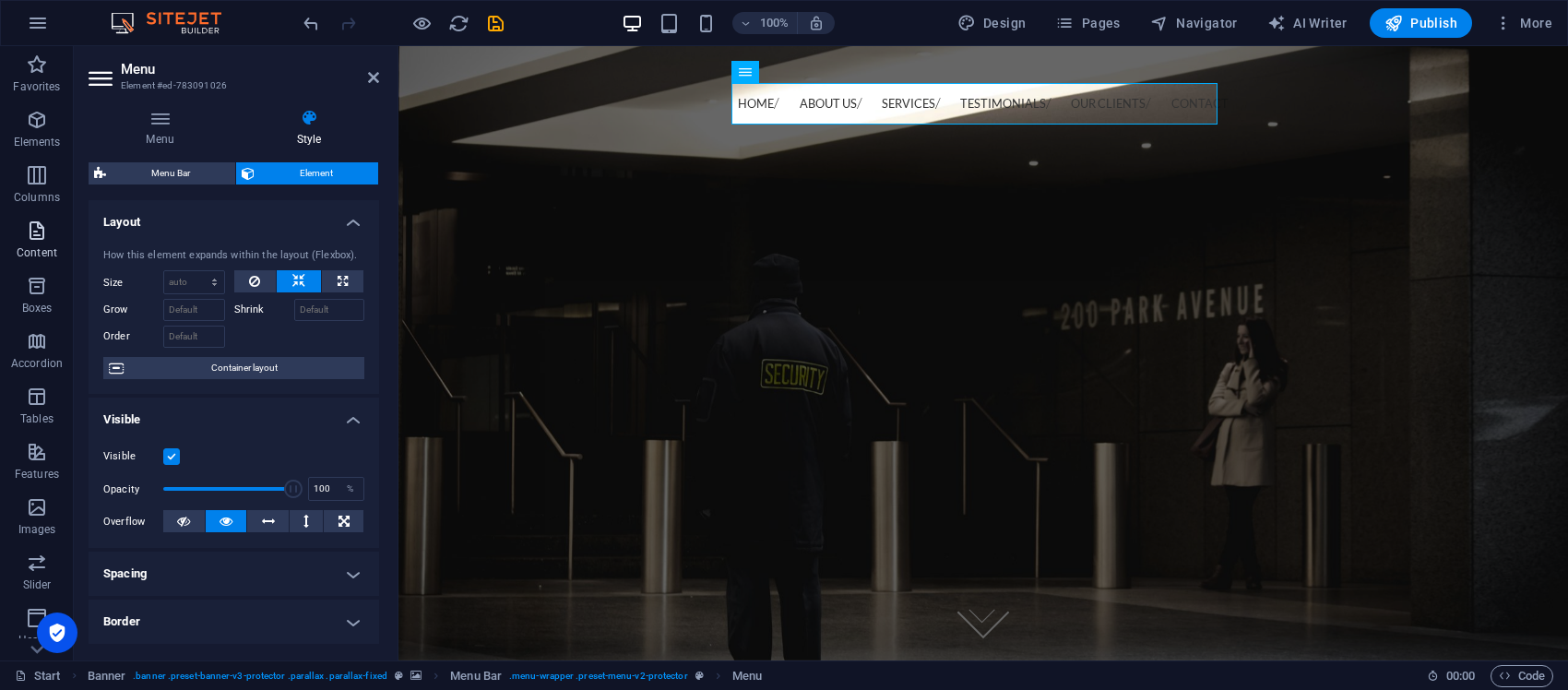 click on "Content" at bounding box center [37, 253] 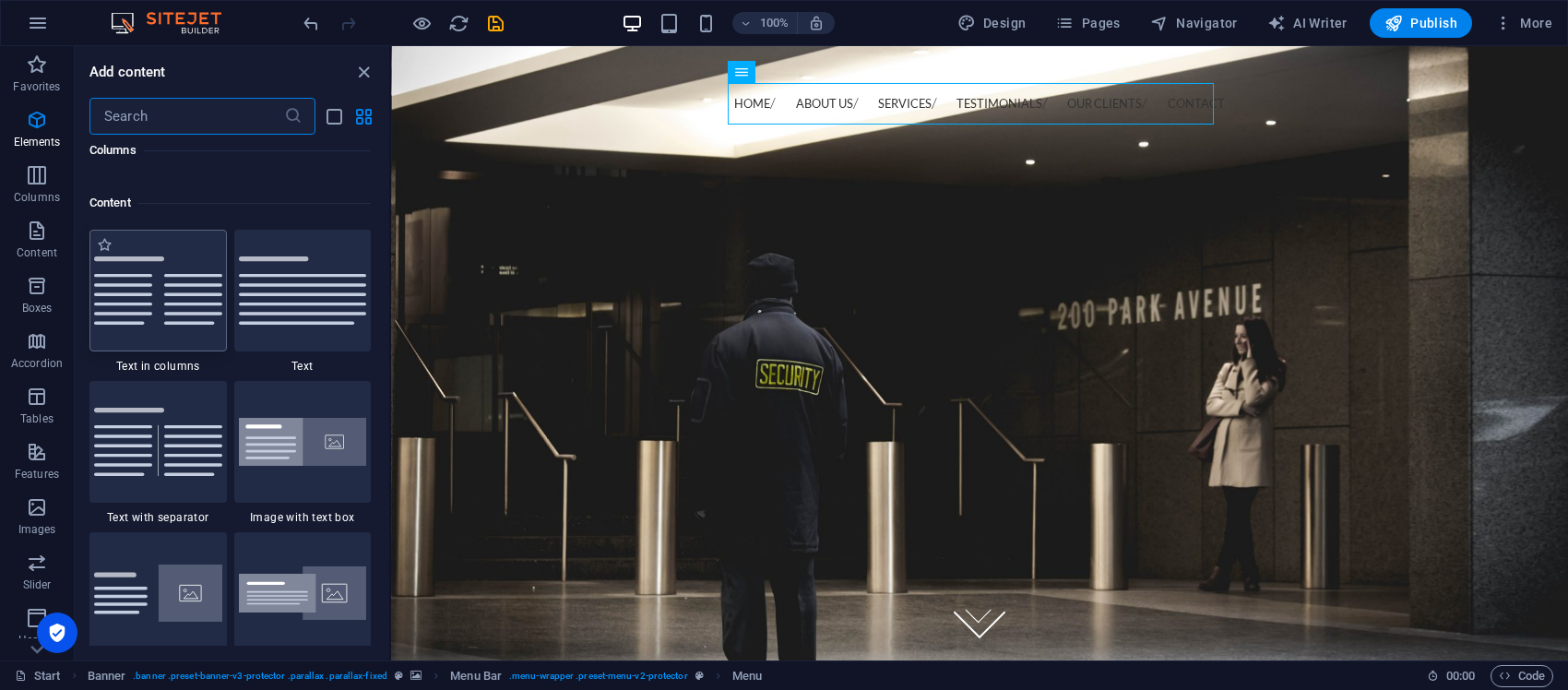 scroll, scrollTop: 3226, scrollLeft: 0, axis: vertical 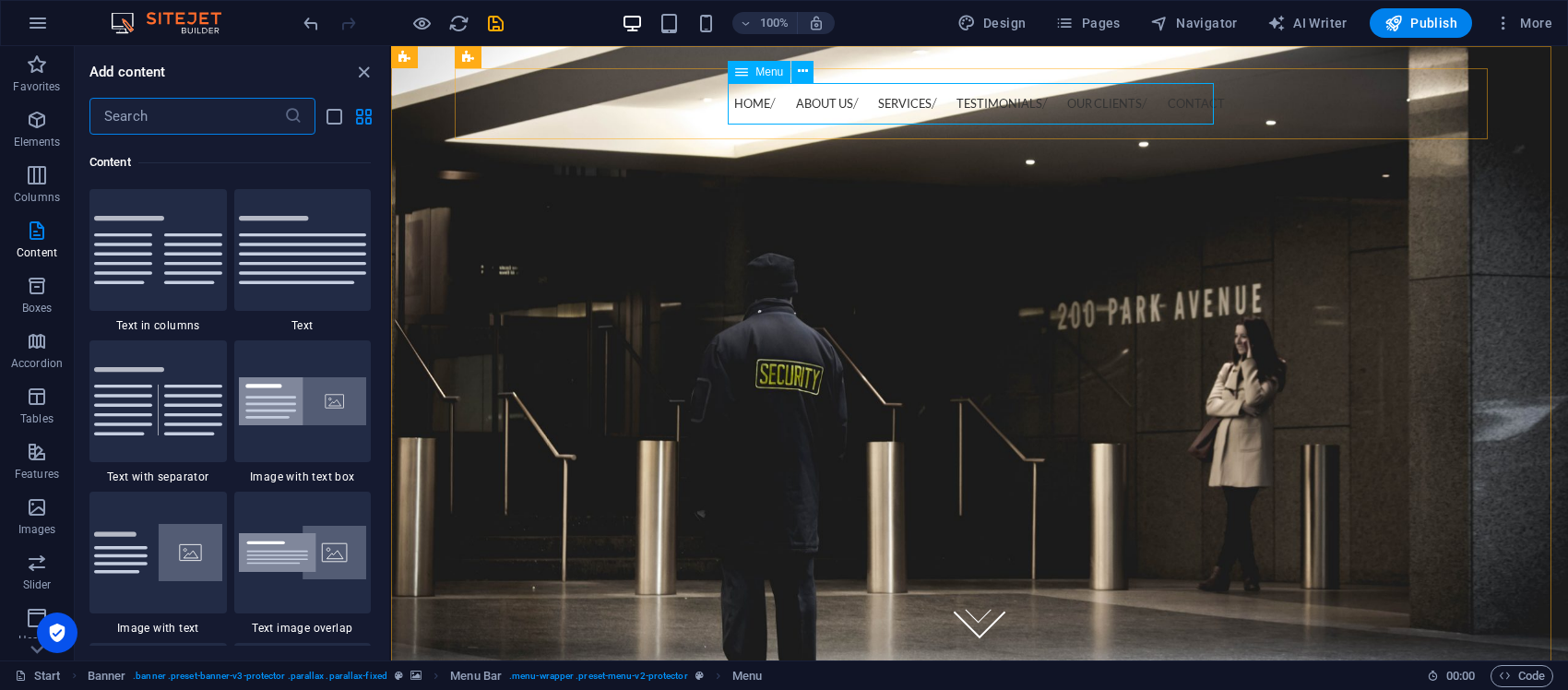 click on "Menu" at bounding box center [769, 72] 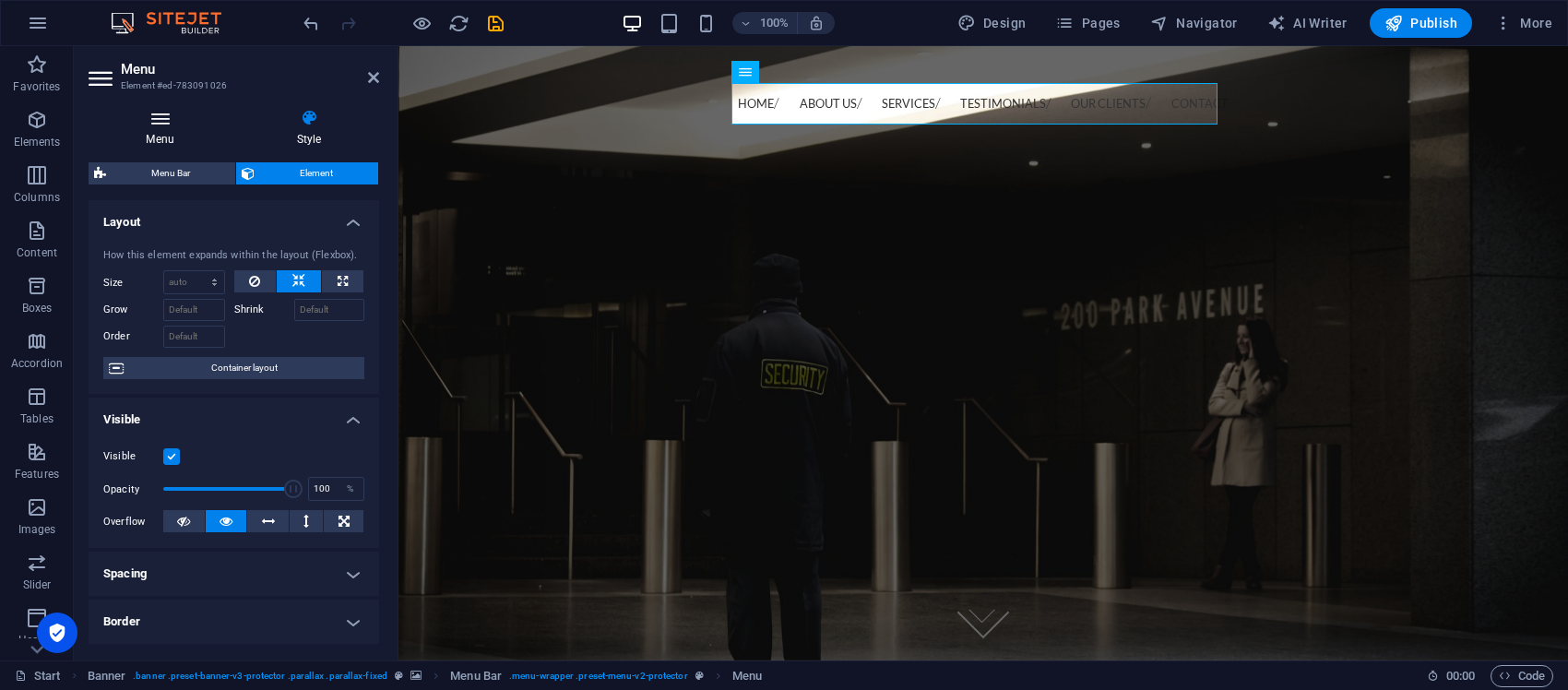 click at bounding box center (160, 118) 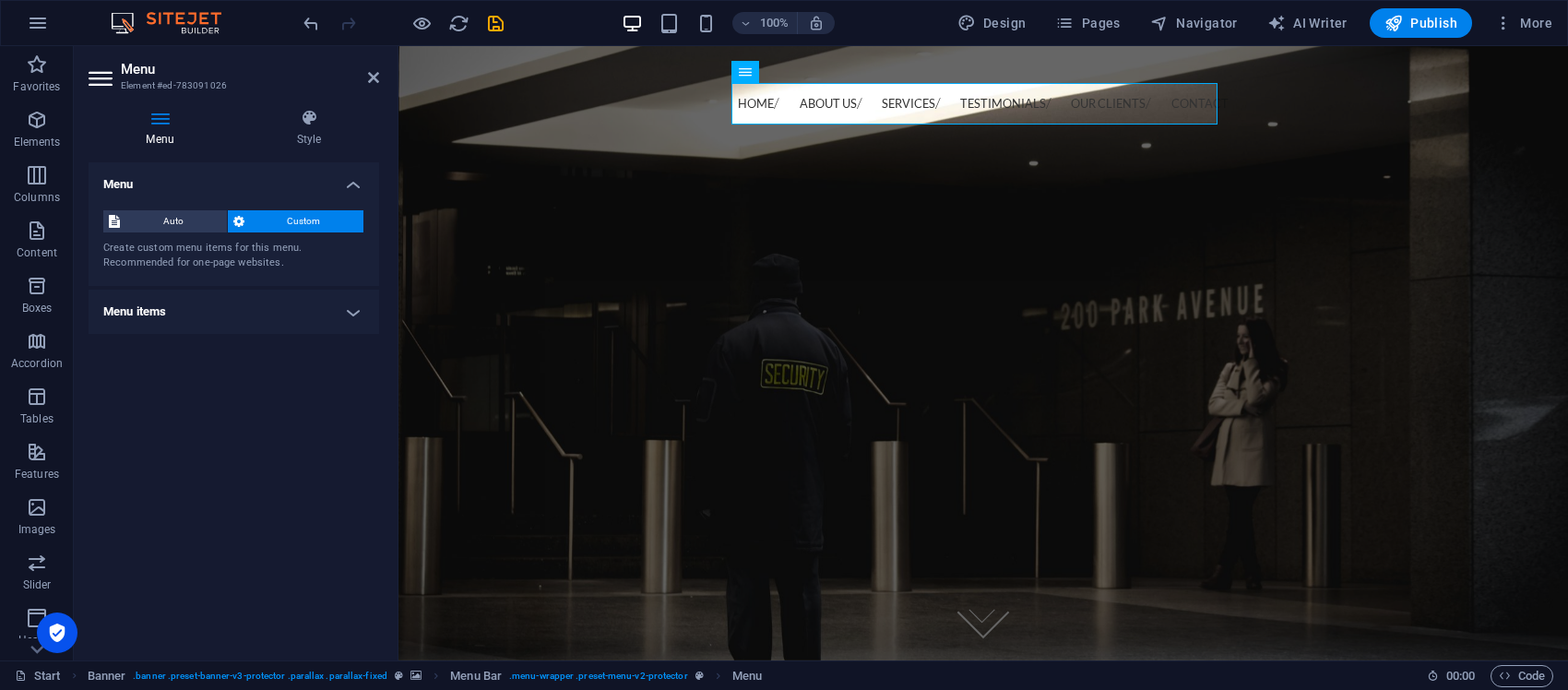 click on "Menu items" at bounding box center [233, 312] 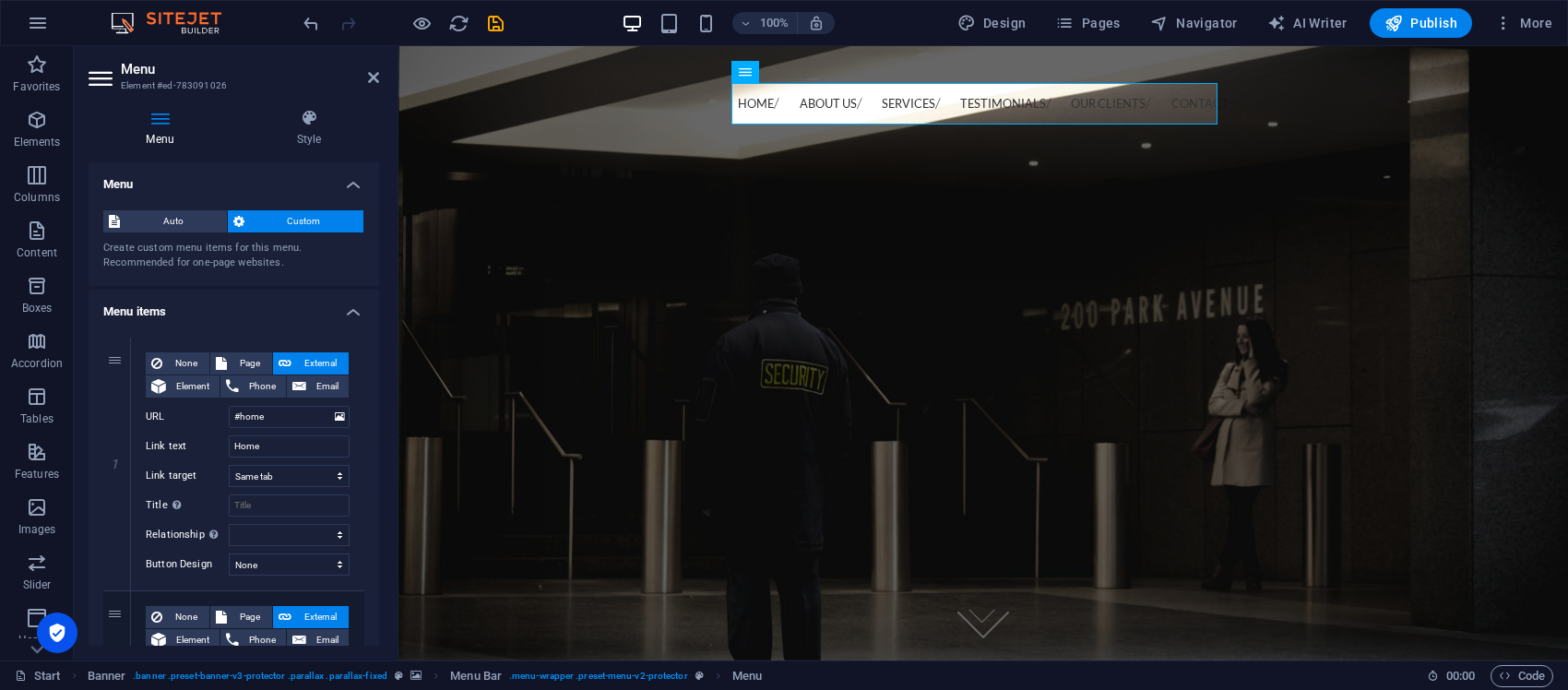scroll, scrollTop: 115, scrollLeft: 0, axis: vertical 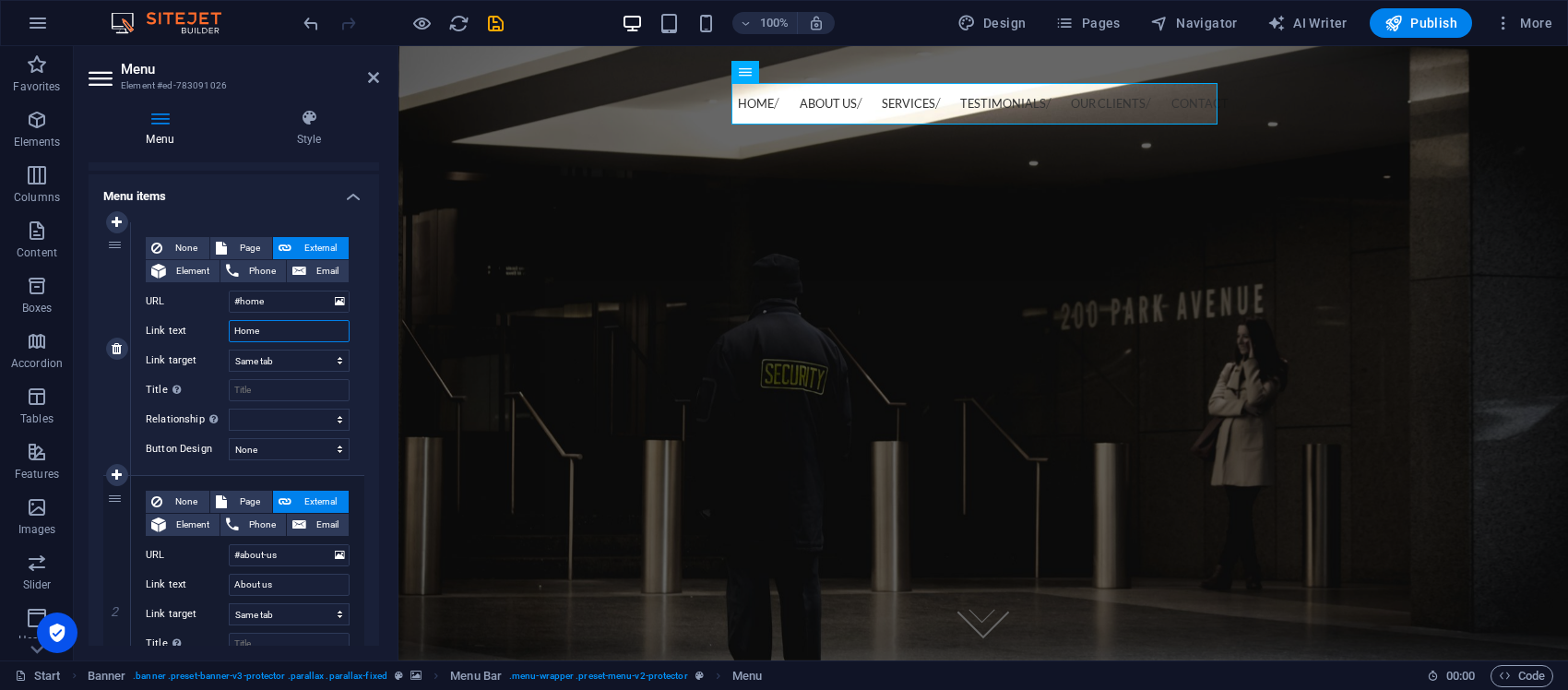 click on "Home" at bounding box center [289, 331] 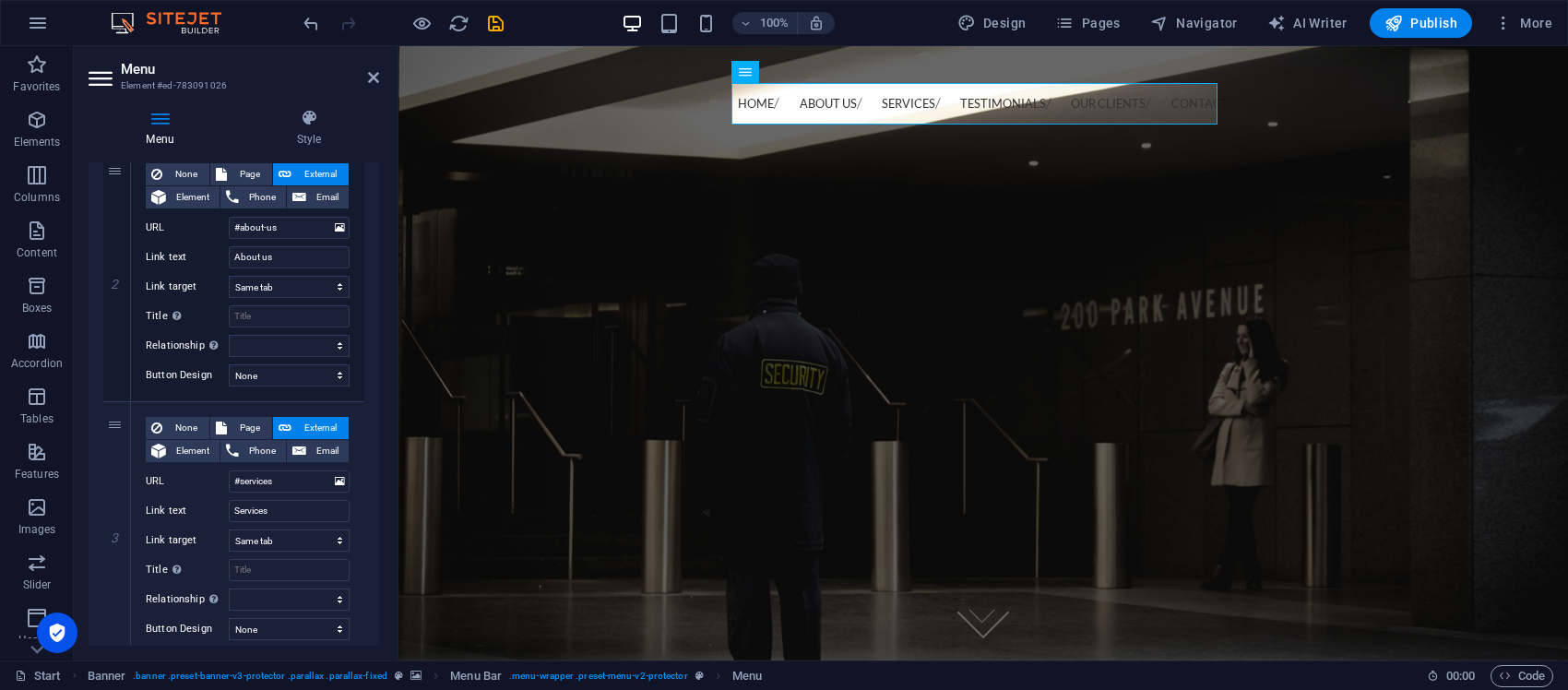 scroll, scrollTop: 577, scrollLeft: 0, axis: vertical 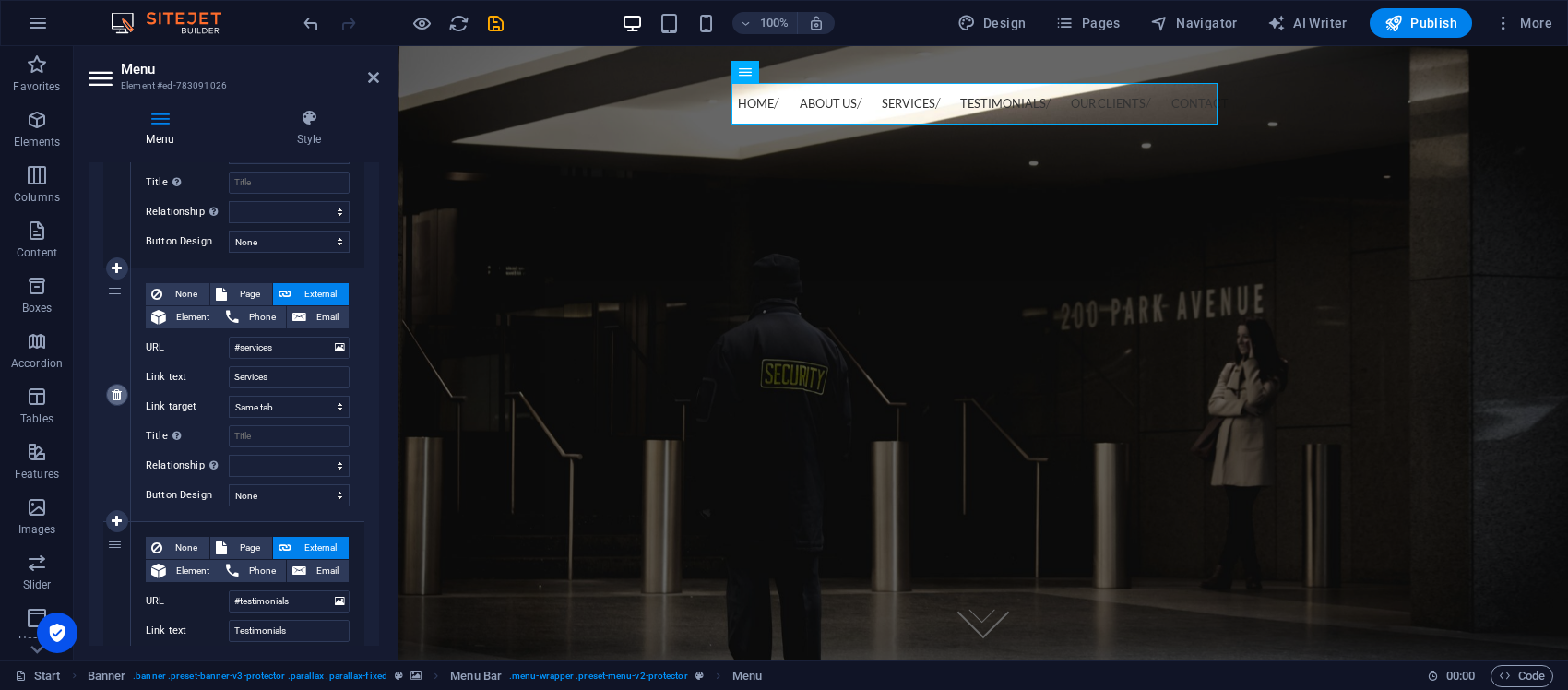 click at bounding box center [117, 395] 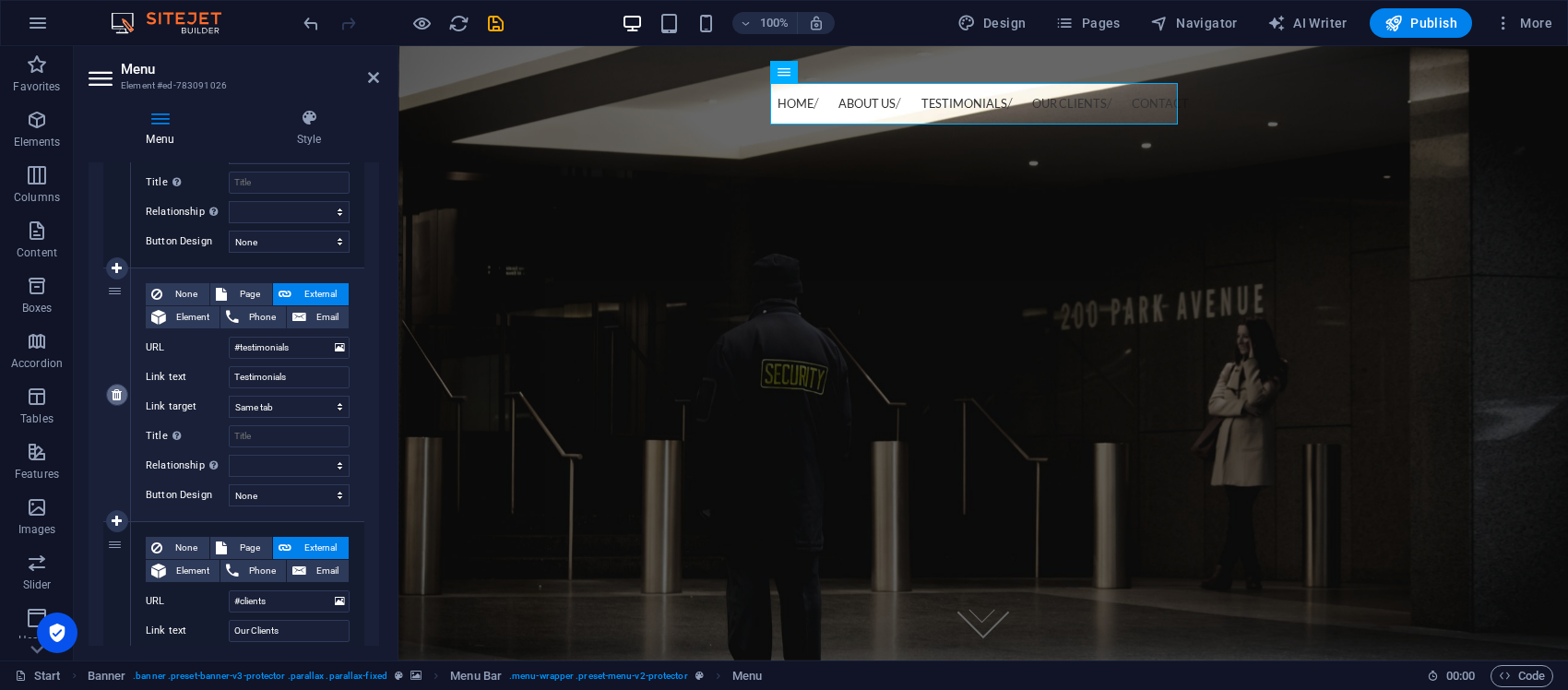click at bounding box center [116, 395] 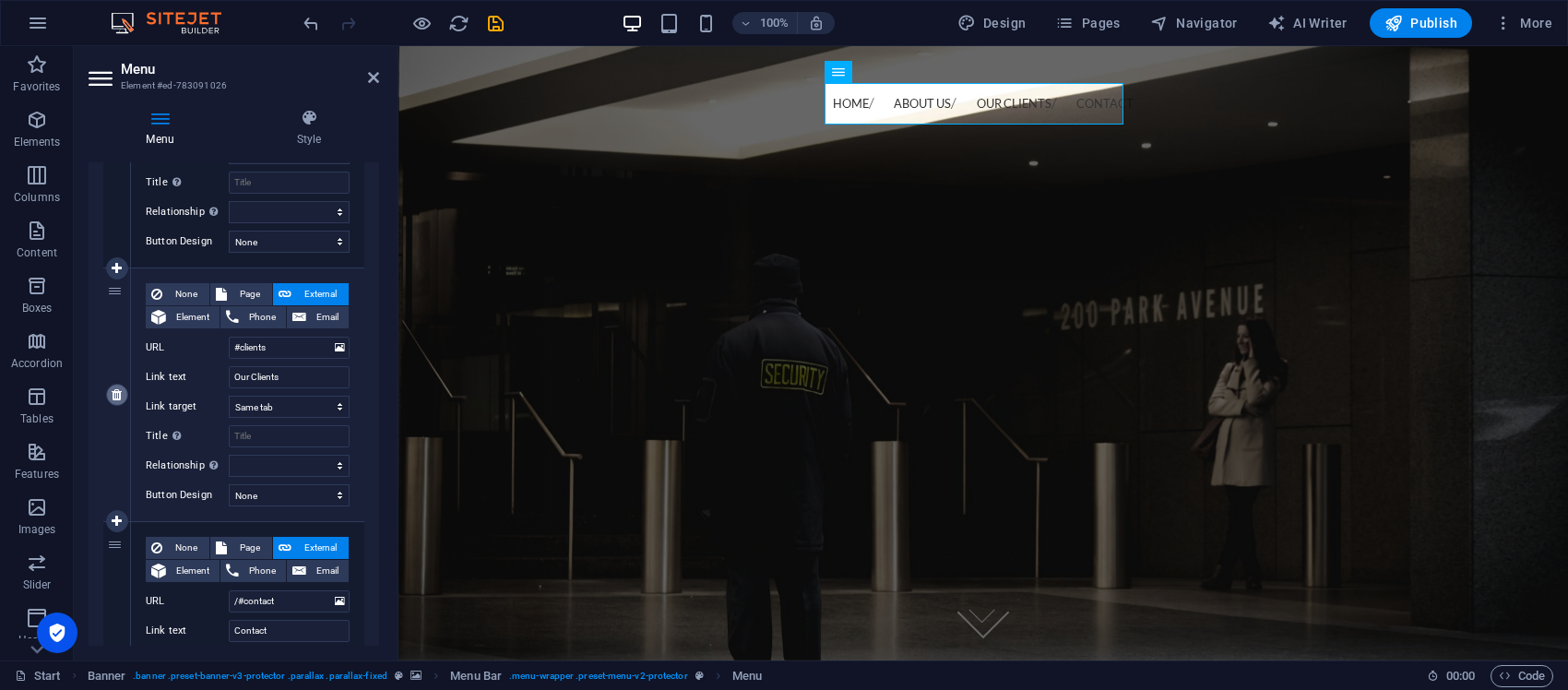 click at bounding box center (116, 395) 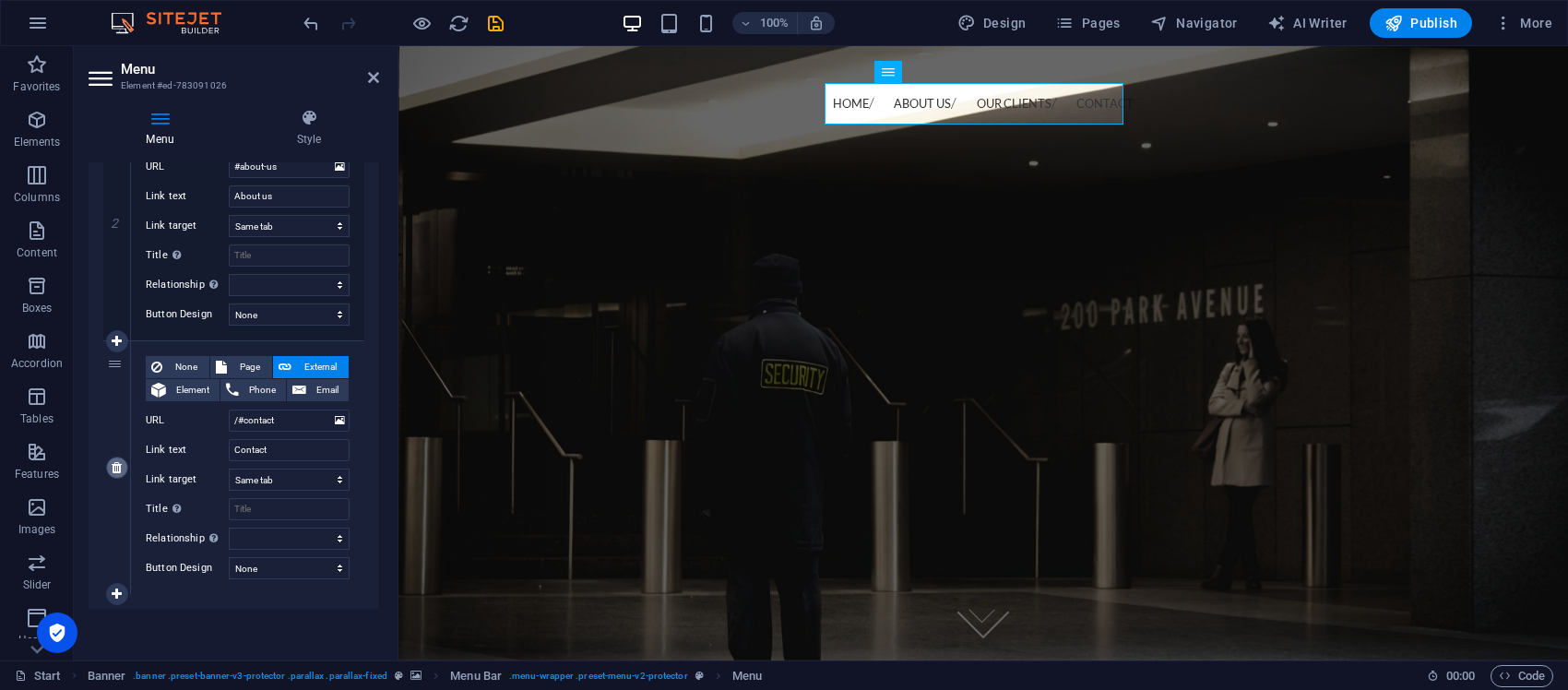 scroll, scrollTop: 504, scrollLeft: 0, axis: vertical 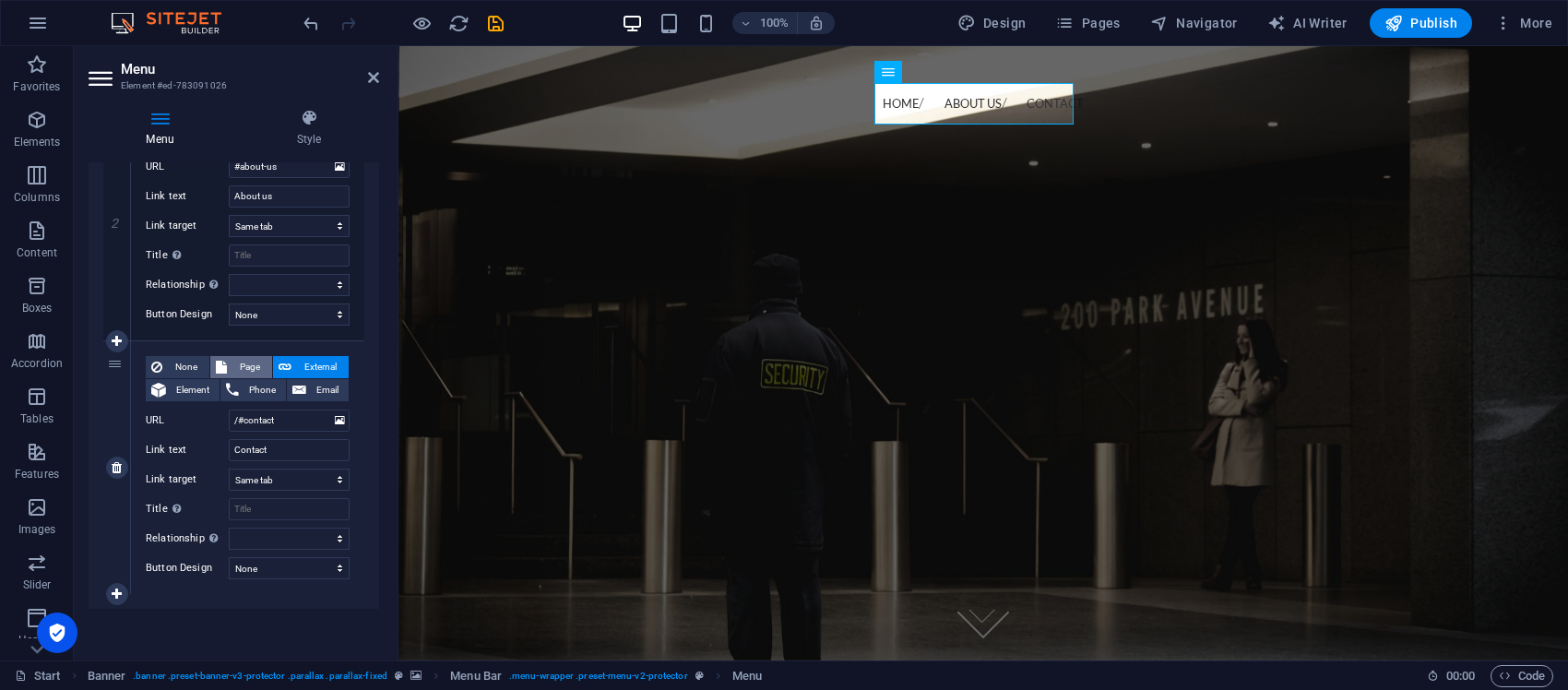 select 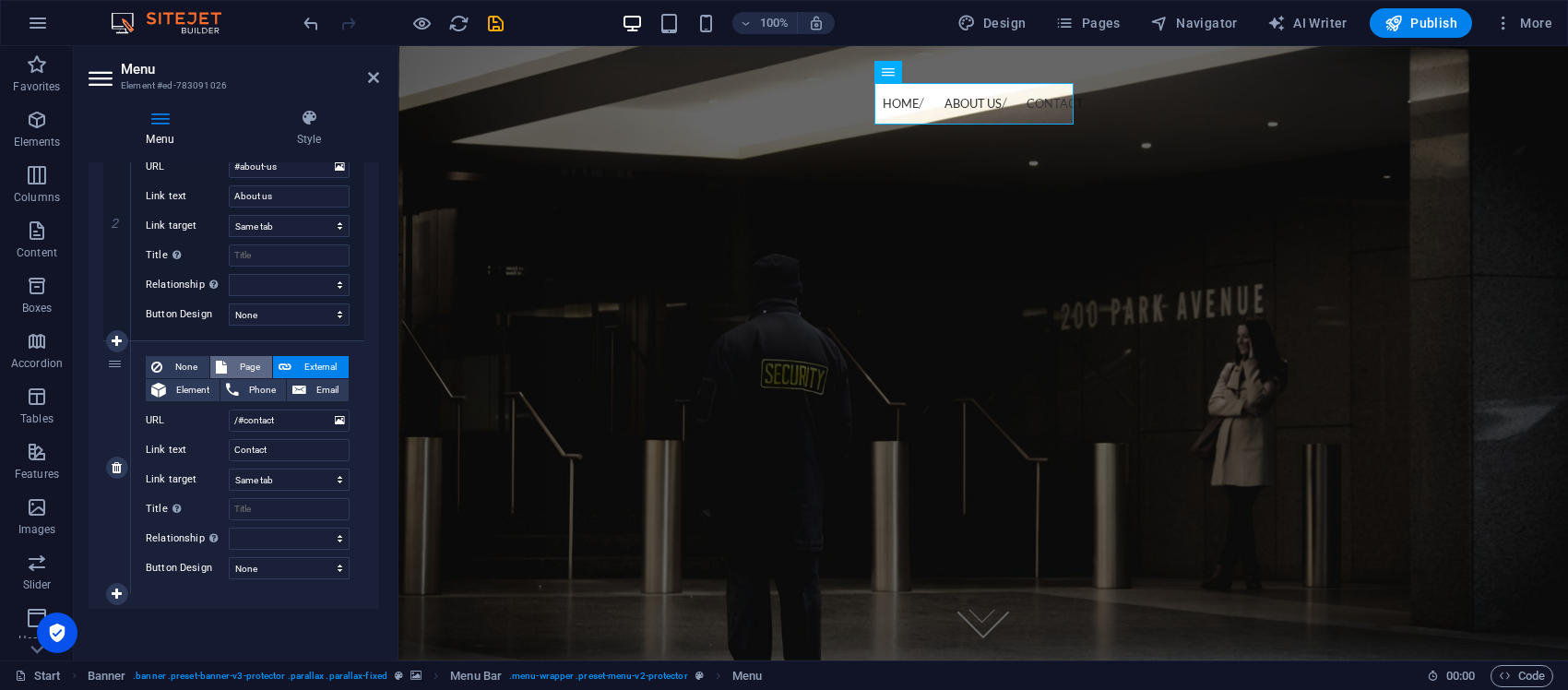 select 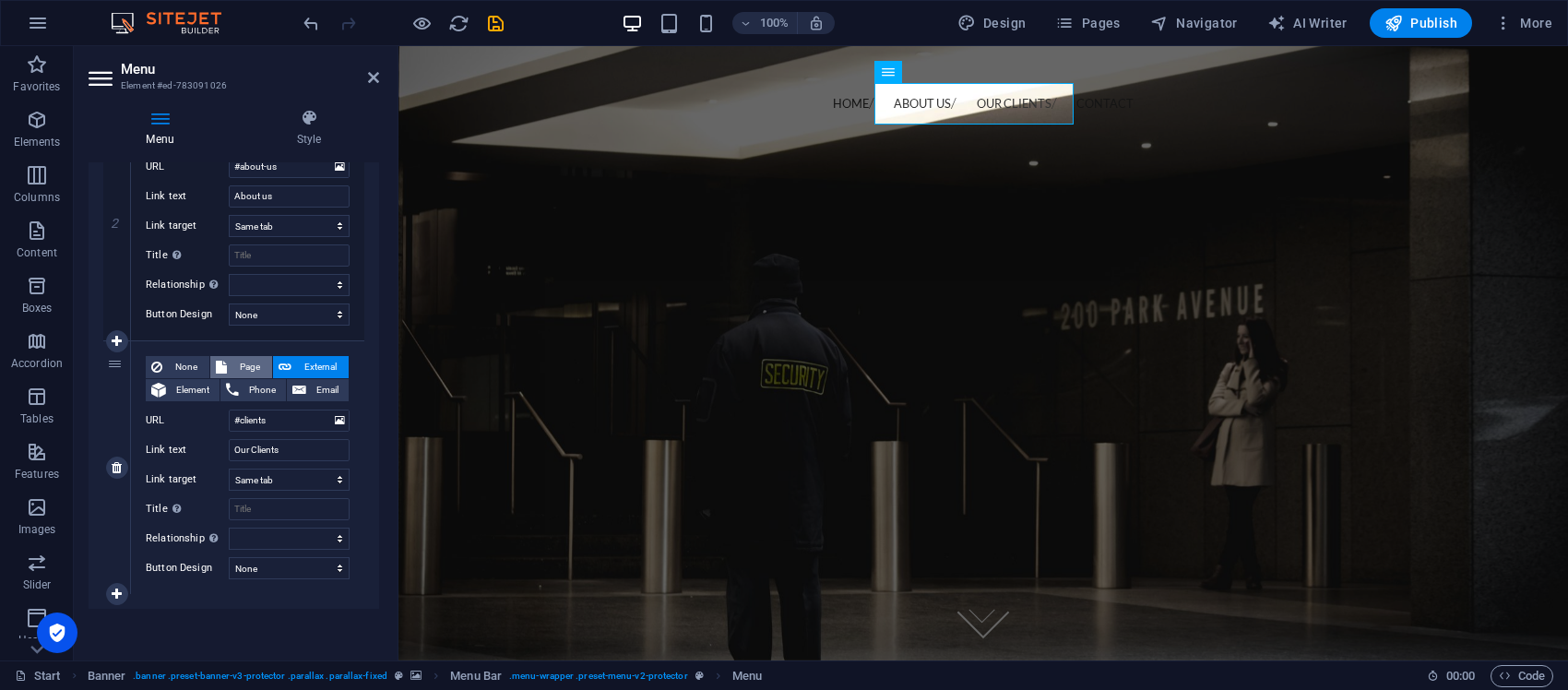 select 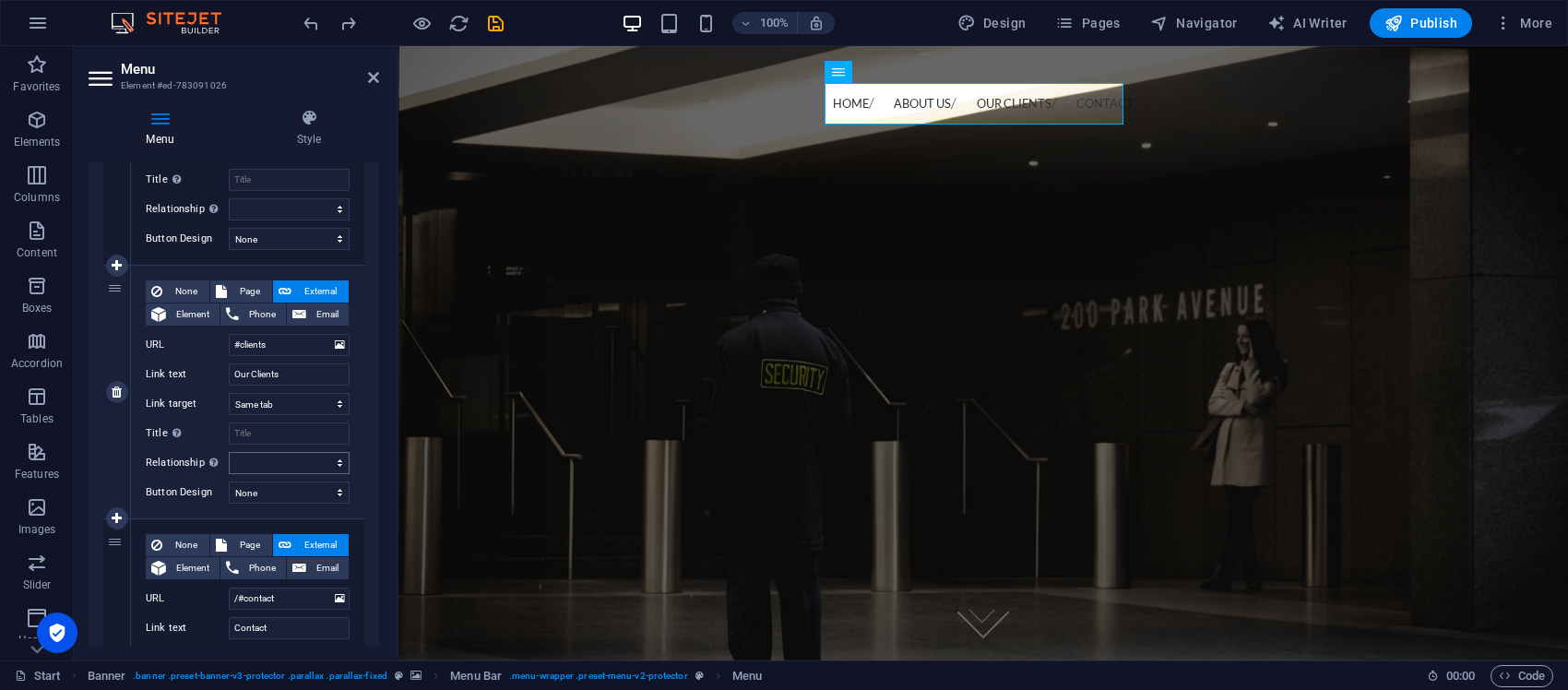 scroll, scrollTop: 619, scrollLeft: 0, axis: vertical 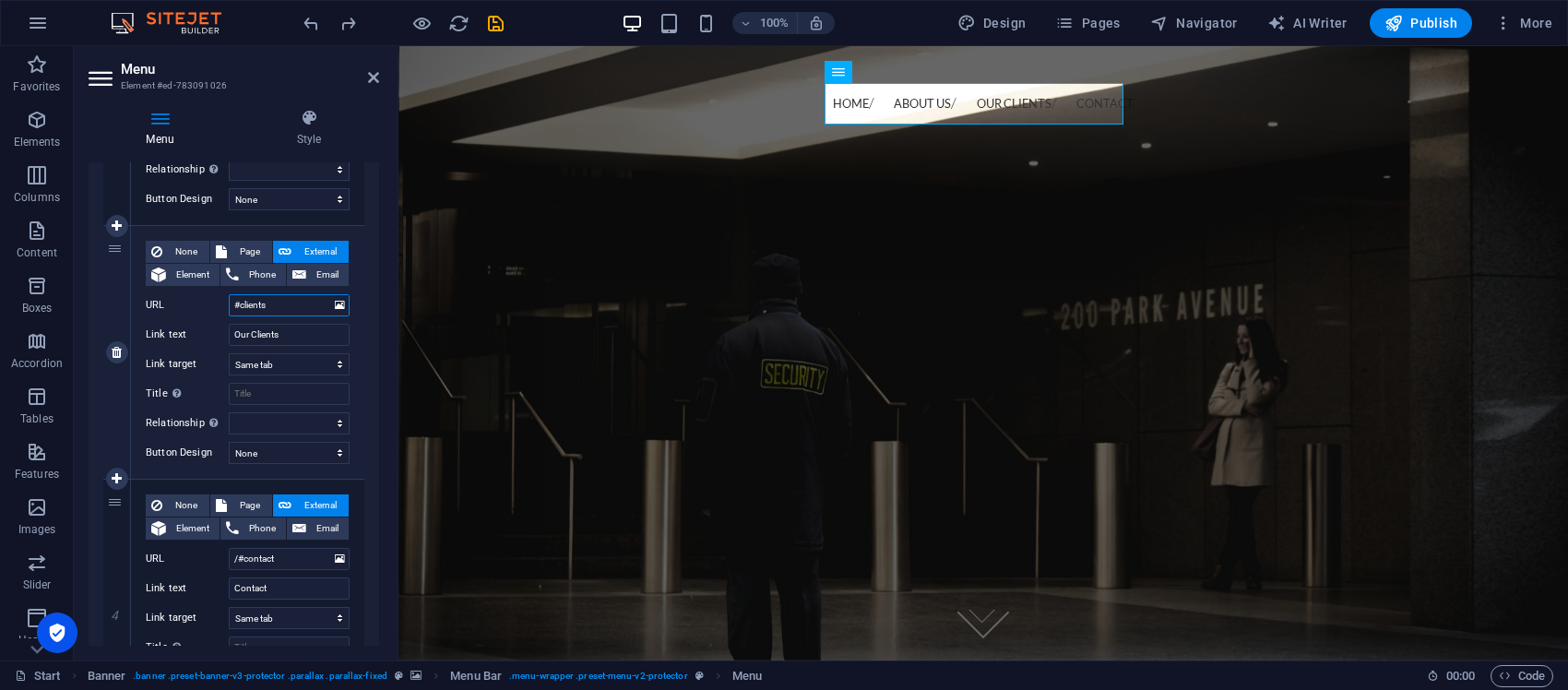 click on "#clients" at bounding box center [289, 305] 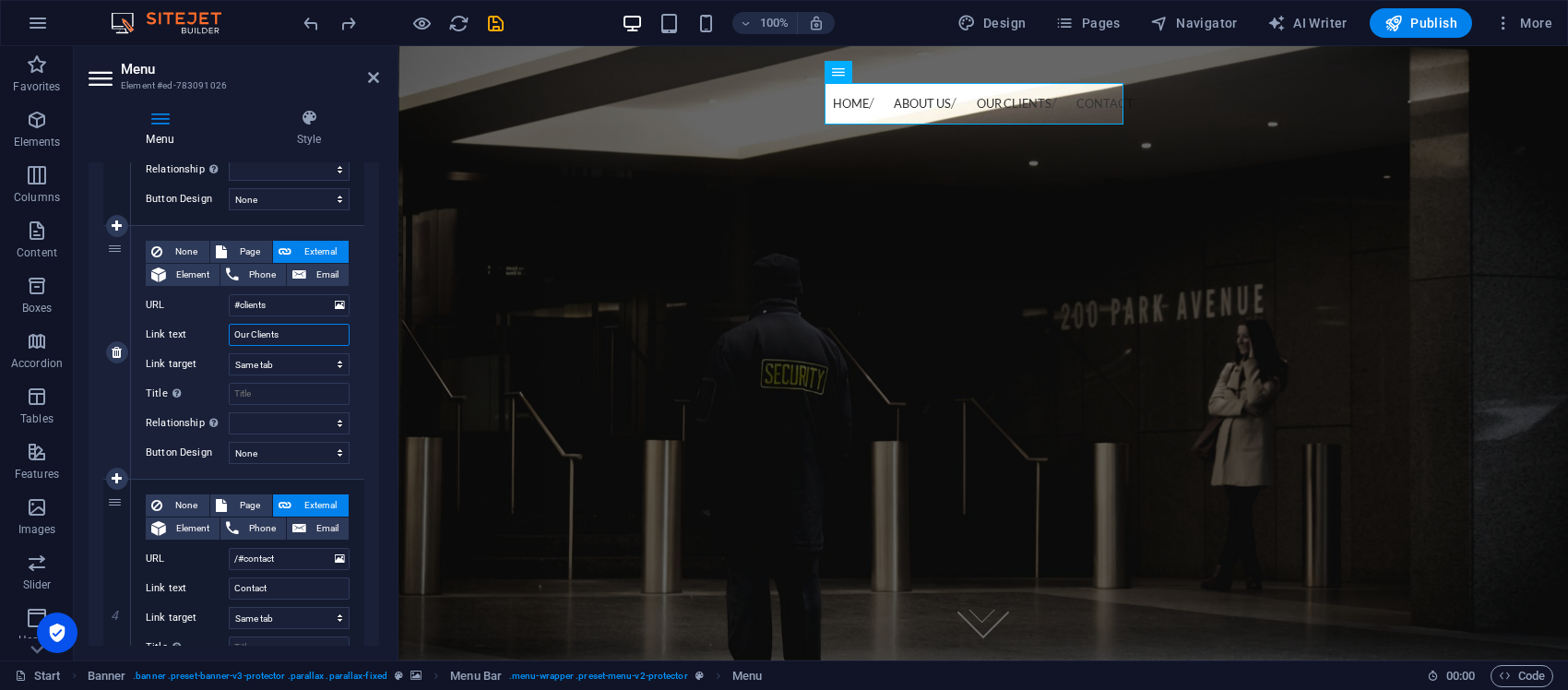 drag, startPoint x: 289, startPoint y: 339, endPoint x: 221, endPoint y: 339, distance: 68 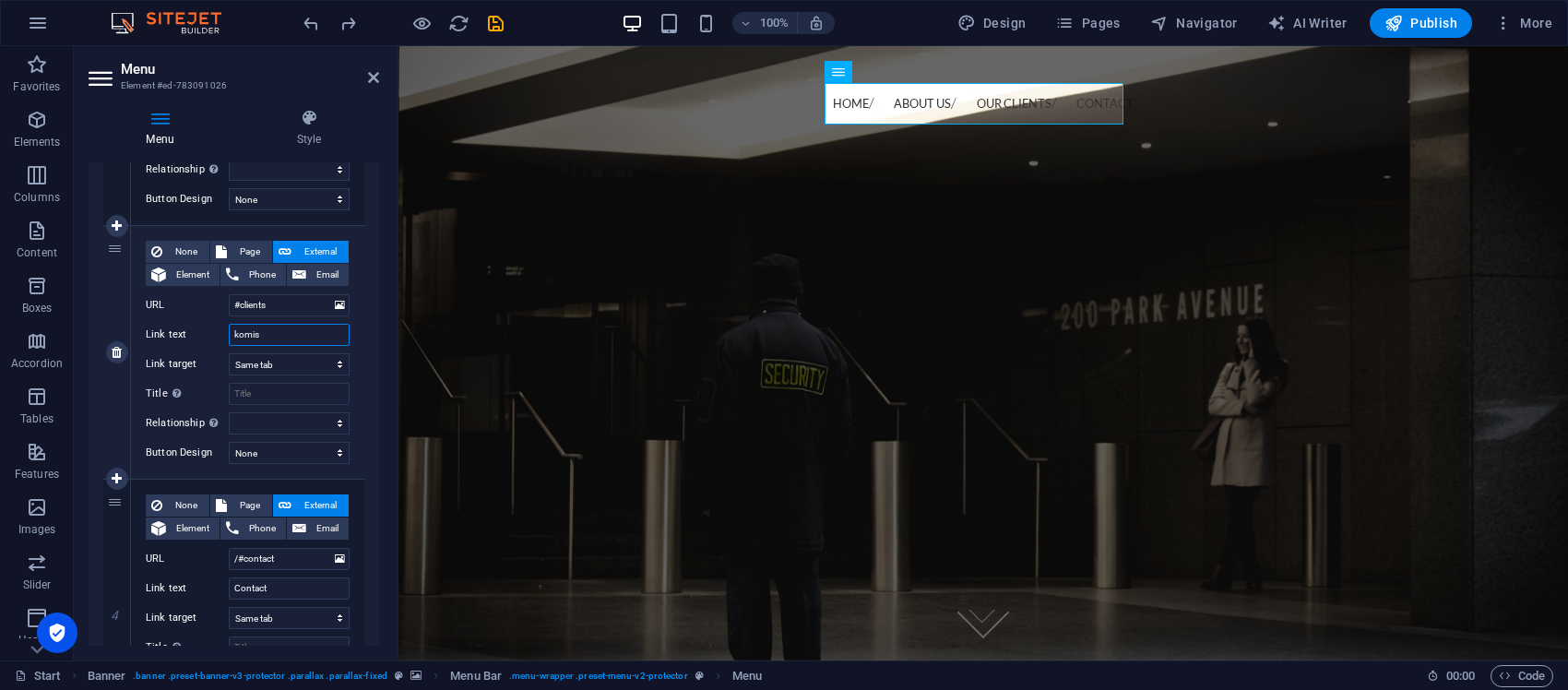 type on "komisi" 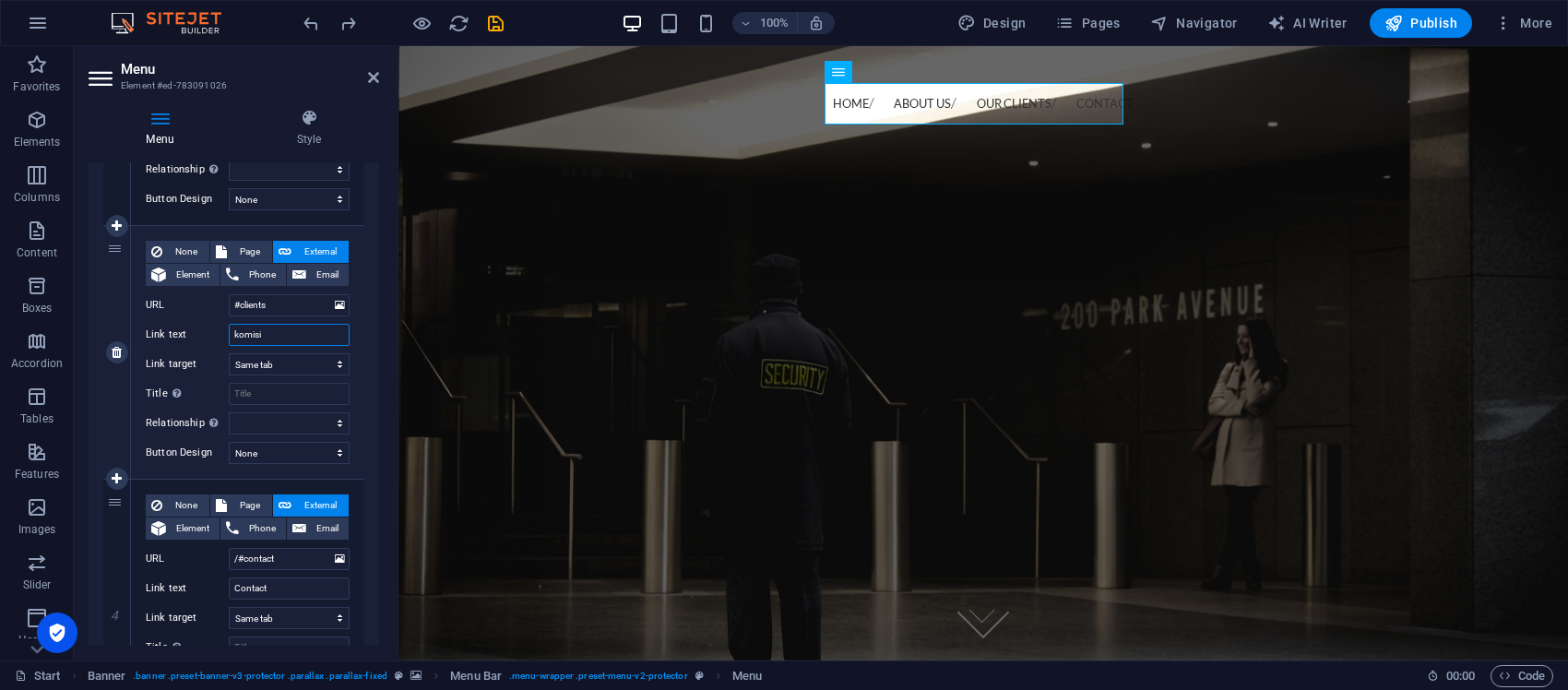 select 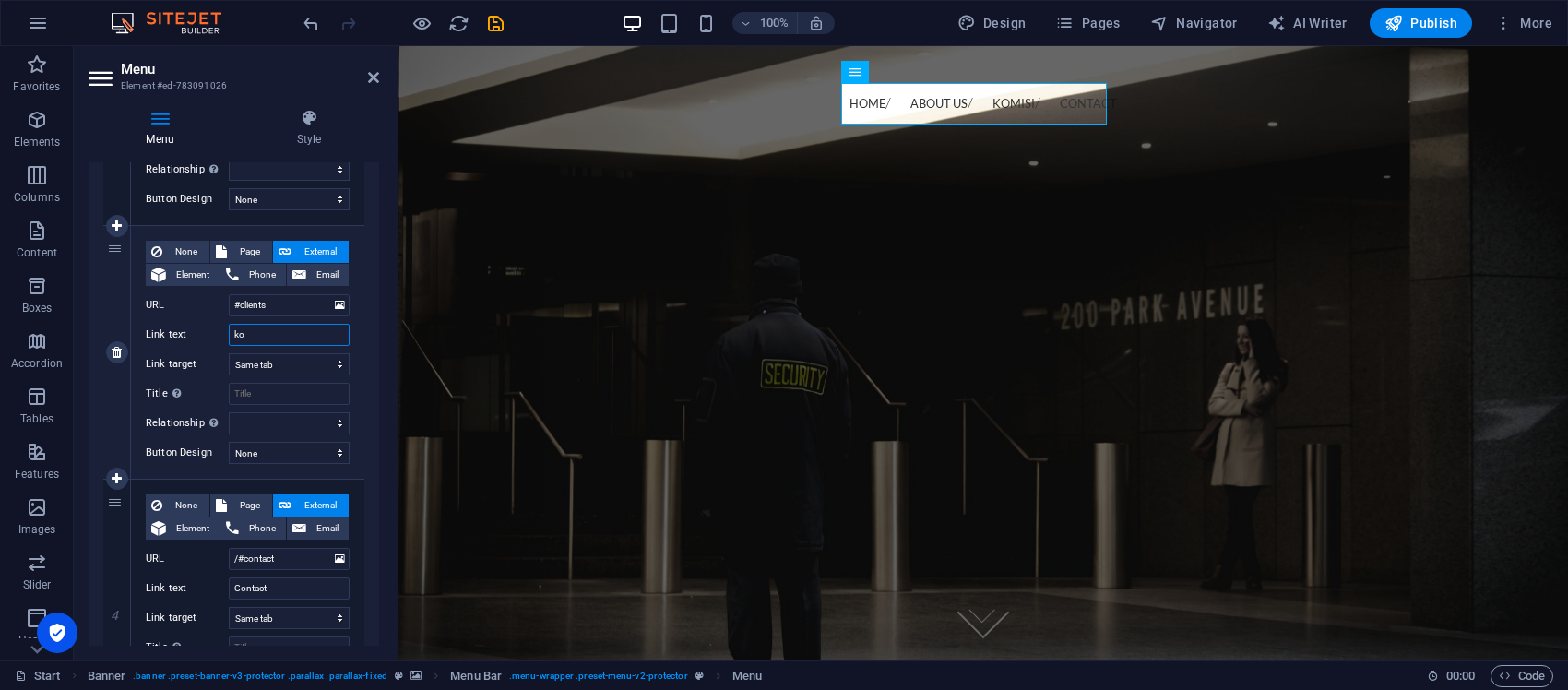 type on "k" 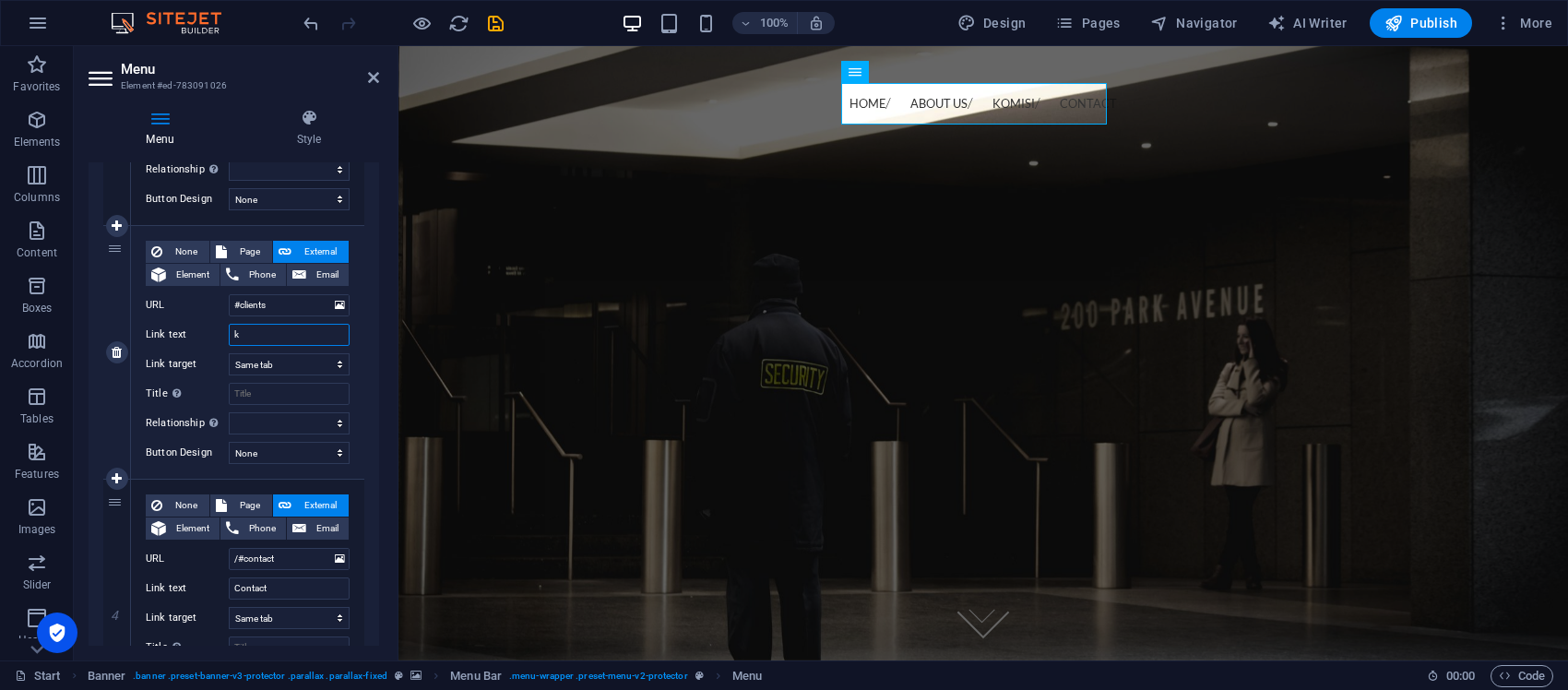 type 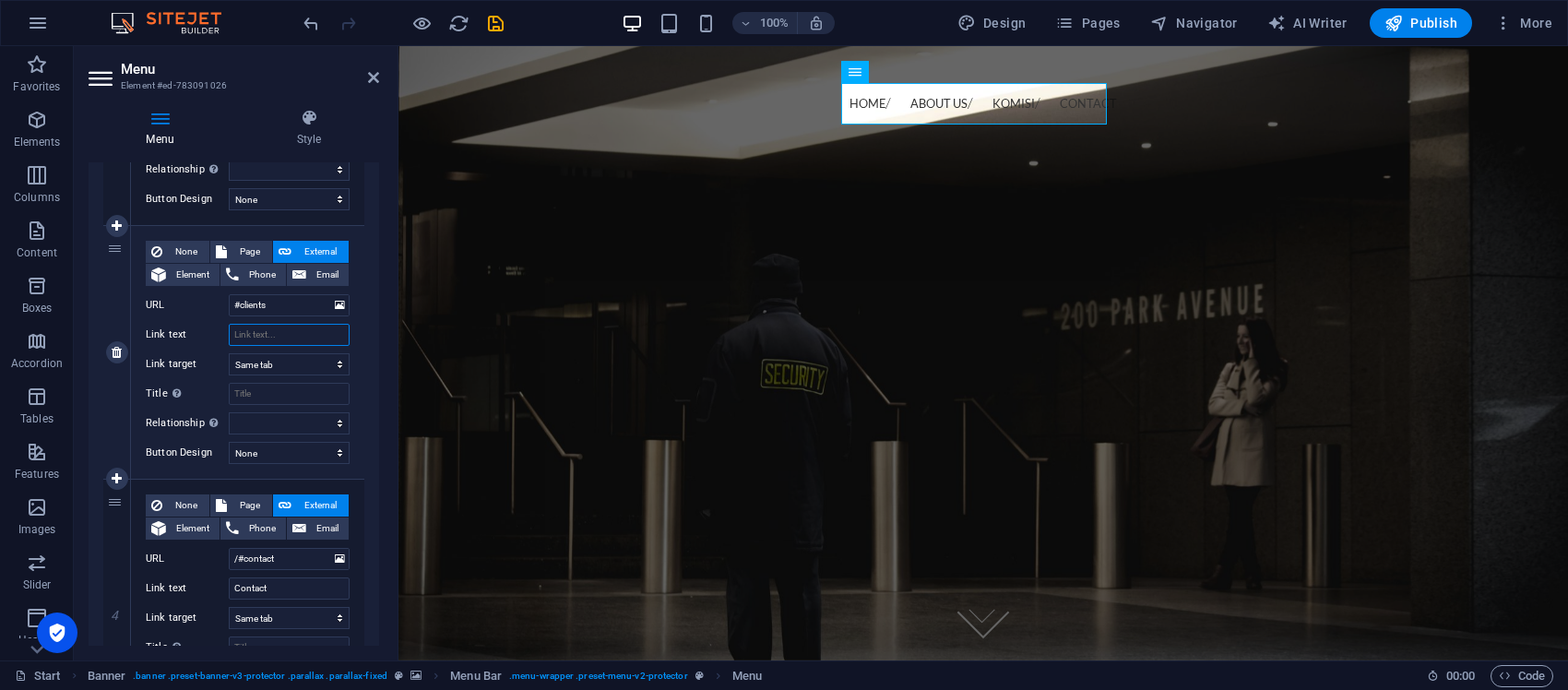 select 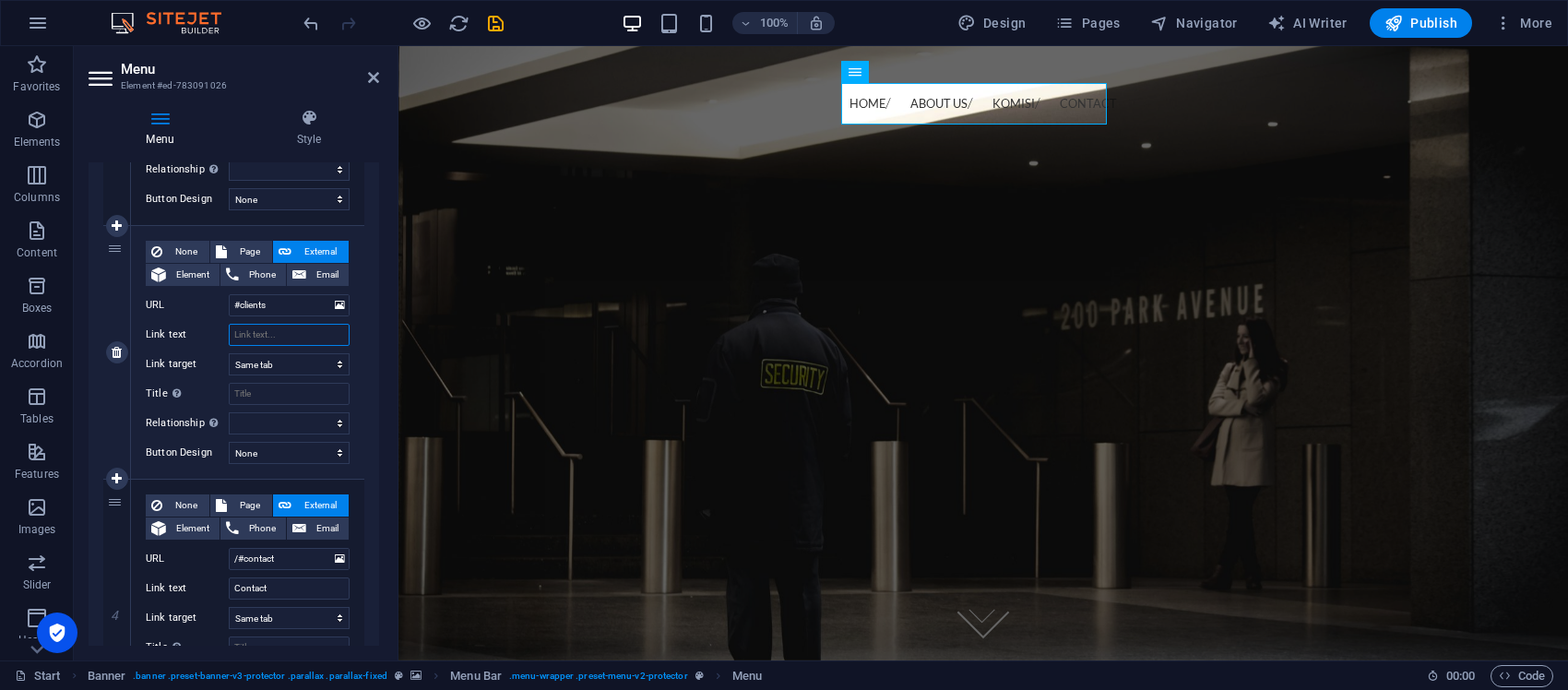 type on "K" 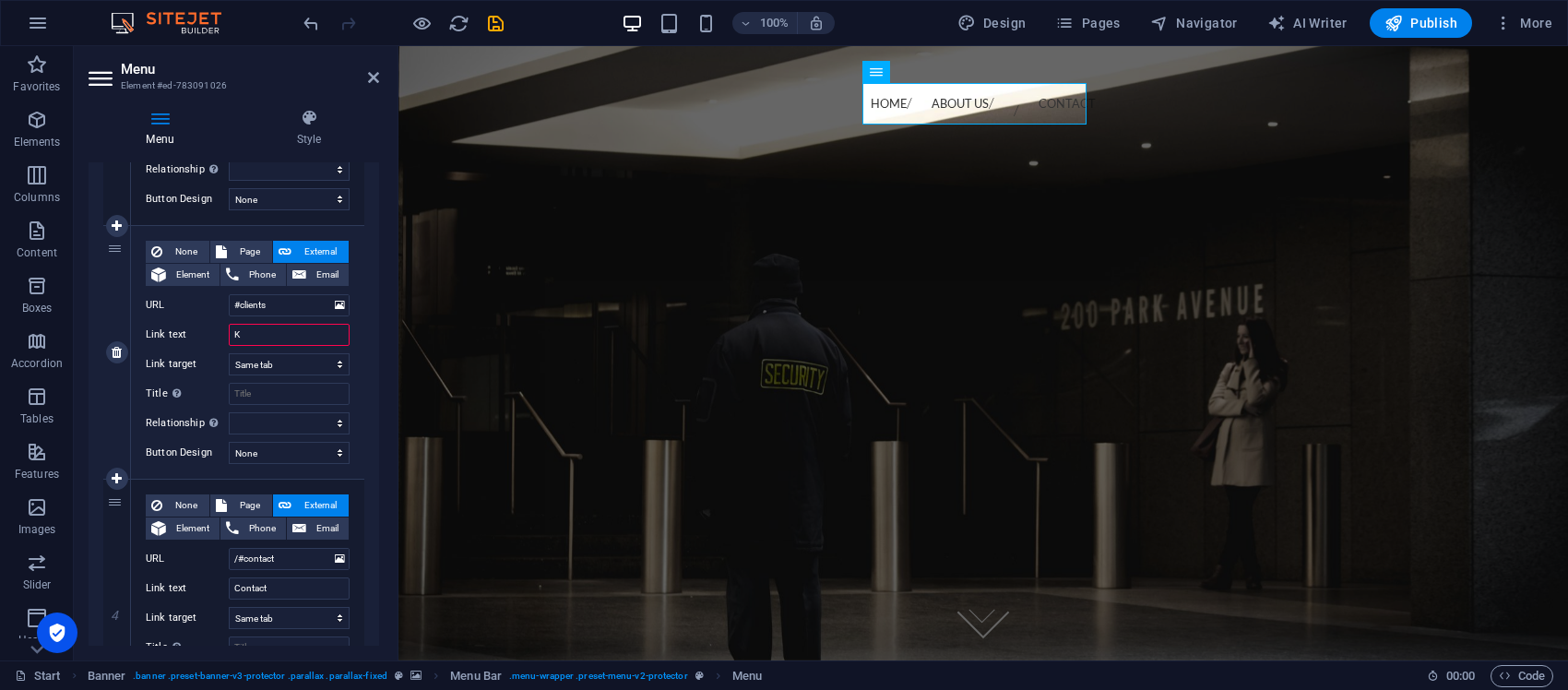 select 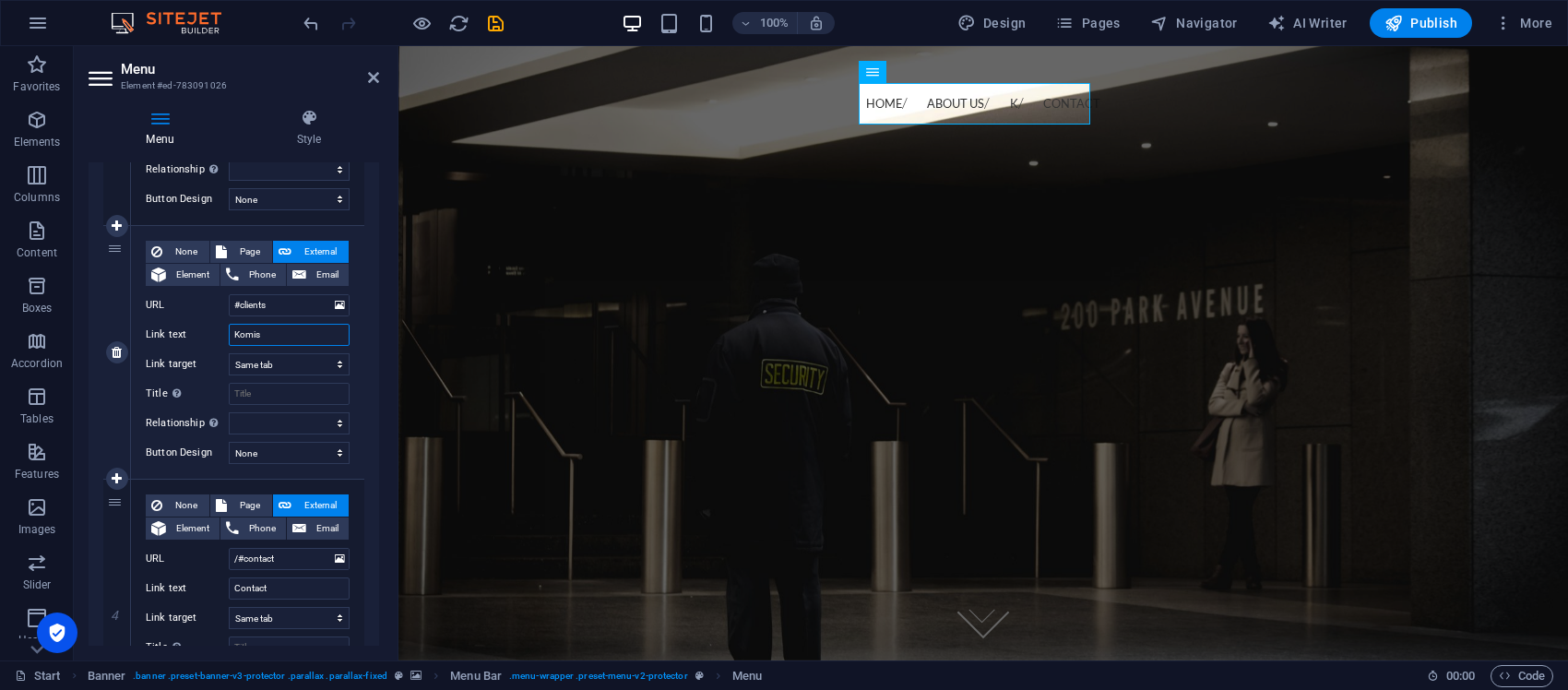 type on "Komisi" 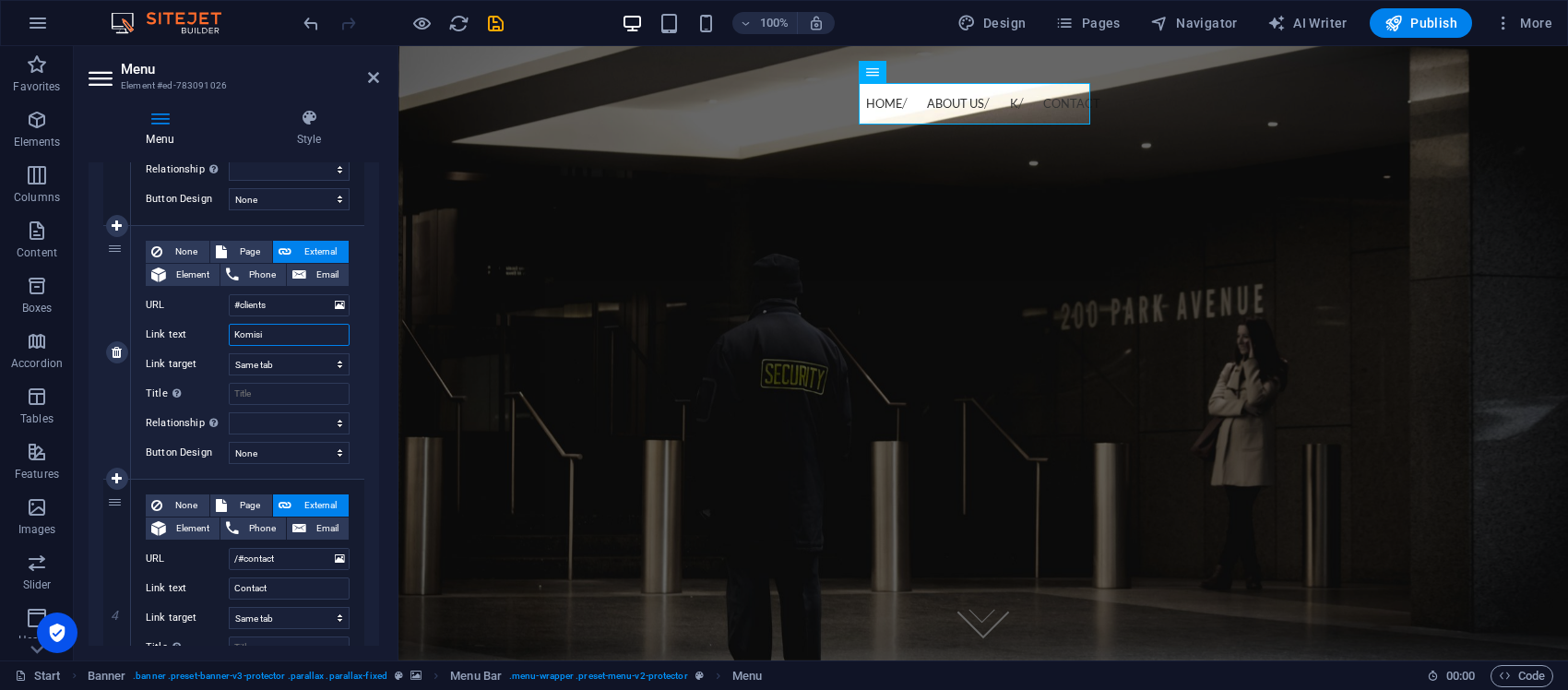 select 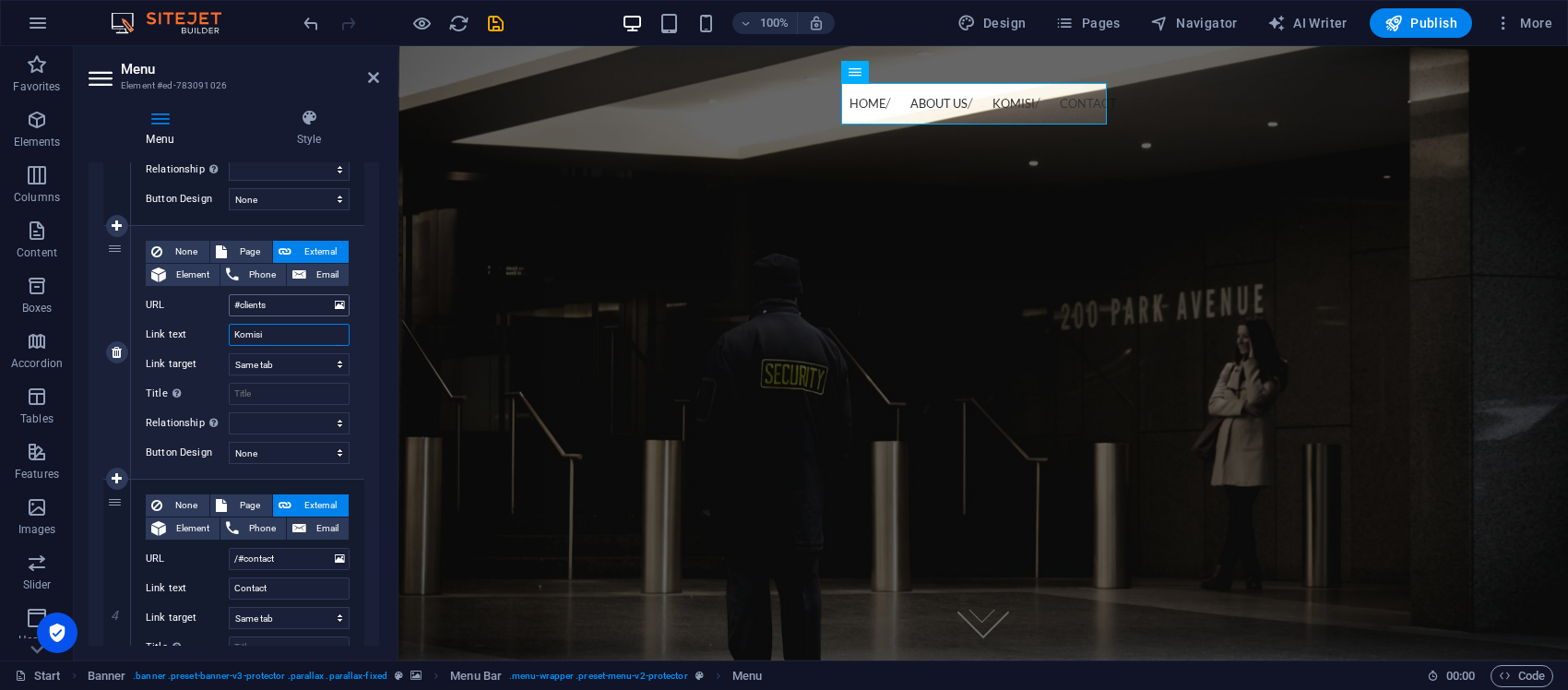 type on "Komisi" 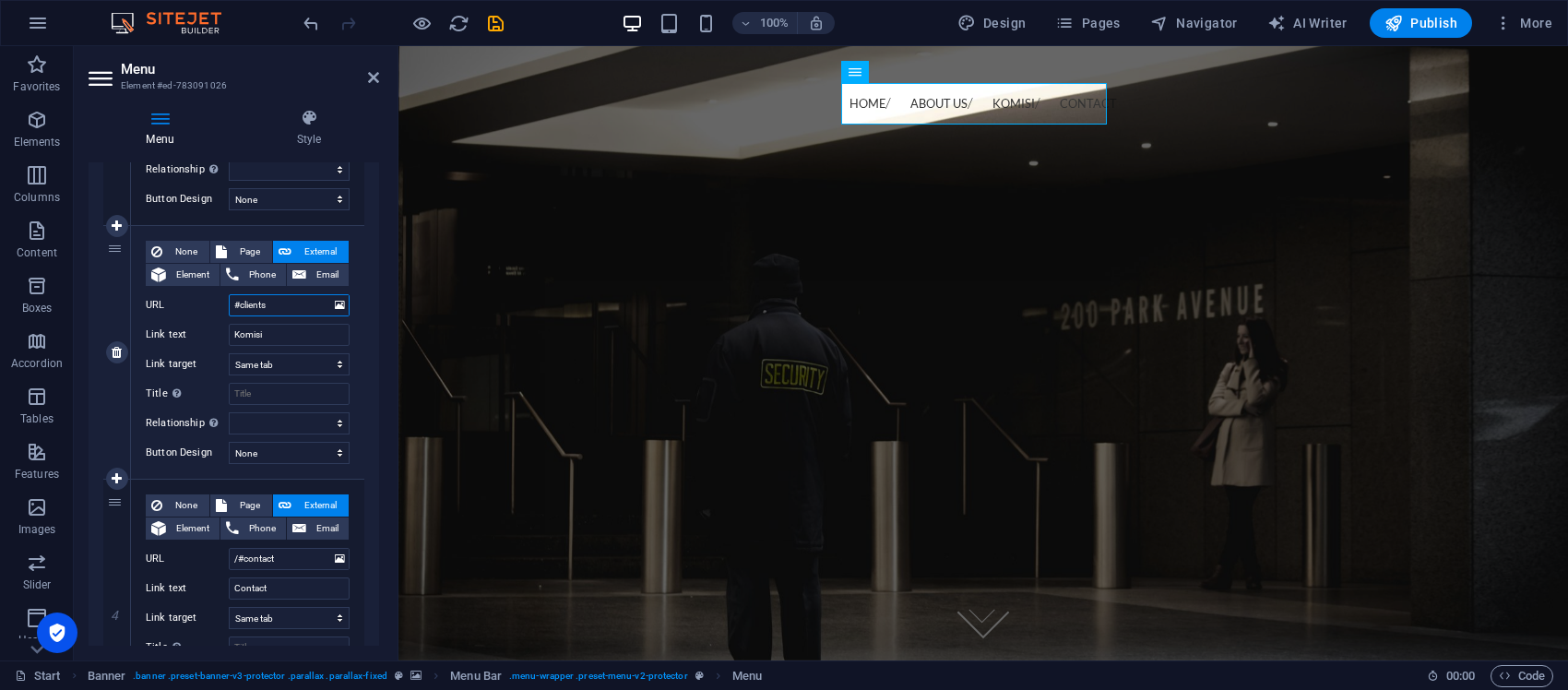 drag, startPoint x: 301, startPoint y: 307, endPoint x: 240, endPoint y: 310, distance: 61.073726 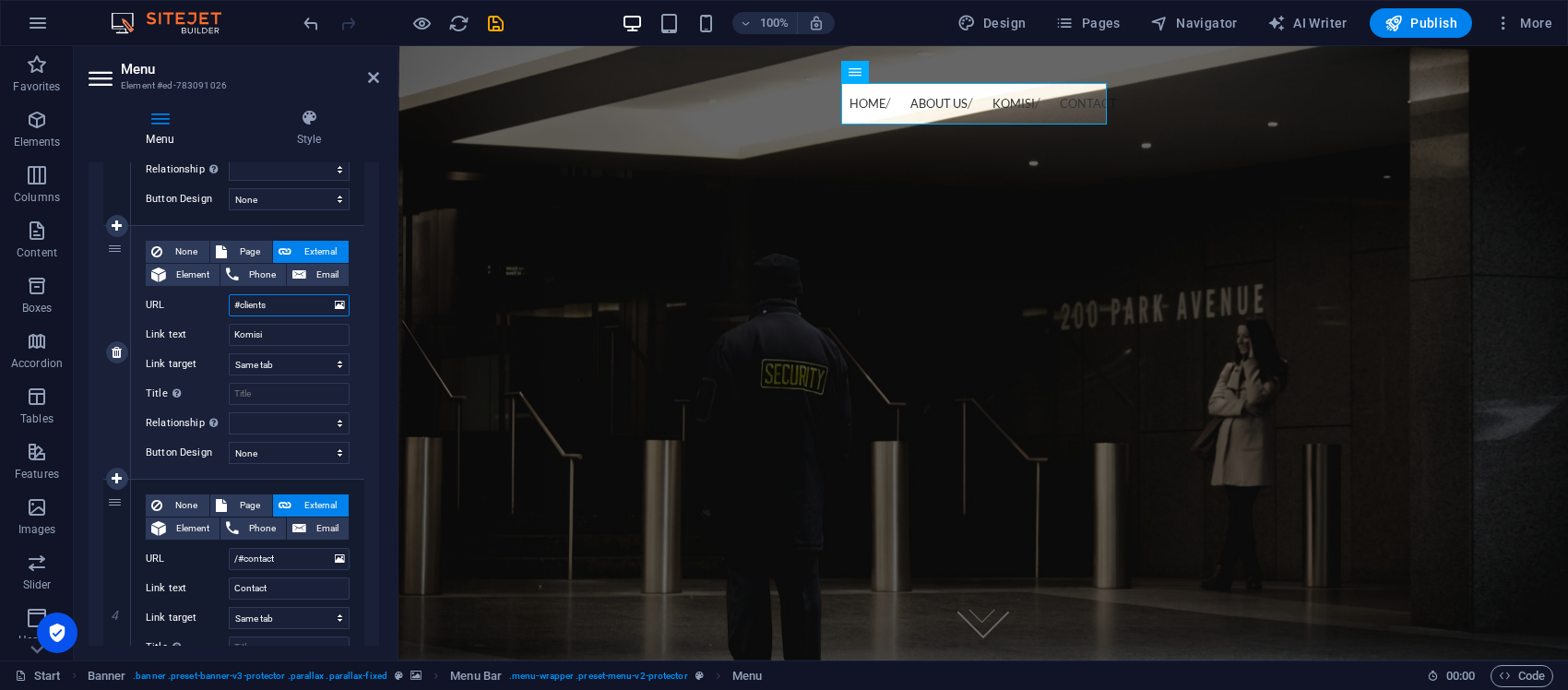 click on "#clients" at bounding box center [289, 305] 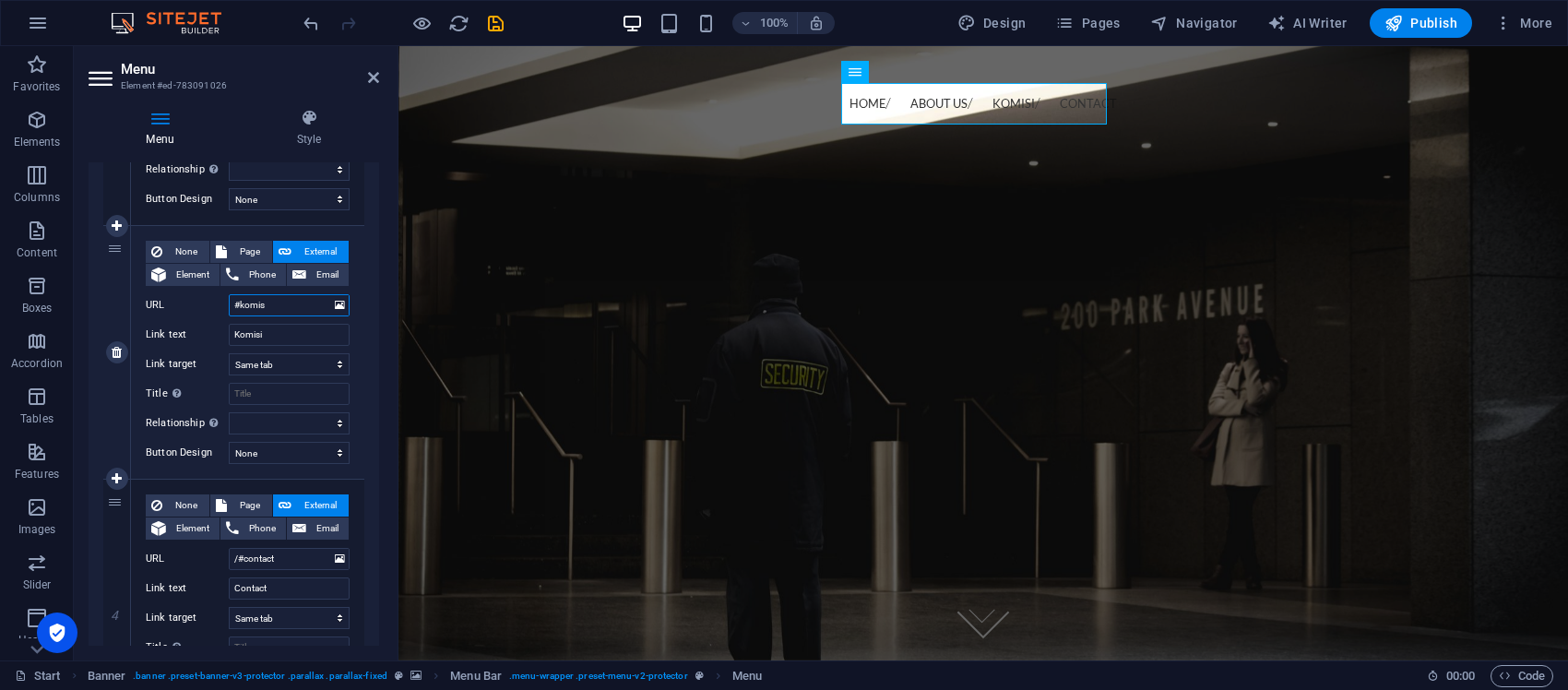 type on "#komisi" 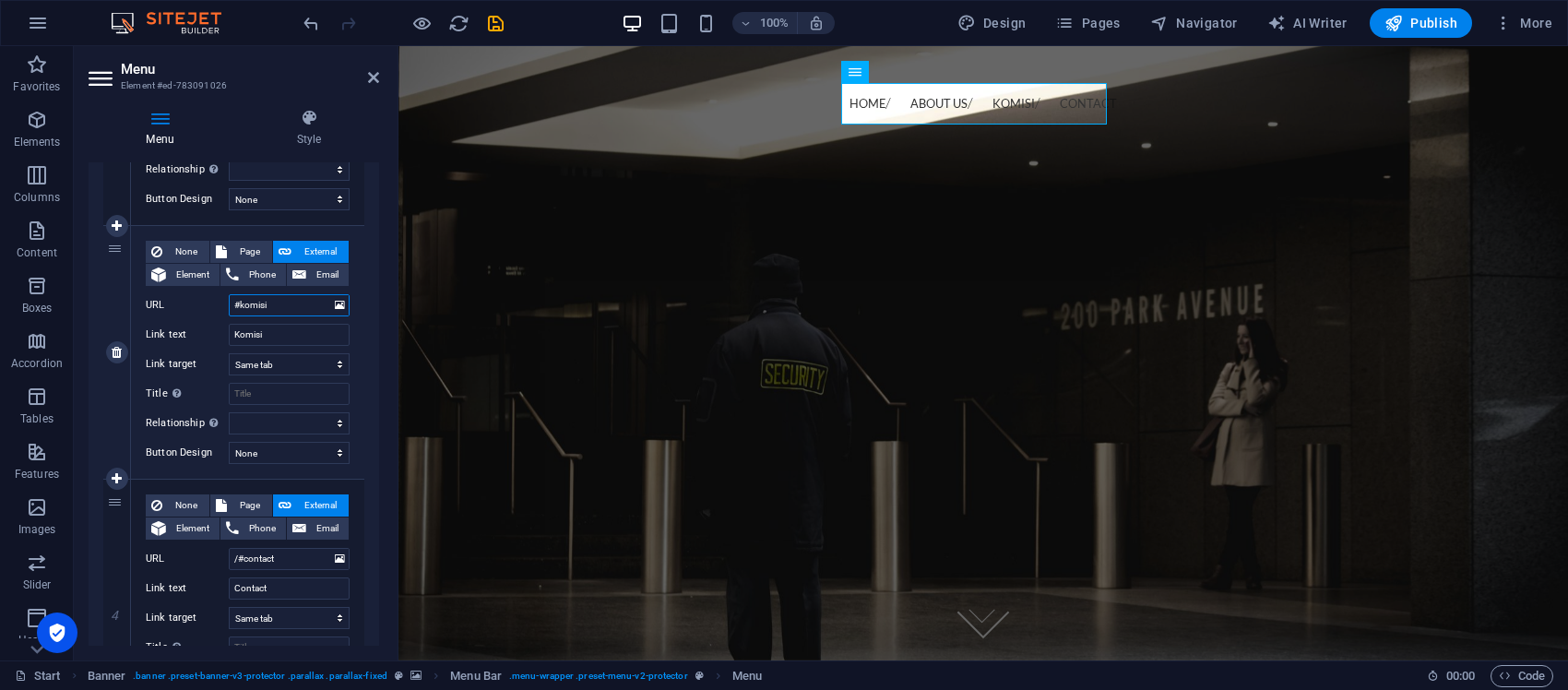 select 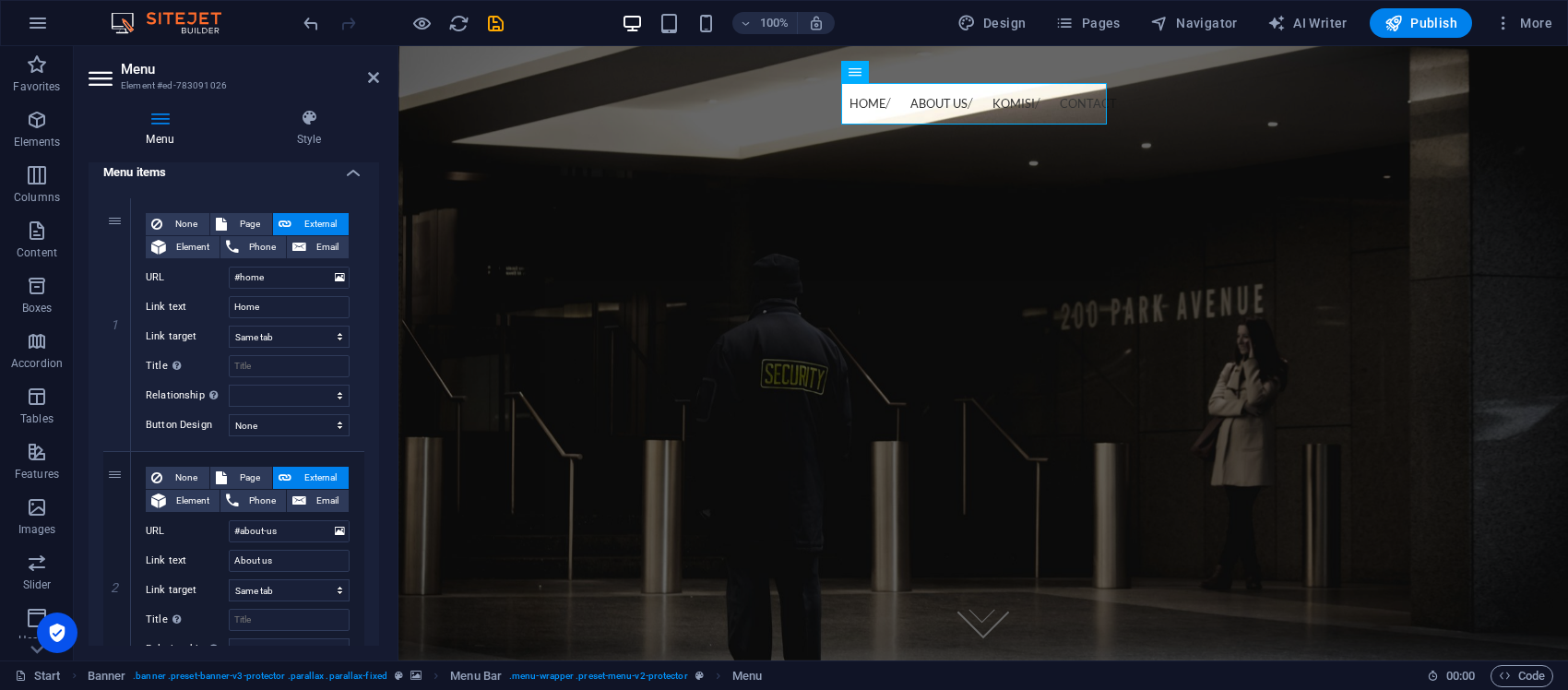 scroll, scrollTop: 180, scrollLeft: 0, axis: vertical 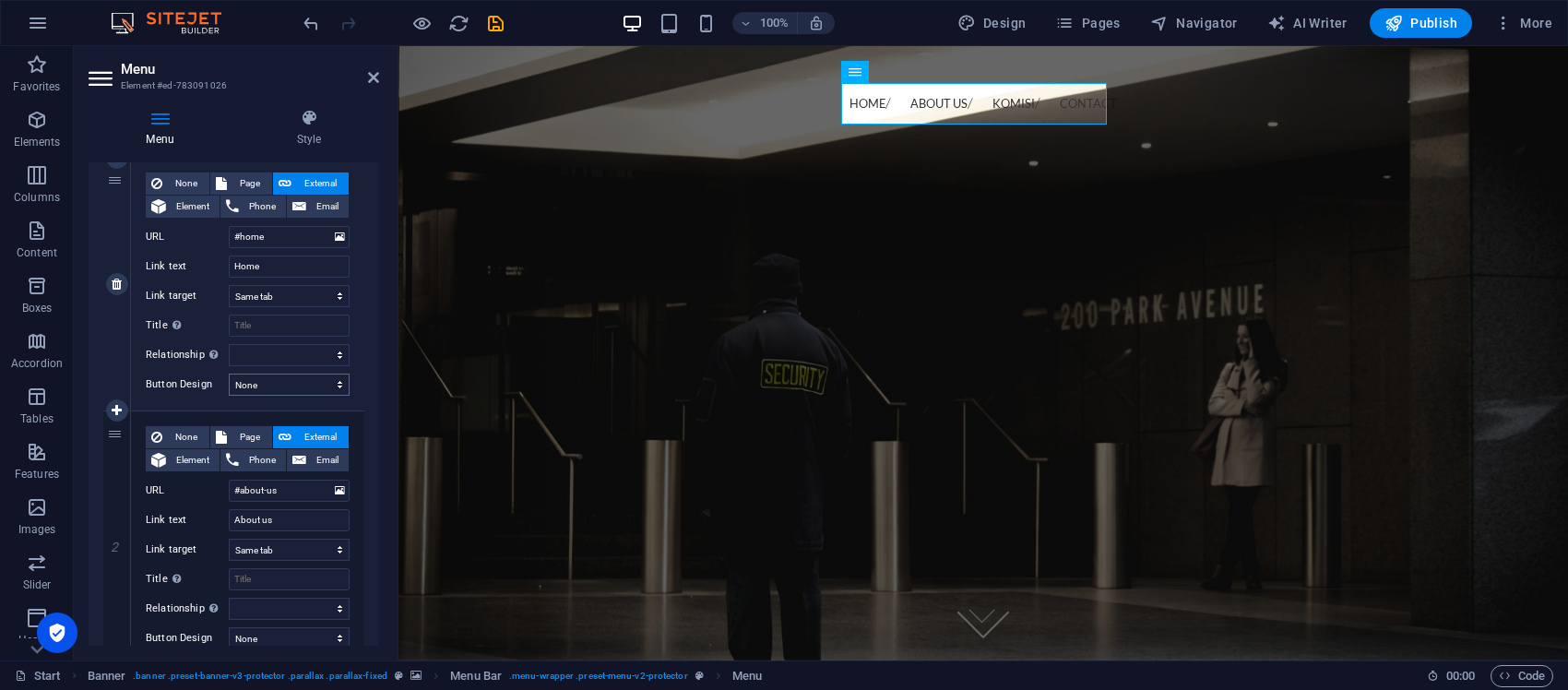 type on "#komisi" 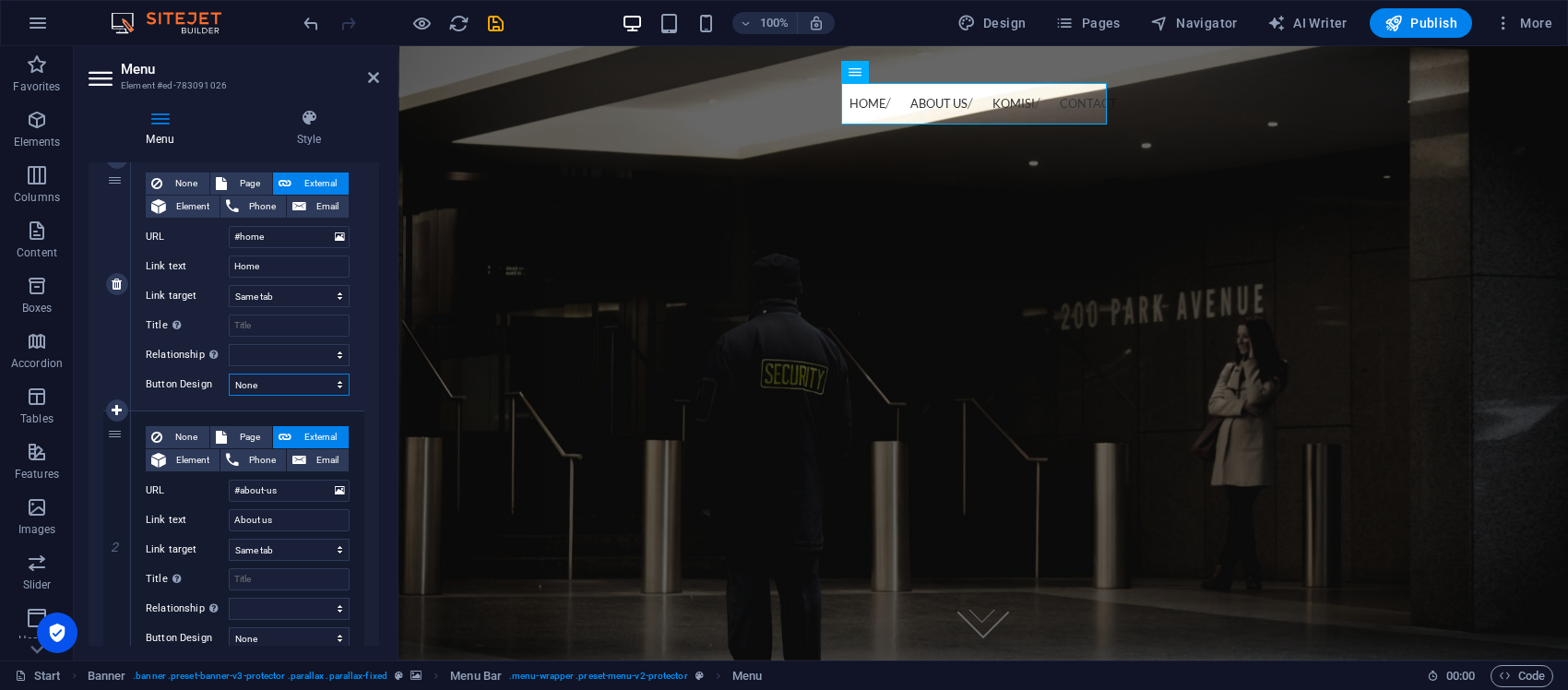 click on "None Default Primary Secondary" at bounding box center [289, 385] 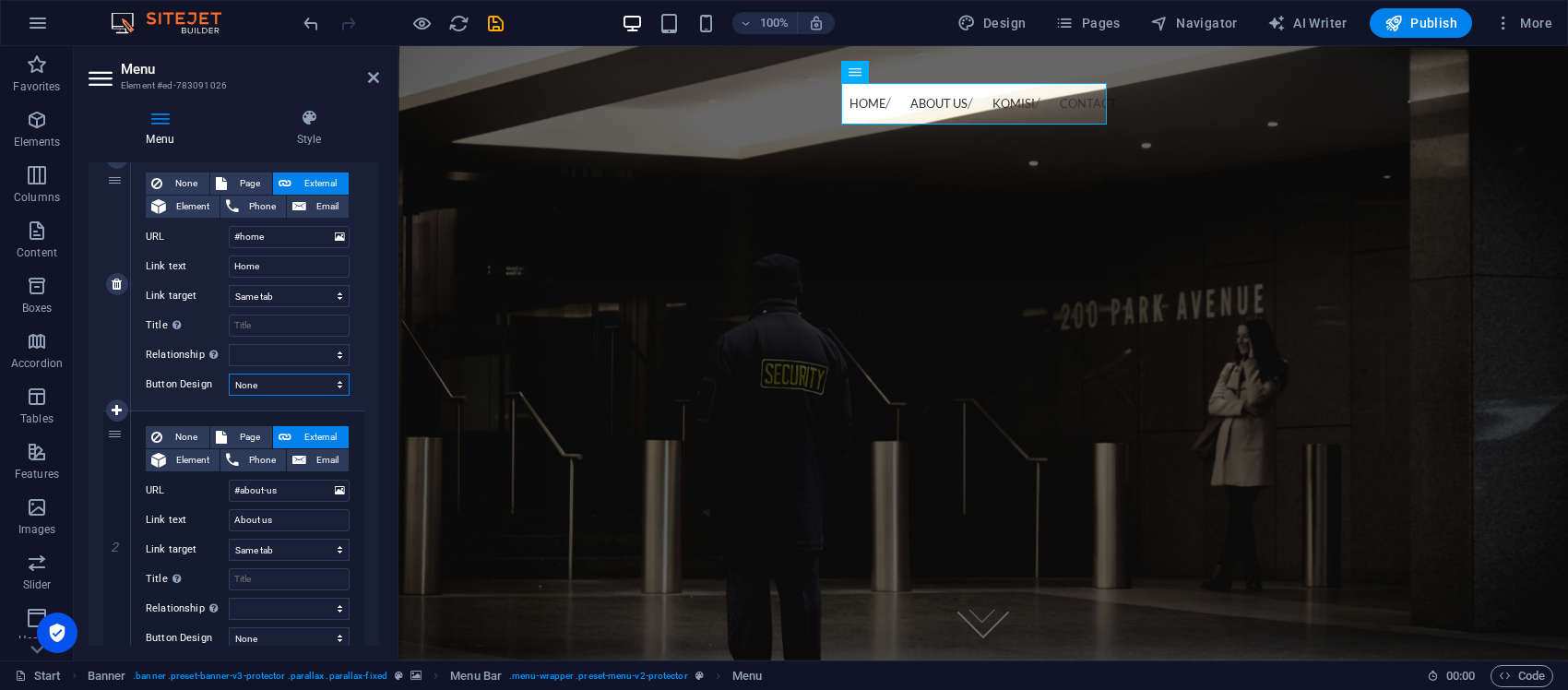 select on "primary" 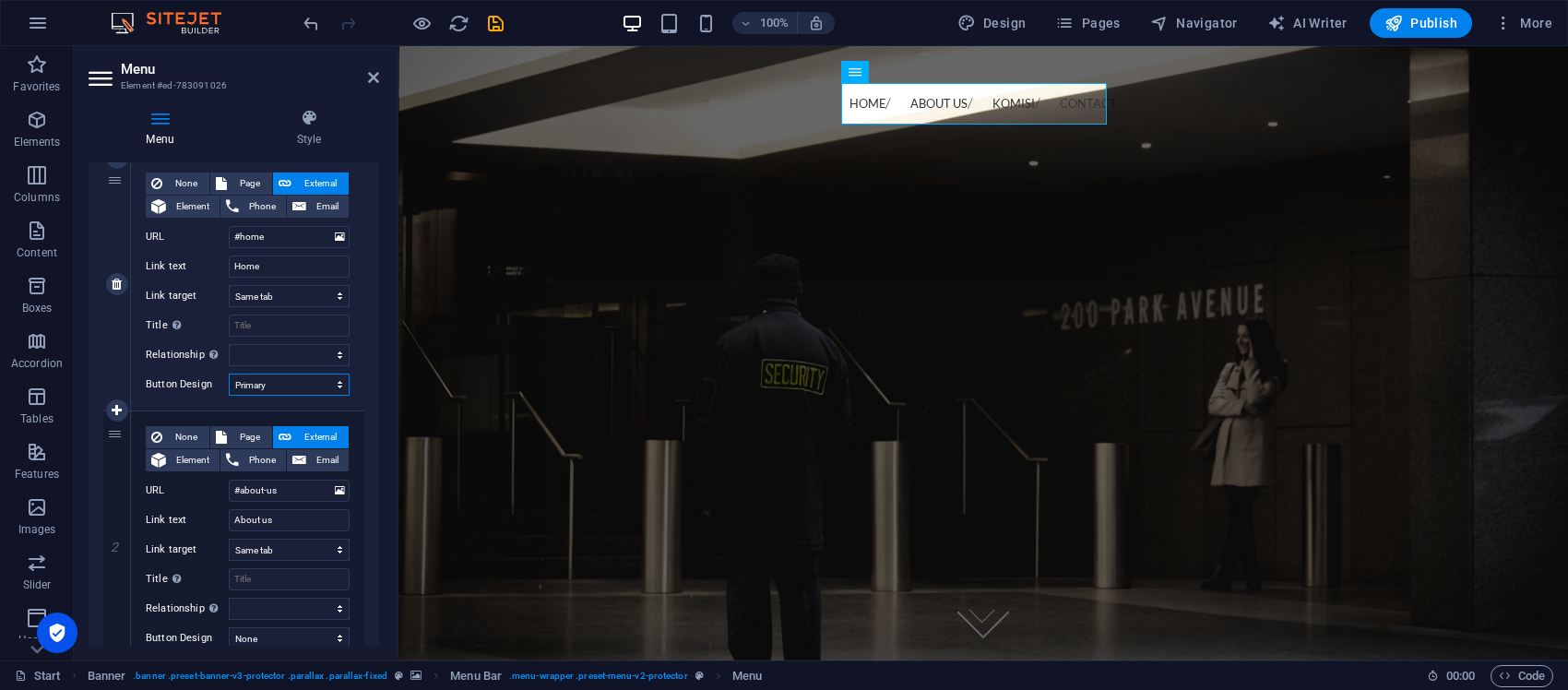 click on "None Default Primary Secondary" at bounding box center (289, 385) 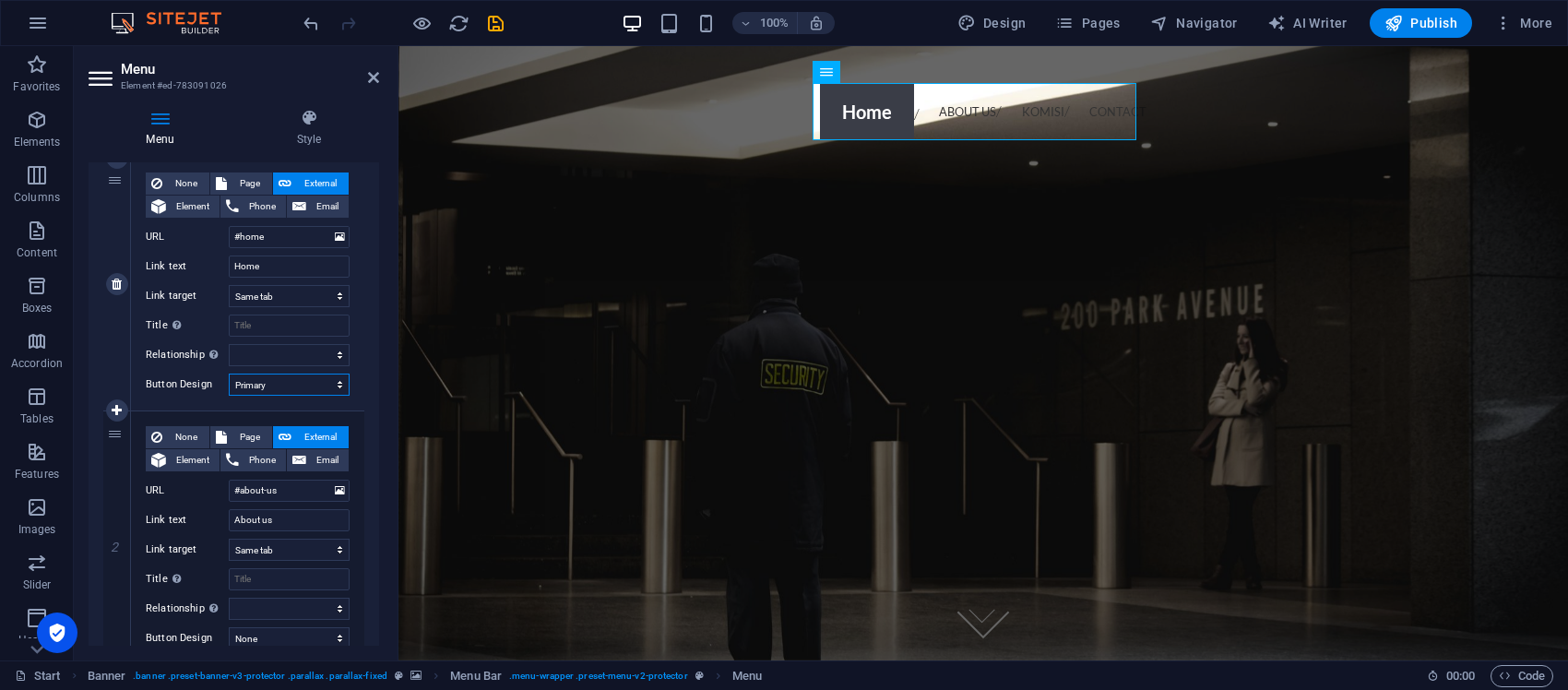 click on "None Default Primary Secondary" at bounding box center (289, 385) 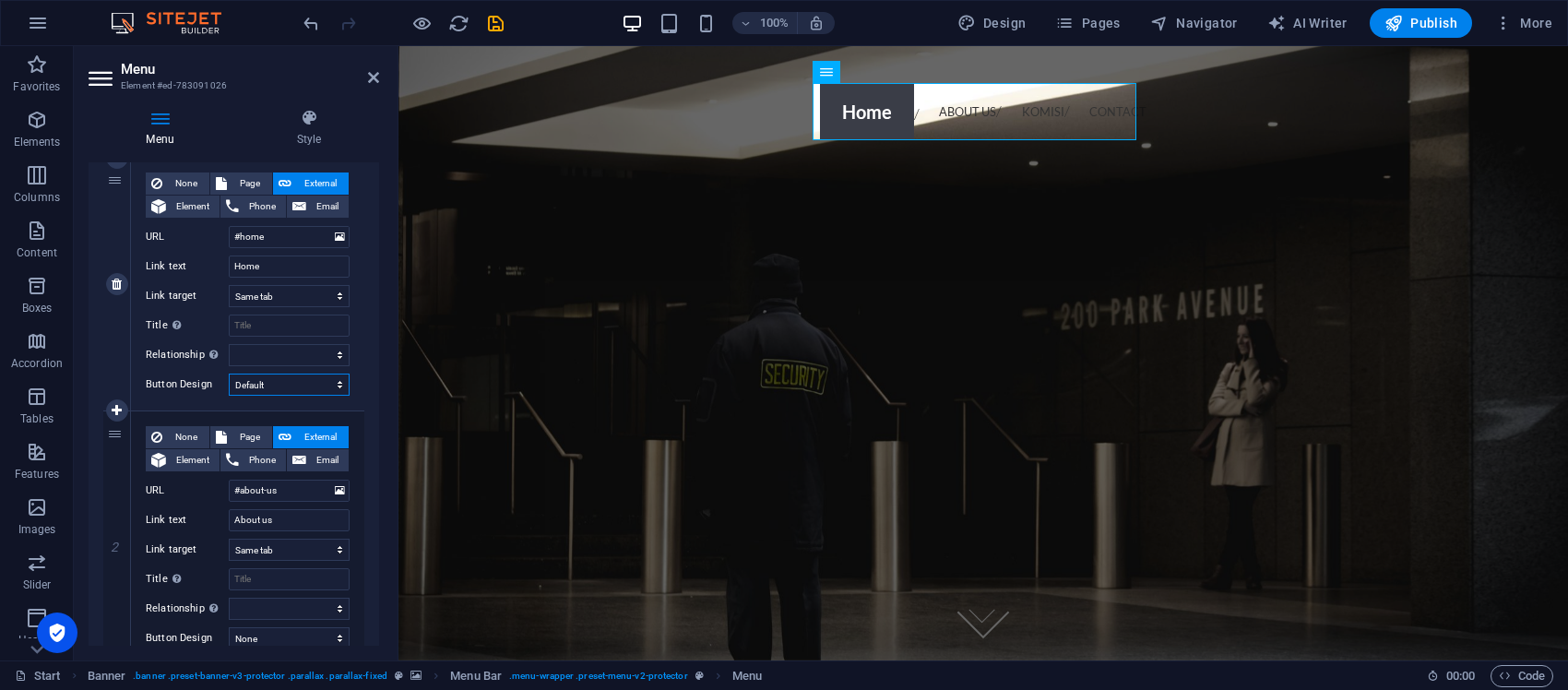 click on "None Default Primary Secondary" at bounding box center (289, 385) 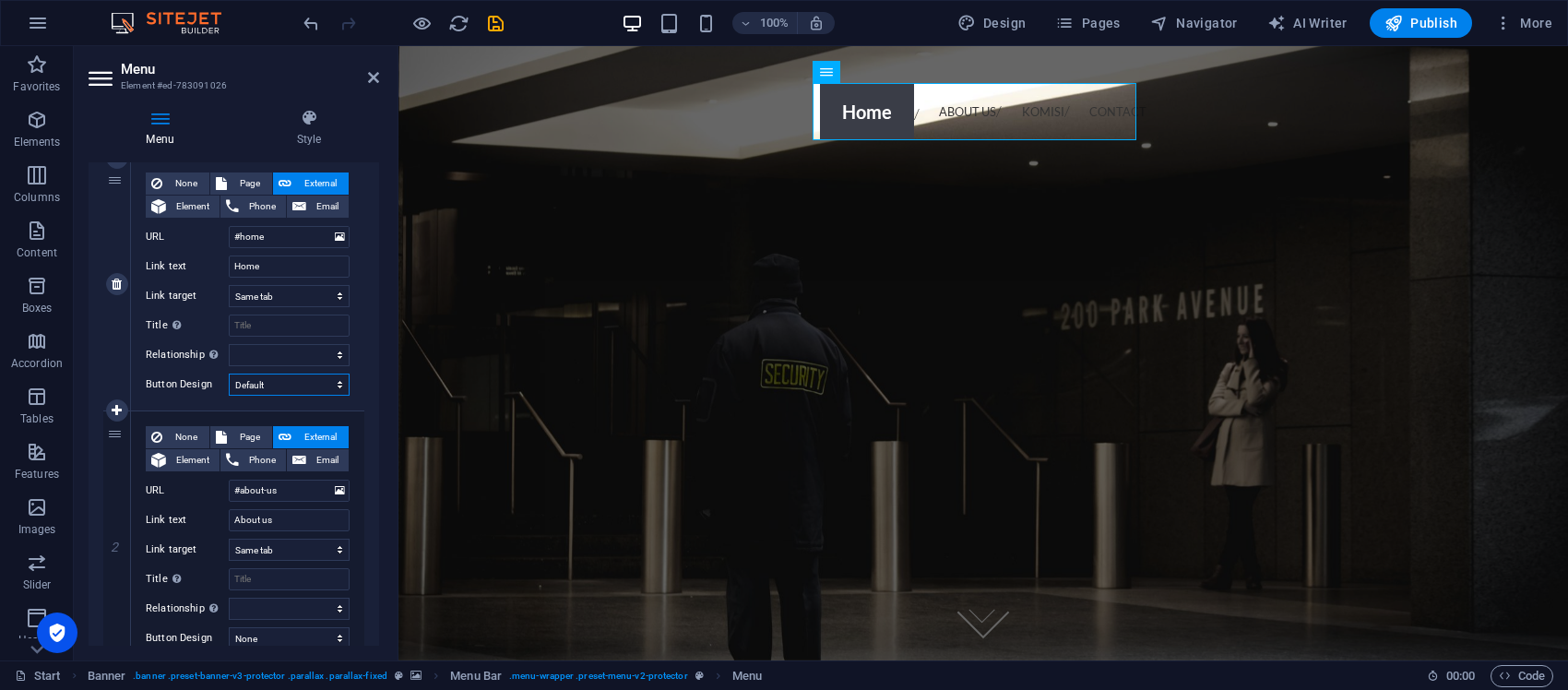 click on "None Default Primary Secondary" at bounding box center [289, 385] 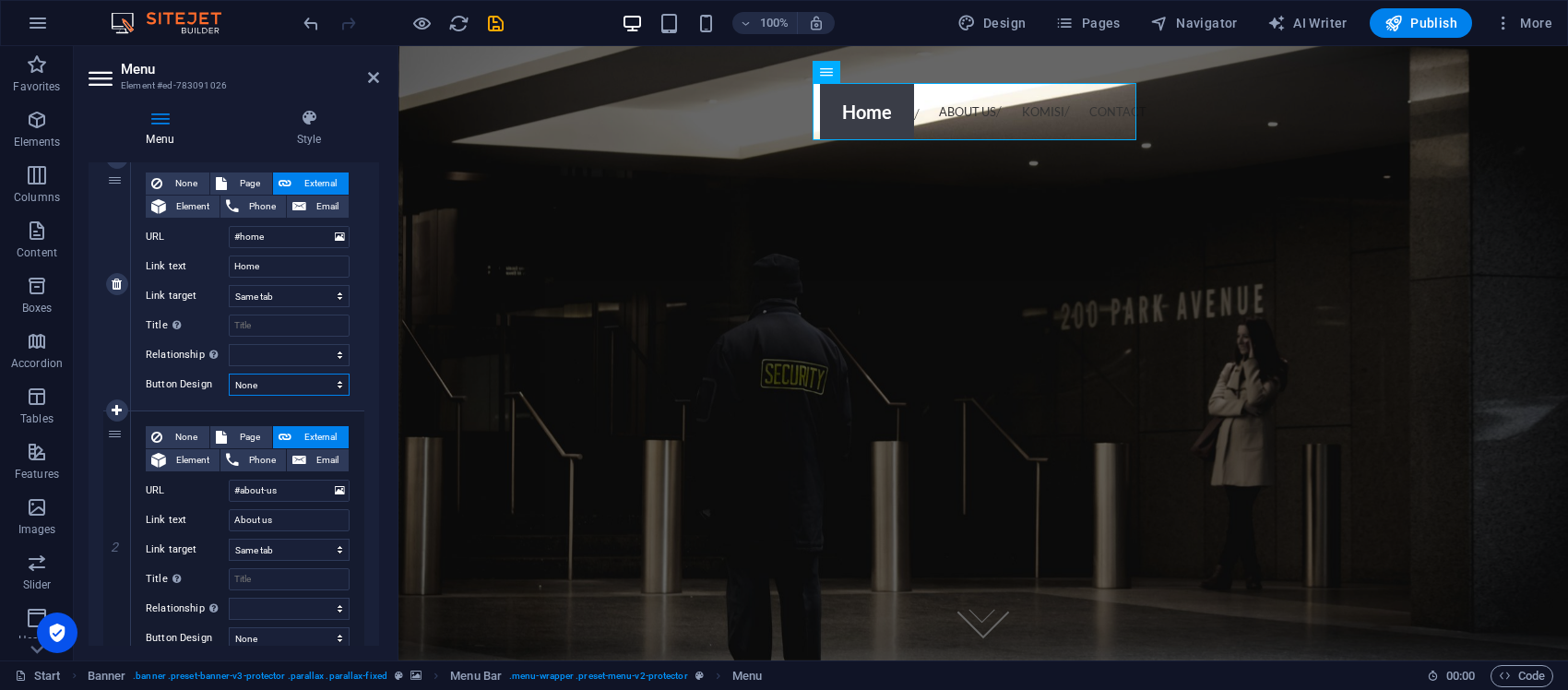 click on "None Default Primary Secondary" at bounding box center (289, 385) 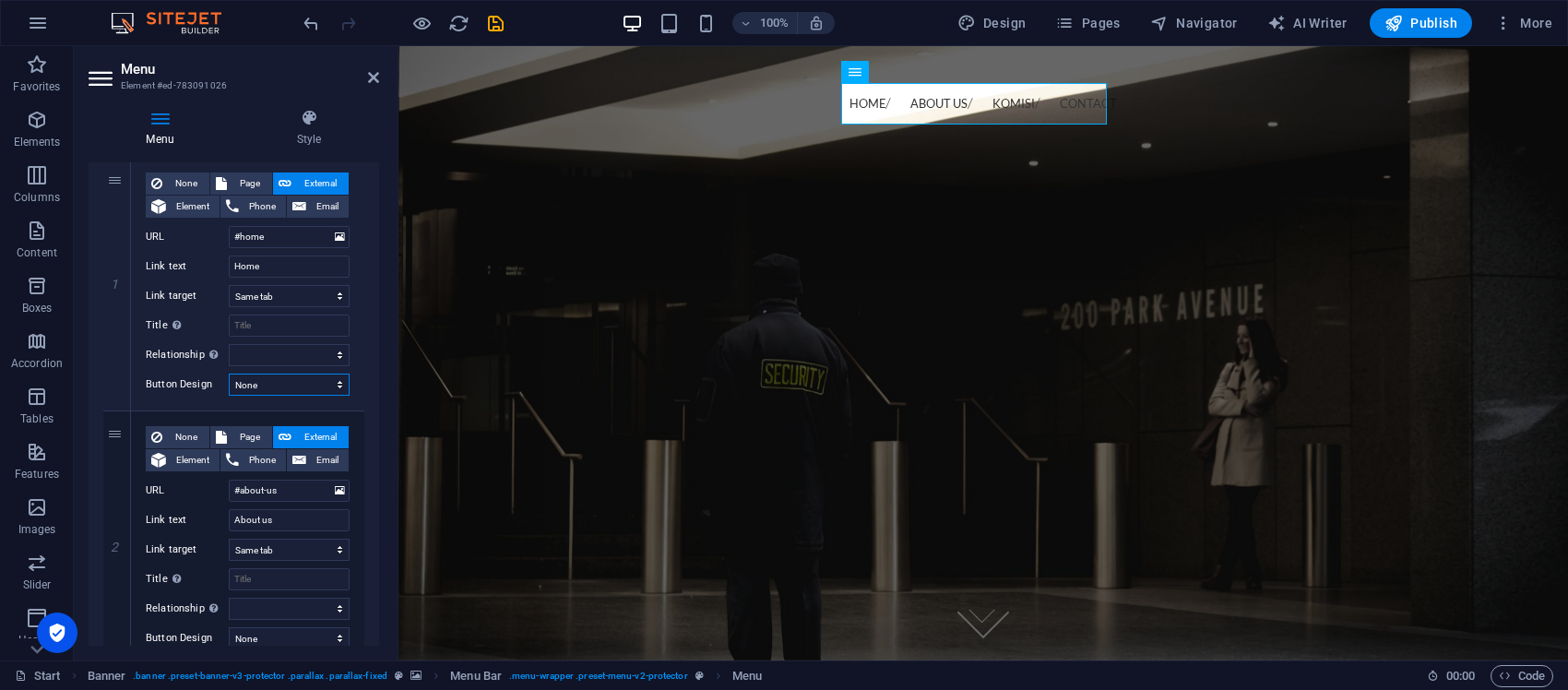 scroll, scrollTop: 0, scrollLeft: 0, axis: both 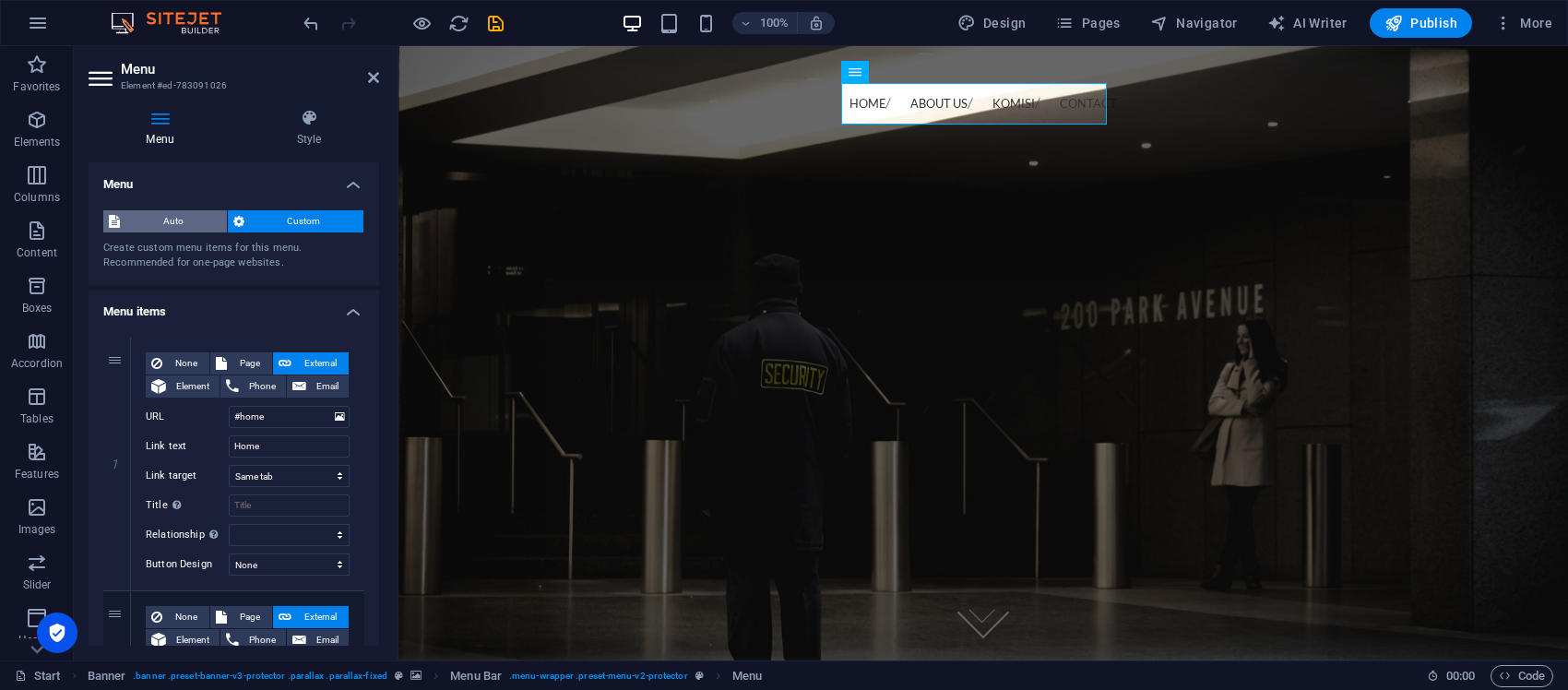 click on "Auto" at bounding box center (173, 221) 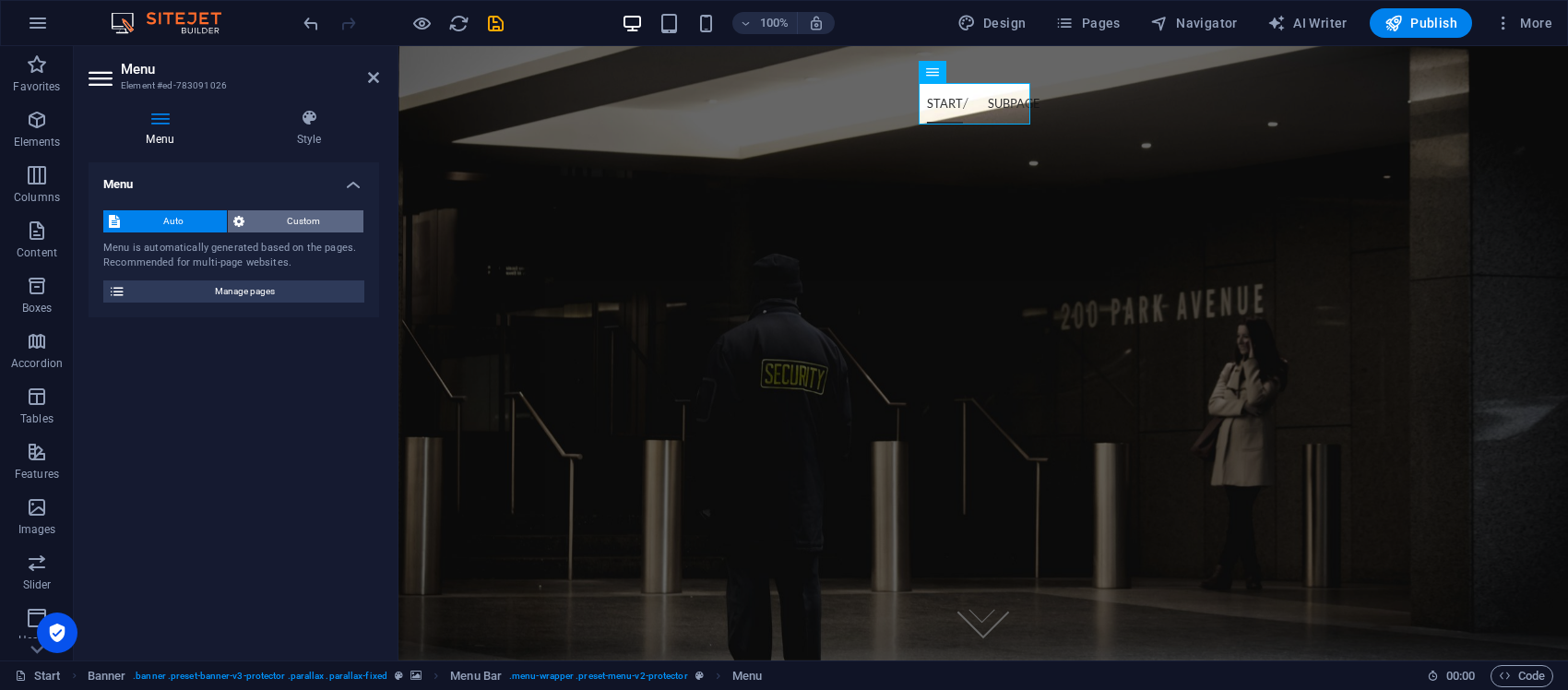 click on "Custom" at bounding box center [304, 221] 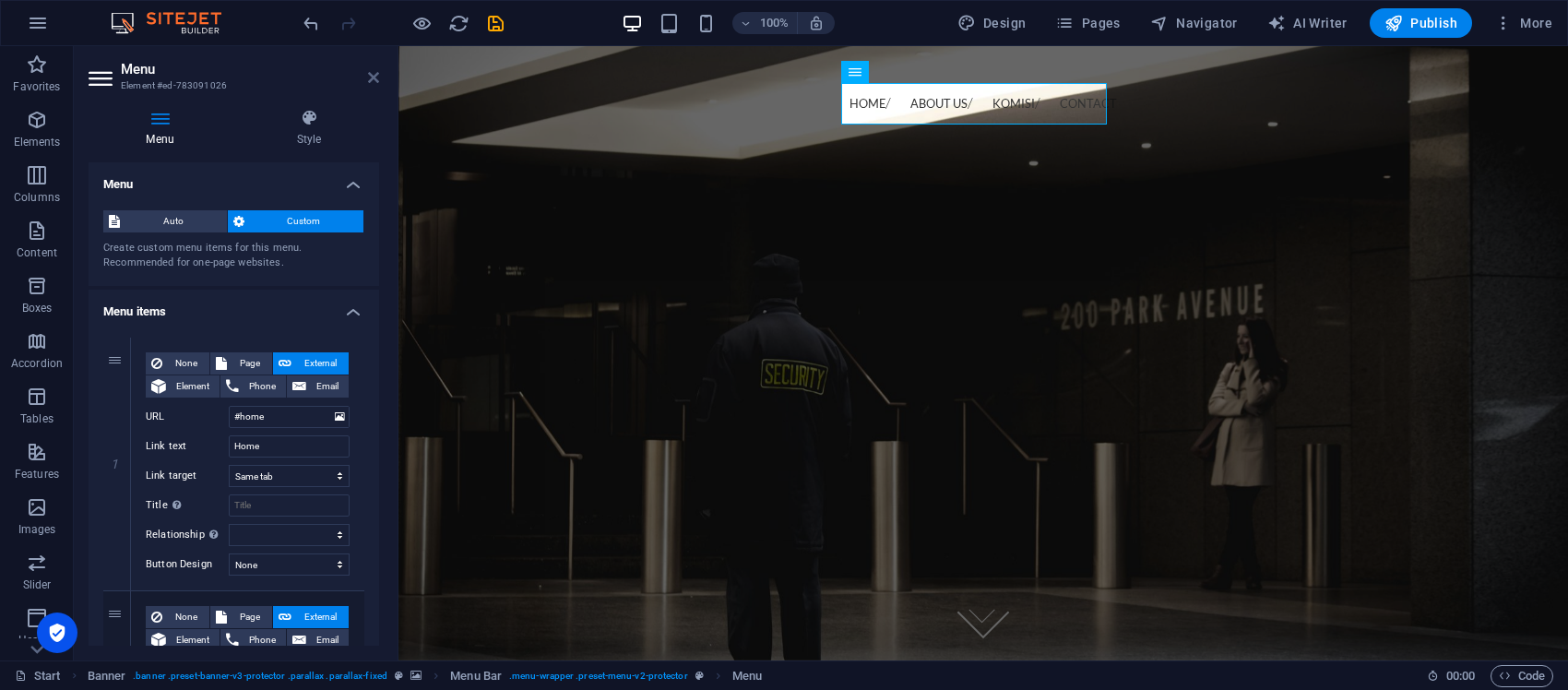 drag, startPoint x: 375, startPoint y: 74, endPoint x: 587, endPoint y: 122, distance: 217.36605 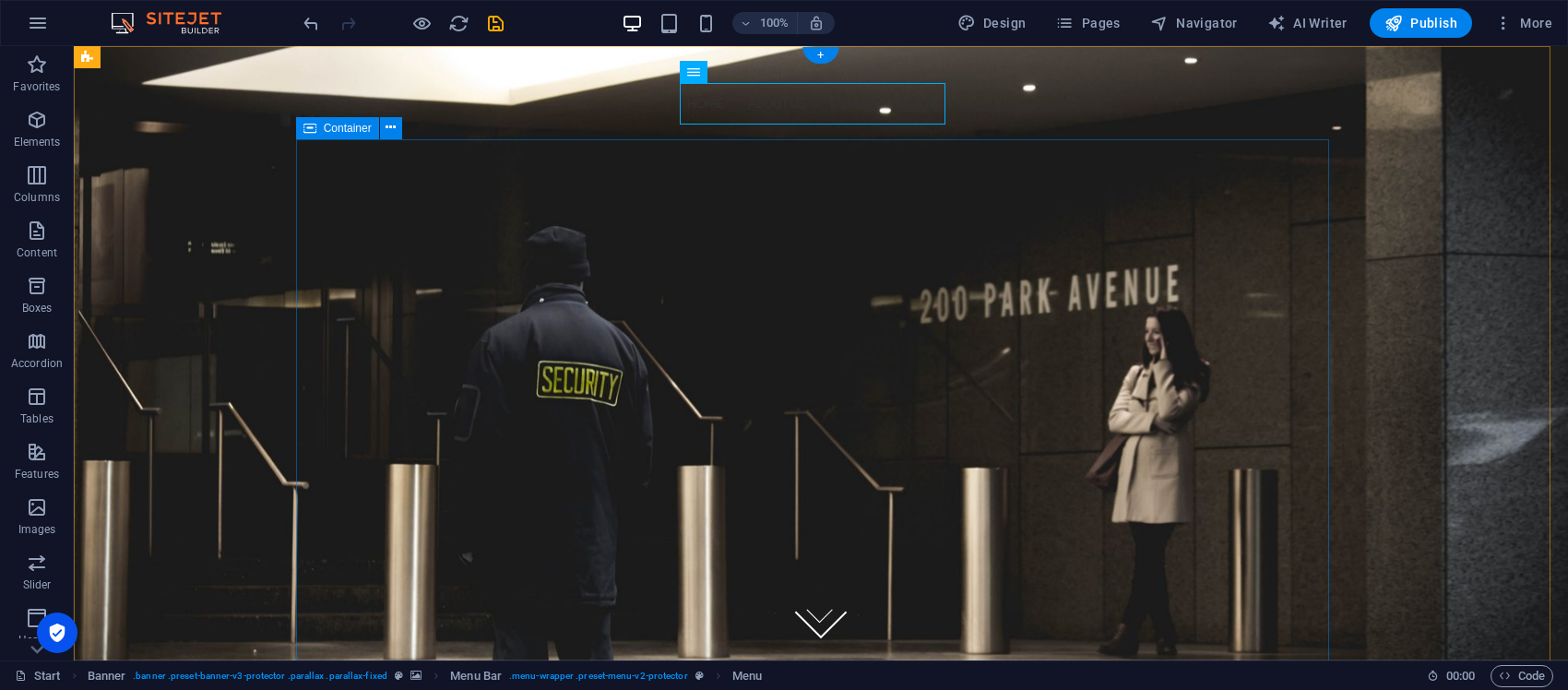 click at bounding box center [821, 409] 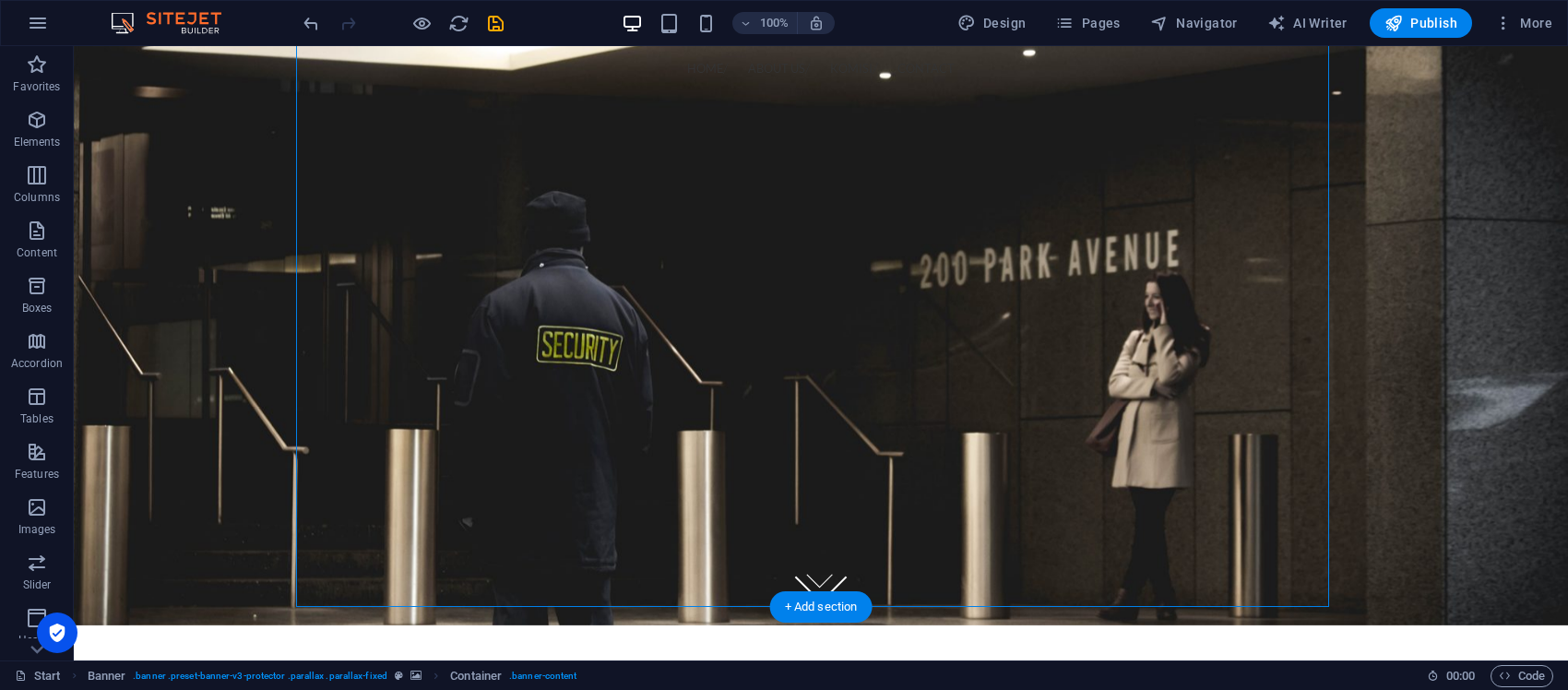 scroll, scrollTop: 0, scrollLeft: 0, axis: both 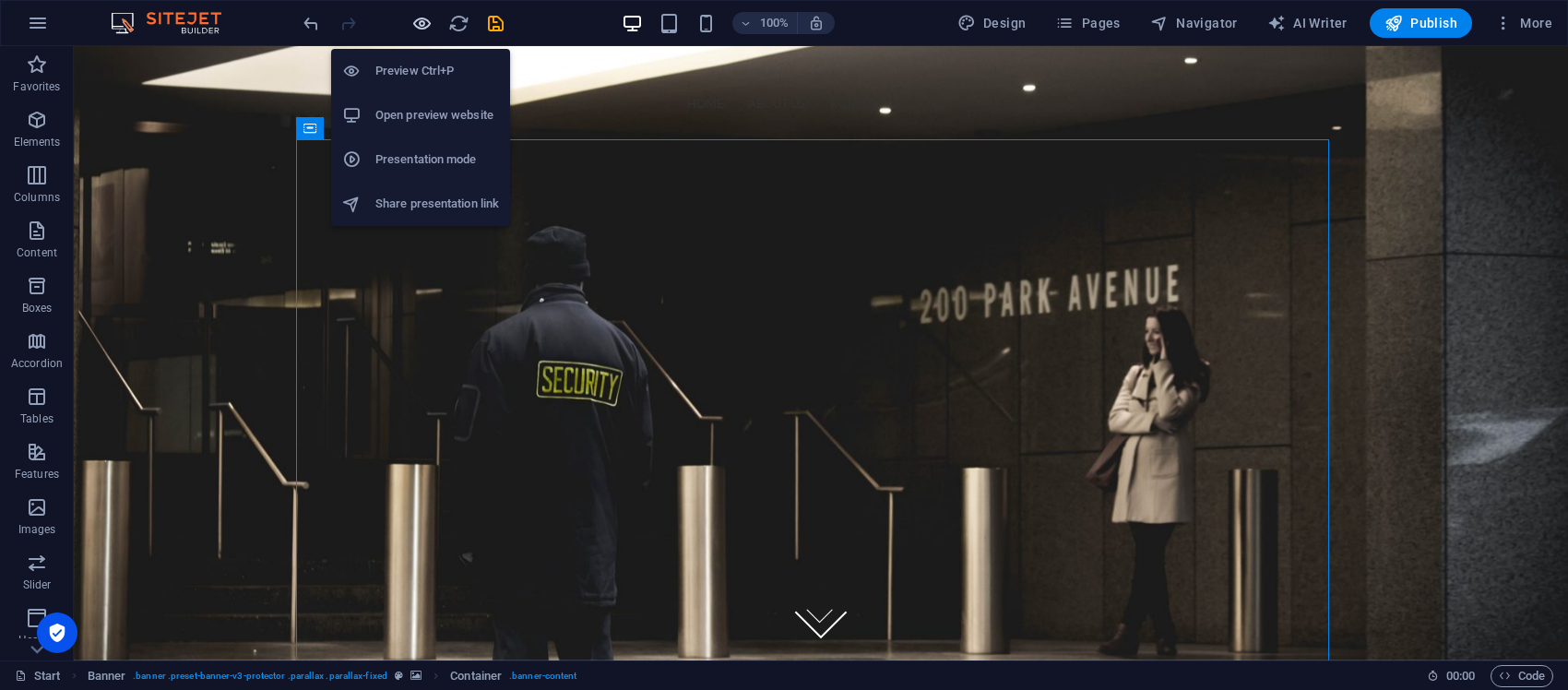 click at bounding box center (422, 23) 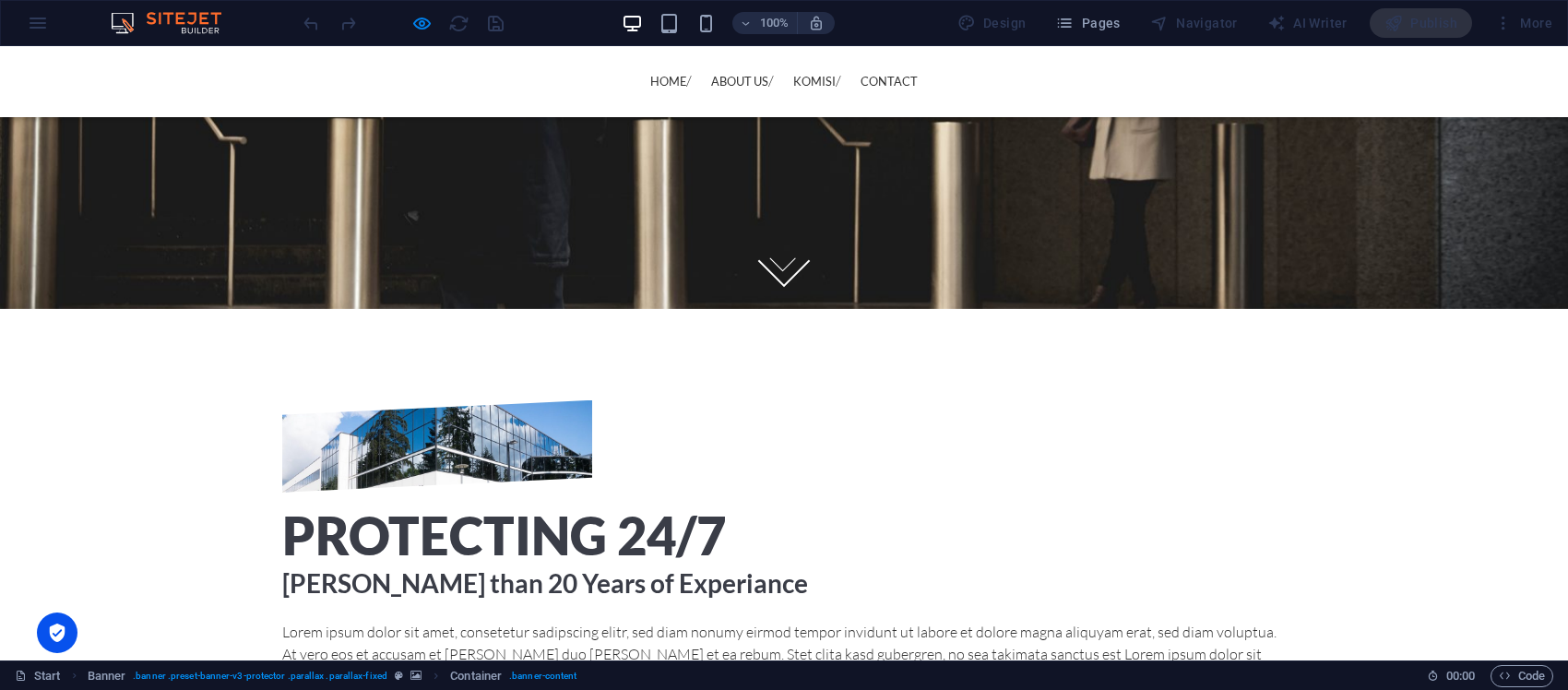 scroll, scrollTop: 346, scrollLeft: 0, axis: vertical 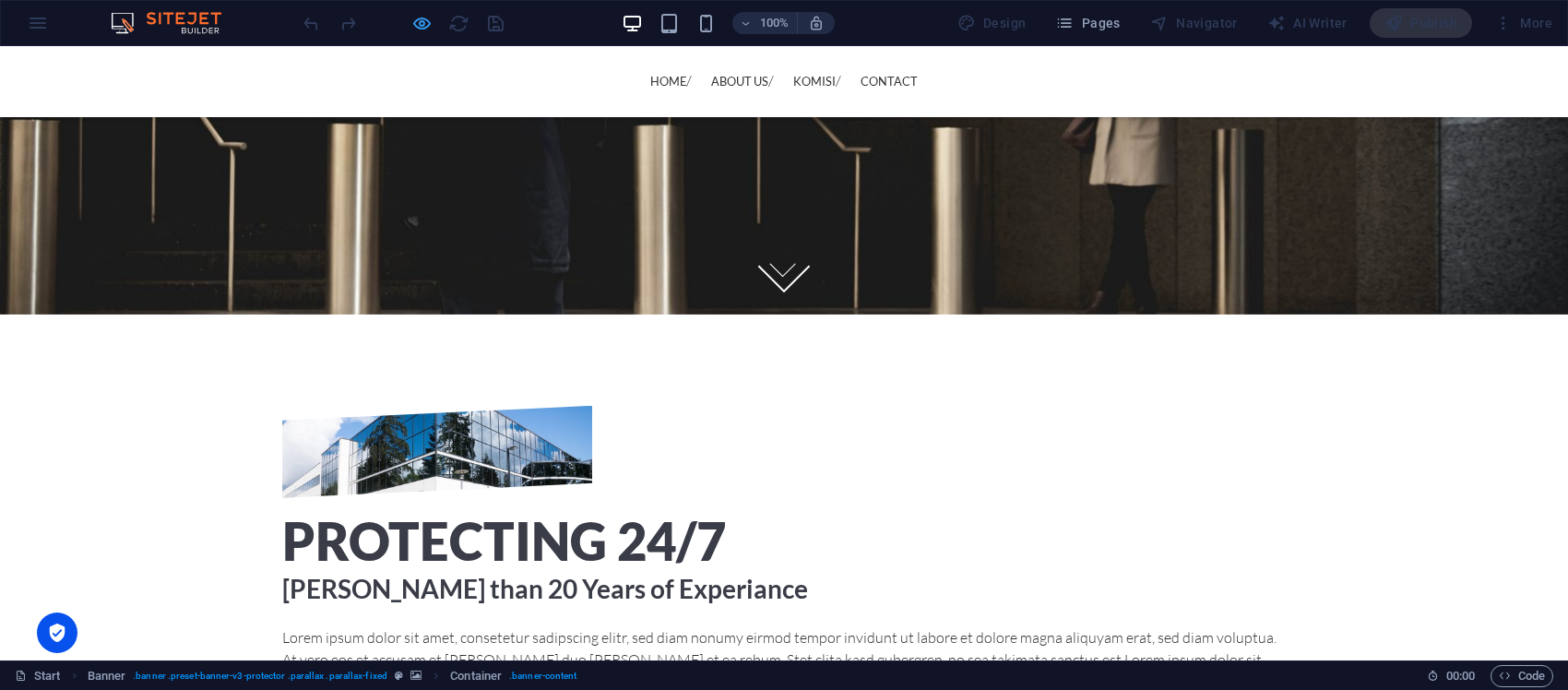 click at bounding box center (422, 23) 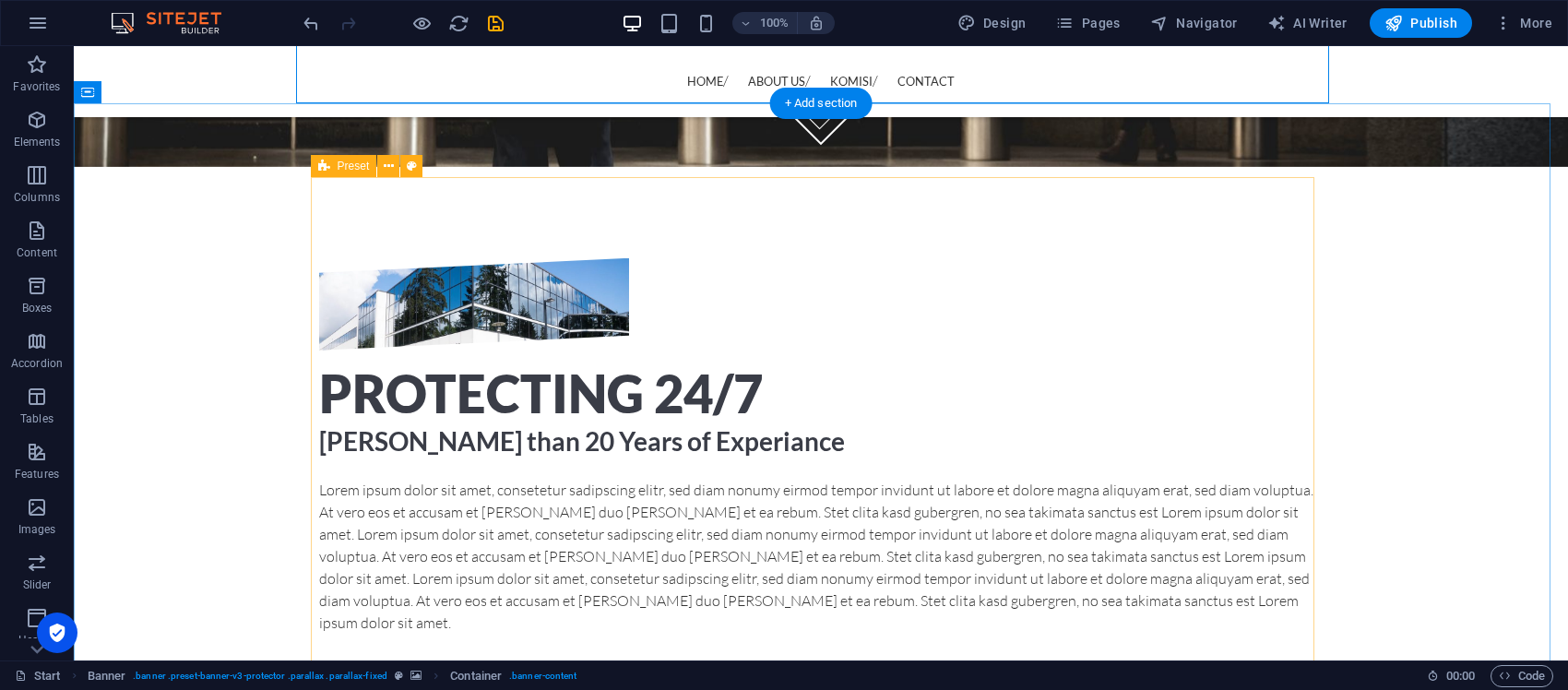 scroll, scrollTop: 461, scrollLeft: 0, axis: vertical 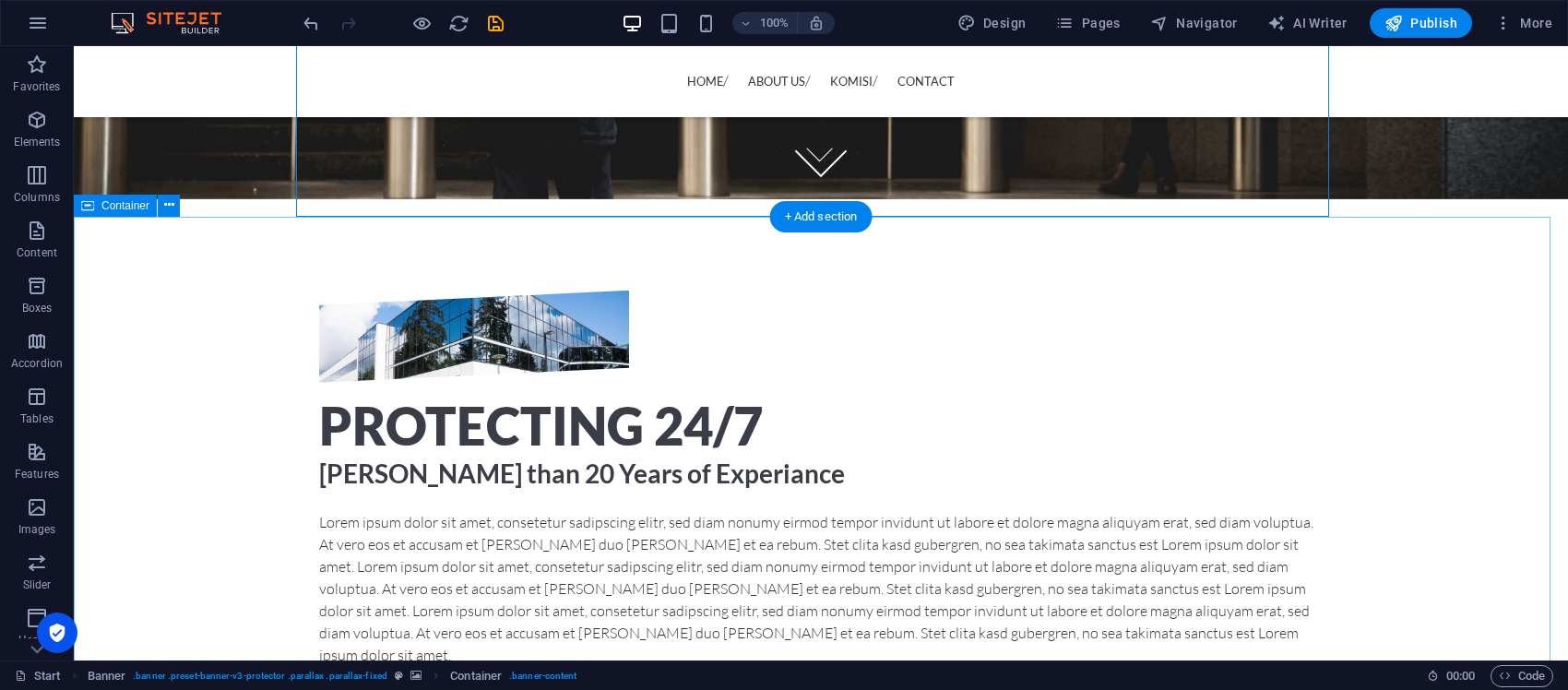 click on "Protecting 24/7 Moren than 20 Years of Experiance Lorem ipsum dolor sit amet, consetetur sadipscing elitr, sed diam nonumy eirmod tempor invidunt ut labore et dolore magna aliquyam erat, sed diam voluptua. At vero eos et accusam et justo duo dolores et ea rebum. Stet clita kasd gubergren, no sea takimata sanctus est Lorem ipsum dolor sit amet. Lorem ipsum dolor sit amet, consetetur sadipscing elitr, sed diam nonumy eirmod tempor invidunt ut labore et dolore magna aliquyam erat, sed diam voluptua. At vero eos et accusam et justo duo dolores et ea rebum. Stet clita kasd gubergren, no sea takimata sanctus est Lorem ipsum dolor sit amet. Lorem ipsum dolor sit amet, consetetur sadipscing elitr, sed diam nonumy eirmod tempor invidunt ut labore et dolore magna aliquyam erat, sed diam voluptua. At vero eos et accusam et justo duo dolores et ea rebum. Stet clita kasd gubergren, no sea takimata sanctus est Lorem ipsum dolor sit amet.    24/7 Service Tactical Training  Object Protection Self-Protection Training" at bounding box center (821, 613) 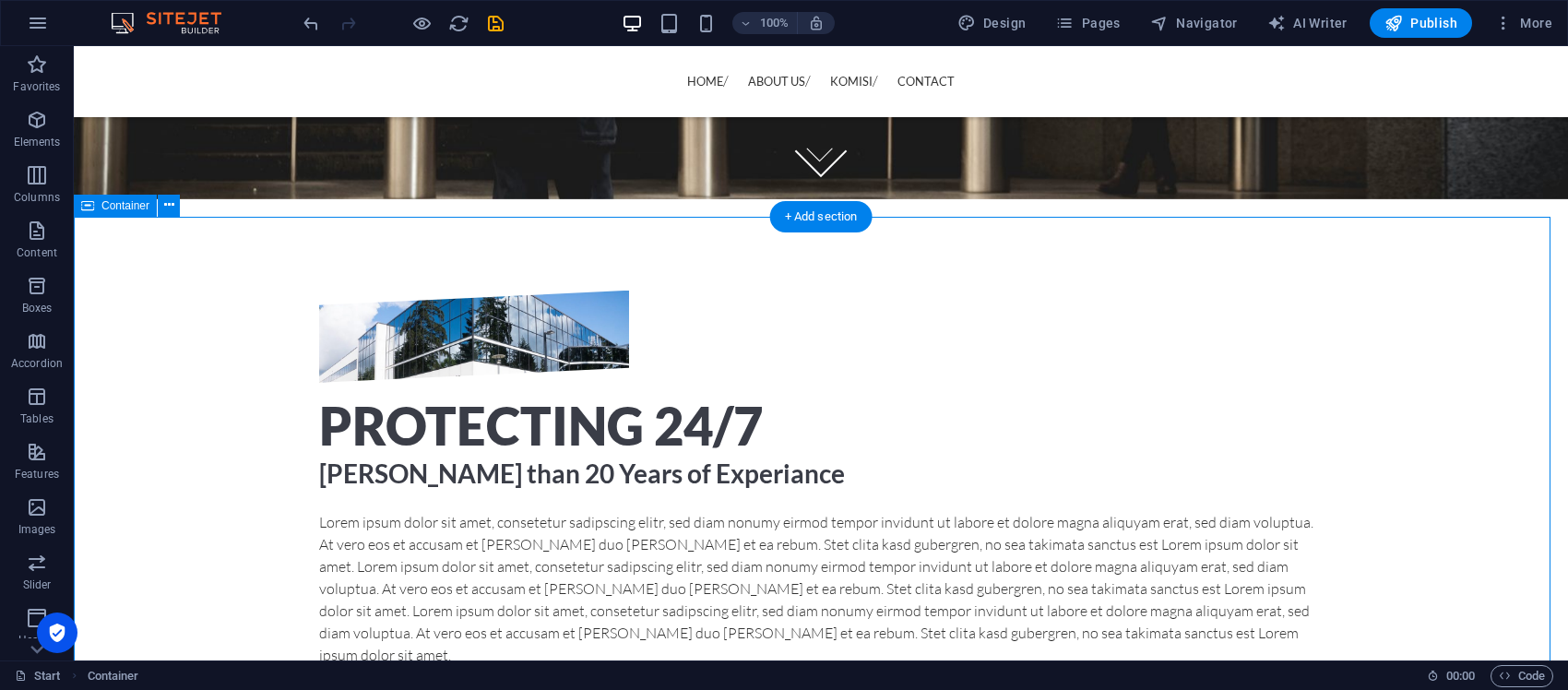 click on "Protecting 24/7 Moren than 20 Years of Experiance Lorem ipsum dolor sit amet, consetetur sadipscing elitr, sed diam nonumy eirmod tempor invidunt ut labore et dolore magna aliquyam erat, sed diam voluptua. At vero eos et accusam et justo duo dolores et ea rebum. Stet clita kasd gubergren, no sea takimata sanctus est Lorem ipsum dolor sit amet. Lorem ipsum dolor sit amet, consetetur sadipscing elitr, sed diam nonumy eirmod tempor invidunt ut labore et dolore magna aliquyam erat, sed diam voluptua. At vero eos et accusam et justo duo dolores et ea rebum. Stet clita kasd gubergren, no sea takimata sanctus est Lorem ipsum dolor sit amet. Lorem ipsum dolor sit amet, consetetur sadipscing elitr, sed diam nonumy eirmod tempor invidunt ut labore et dolore magna aliquyam erat, sed diam voluptua. At vero eos et accusam et justo duo dolores et ea rebum. Stet clita kasd gubergren, no sea takimata sanctus est Lorem ipsum dolor sit amet.    24/7 Service Tactical Training  Object Protection Self-Protection Training" at bounding box center (821, 613) 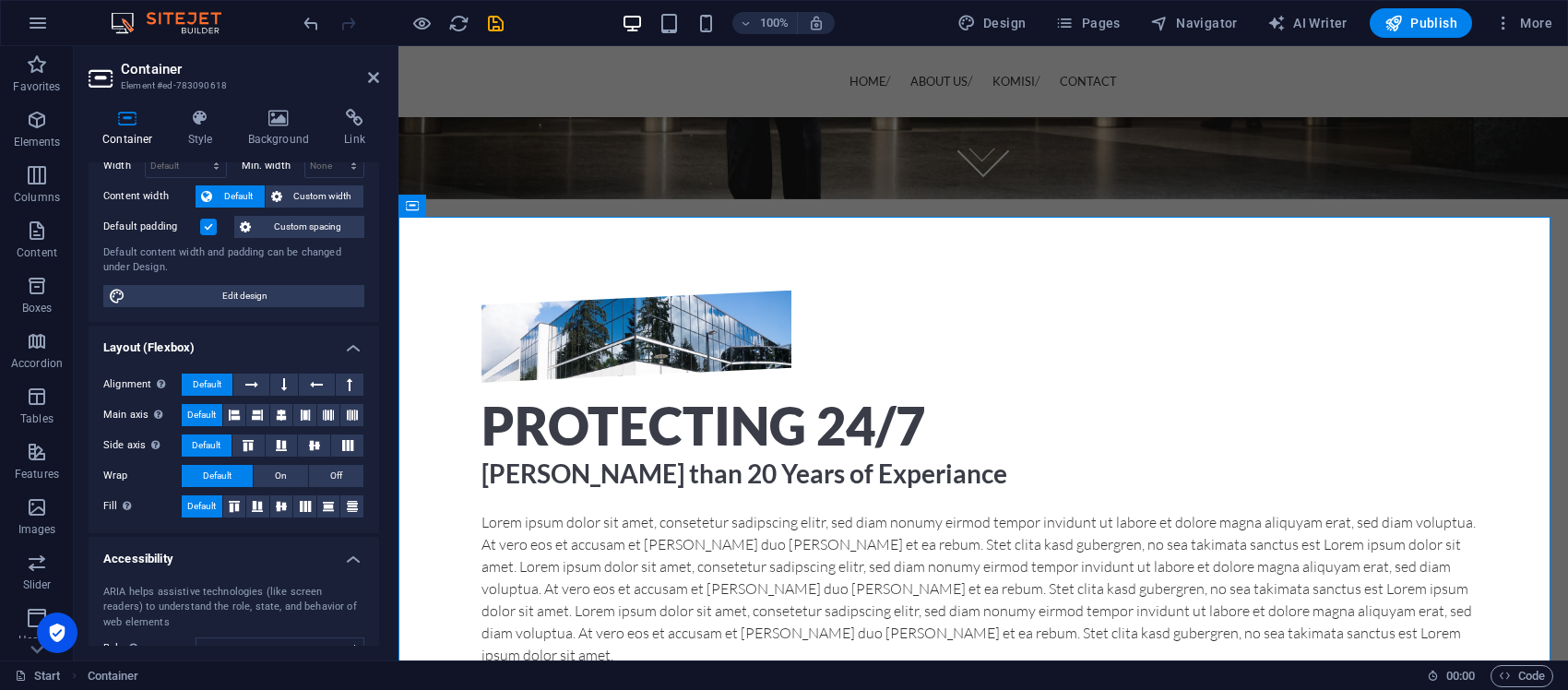 scroll, scrollTop: 0, scrollLeft: 0, axis: both 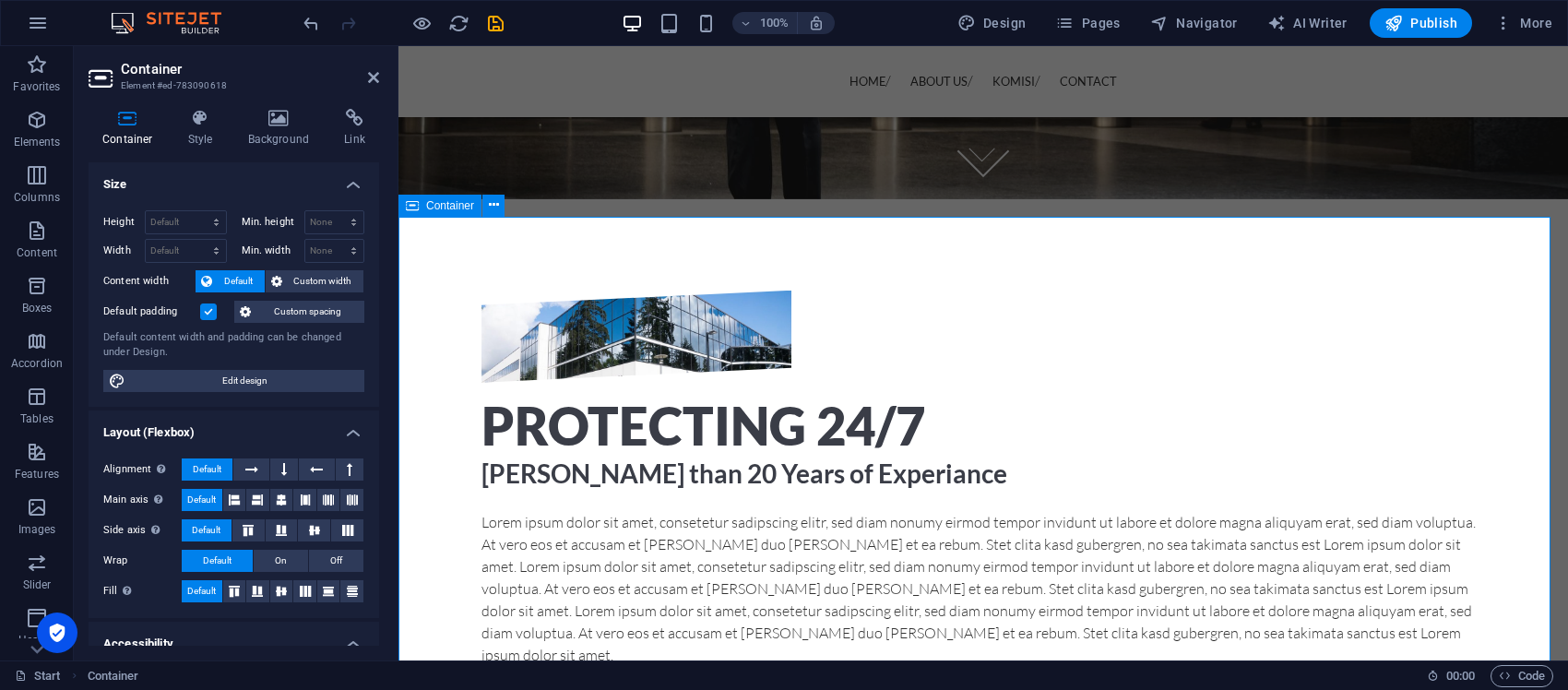click on "Protecting 24/7 Moren than 20 Years of Experiance Lorem ipsum dolor sit amet, consetetur sadipscing elitr, sed diam nonumy eirmod tempor invidunt ut labore et dolore magna aliquyam erat, sed diam voluptua. At vero eos et accusam et justo duo dolores et ea rebum. Stet clita kasd gubergren, no sea takimata sanctus est Lorem ipsum dolor sit amet. Lorem ipsum dolor sit amet, consetetur sadipscing elitr, sed diam nonumy eirmod tempor invidunt ut labore et dolore magna aliquyam erat, sed diam voluptua. At vero eos et accusam et justo duo dolores et ea rebum. Stet clita kasd gubergren, no sea takimata sanctus est Lorem ipsum dolor sit amet. Lorem ipsum dolor sit amet, consetetur sadipscing elitr, sed diam nonumy eirmod tempor invidunt ut labore et dolore magna aliquyam erat, sed diam voluptua. At vero eos et accusam et justo duo dolores et ea rebum. Stet clita kasd gubergren, no sea takimata sanctus est Lorem ipsum dolor sit amet.    24/7 Service Tactical Training  Object Protection Self-Protection Training" at bounding box center (983, 613) 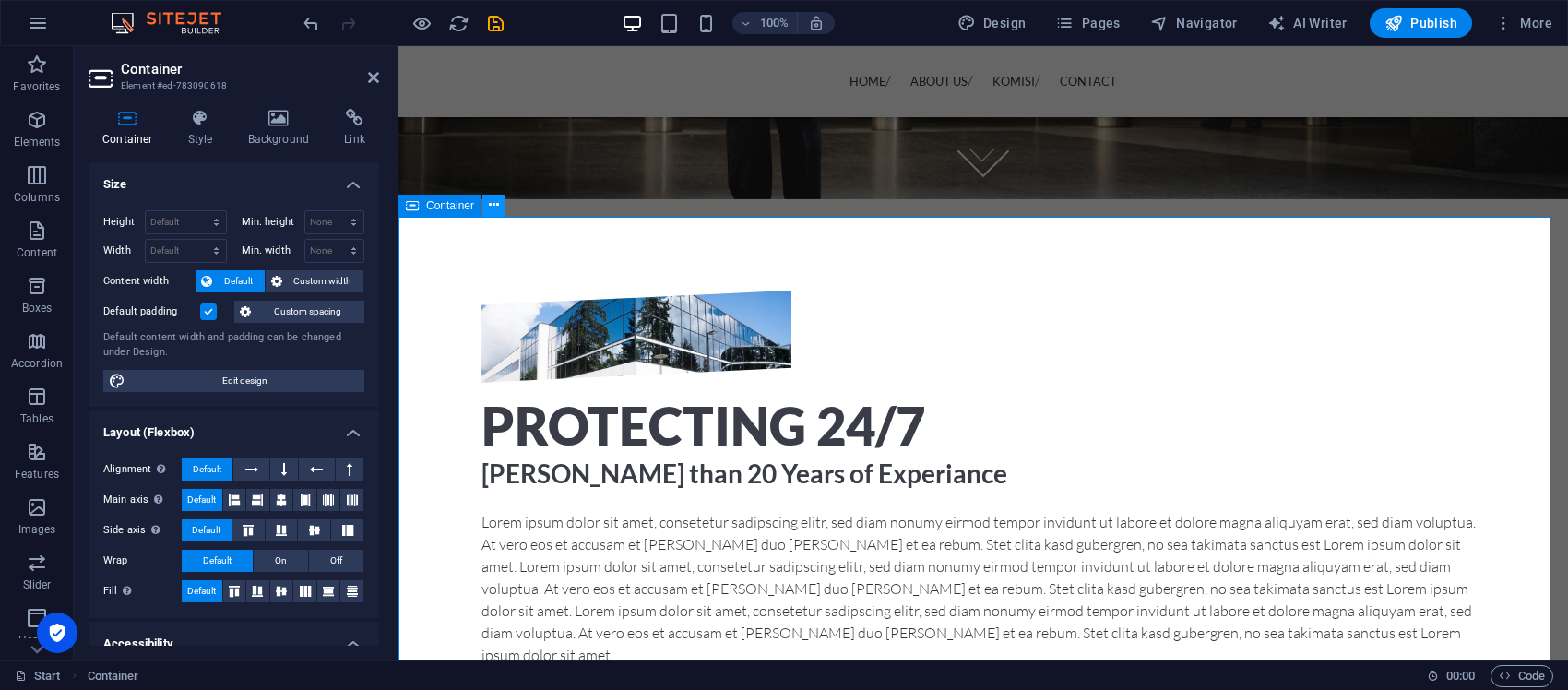 click at bounding box center (493, 205) 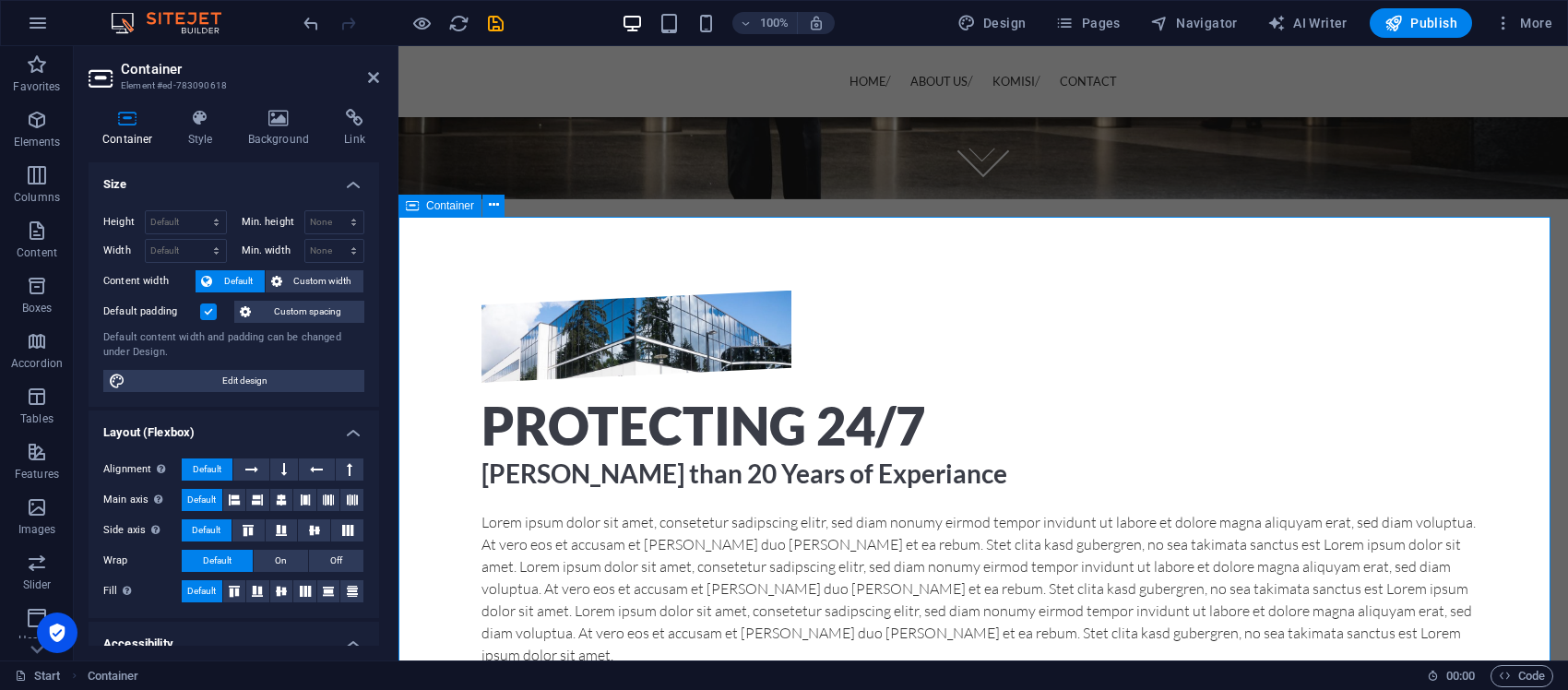 click on "Protecting 24/7 Moren than 20 Years of Experiance Lorem ipsum dolor sit amet, consetetur sadipscing elitr, sed diam nonumy eirmod tempor invidunt ut labore et dolore magna aliquyam erat, sed diam voluptua. At vero eos et accusam et justo duo dolores et ea rebum. Stet clita kasd gubergren, no sea takimata sanctus est Lorem ipsum dolor sit amet. Lorem ipsum dolor sit amet, consetetur sadipscing elitr, sed diam nonumy eirmod tempor invidunt ut labore et dolore magna aliquyam erat, sed diam voluptua. At vero eos et accusam et justo duo dolores et ea rebum. Stet clita kasd gubergren, no sea takimata sanctus est Lorem ipsum dolor sit amet. Lorem ipsum dolor sit amet, consetetur sadipscing elitr, sed diam nonumy eirmod tempor invidunt ut labore et dolore magna aliquyam erat, sed diam voluptua. At vero eos et accusam et justo duo dolores et ea rebum. Stet clita kasd gubergren, no sea takimata sanctus est Lorem ipsum dolor sit amet.    24/7 Service Tactical Training  Object Protection Self-Protection Training" at bounding box center [983, 613] 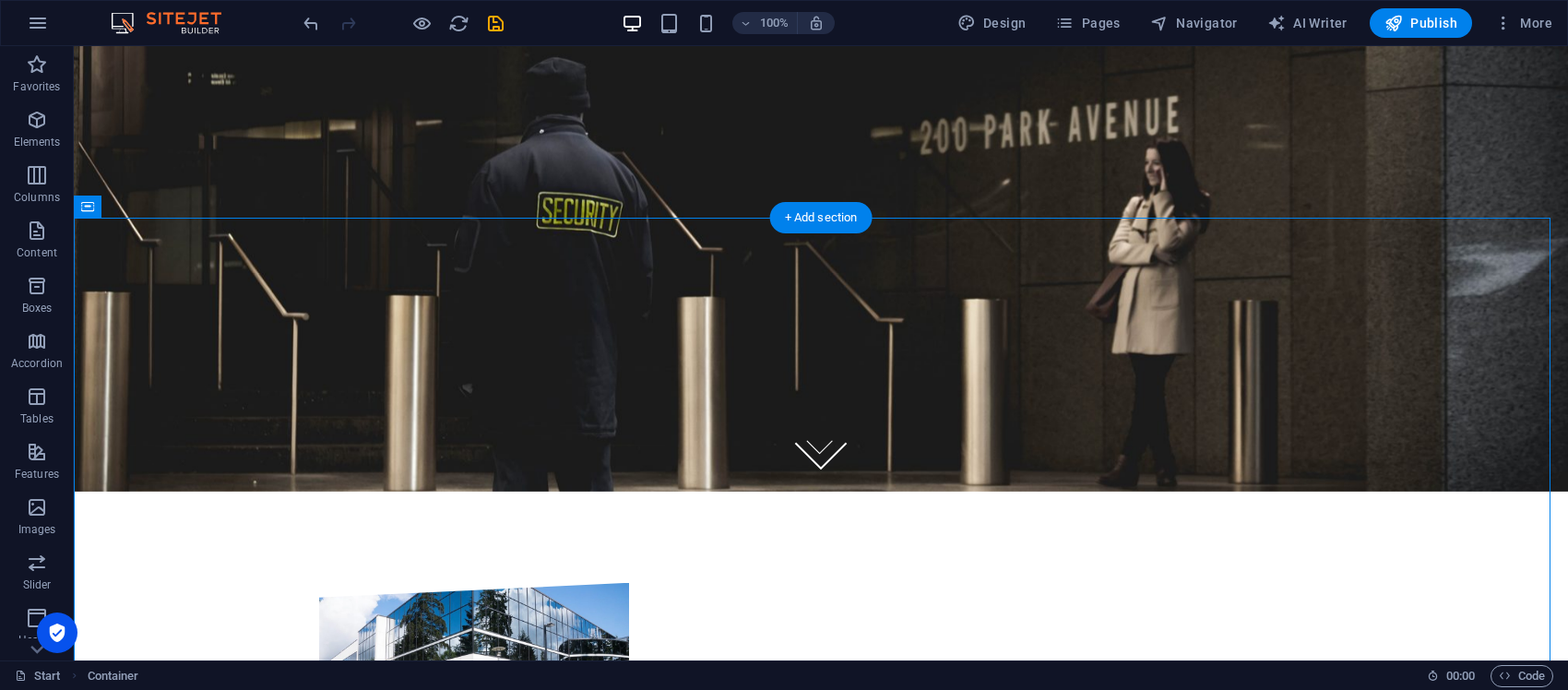 scroll, scrollTop: 0, scrollLeft: 0, axis: both 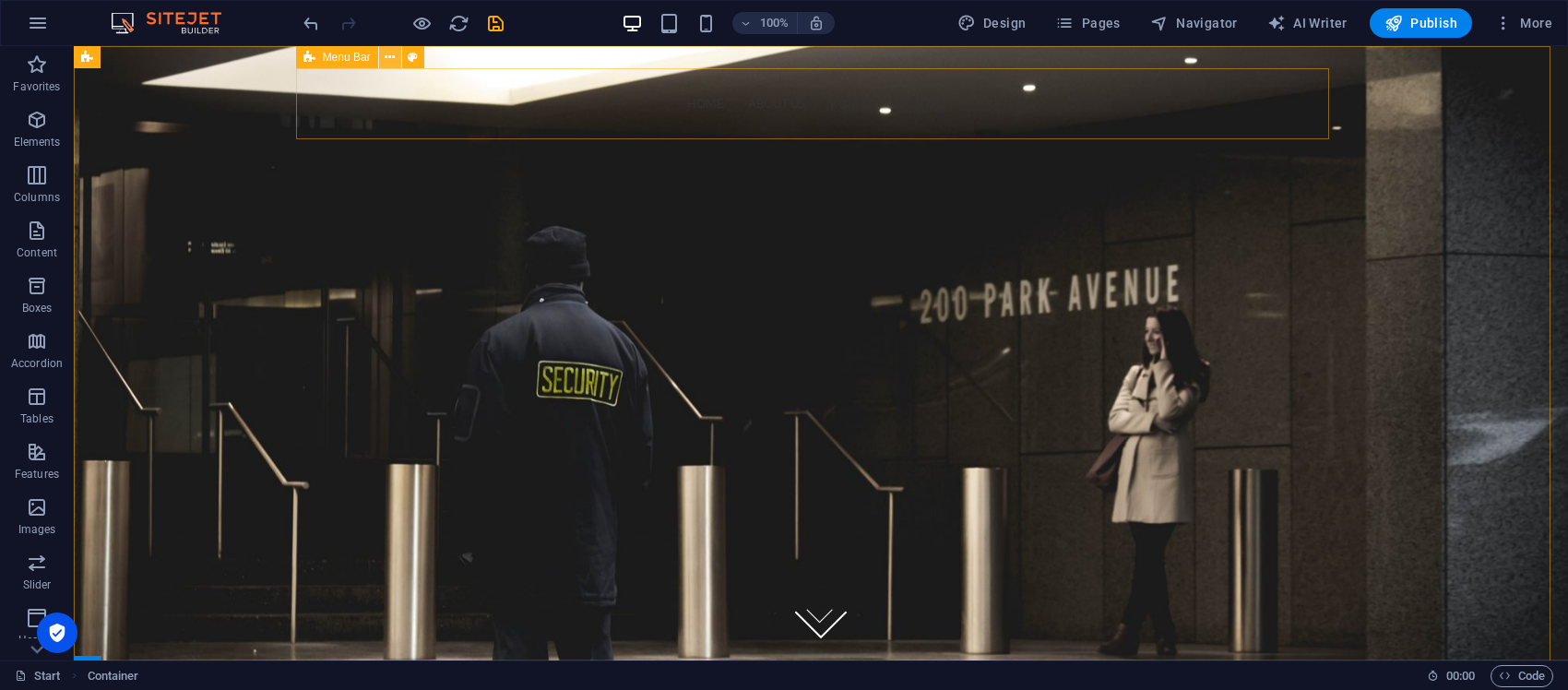 click at bounding box center [389, 57] 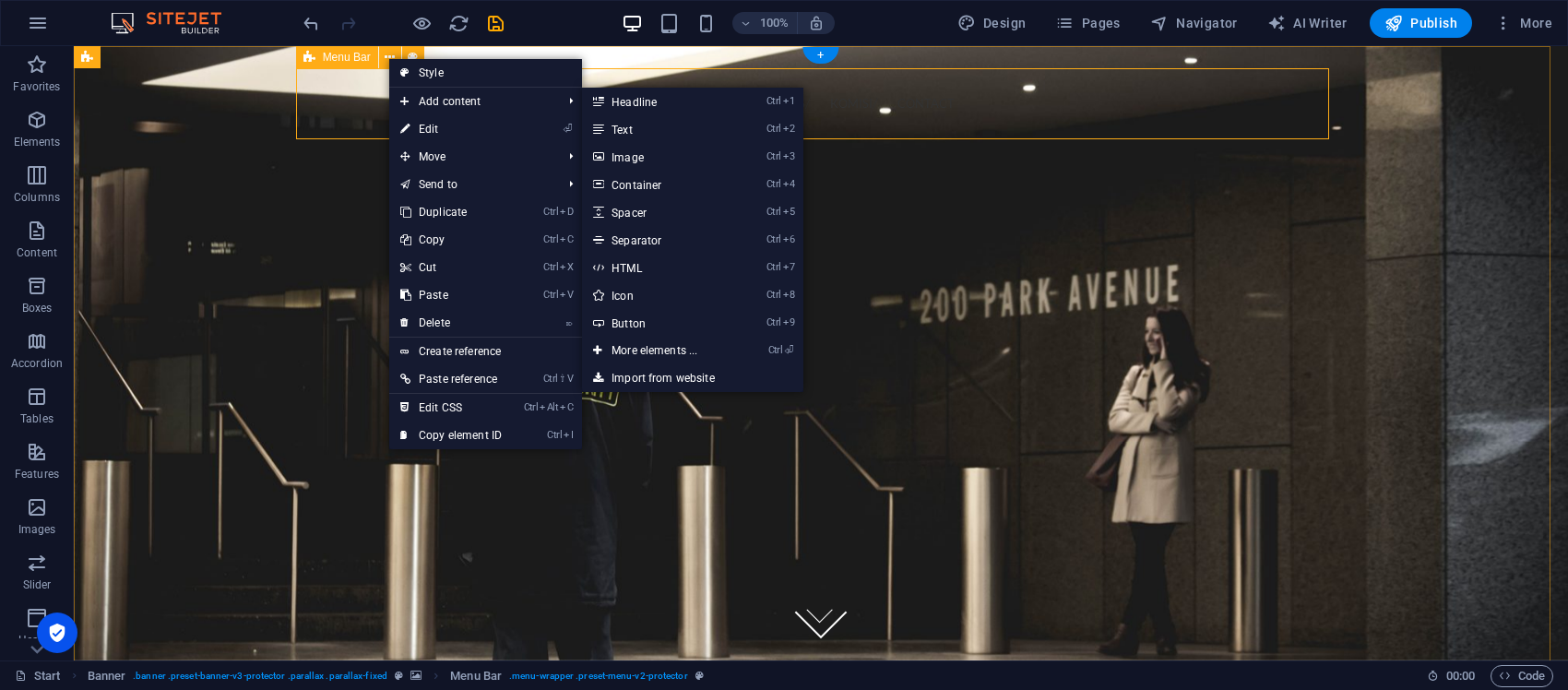 click on "Home About us Komisi Contact Menu" at bounding box center (821, 103) 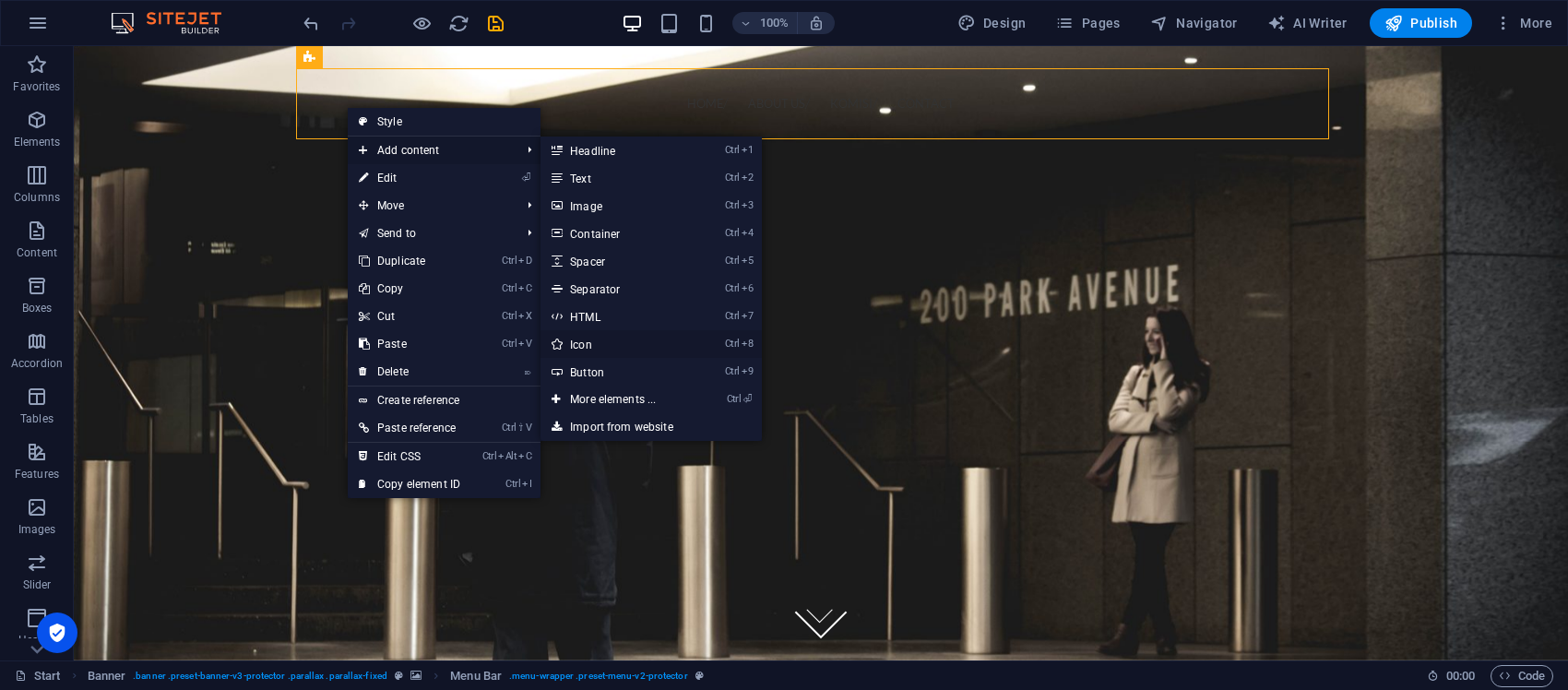 click on "Ctrl 8  Icon" at bounding box center [616, 344] 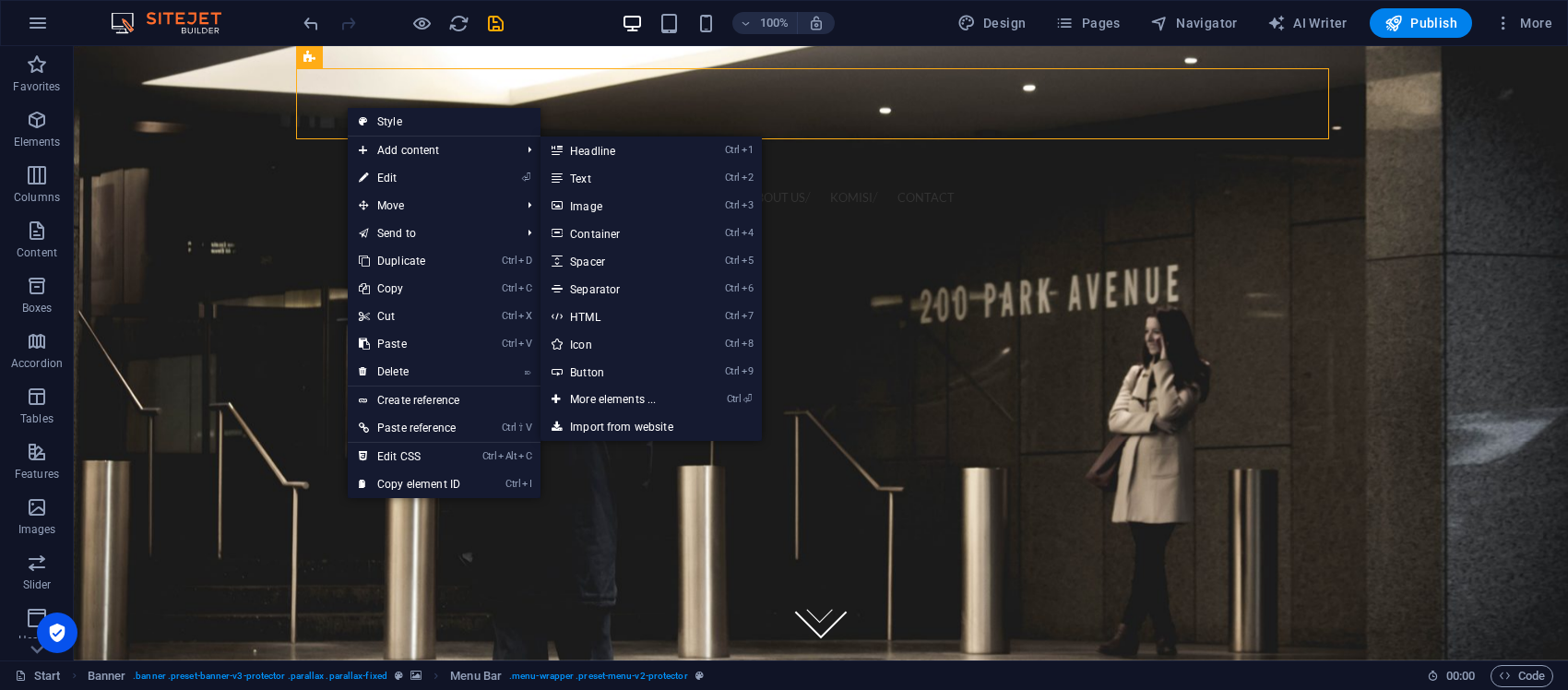 select on "xMidYMid" 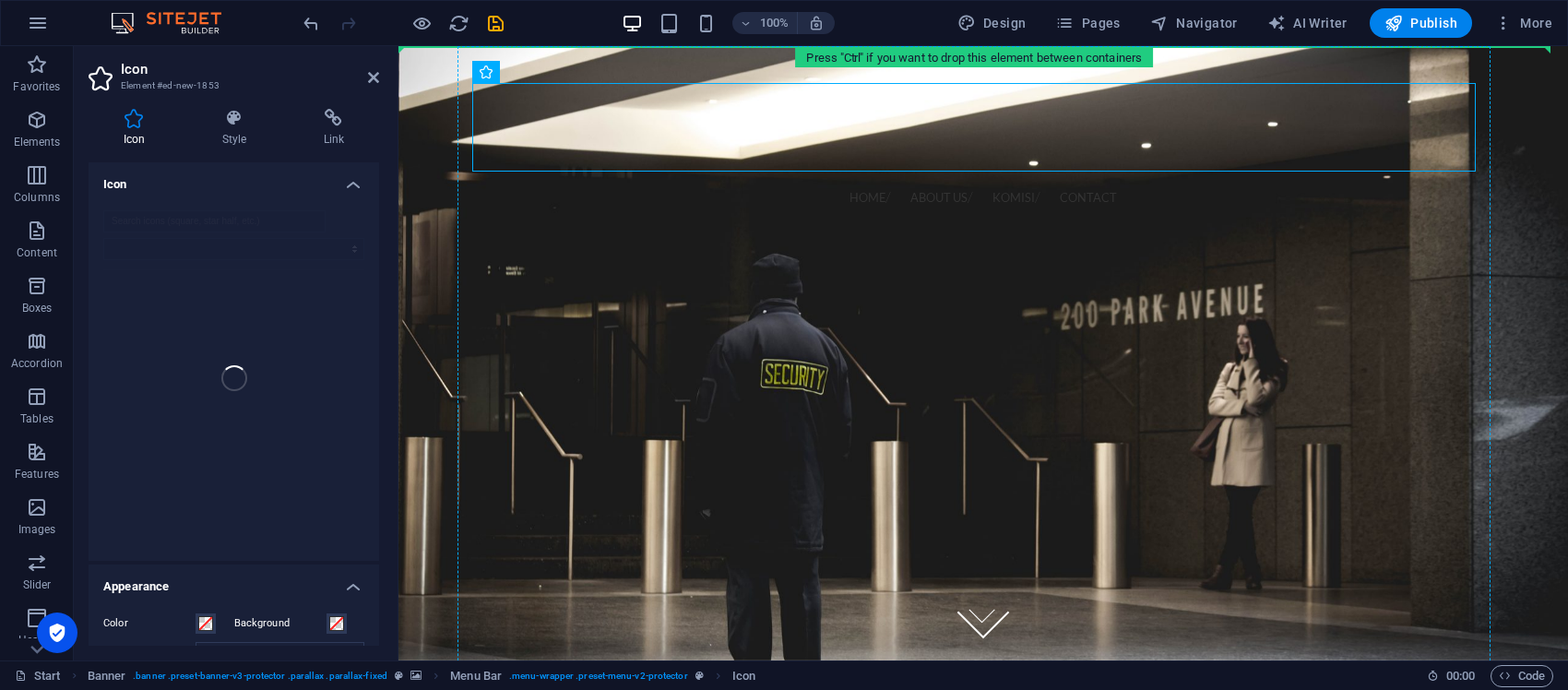 drag, startPoint x: 528, startPoint y: 149, endPoint x: 535, endPoint y: 187, distance: 38.639358 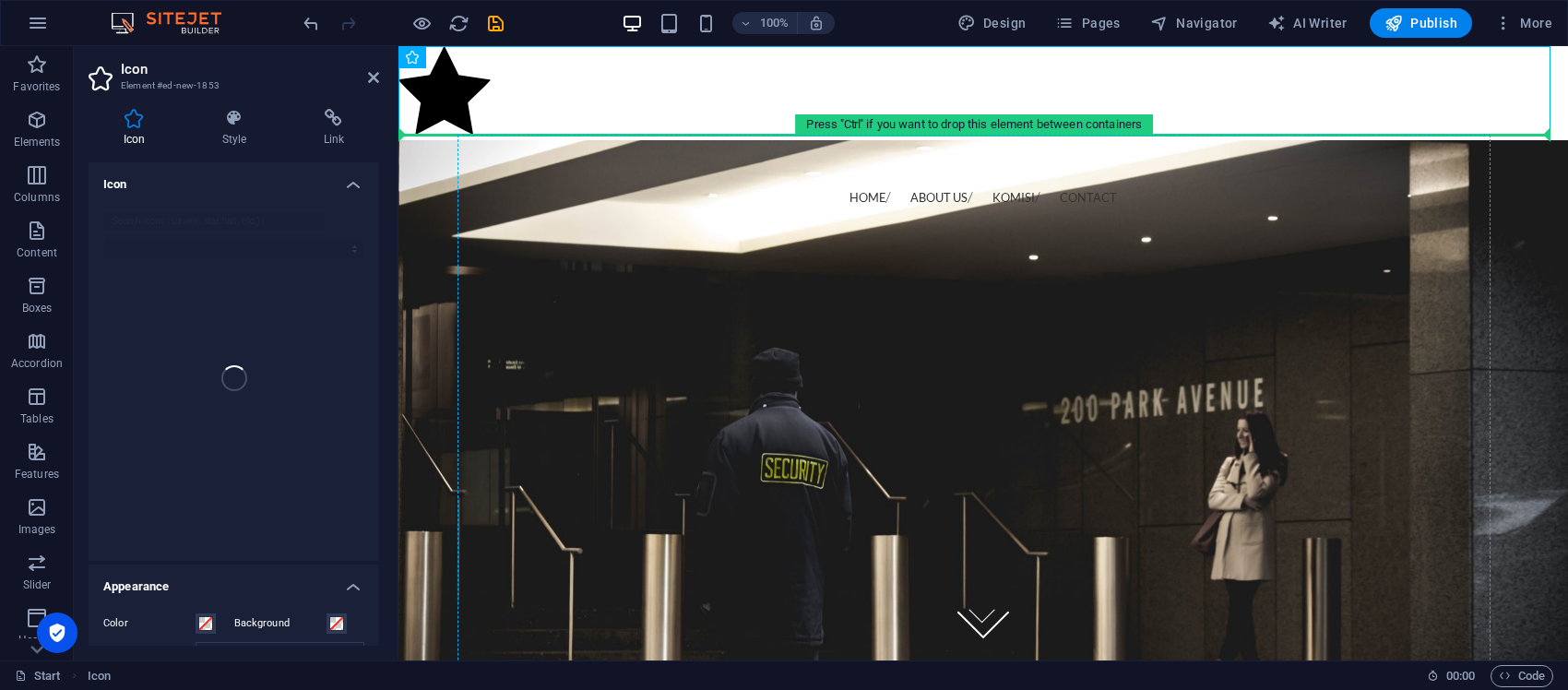 drag, startPoint x: 448, startPoint y: 89, endPoint x: 555, endPoint y: 201, distance: 154.8967 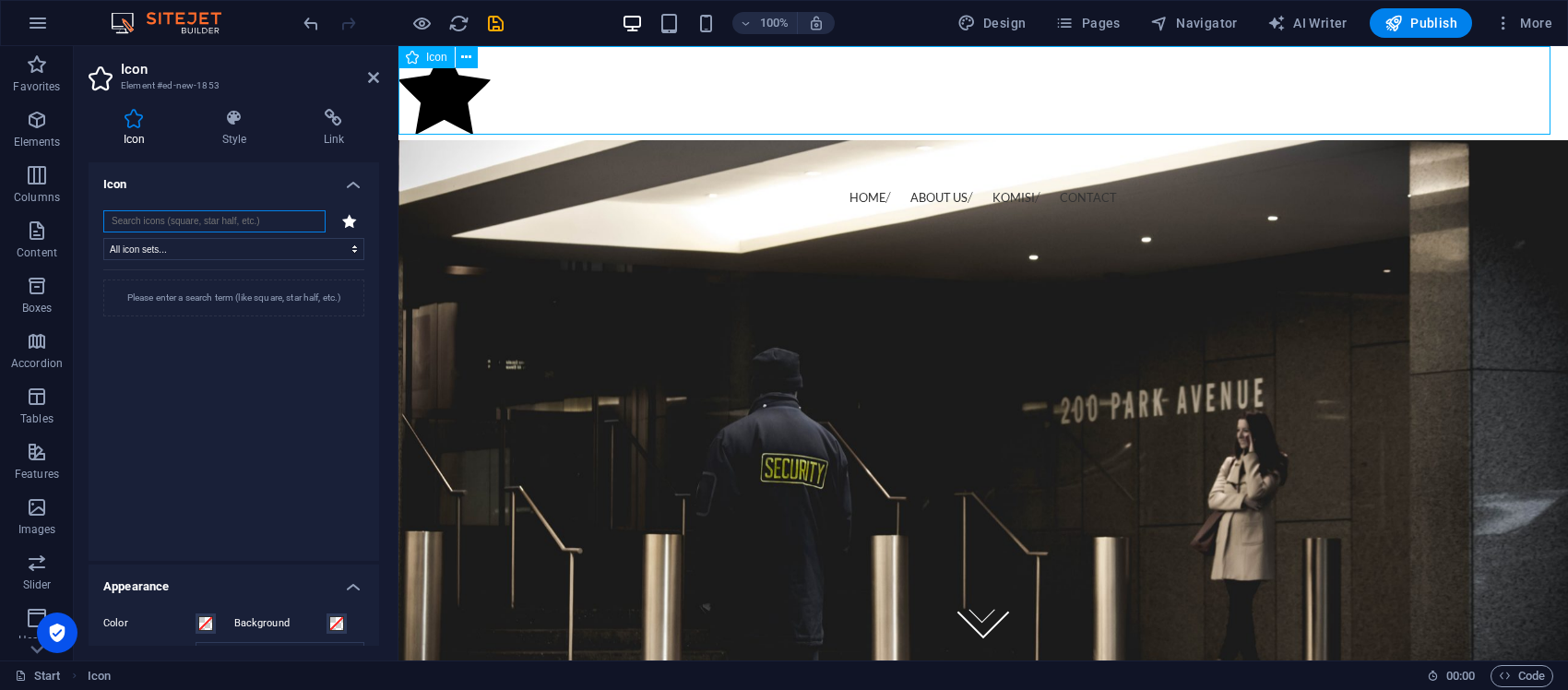 click at bounding box center [983, 93] 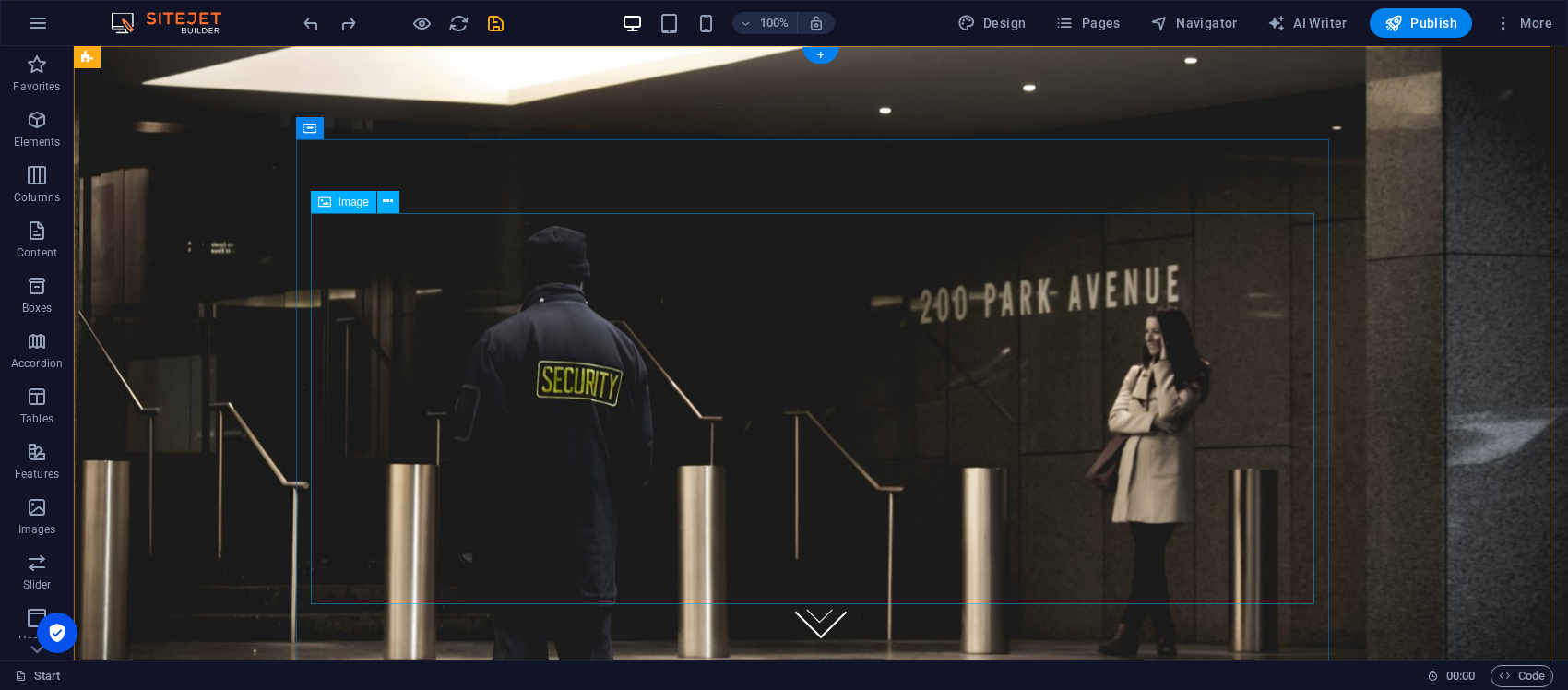 click at bounding box center (821, 409) 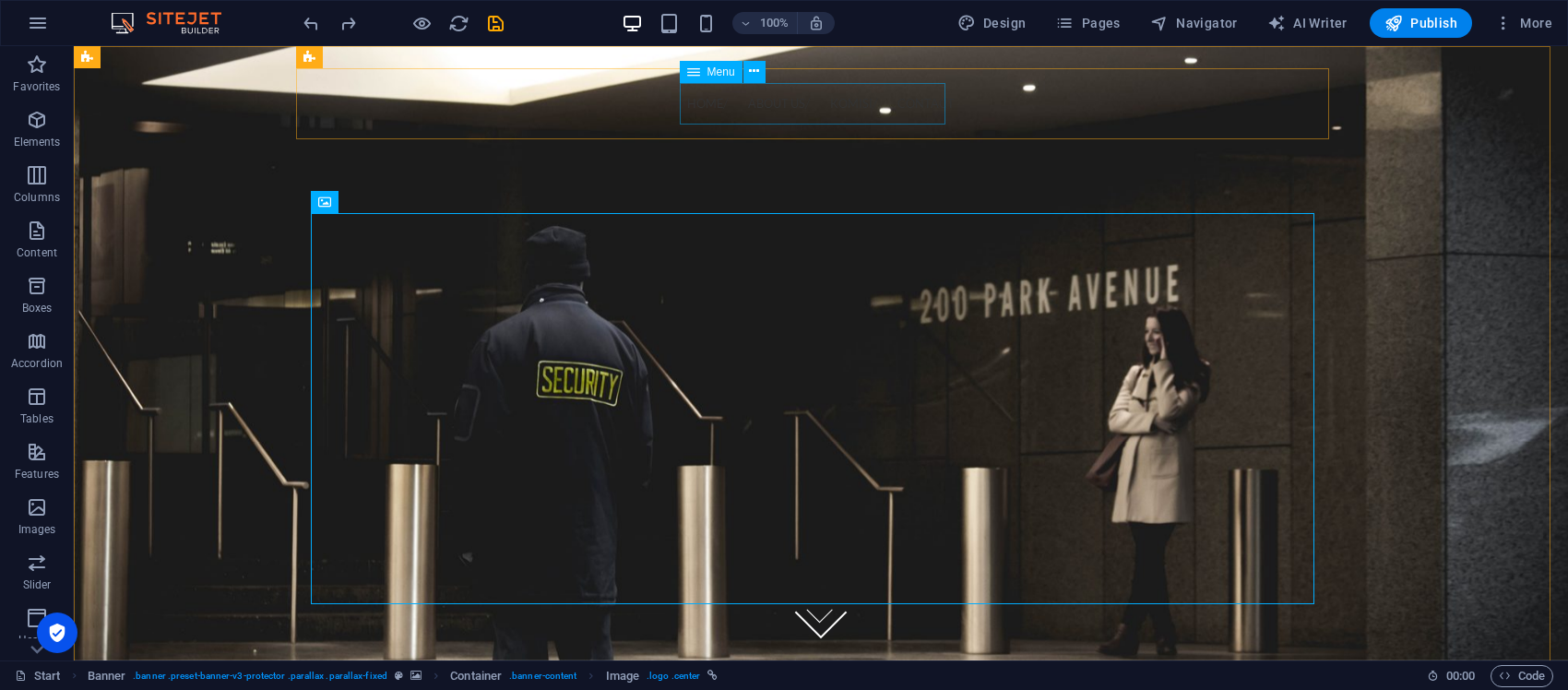 click at bounding box center [694, 72] 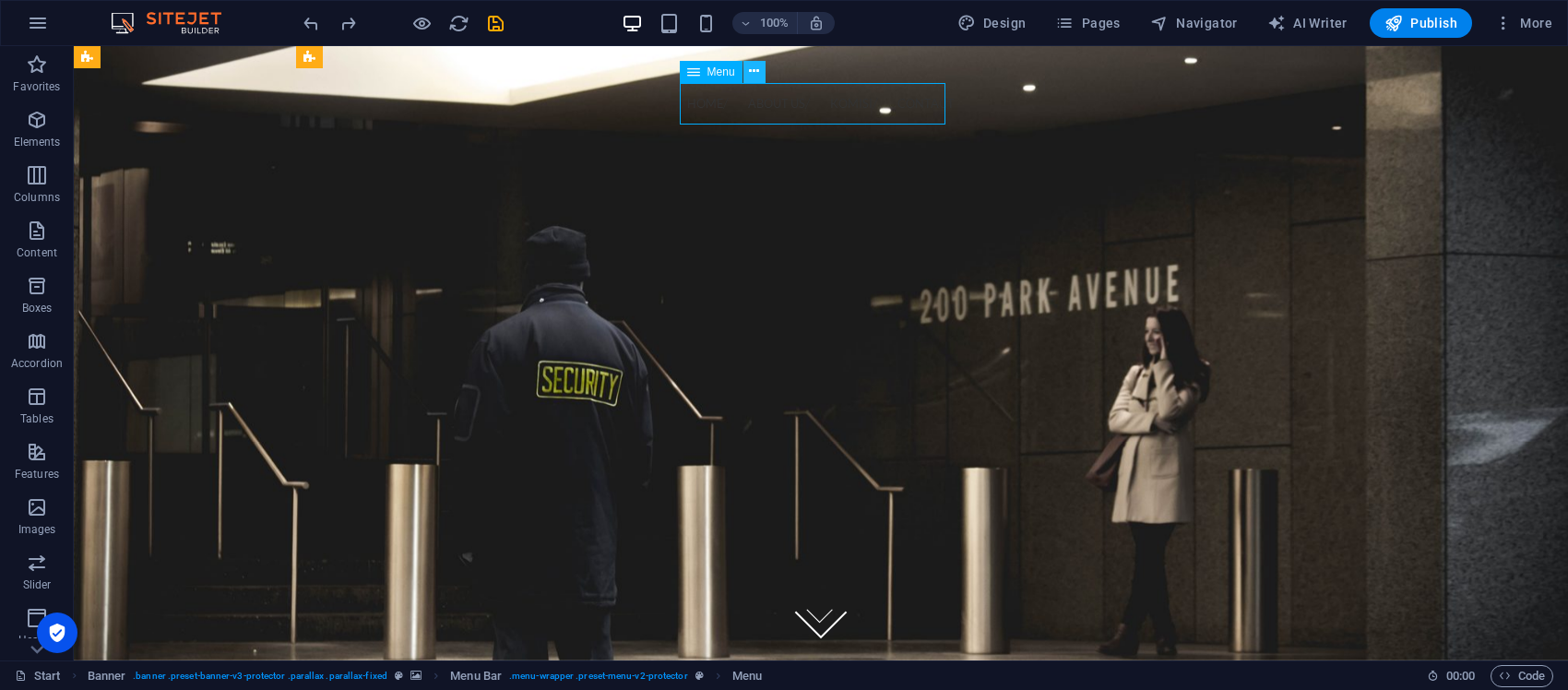 click at bounding box center (754, 71) 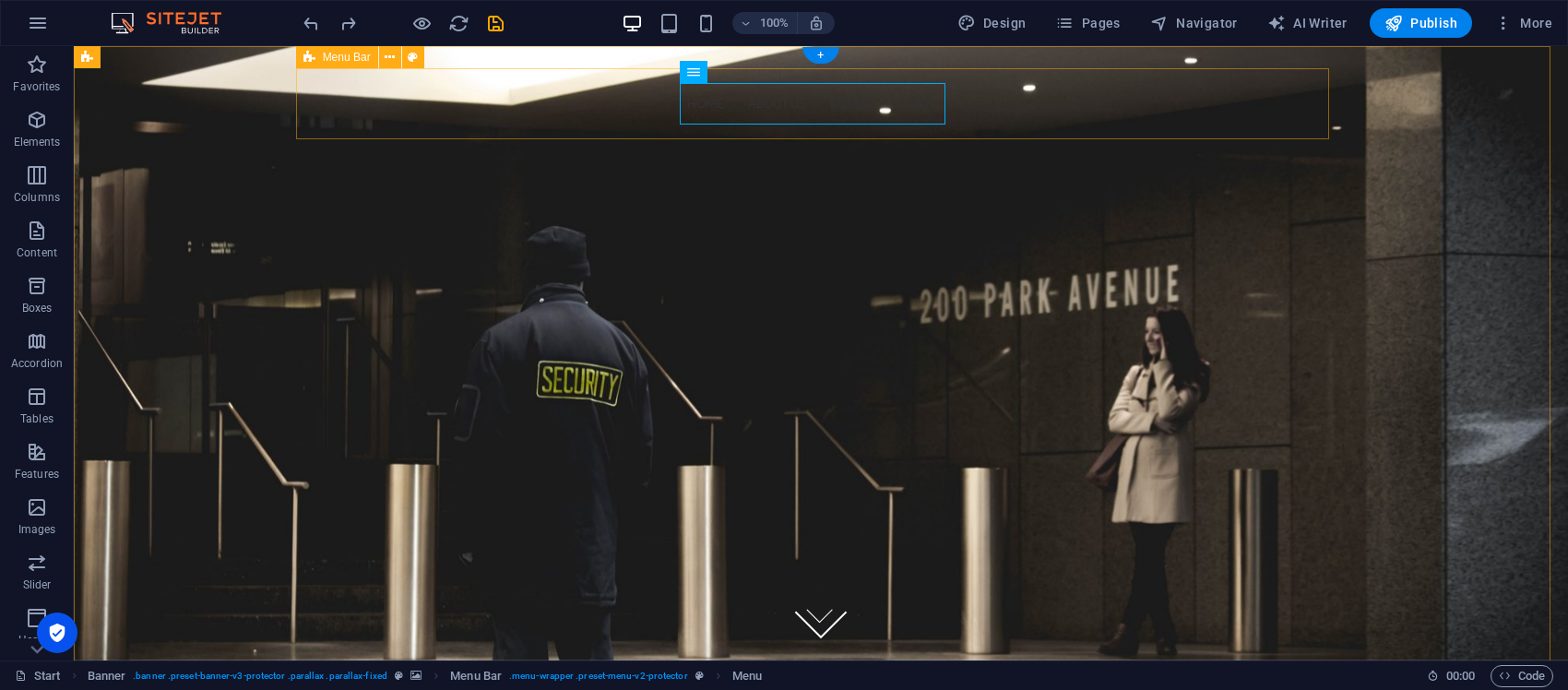 click on "Home About us Komisi Contact Menu" at bounding box center [821, 103] 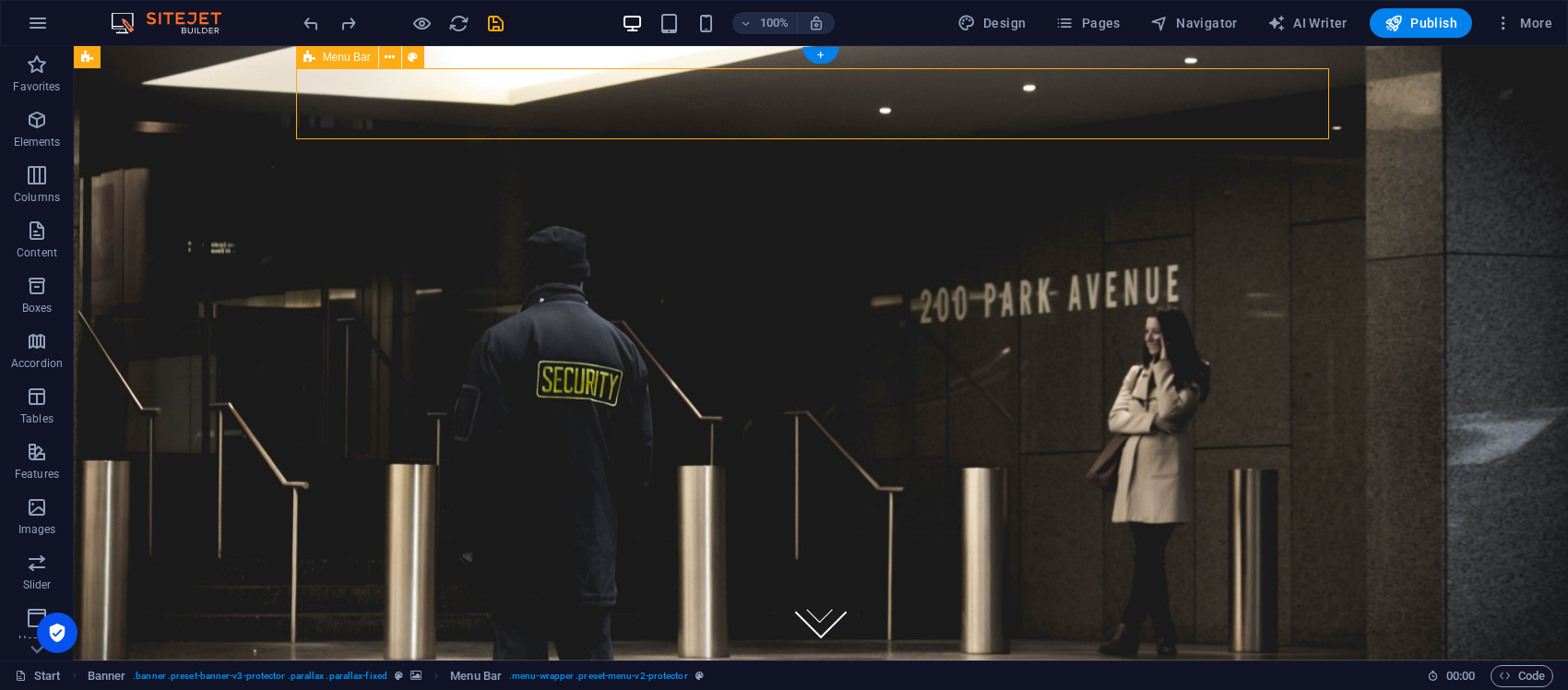 click on "Home About us Komisi Contact Menu" at bounding box center [821, 103] 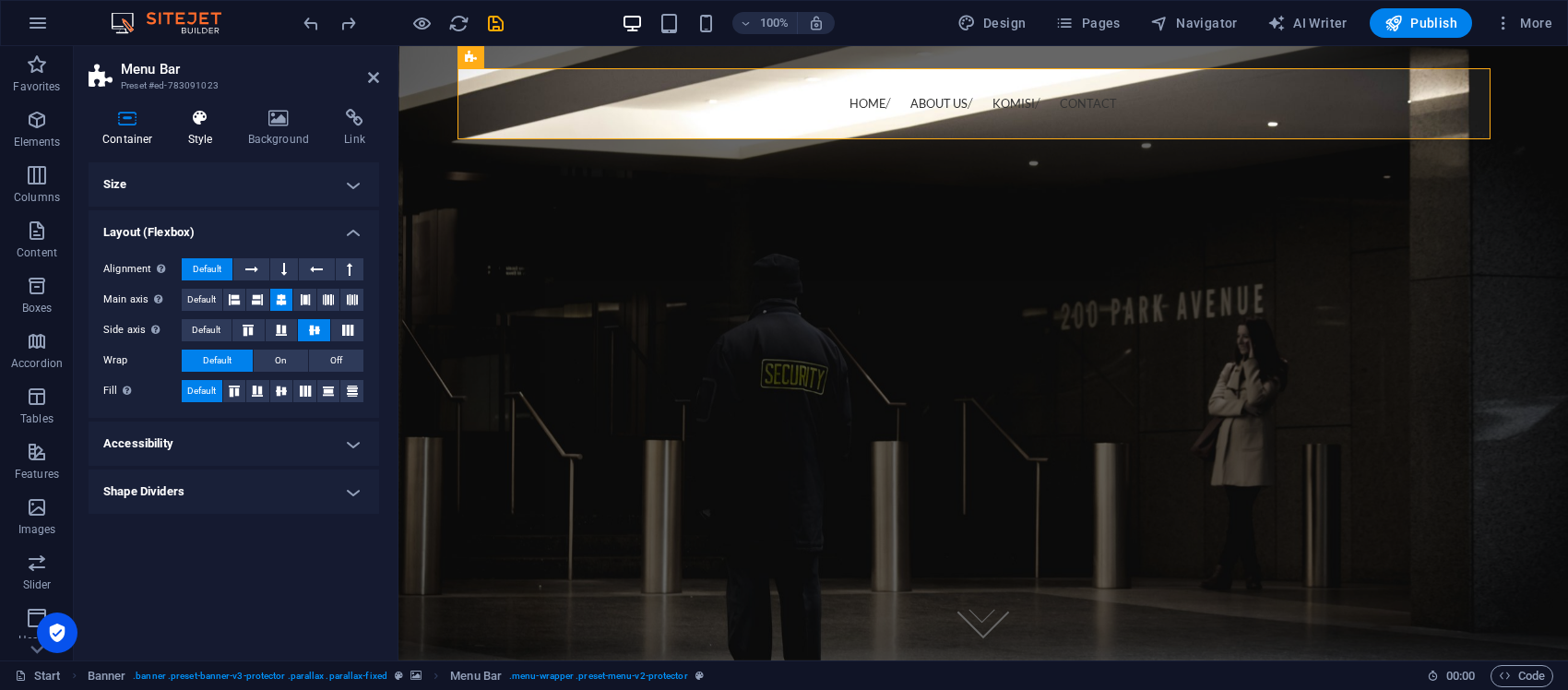 click on "Style" at bounding box center [204, 128] 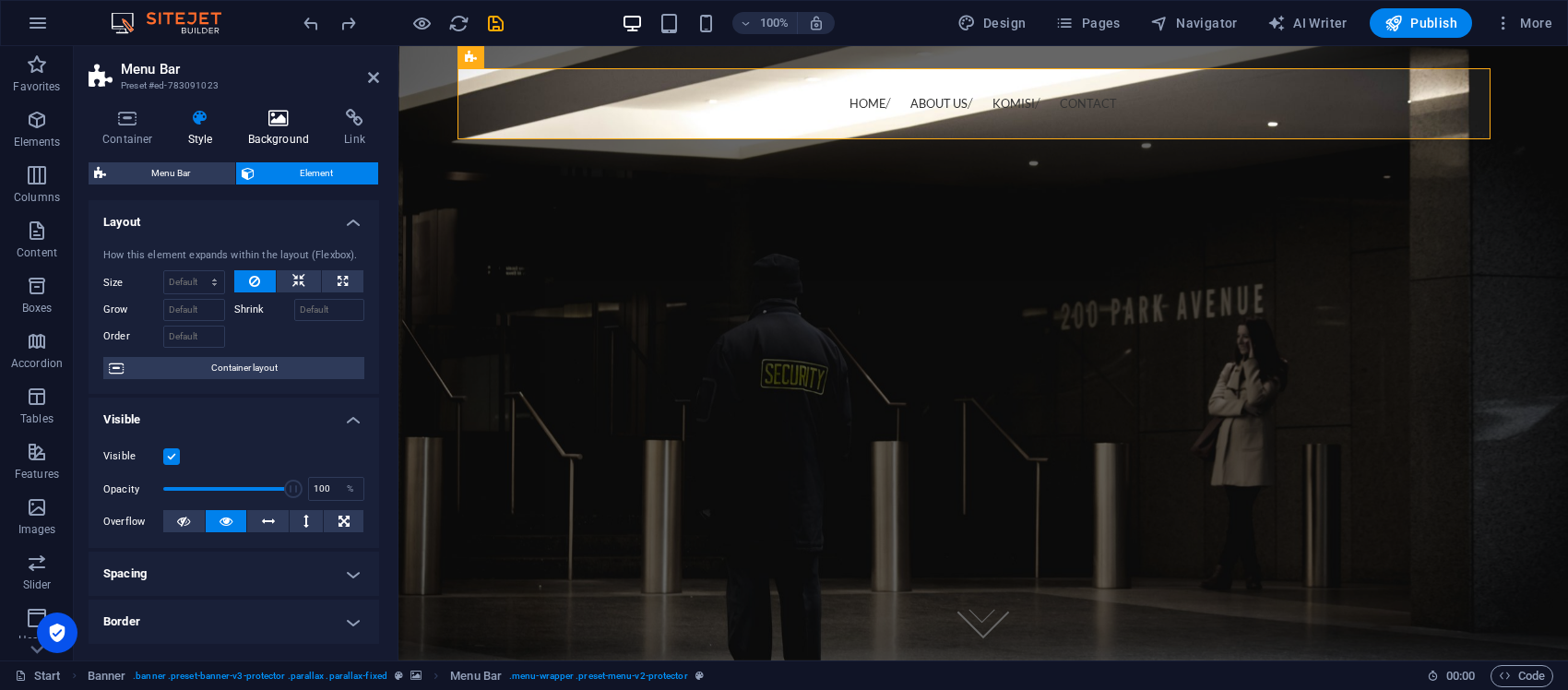 click at bounding box center (279, 118) 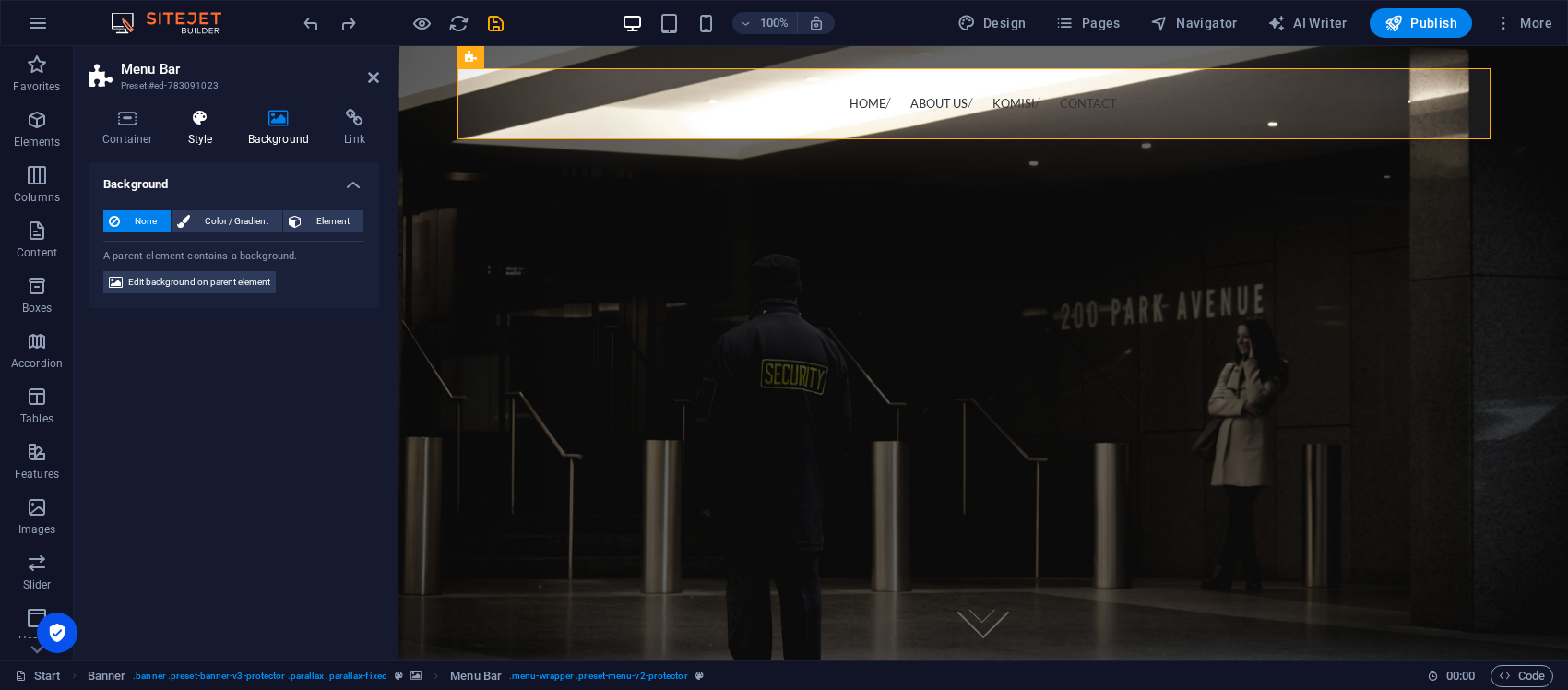 click at bounding box center [200, 118] 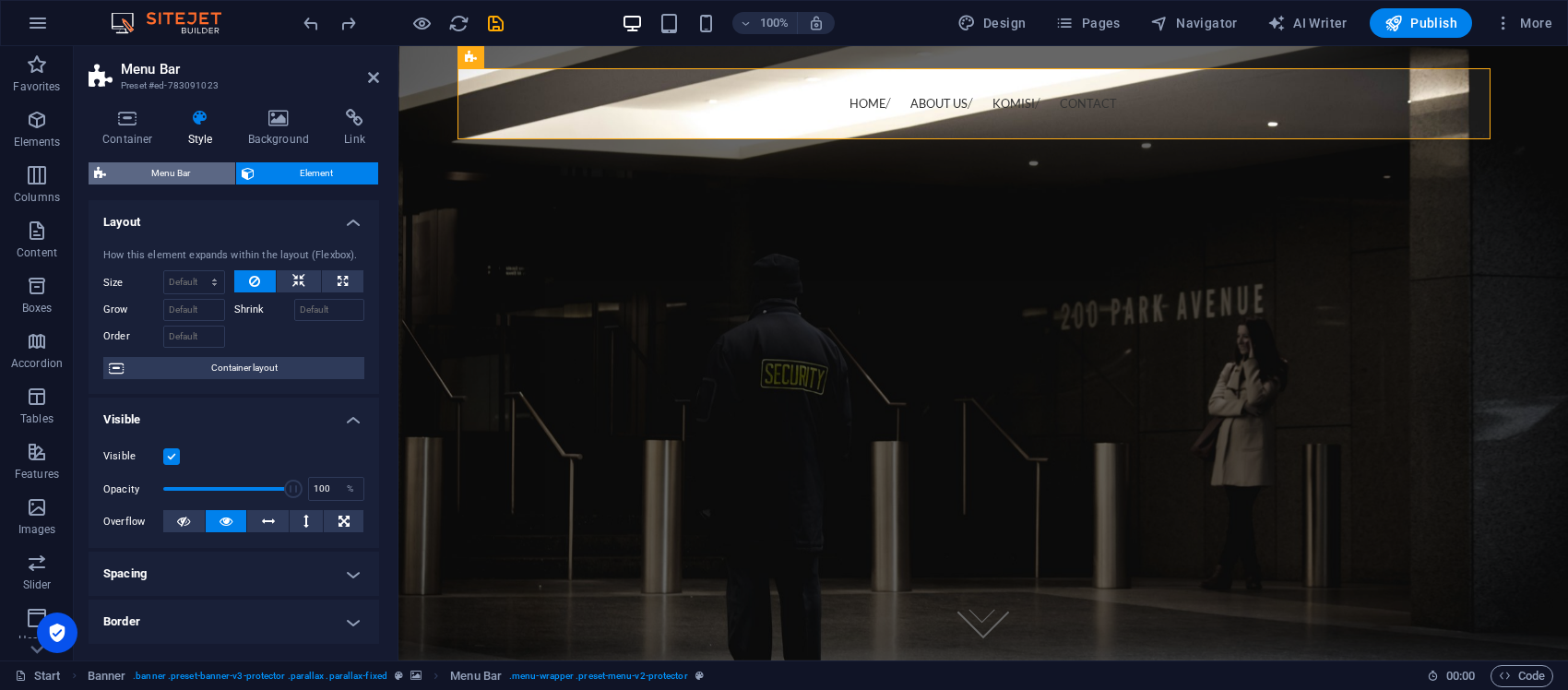click on "Menu Bar" at bounding box center (171, 173) 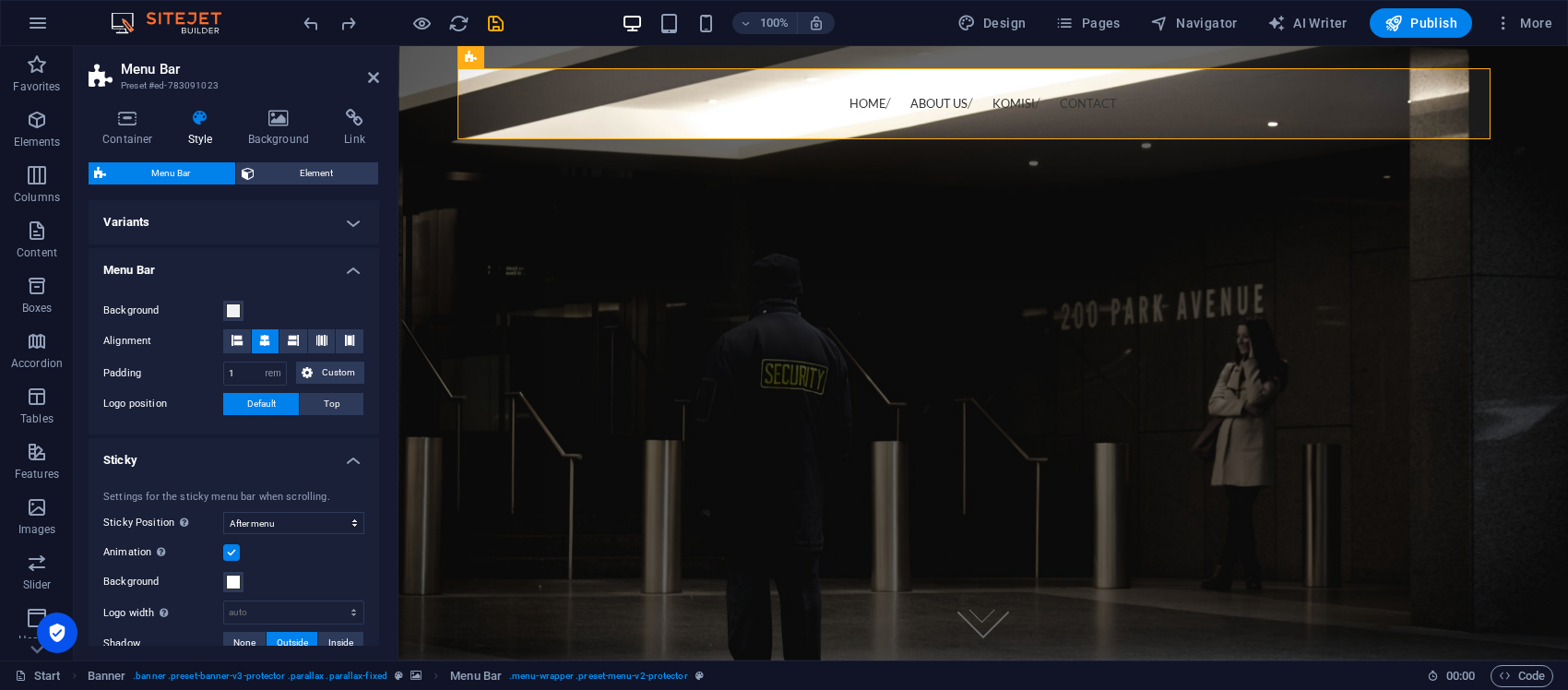 click on "Menu Bar" at bounding box center [233, 265] 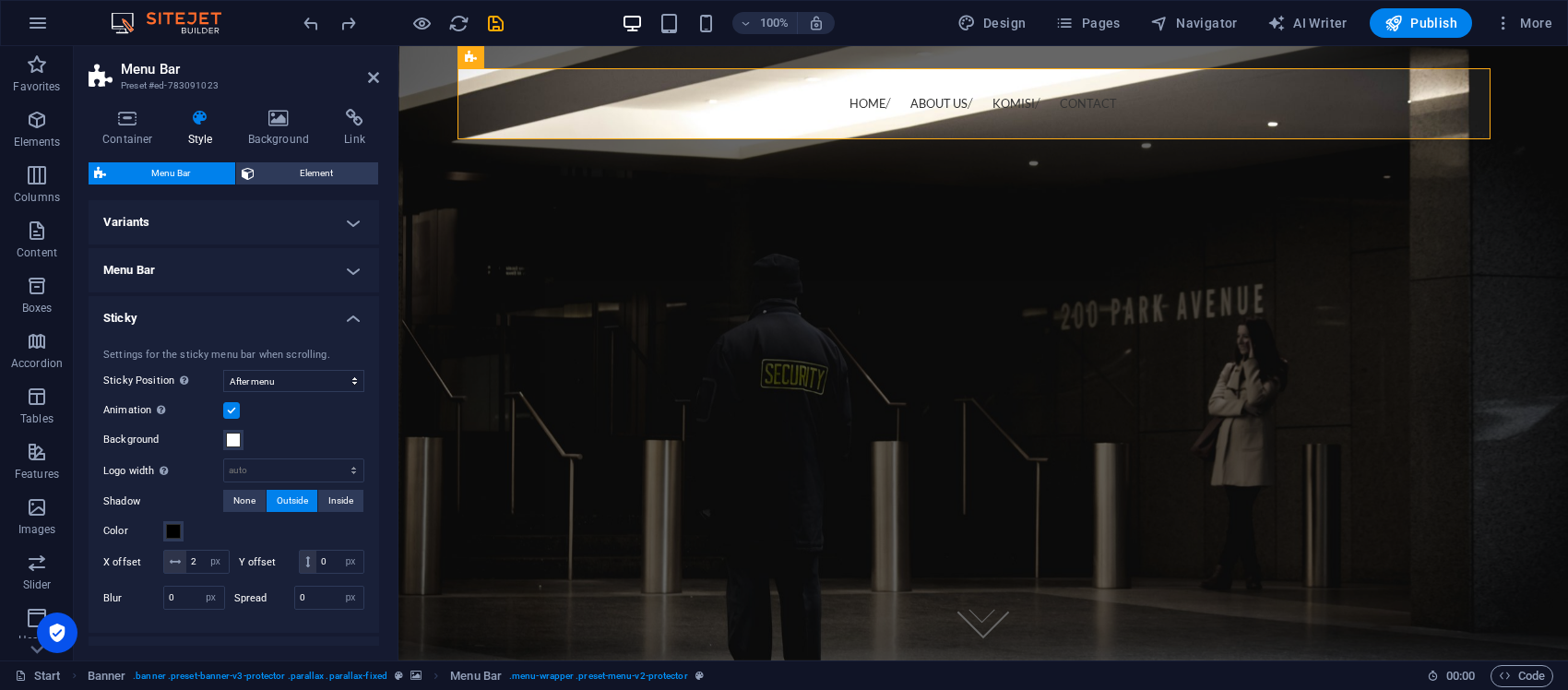click on "Sticky" at bounding box center [233, 313] 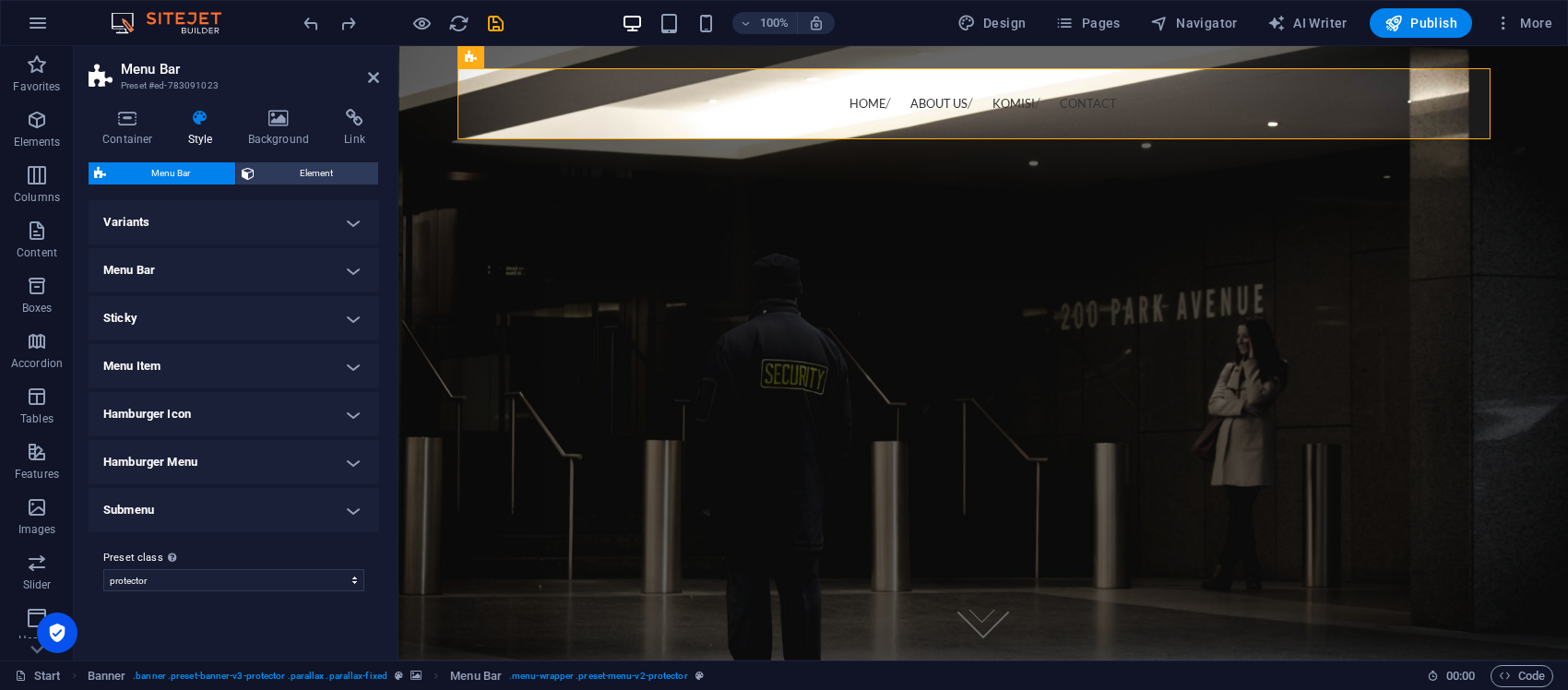 click on "Menu Item" at bounding box center (233, 366) 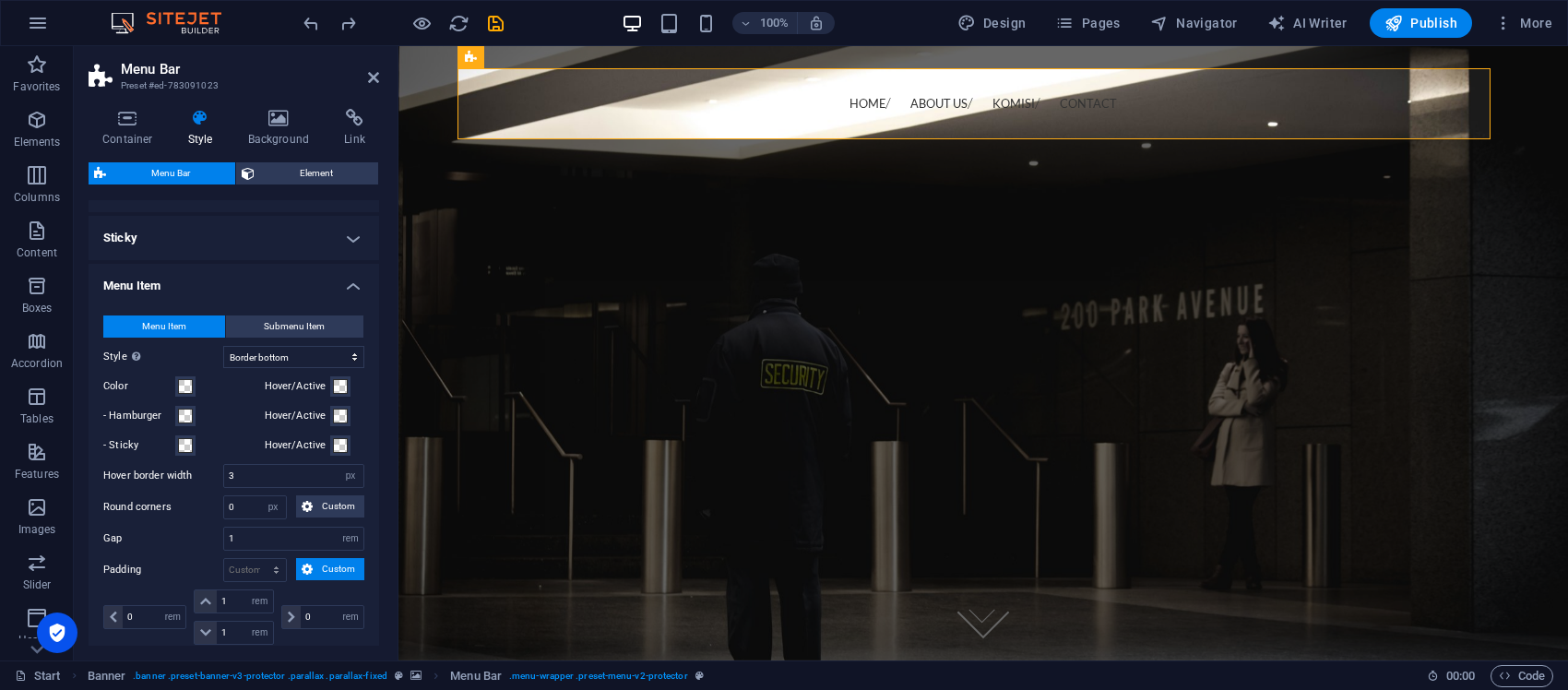 scroll, scrollTop: 0, scrollLeft: 0, axis: both 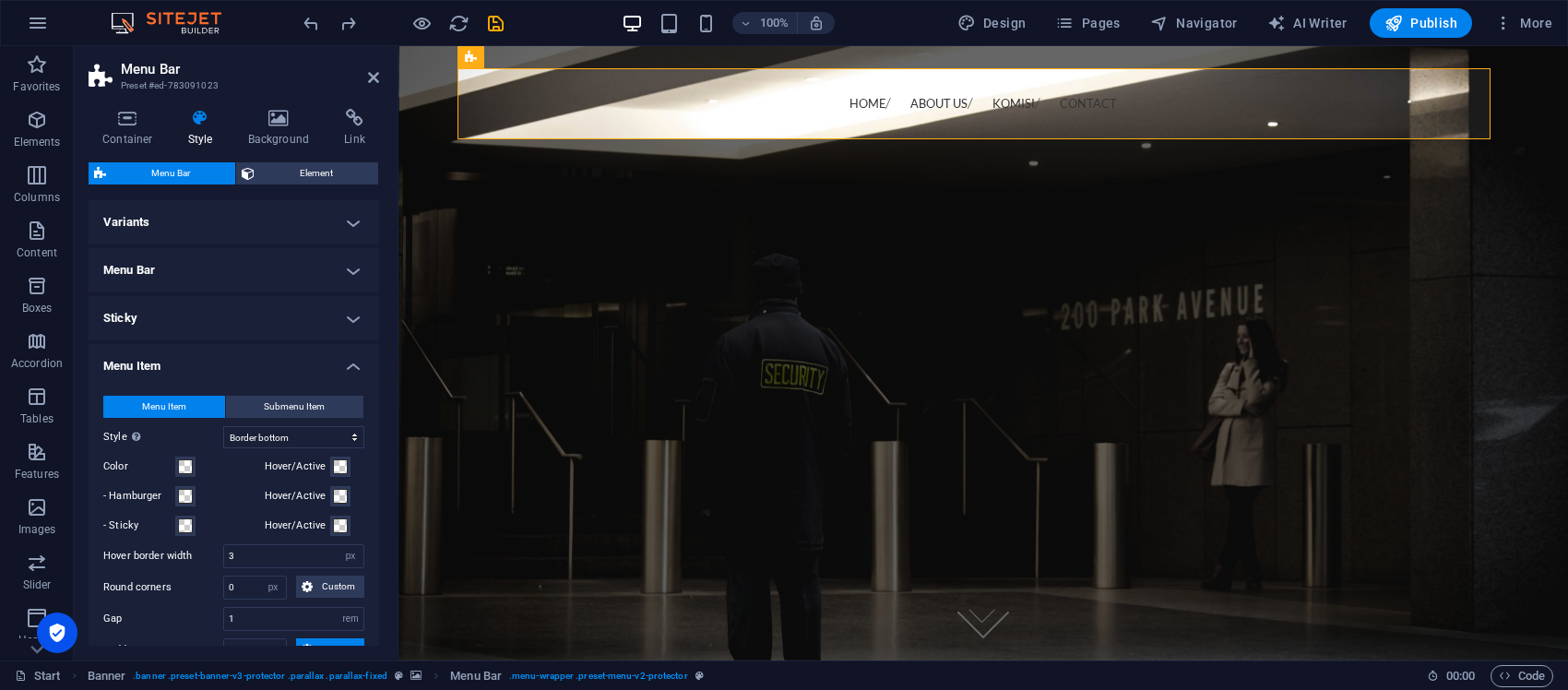 click on "Menu Item" at bounding box center (233, 361) 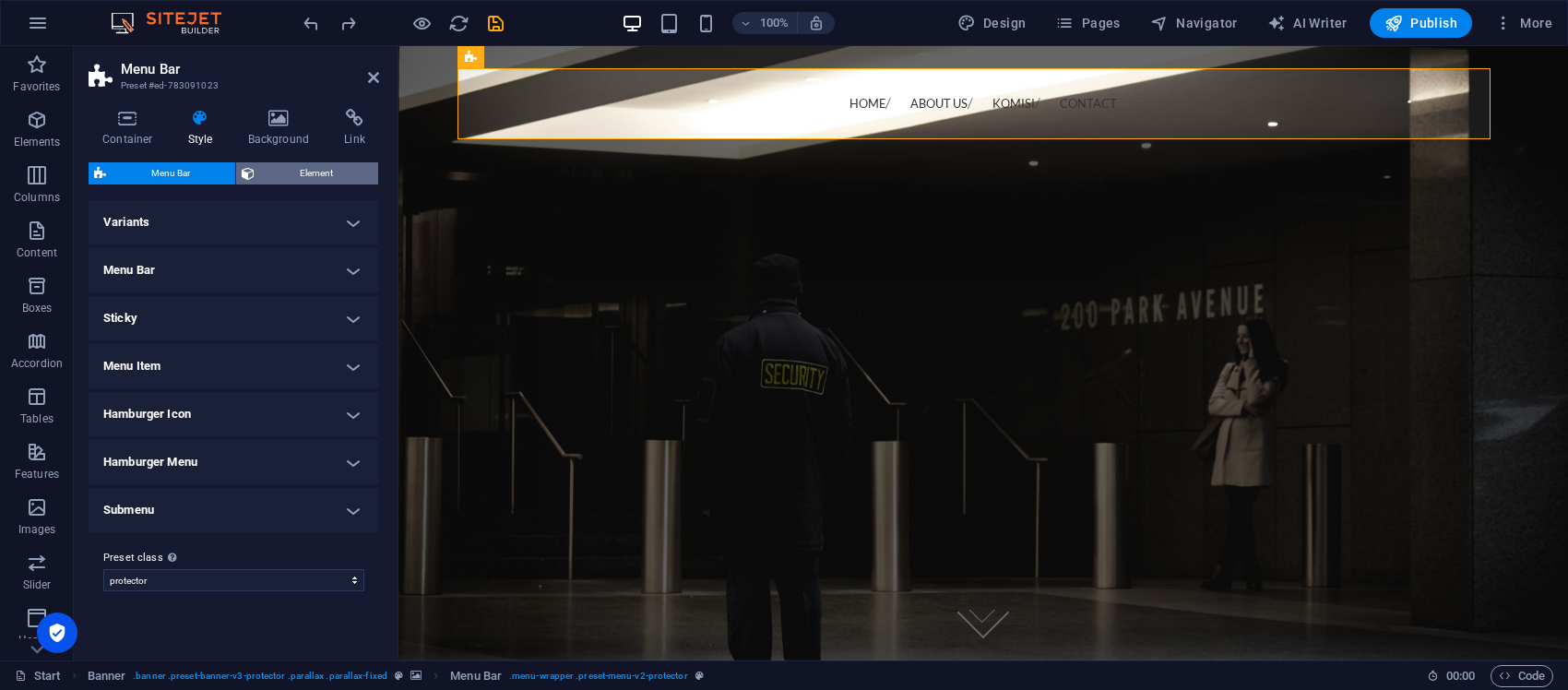 click on "Element" at bounding box center [316, 173] 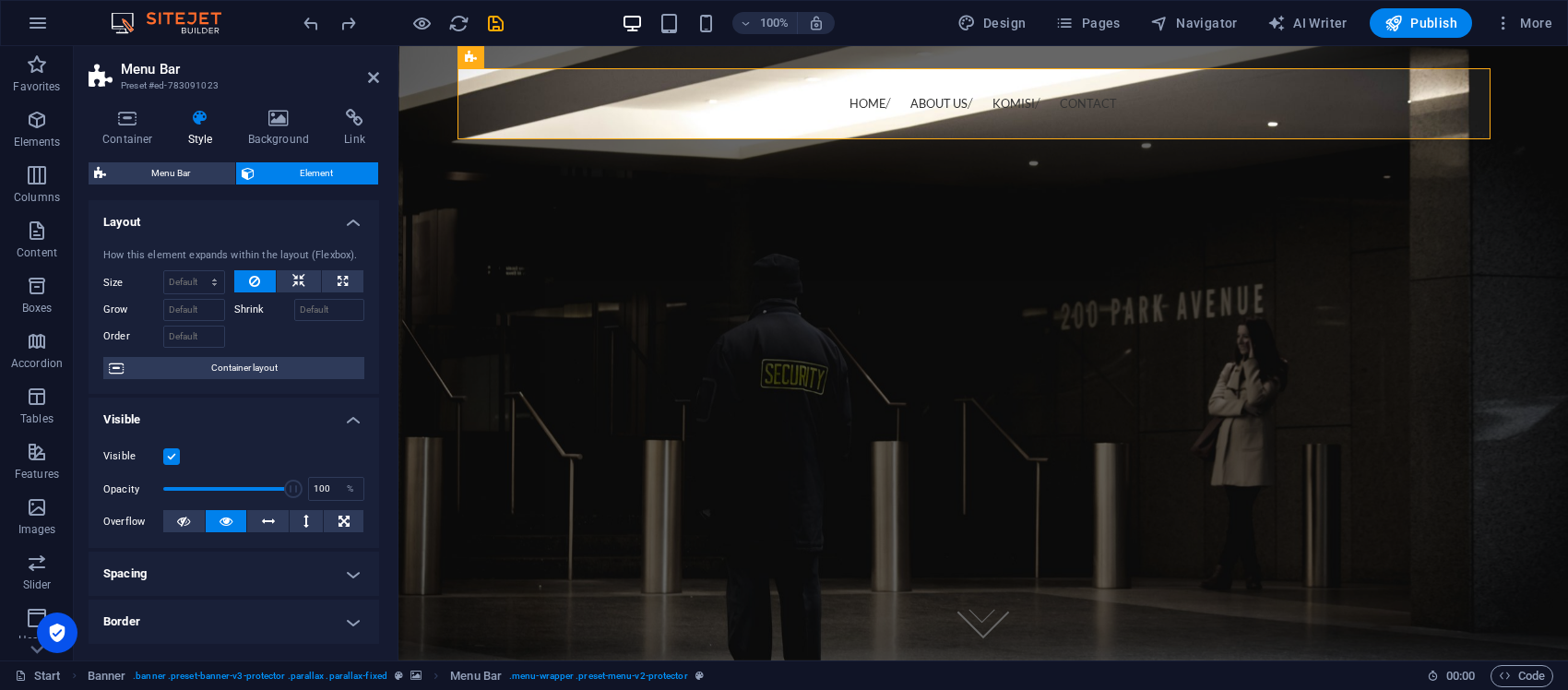 click on "Layout" at bounding box center [233, 217] 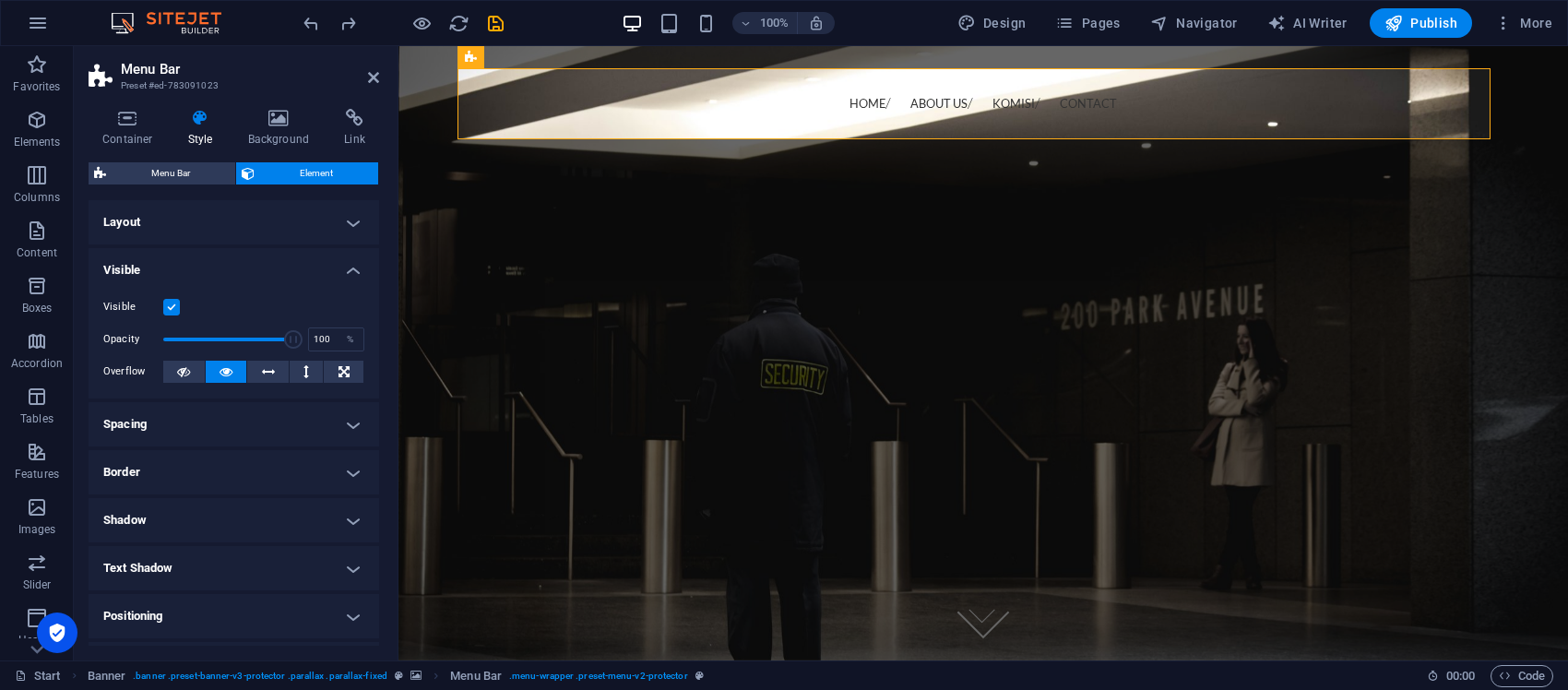 click on "Layout" at bounding box center (233, 222) 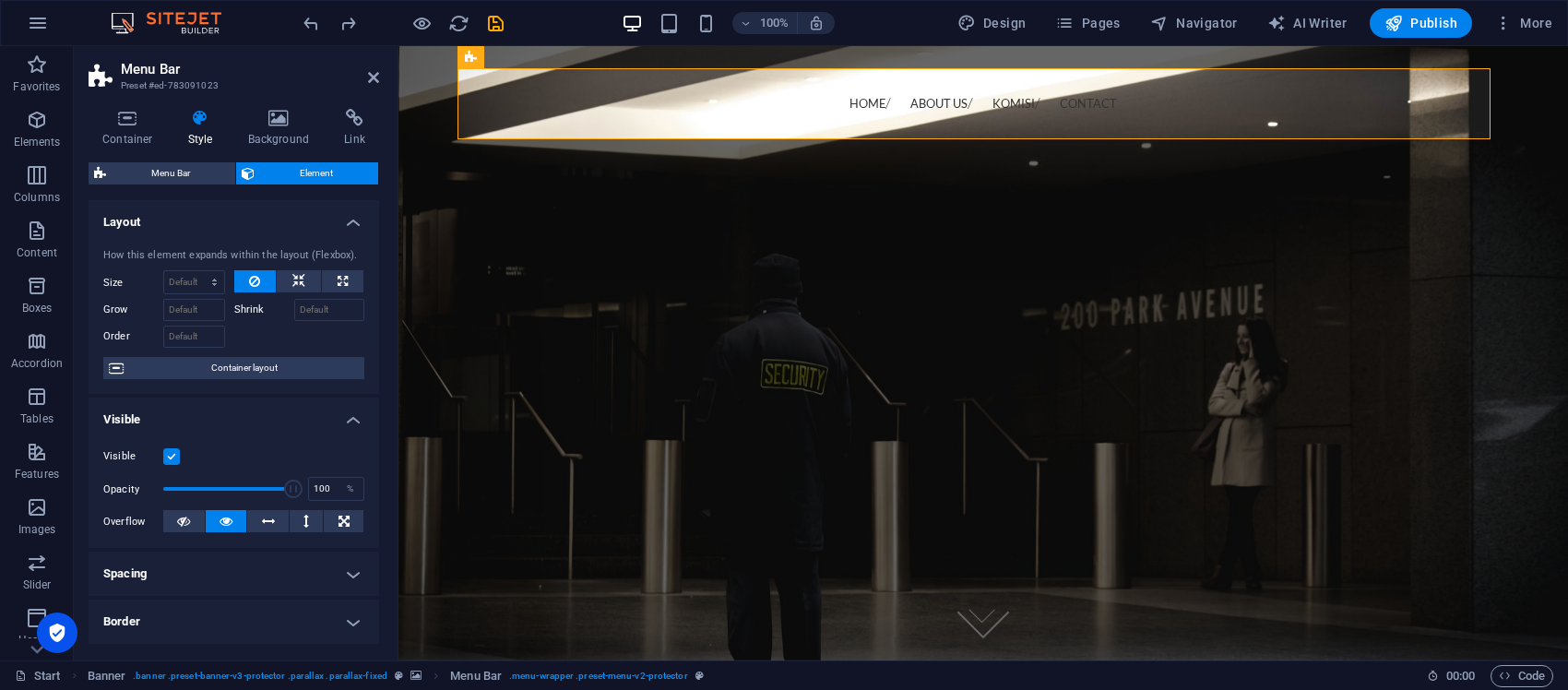 click on "Layout" at bounding box center (233, 217) 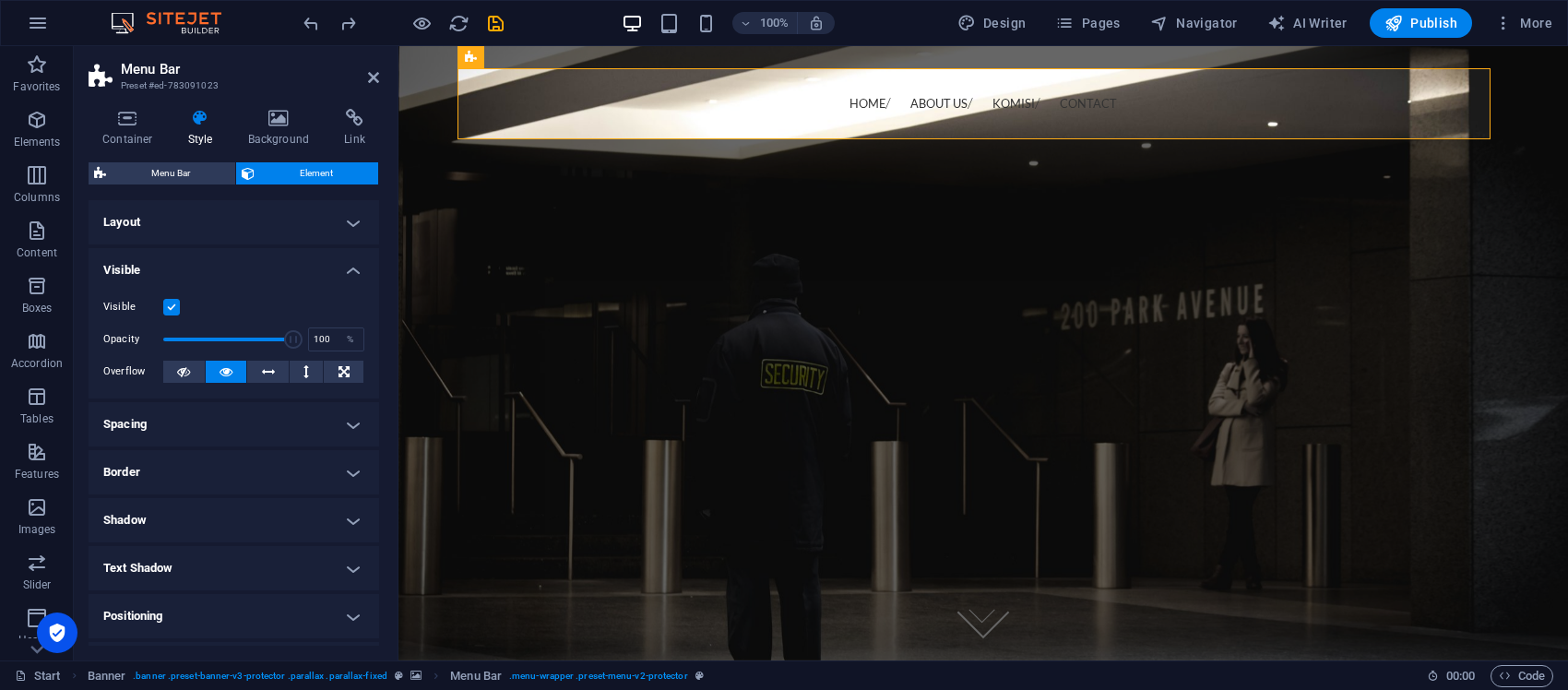 click on "Visible" at bounding box center (233, 265) 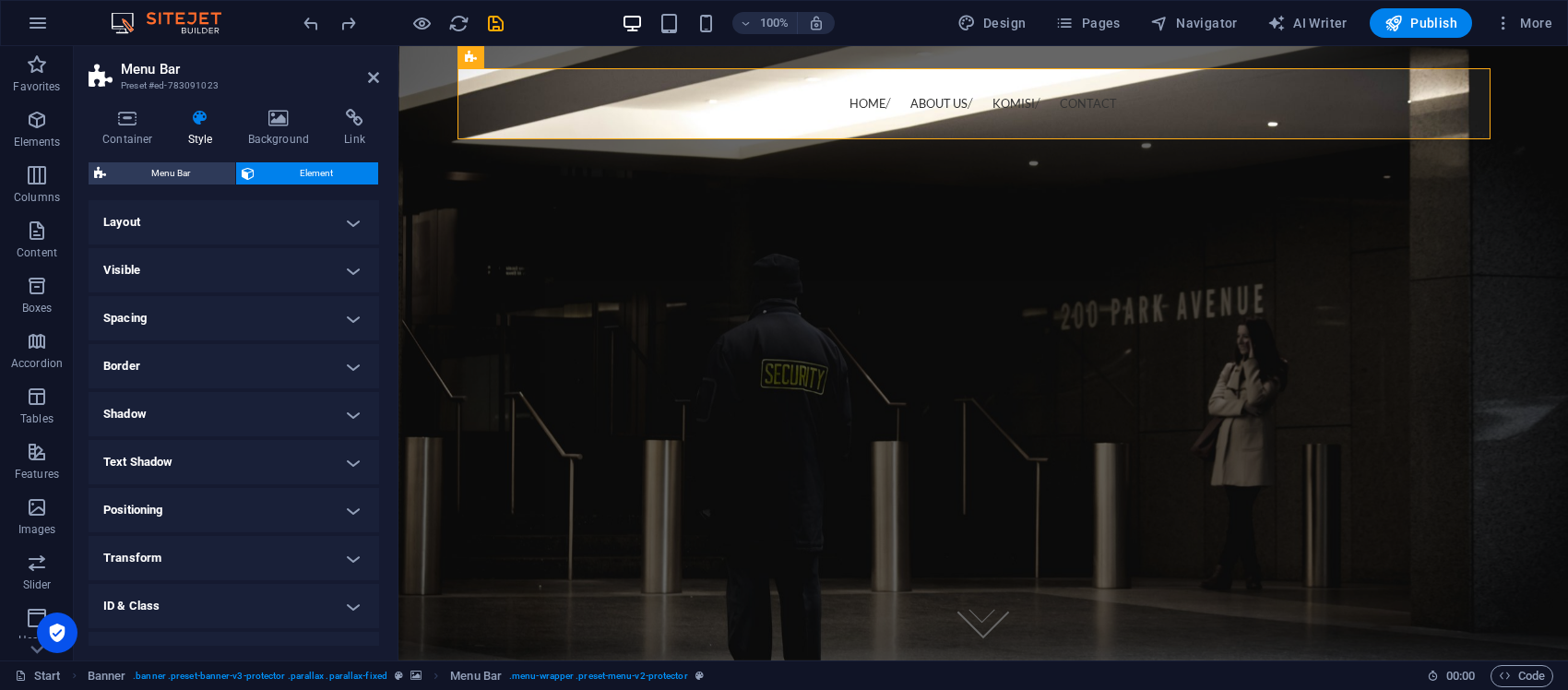 click on "Visible" at bounding box center [233, 270] 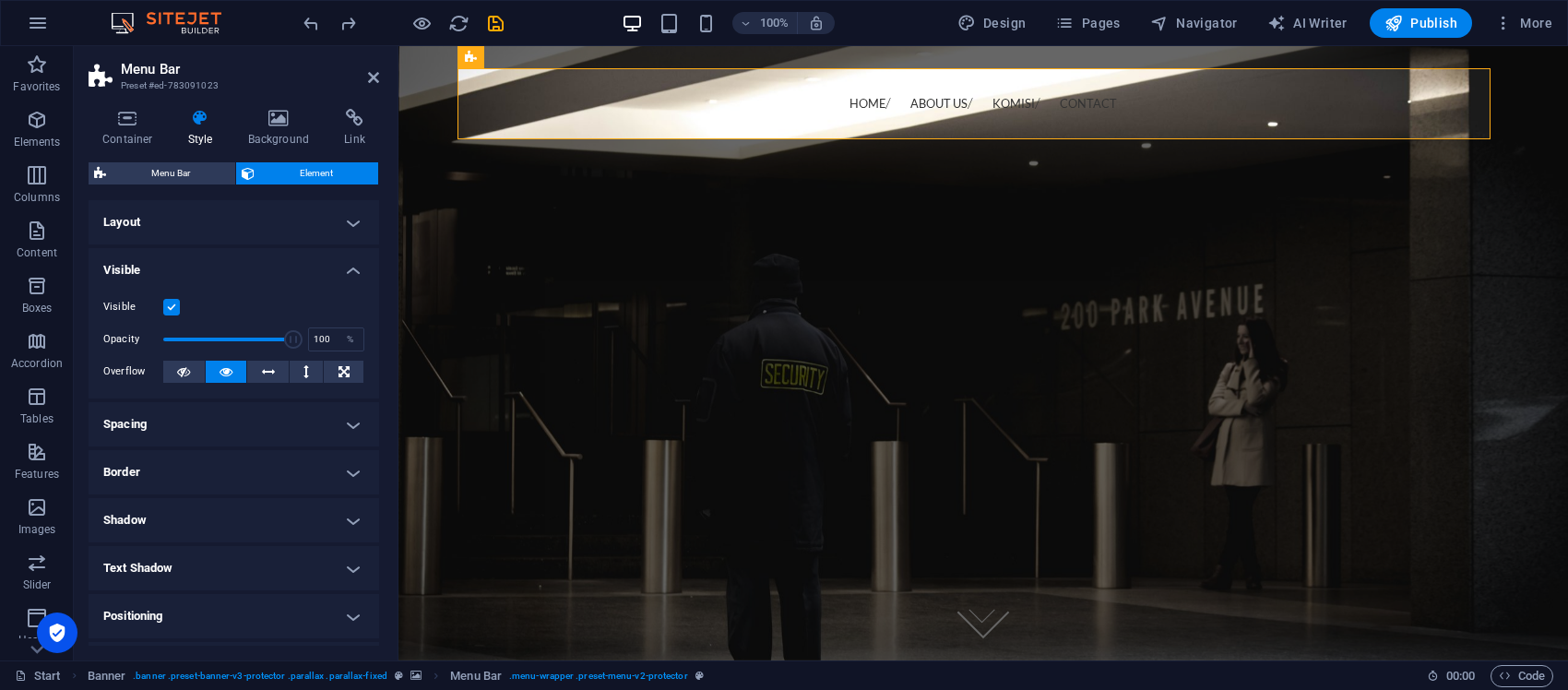 scroll, scrollTop: 182, scrollLeft: 0, axis: vertical 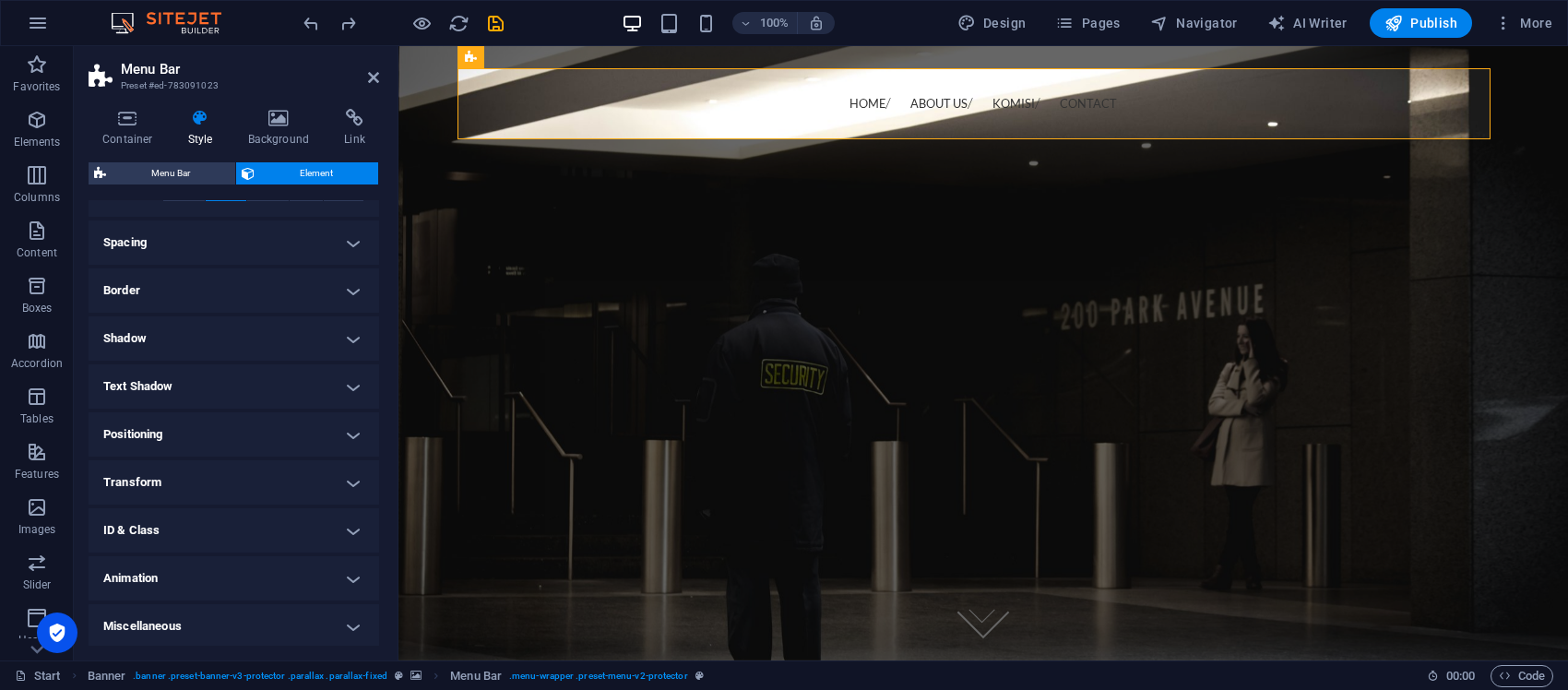 click on "Animation" at bounding box center (233, 578) 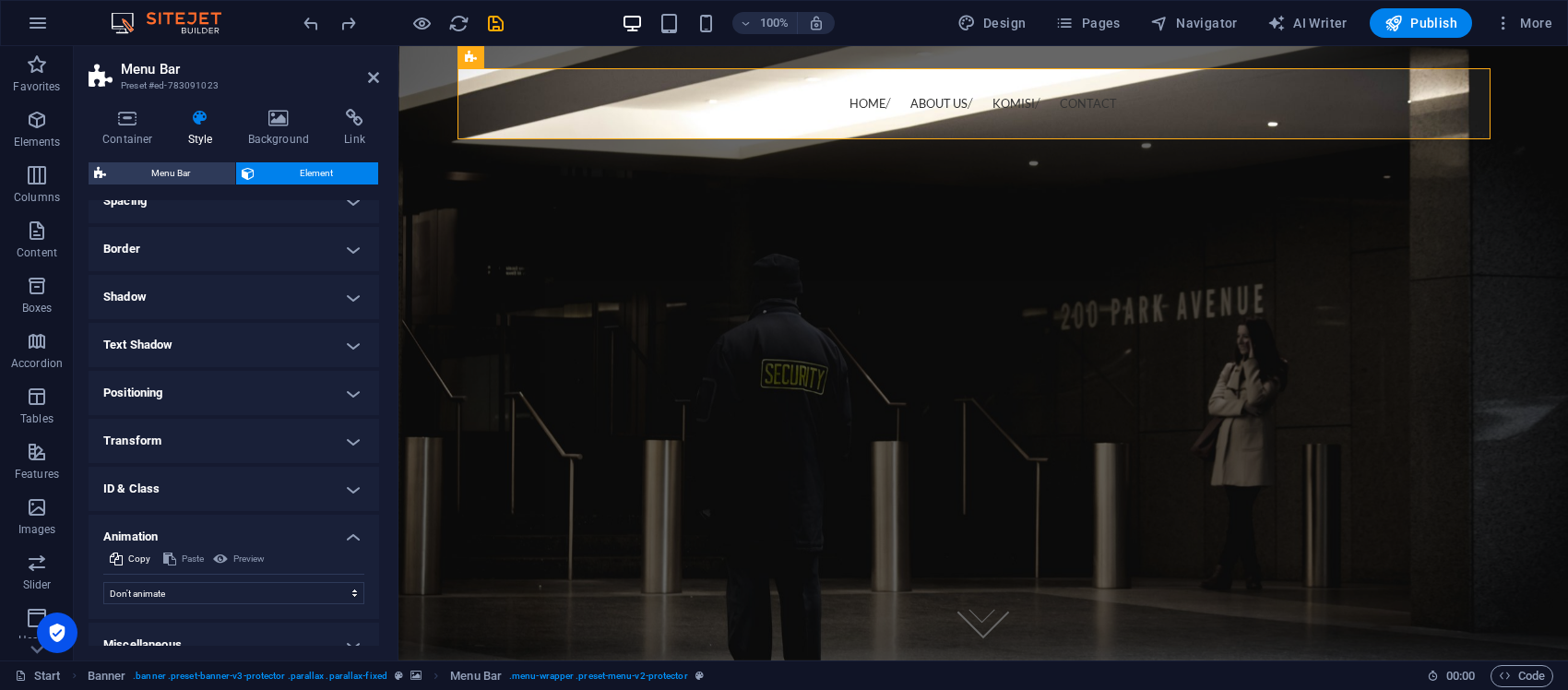 scroll, scrollTop: 243, scrollLeft: 0, axis: vertical 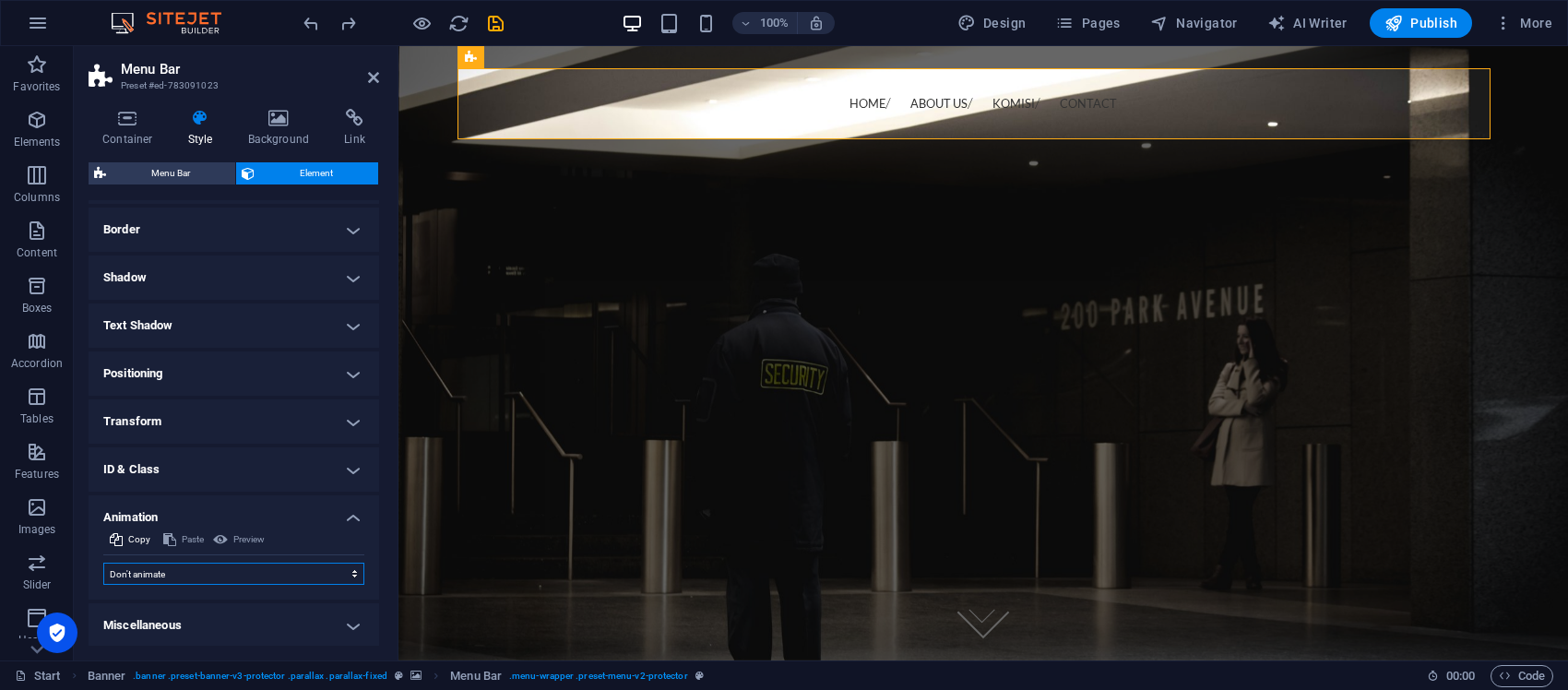 click on "Don't animate Show / Hide Slide up/down Zoom in/out Slide left to right Slide right to left Slide top to bottom Slide bottom to top Pulse Blink Open as overlay" at bounding box center [233, 574] 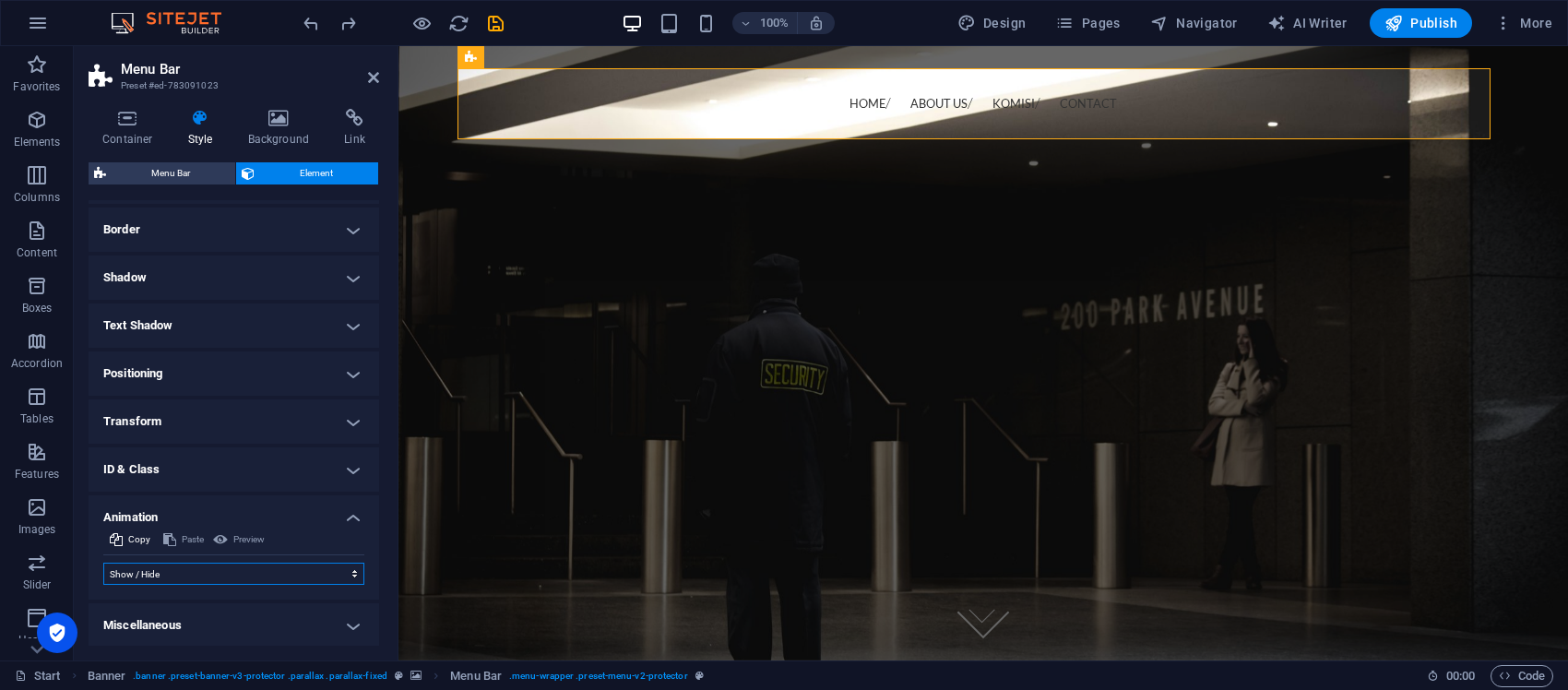 click on "Don't animate Show / Hide Slide up/down Zoom in/out Slide left to right Slide right to left Slide top to bottom Slide bottom to top Pulse Blink Open as overlay" at bounding box center (233, 574) 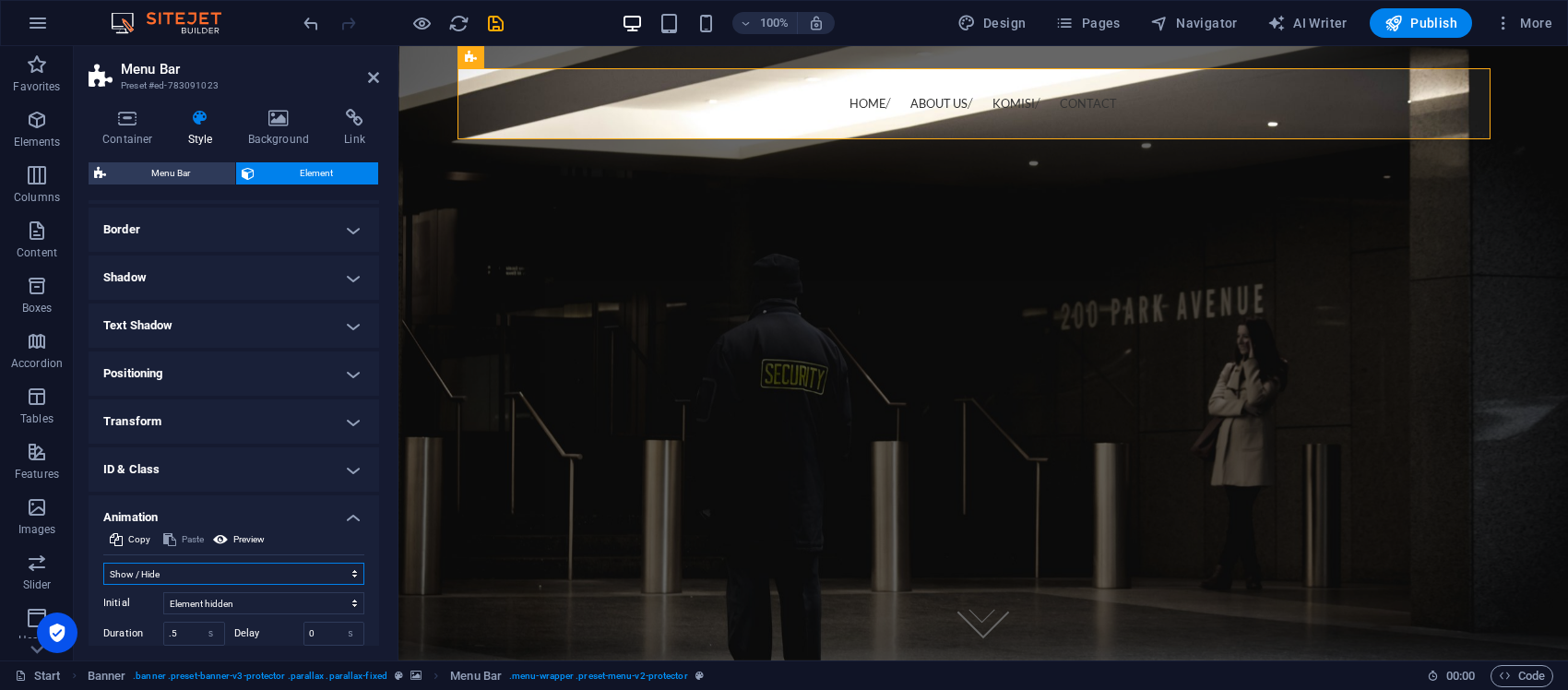 click on "Don't animate Show / Hide Slide up/down Zoom in/out Slide left to right Slide right to left Slide top to bottom Slide bottom to top Pulse Blink Open as overlay" at bounding box center (233, 574) 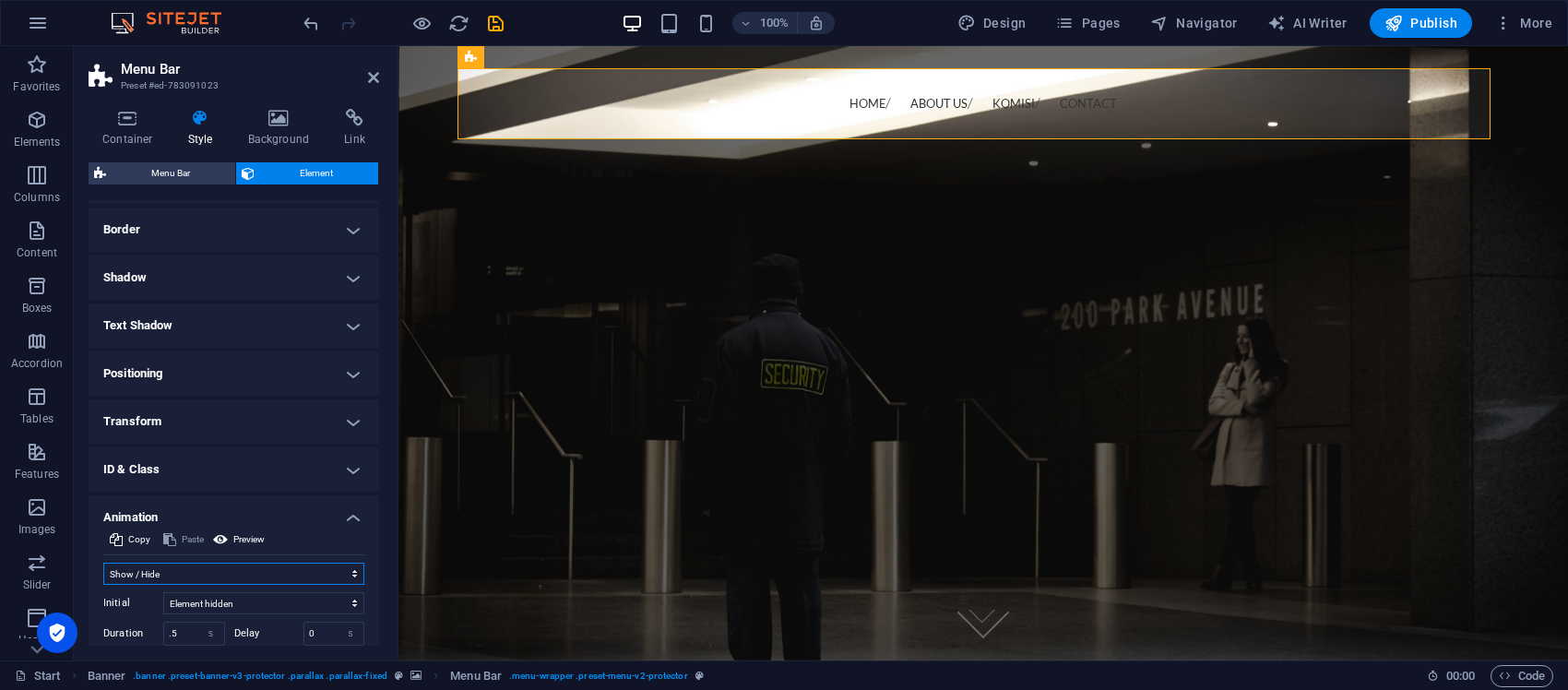 select on "none" 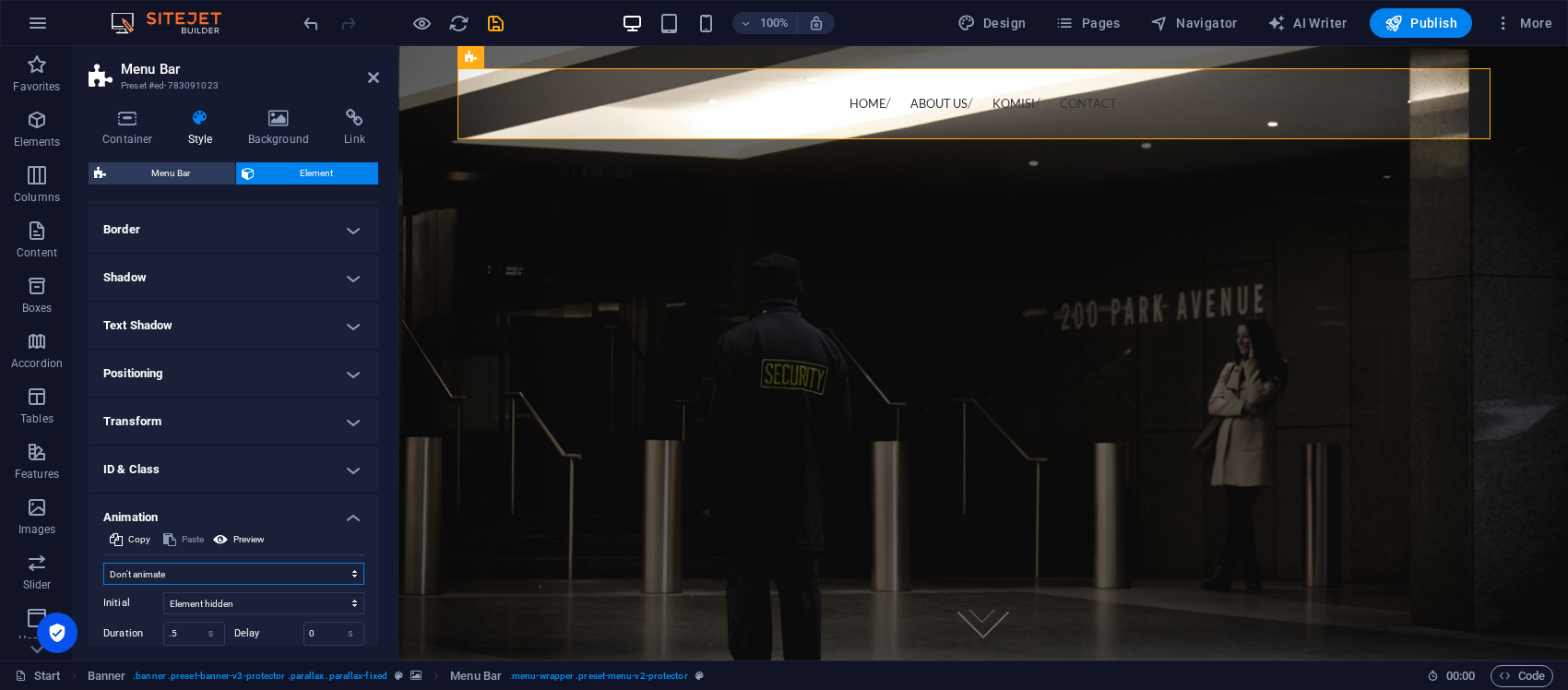 click on "Don't animate Show / Hide Slide up/down Zoom in/out Slide left to right Slide right to left Slide top to bottom Slide bottom to top Pulse Blink Open as overlay" at bounding box center (233, 574) 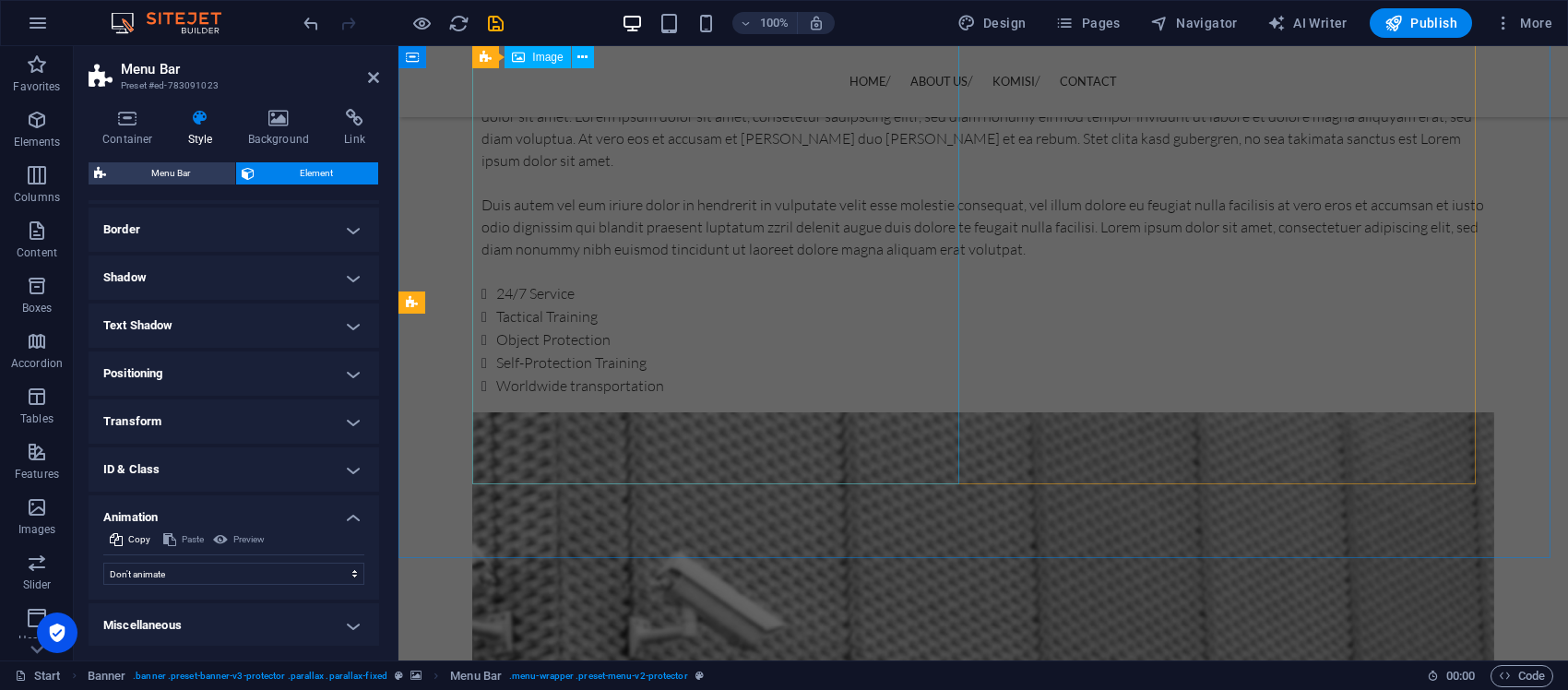 scroll, scrollTop: 922, scrollLeft: 0, axis: vertical 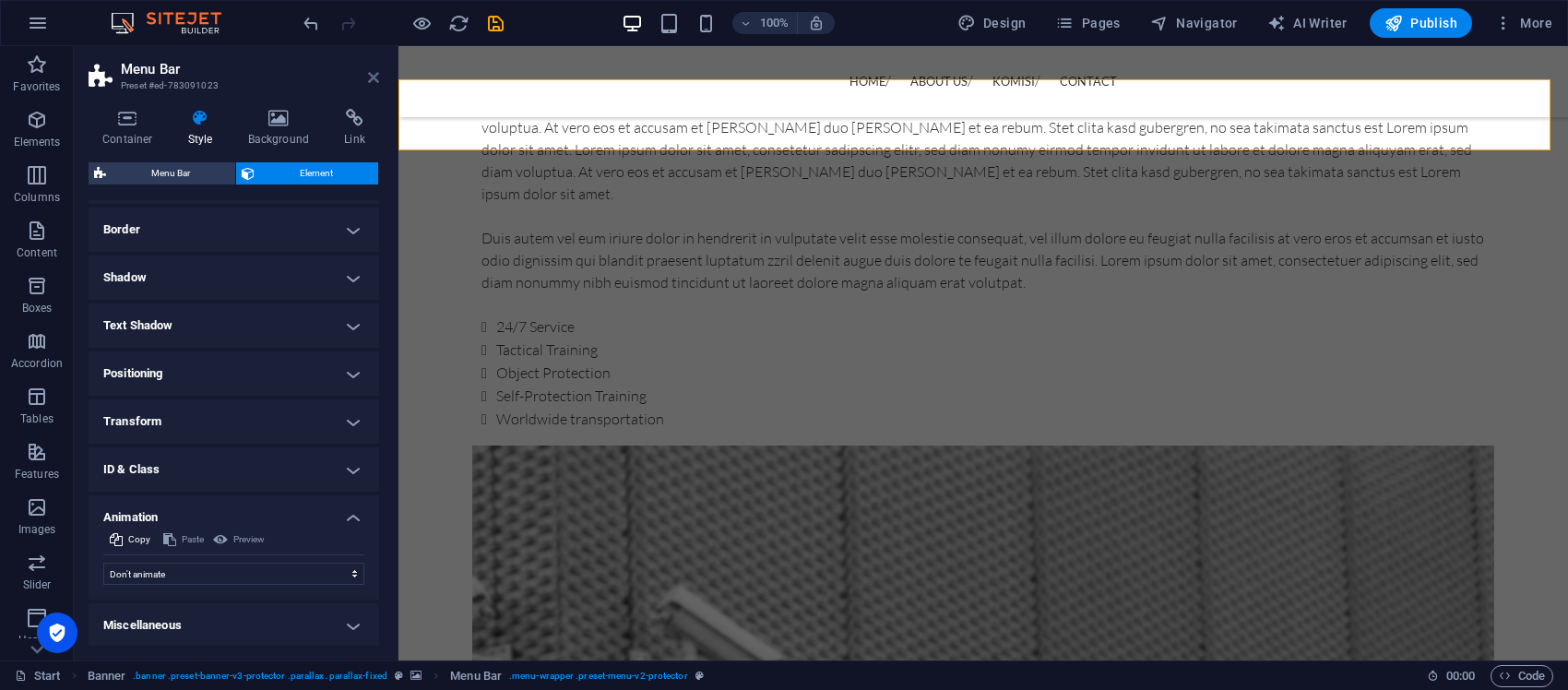 click at bounding box center [374, 77] 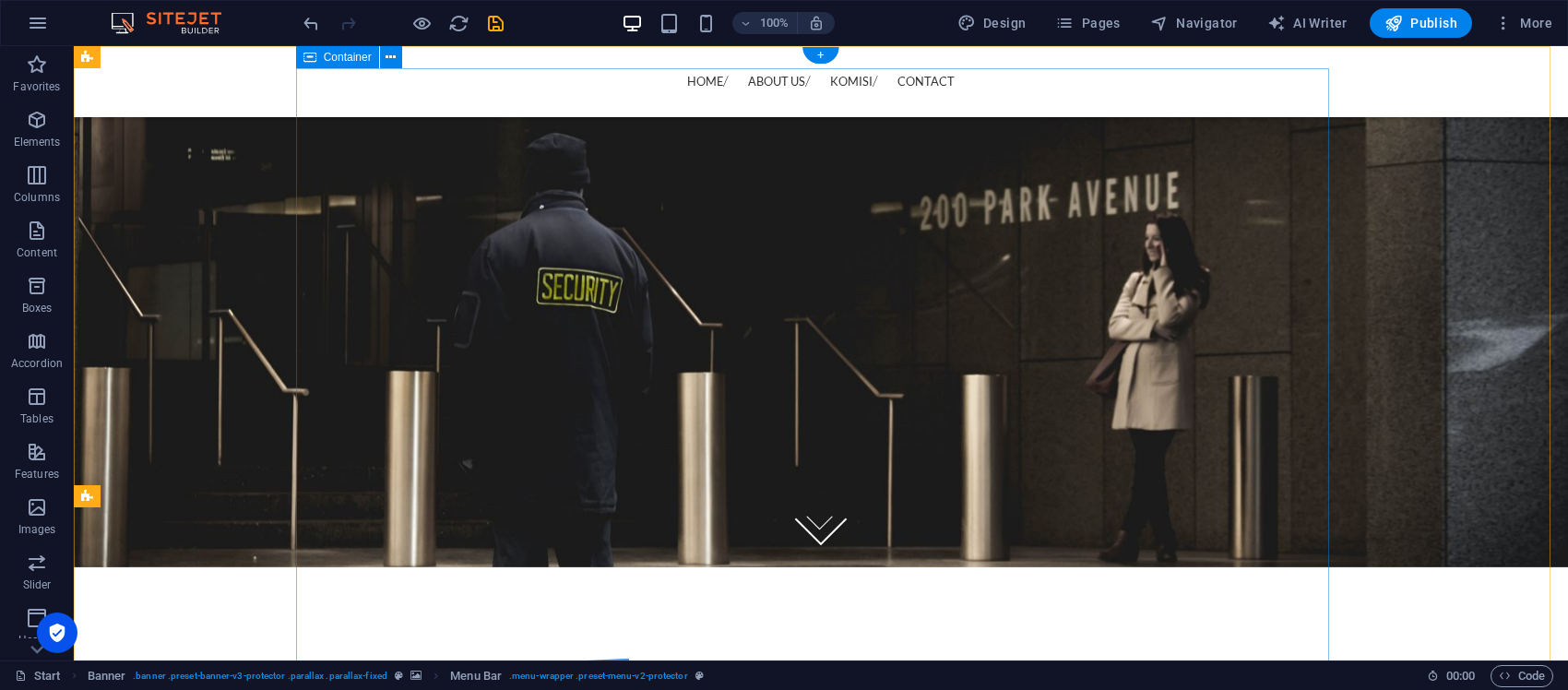scroll, scrollTop: 0, scrollLeft: 0, axis: both 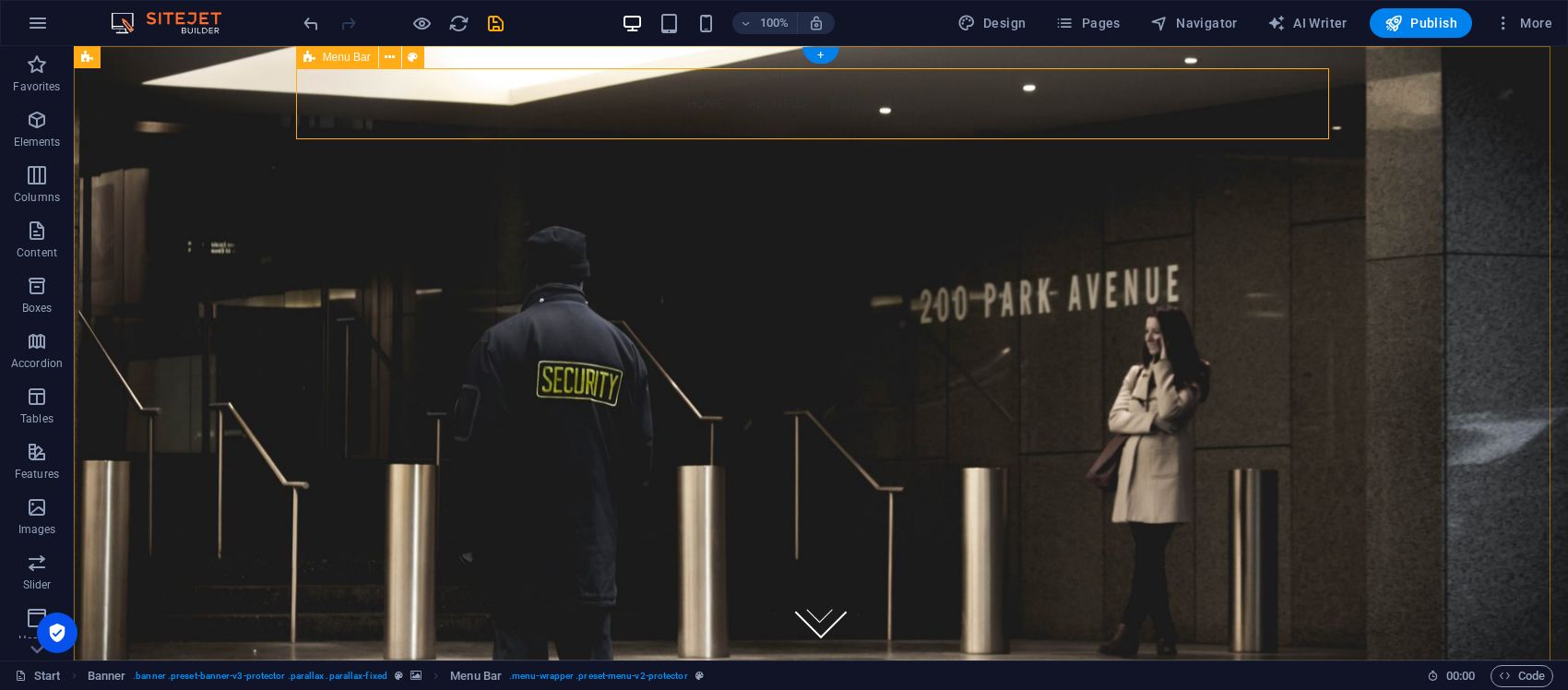 click on "Home About us Komisi Contact Menu" at bounding box center (821, 103) 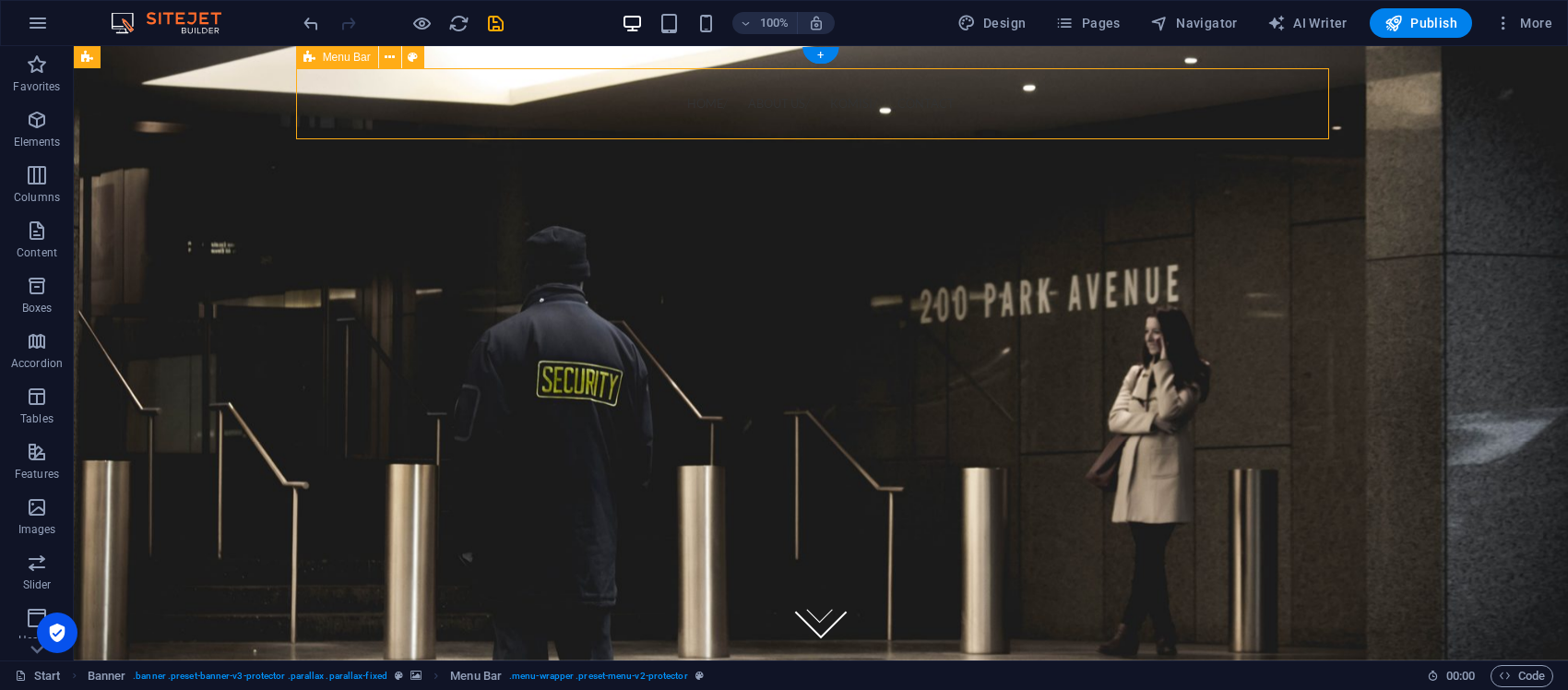 click on "Home About us Komisi Contact Menu" at bounding box center (821, 103) 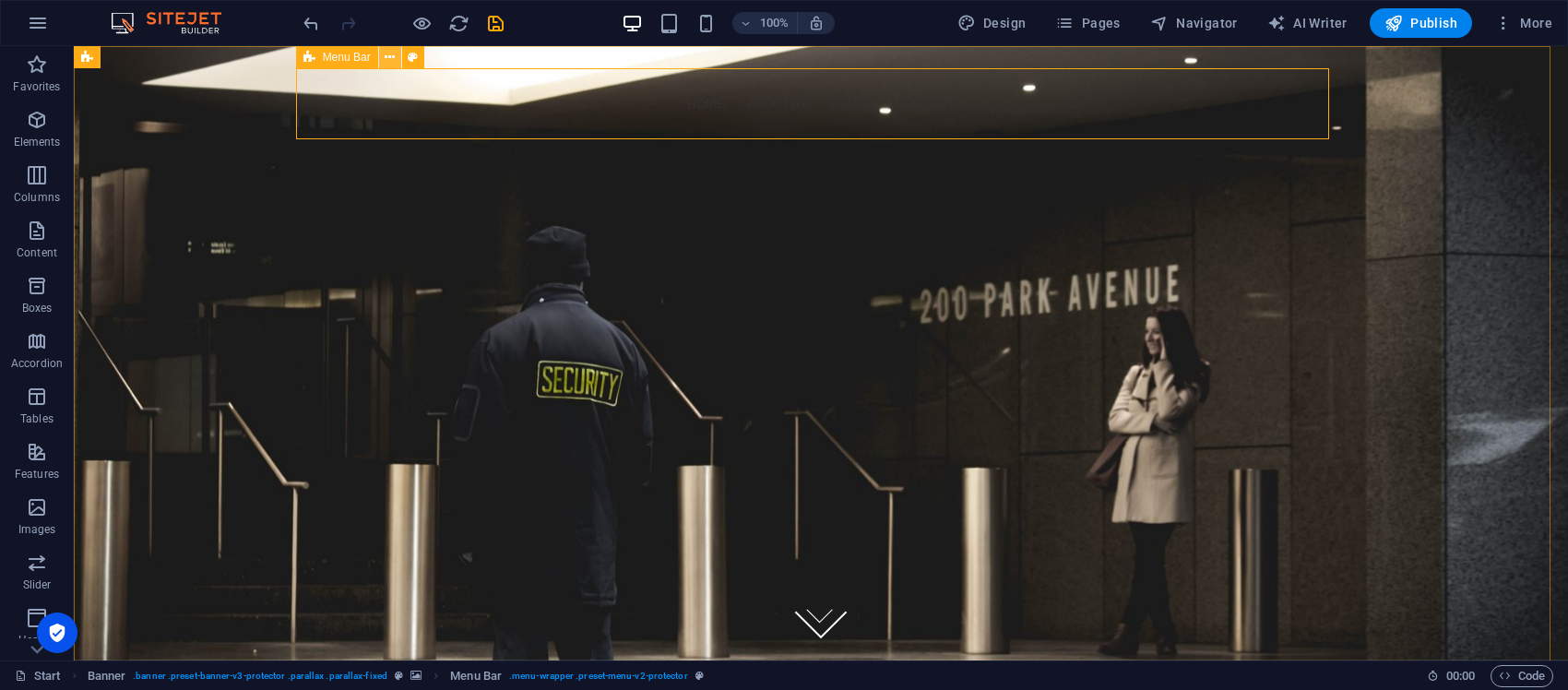 click at bounding box center (389, 57) 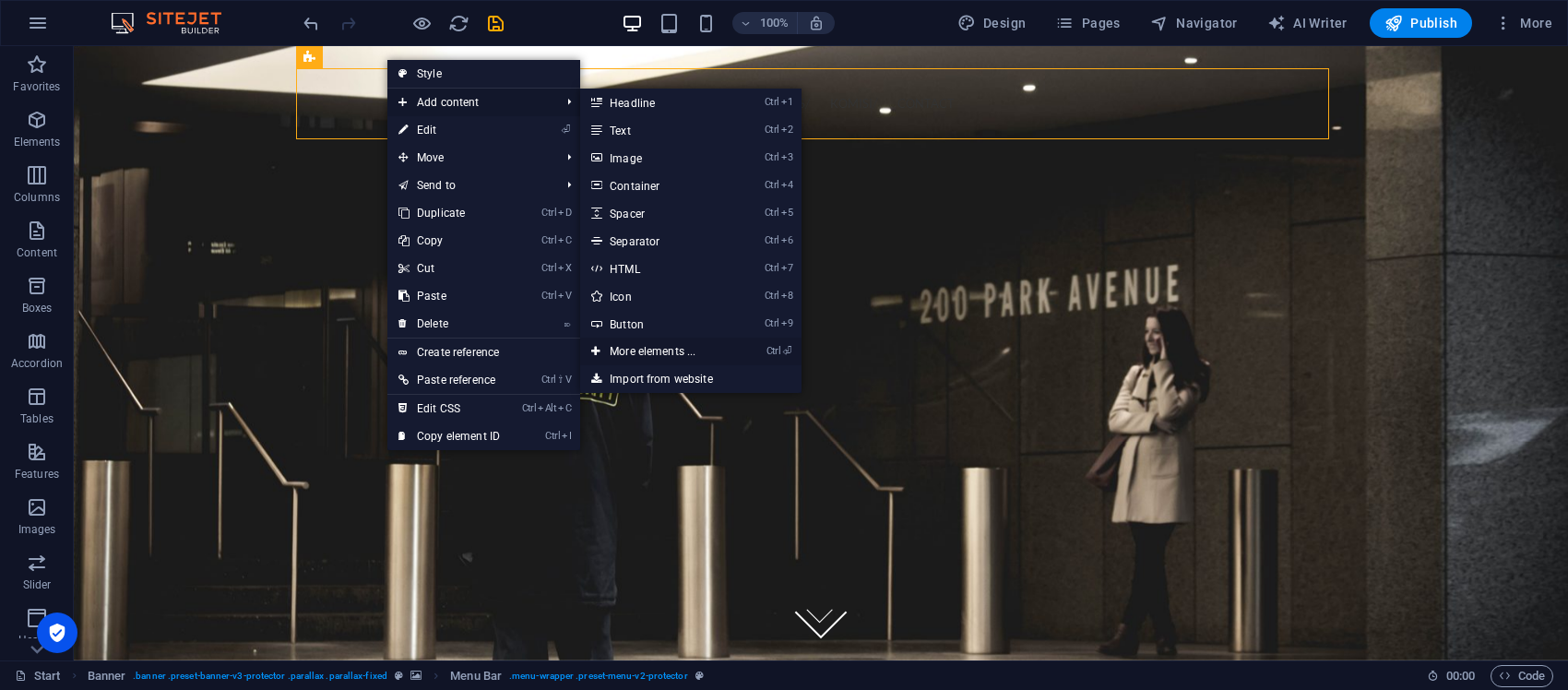 drag, startPoint x: 708, startPoint y: 347, endPoint x: 319, endPoint y: 302, distance: 391.59418 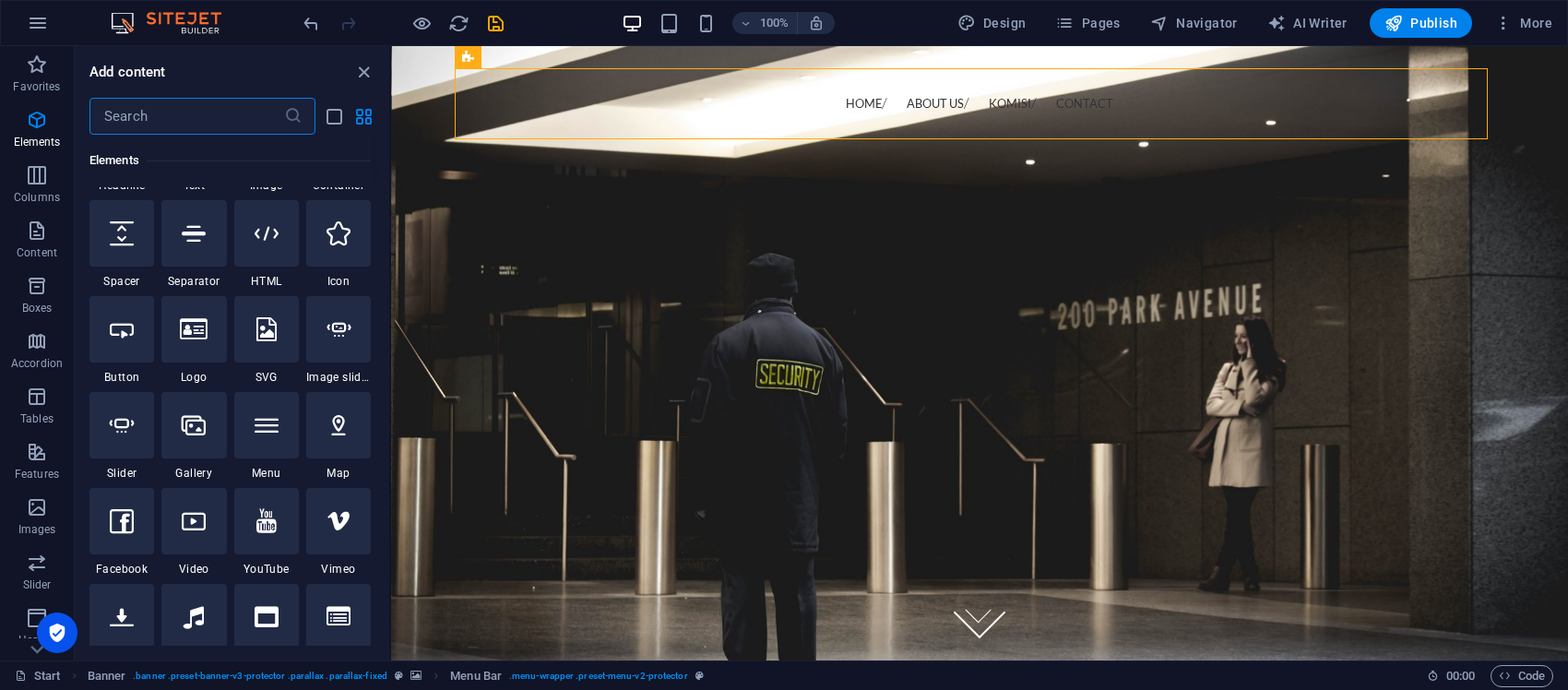 scroll, scrollTop: 311, scrollLeft: 0, axis: vertical 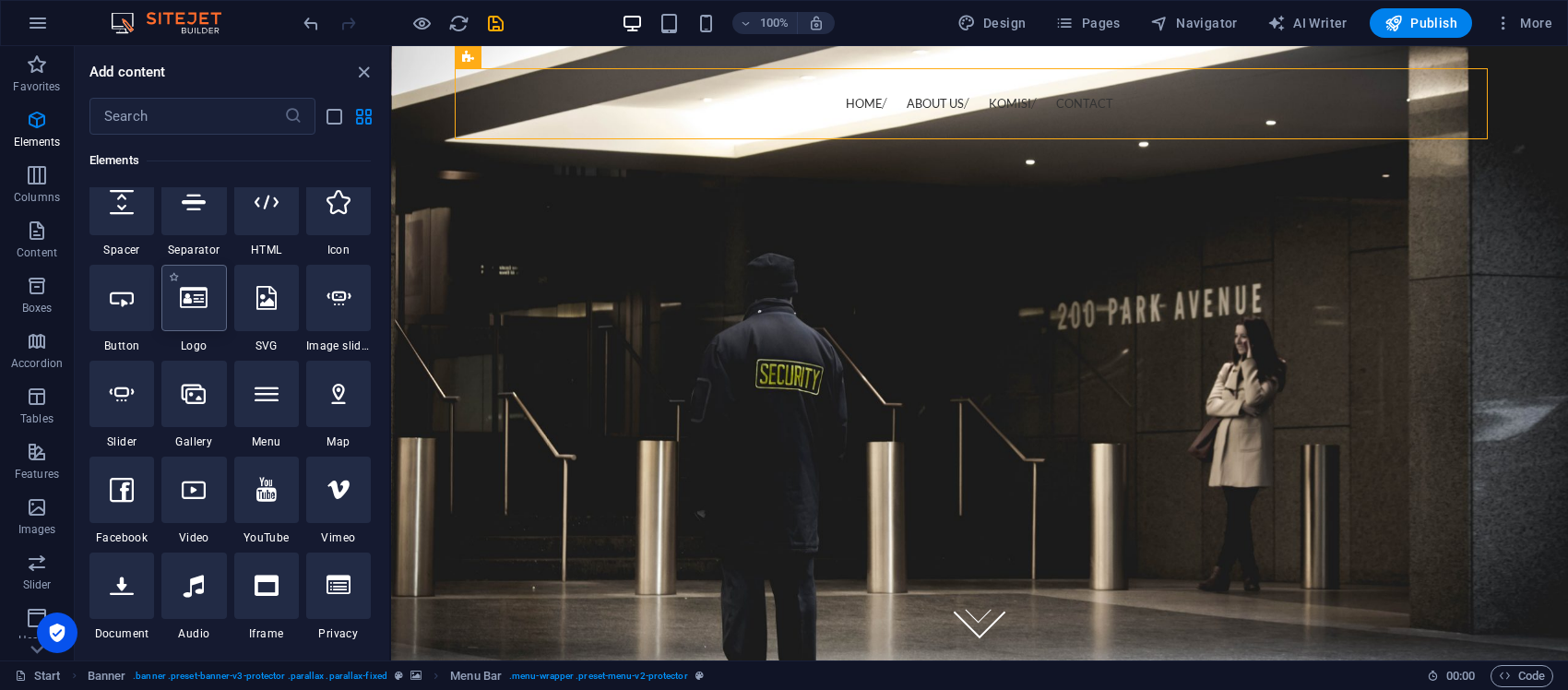 click at bounding box center (194, 298) 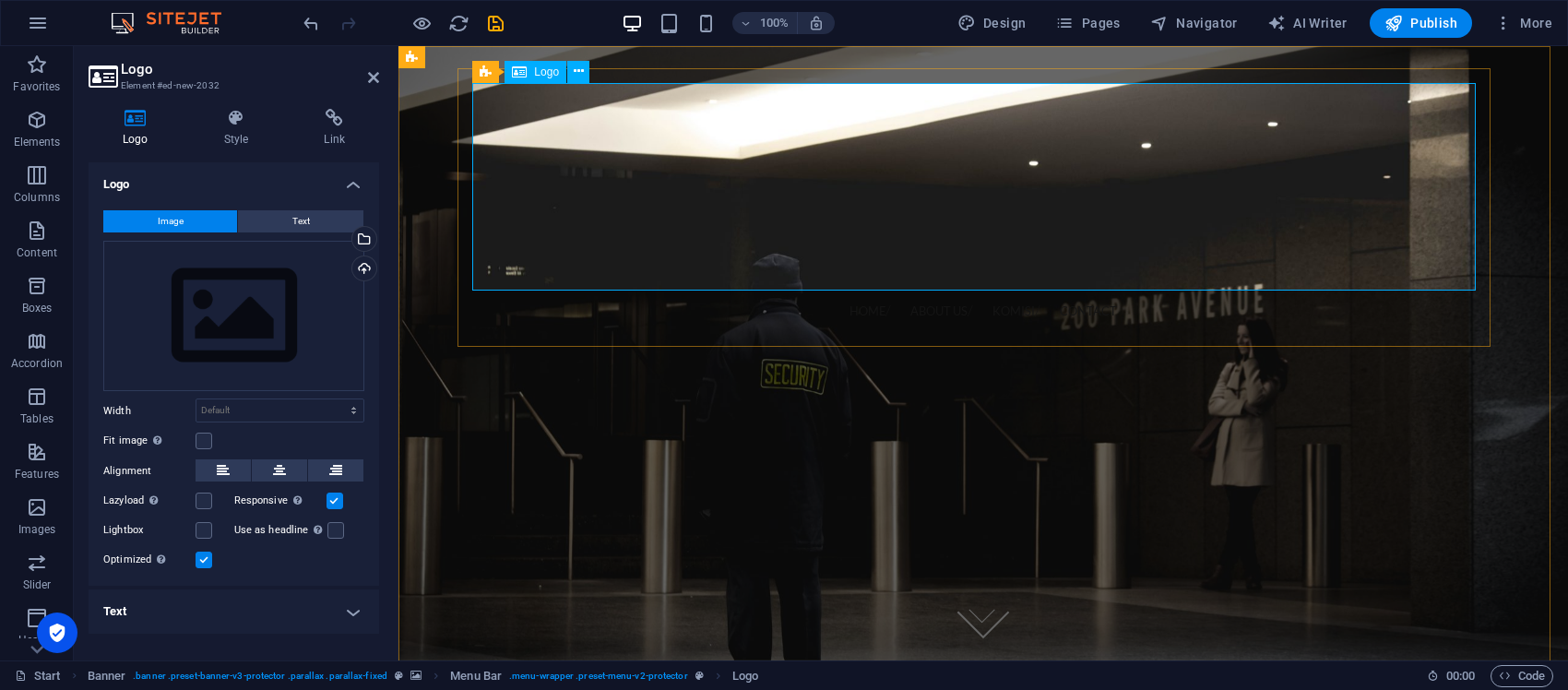 click at bounding box center (983, 186) 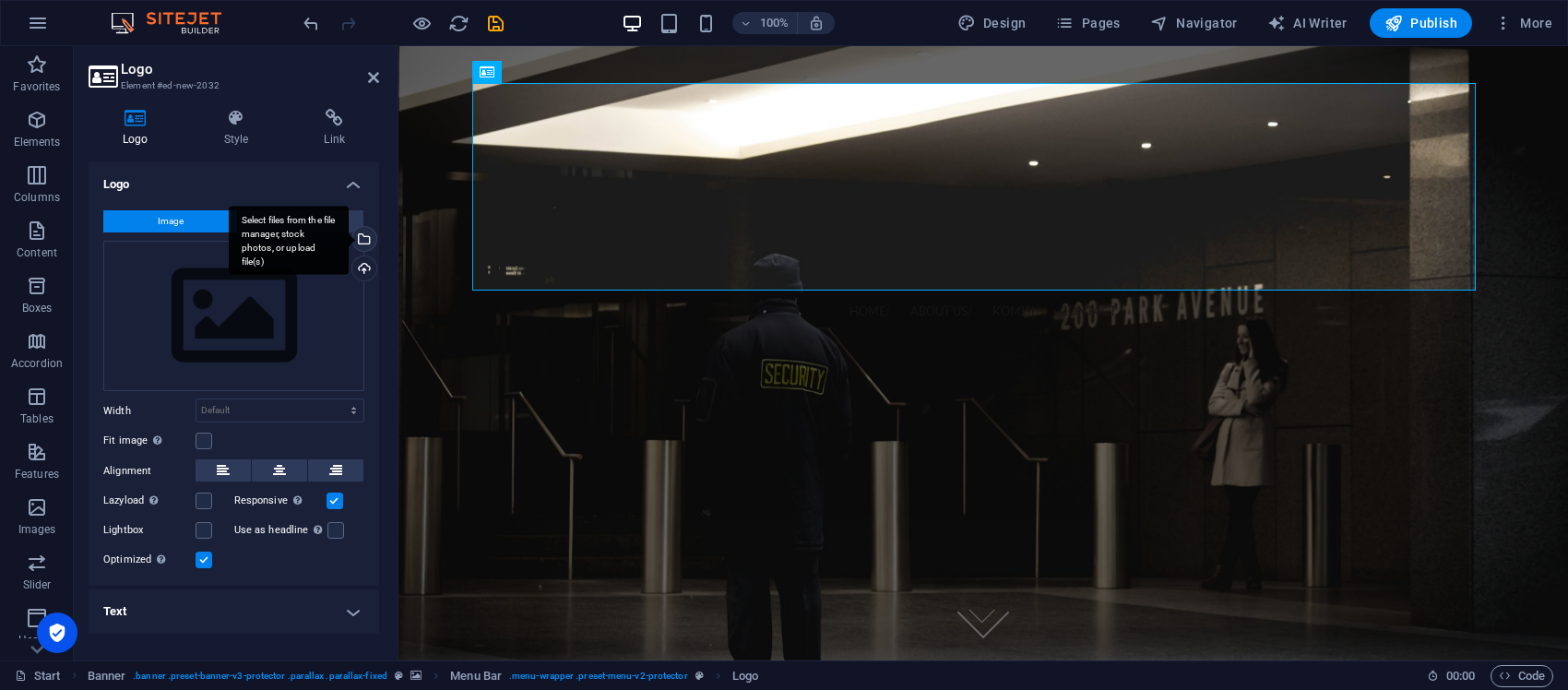 click on "Select files from the file manager, stock photos, or upload file(s)" at bounding box center [362, 241] 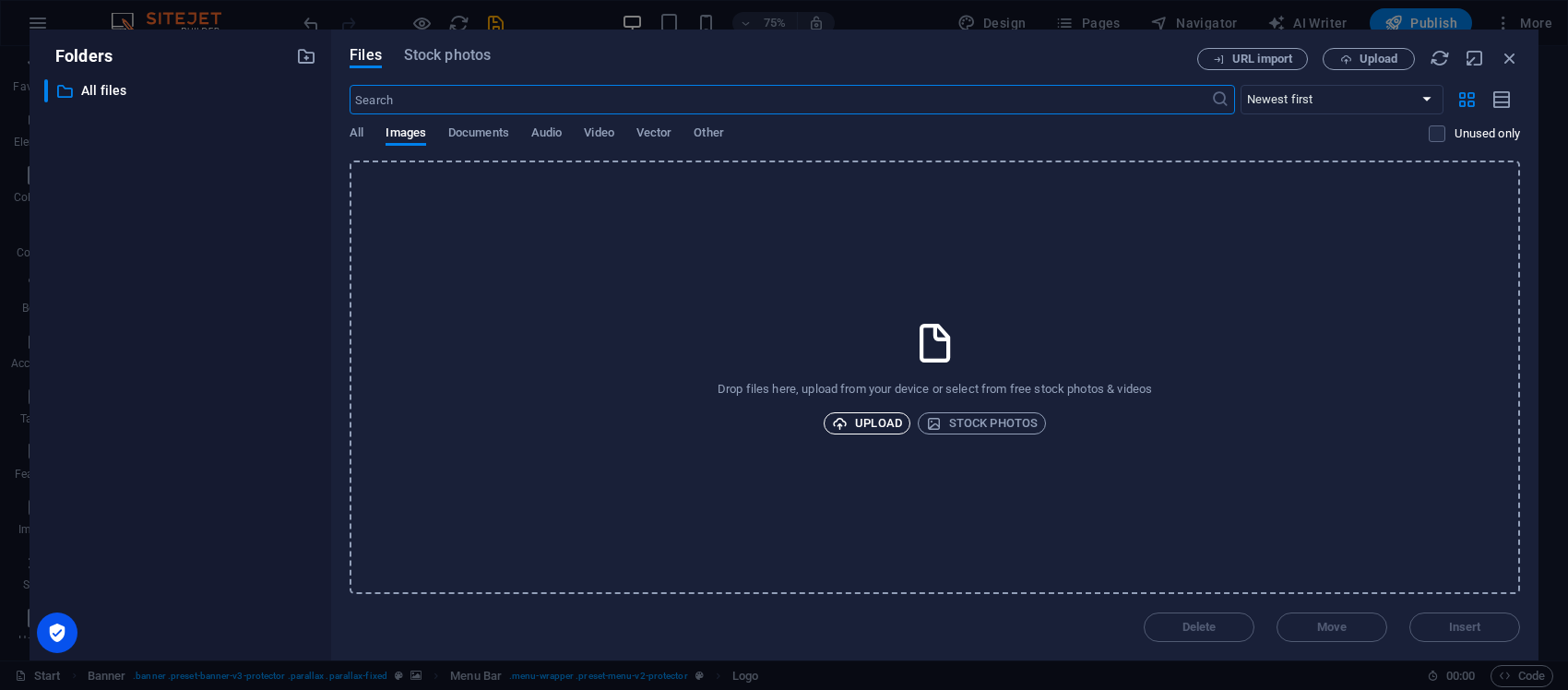 click on "Upload" at bounding box center (867, 423) 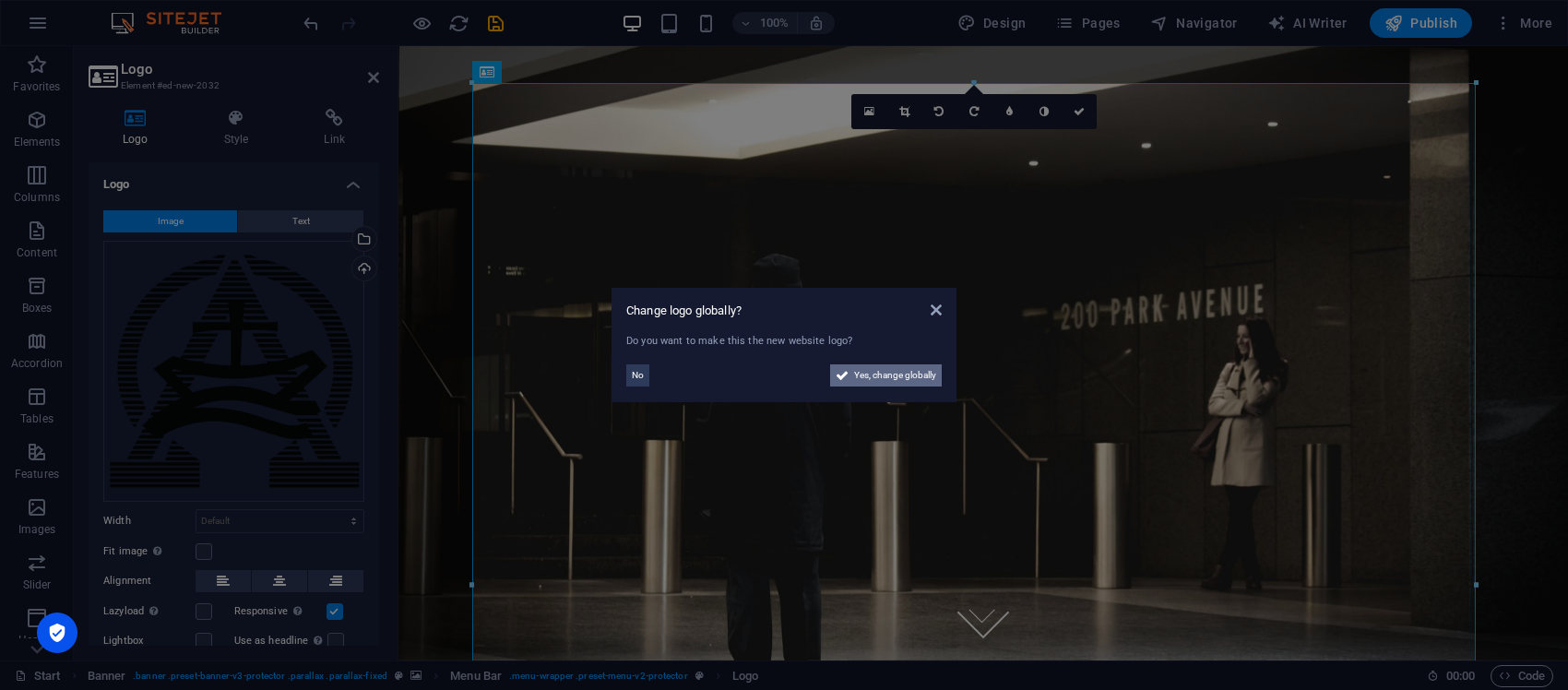 click on "Yes, change globally" at bounding box center (895, 375) 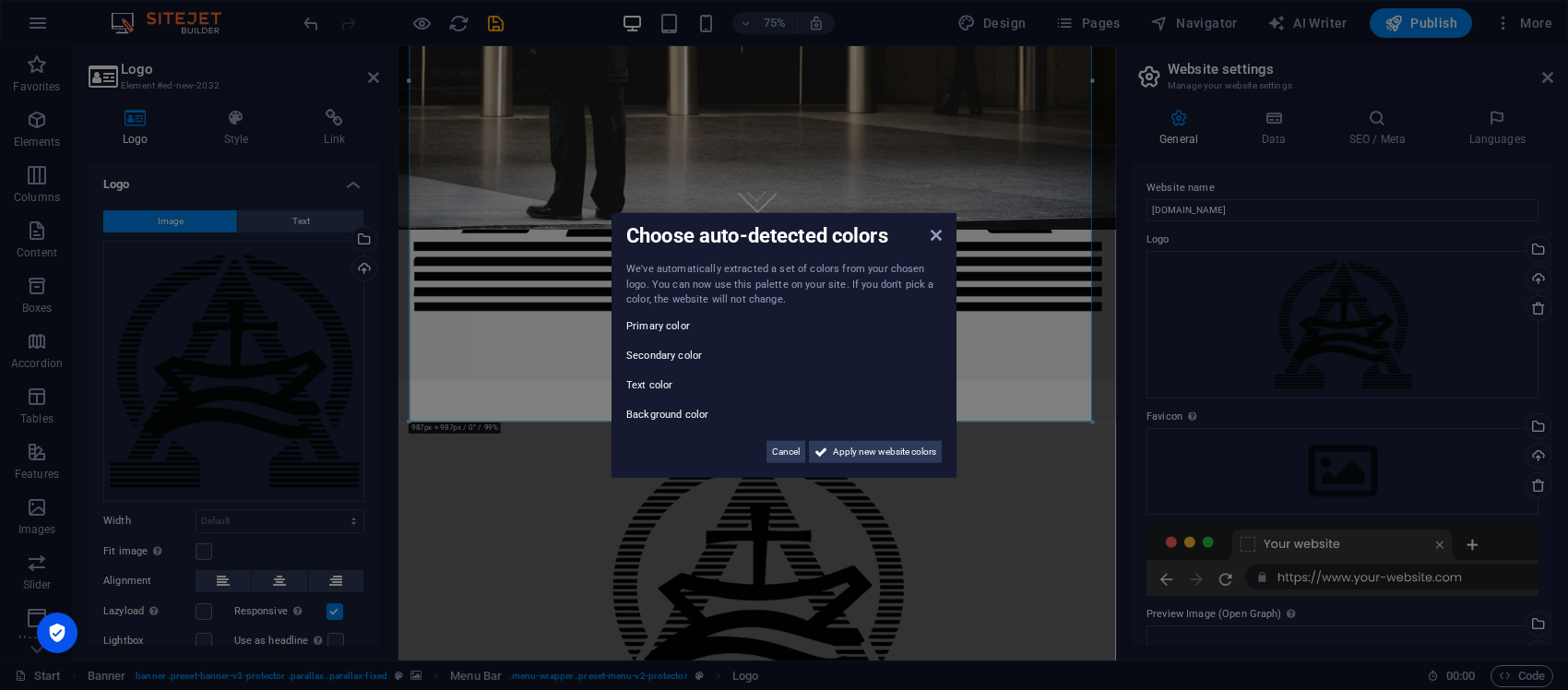scroll, scrollTop: 577, scrollLeft: 0, axis: vertical 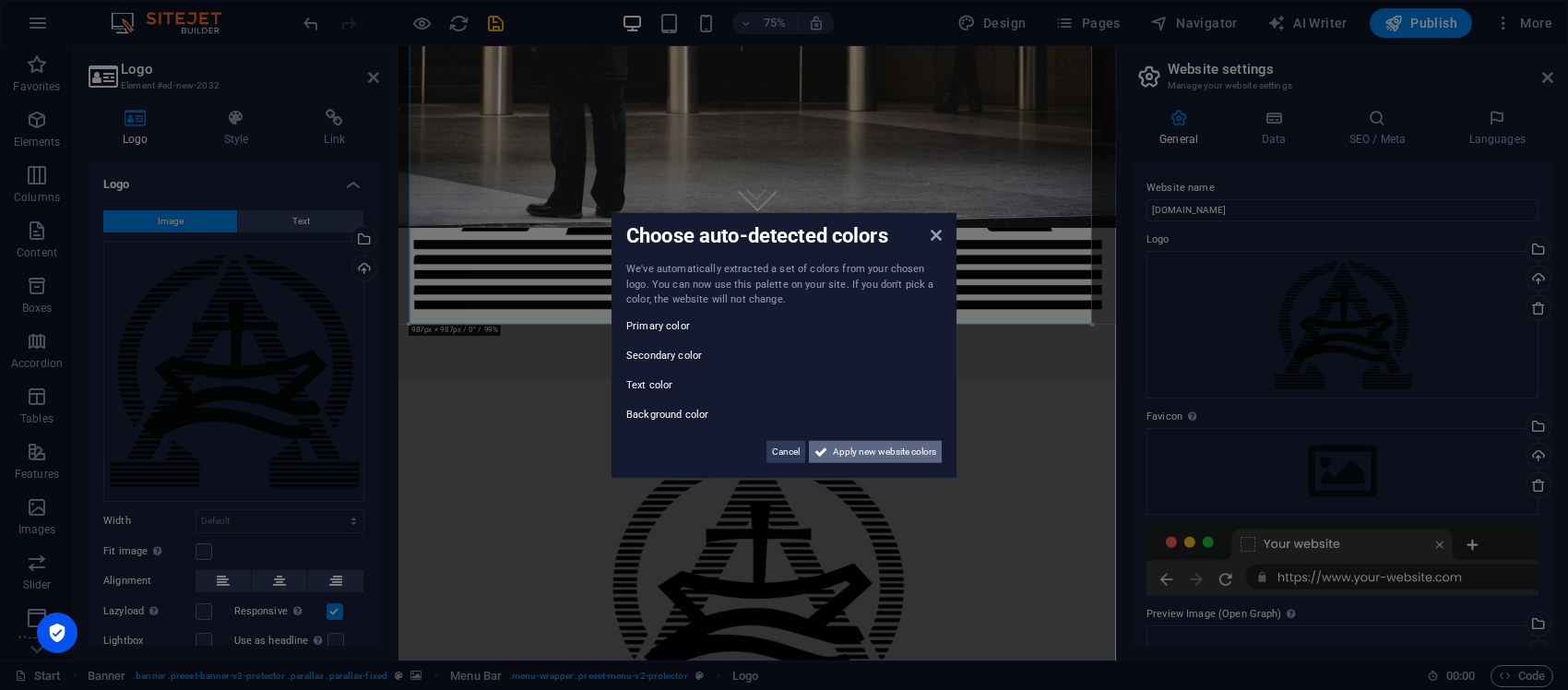 click on "Apply new website colors" at bounding box center [885, 451] 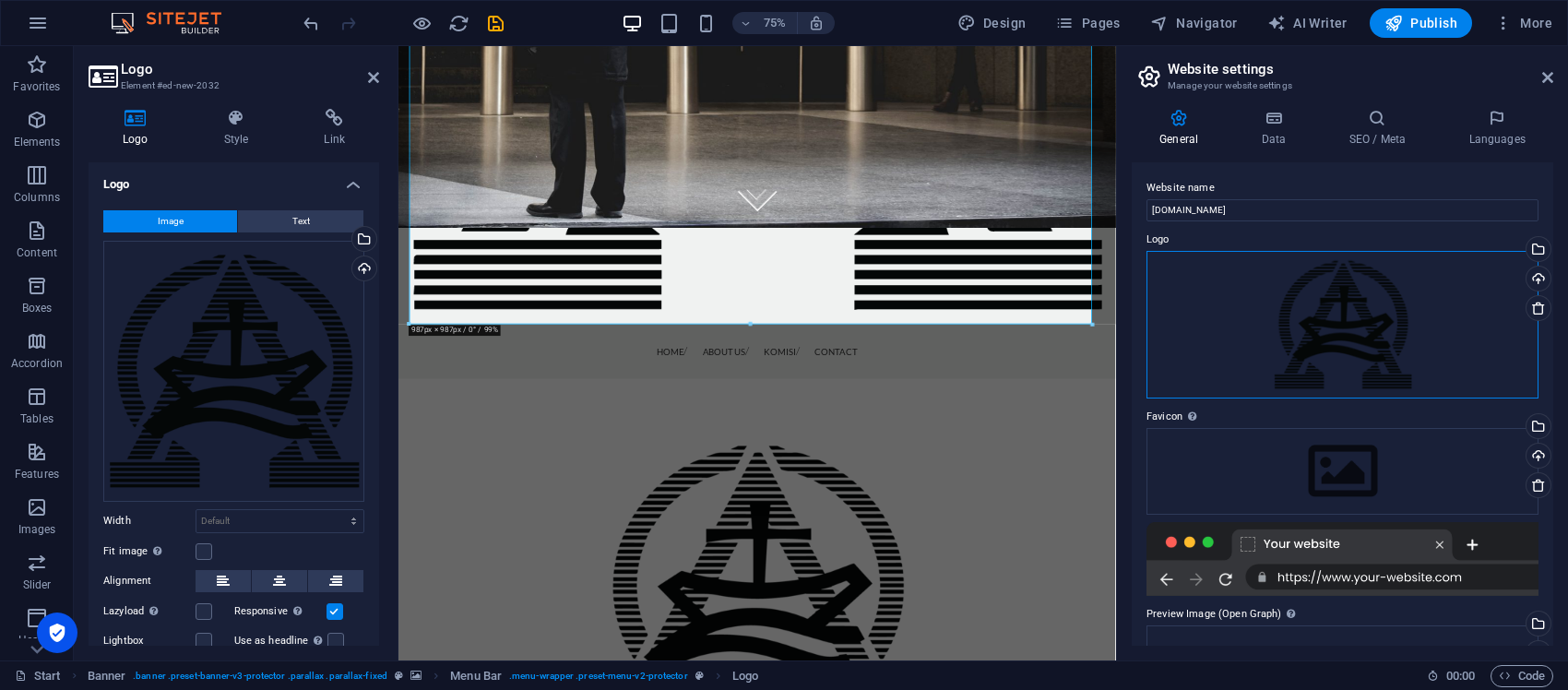 click on "Drag files here, click to choose files or select files from Files or our free stock photos & videos" at bounding box center [1342, 325] 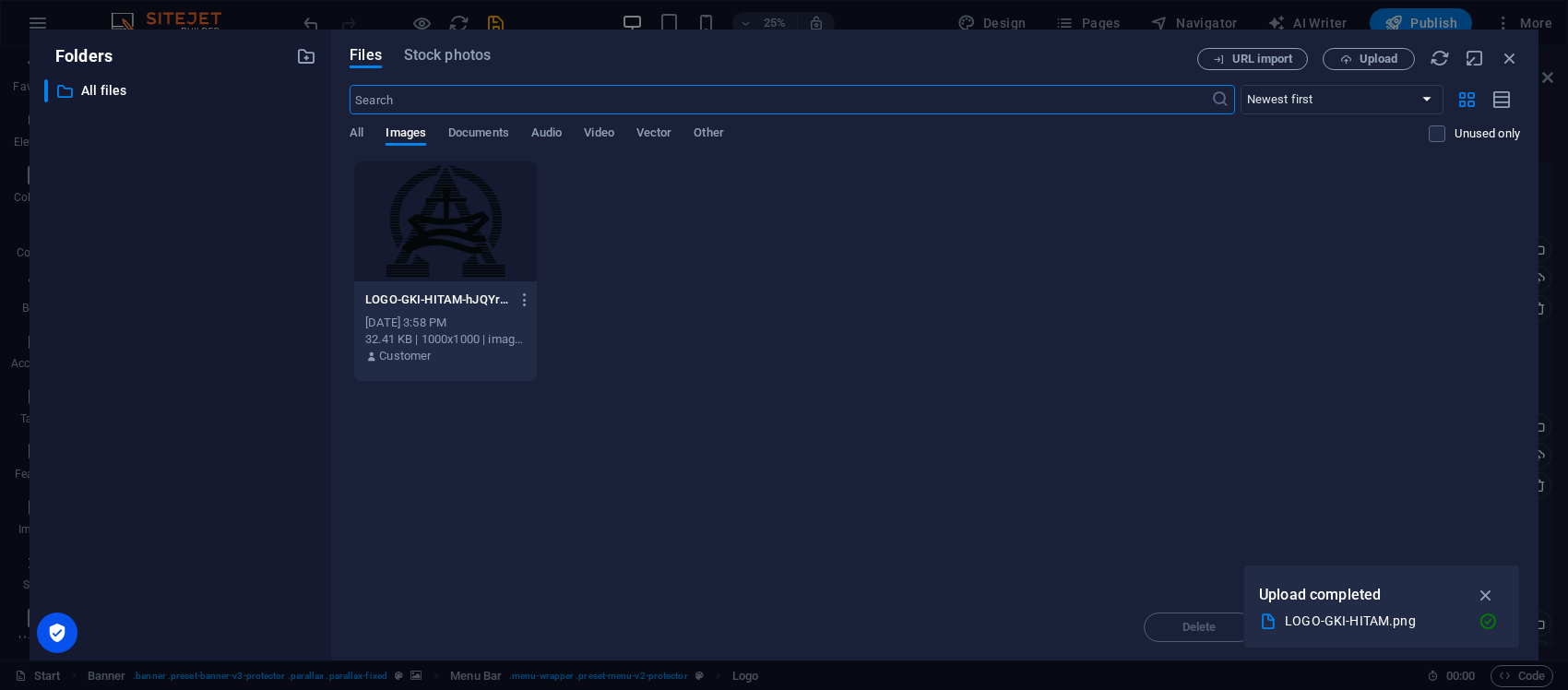click on "Files Stock photos URL import Upload ​ Newest first Oldest first Name (A-Z) Name (Z-A) Size (0-9) Size (9-0) Resolution (0-9) Resolution (9-0) All Images Documents Audio Video Vector Other Unused only Drop files here to upload them instantly LOGO-GKI-HITAM-hJQYrVkPB1e0lIx3ZpEhgQ.png LOGO-GKI-HITAM-hJQYrVkPB1e0lIx3ZpEhgQ.png Jul 10, 2025 3:58 PM 32.41 KB | 1000x1000 | image/png Customer Delete Move Insert" at bounding box center [934, 345] 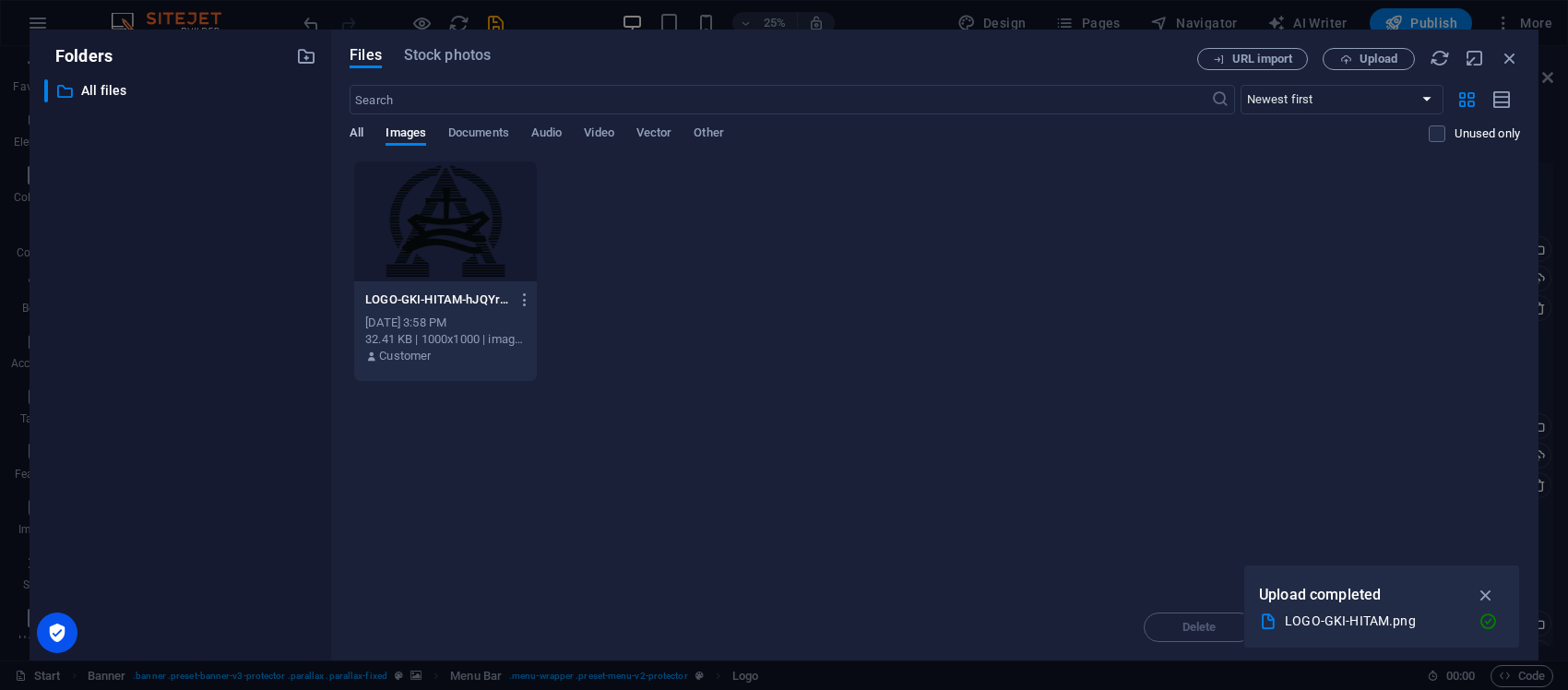 click on "All" at bounding box center [356, 135] 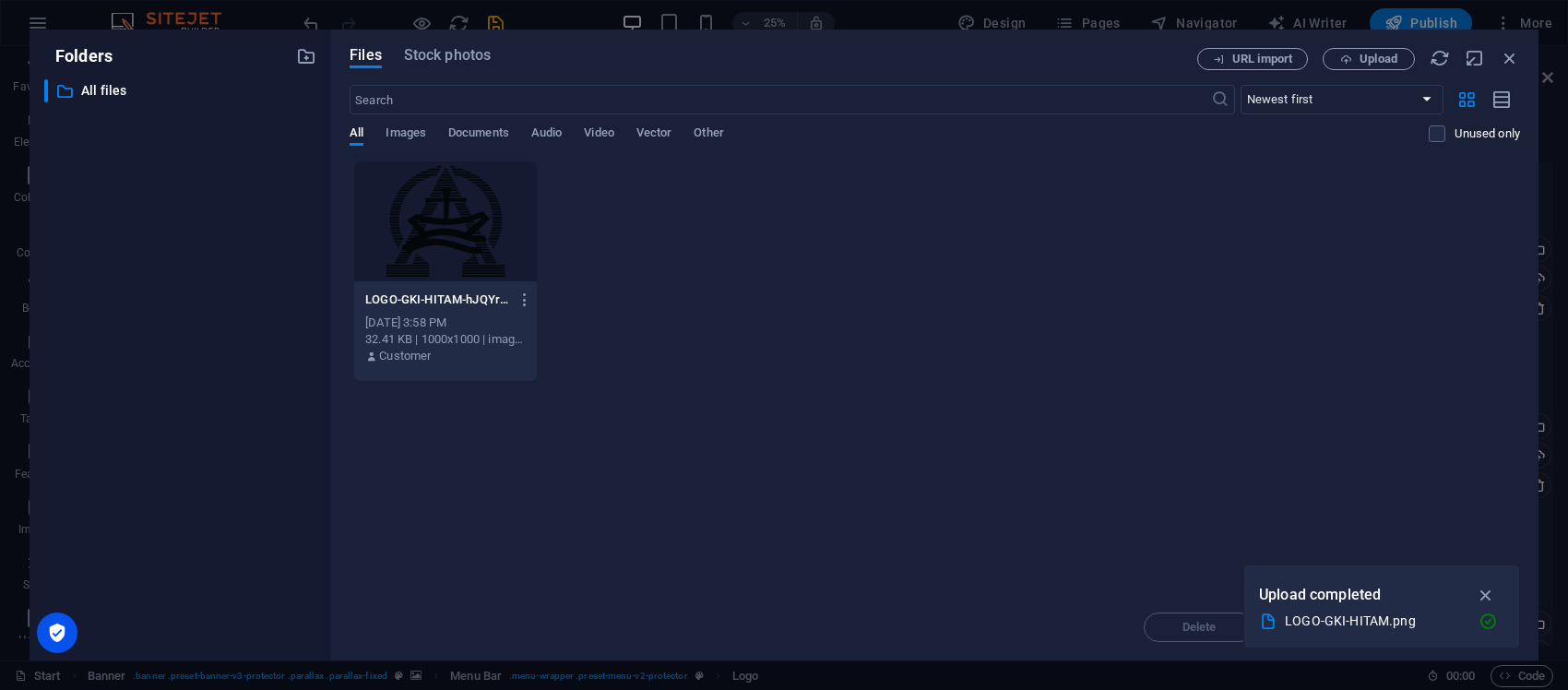 click on "​ All files All files" at bounding box center (180, 363) 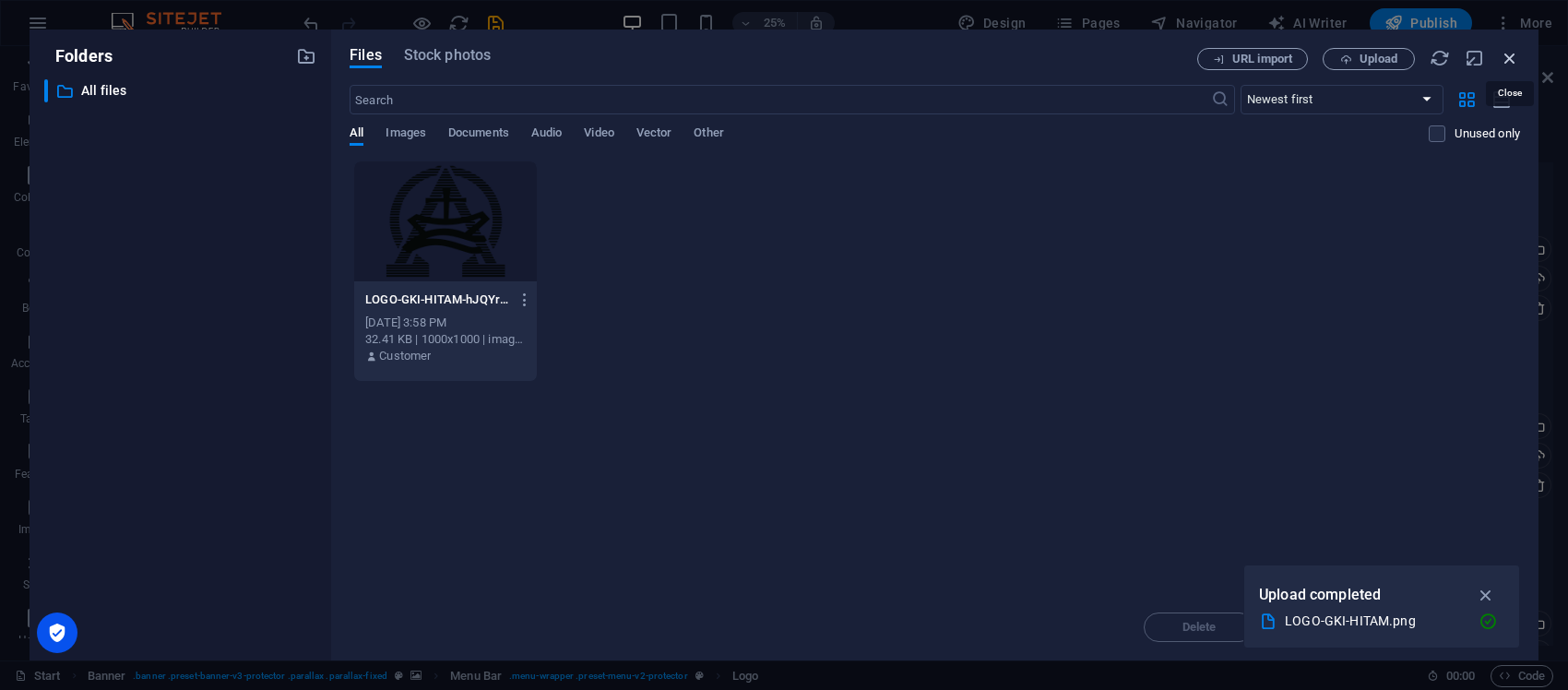 click at bounding box center [1510, 58] 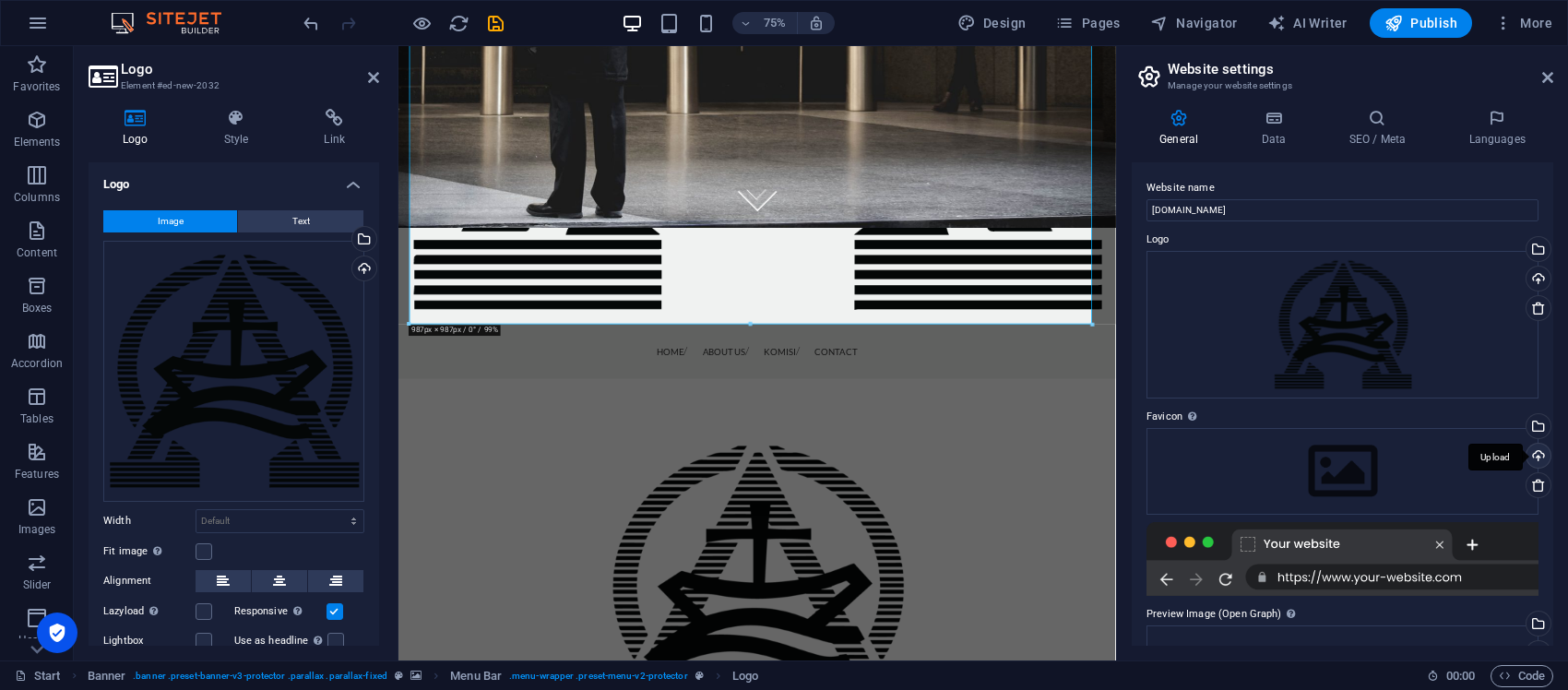 click on "Upload" at bounding box center (1537, 458) 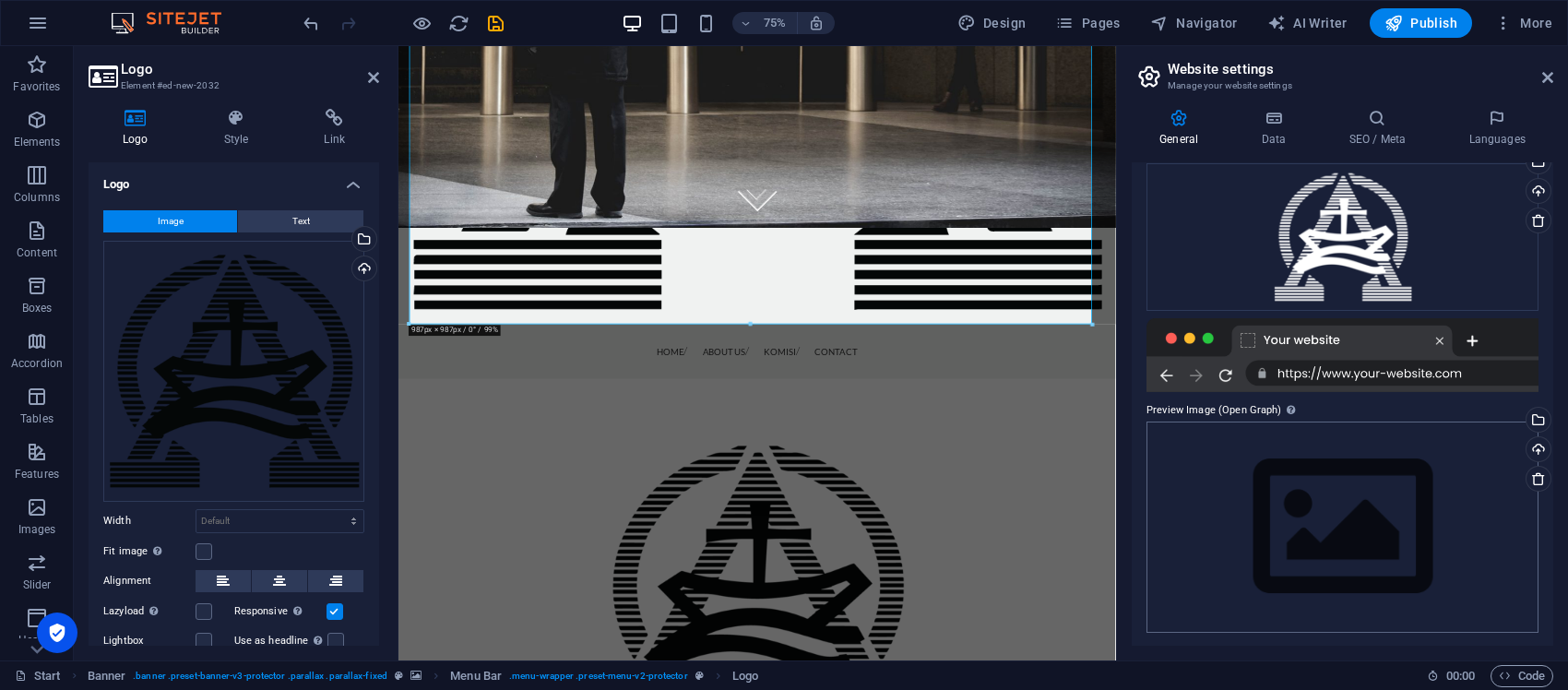 scroll, scrollTop: 34, scrollLeft: 0, axis: vertical 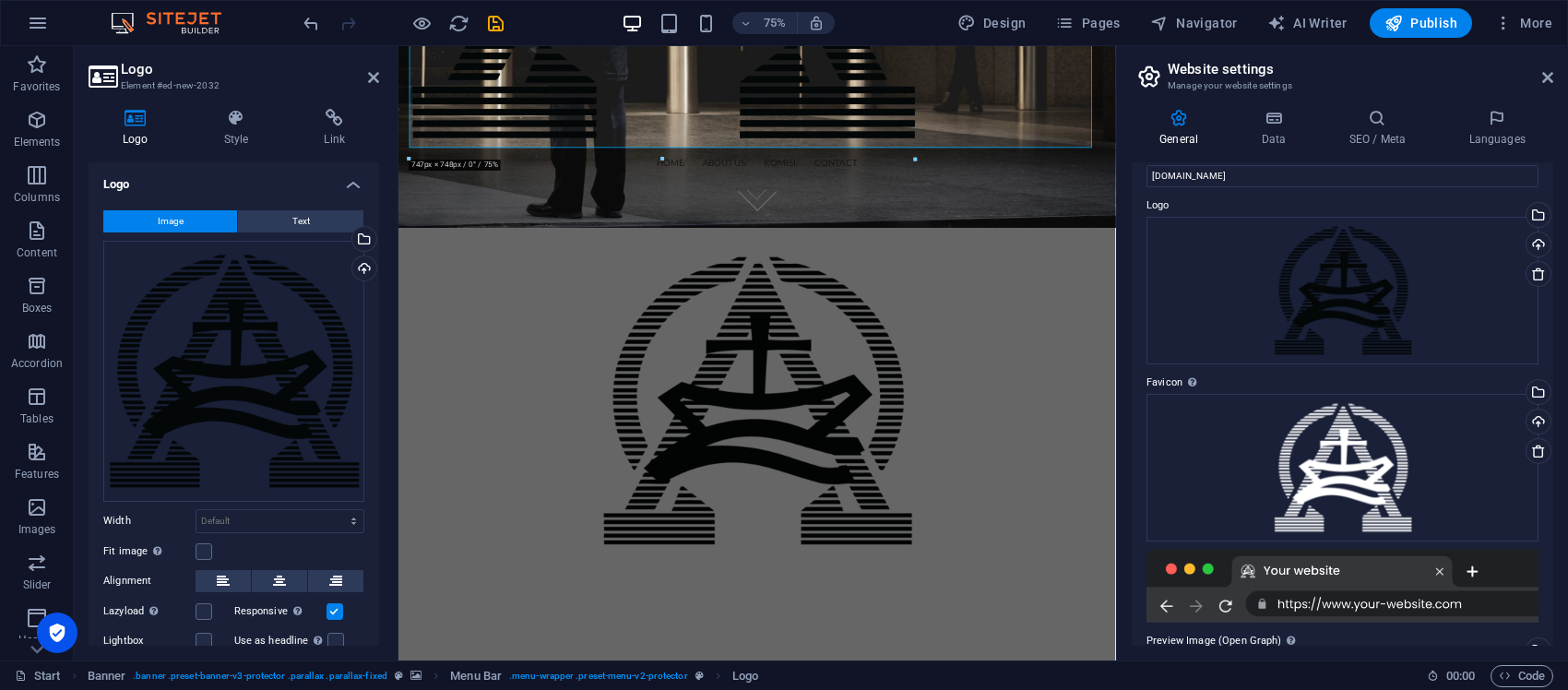 drag, startPoint x: 1089, startPoint y: 324, endPoint x: 494, endPoint y: 89, distance: 639.7265 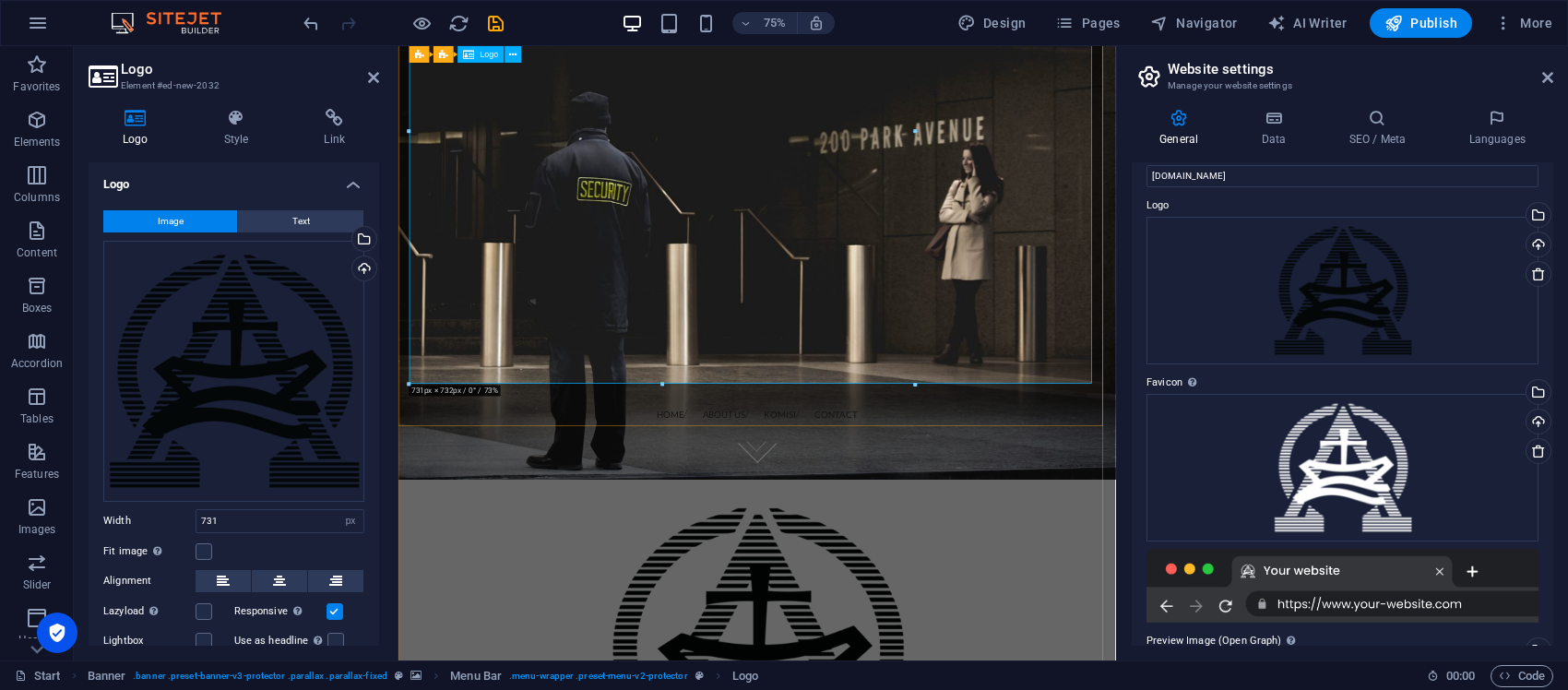 scroll, scrollTop: 231, scrollLeft: 0, axis: vertical 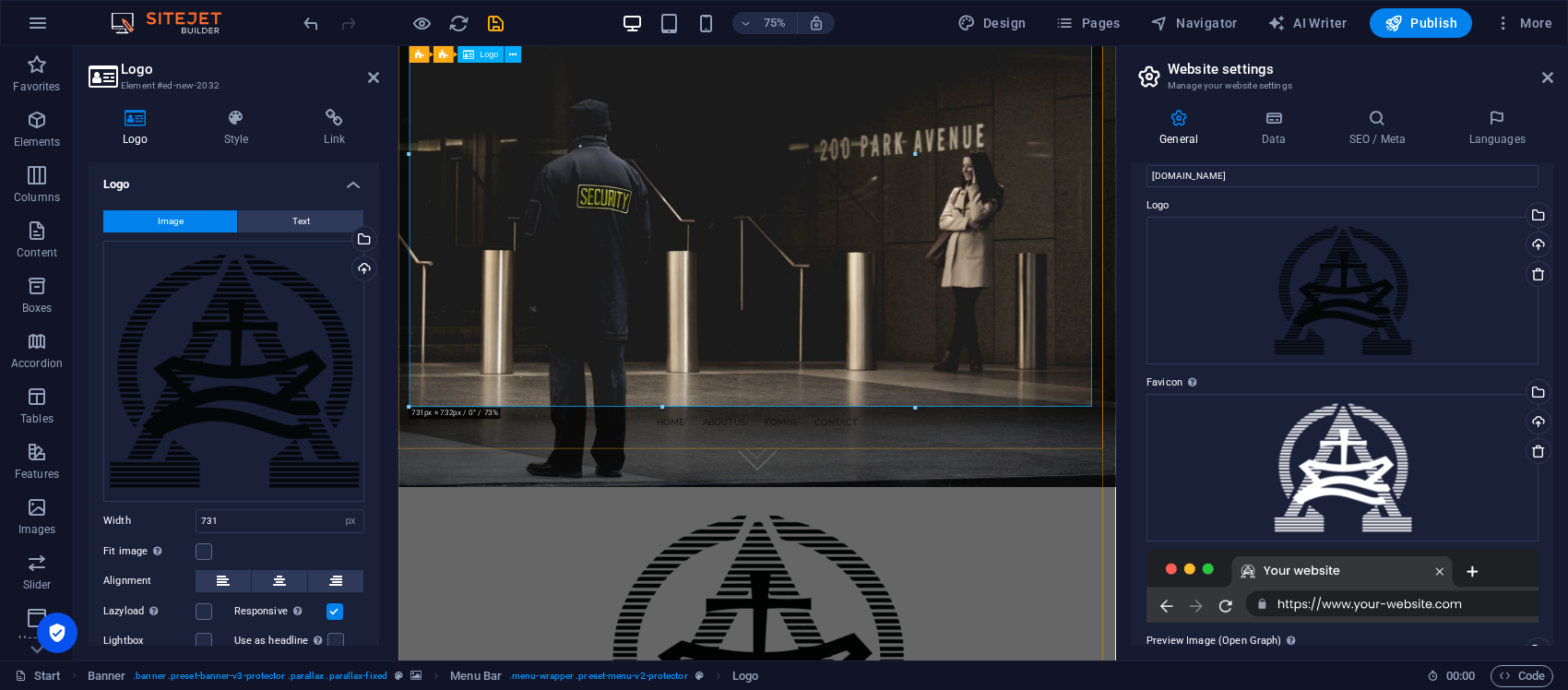 click at bounding box center (876, 189) 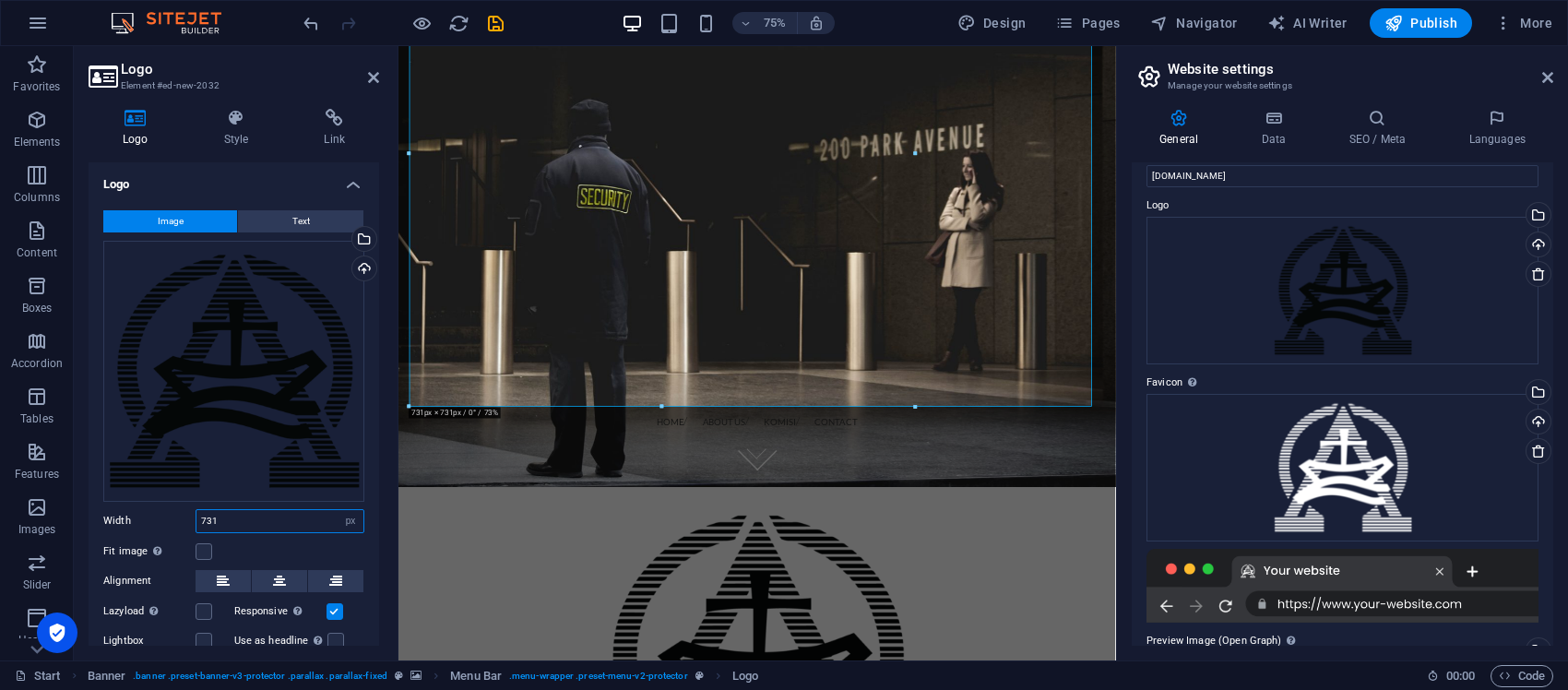 click on "731" at bounding box center (279, 521) 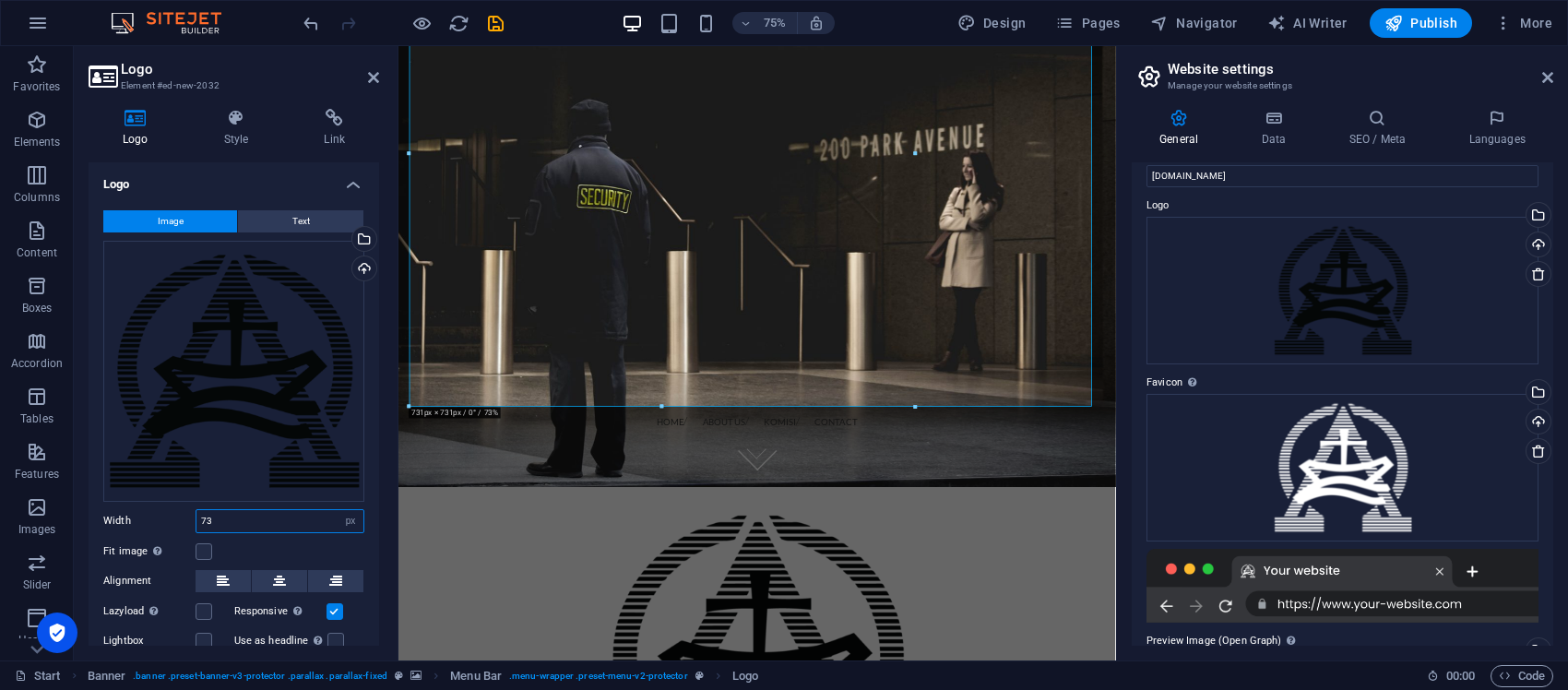 type on "7" 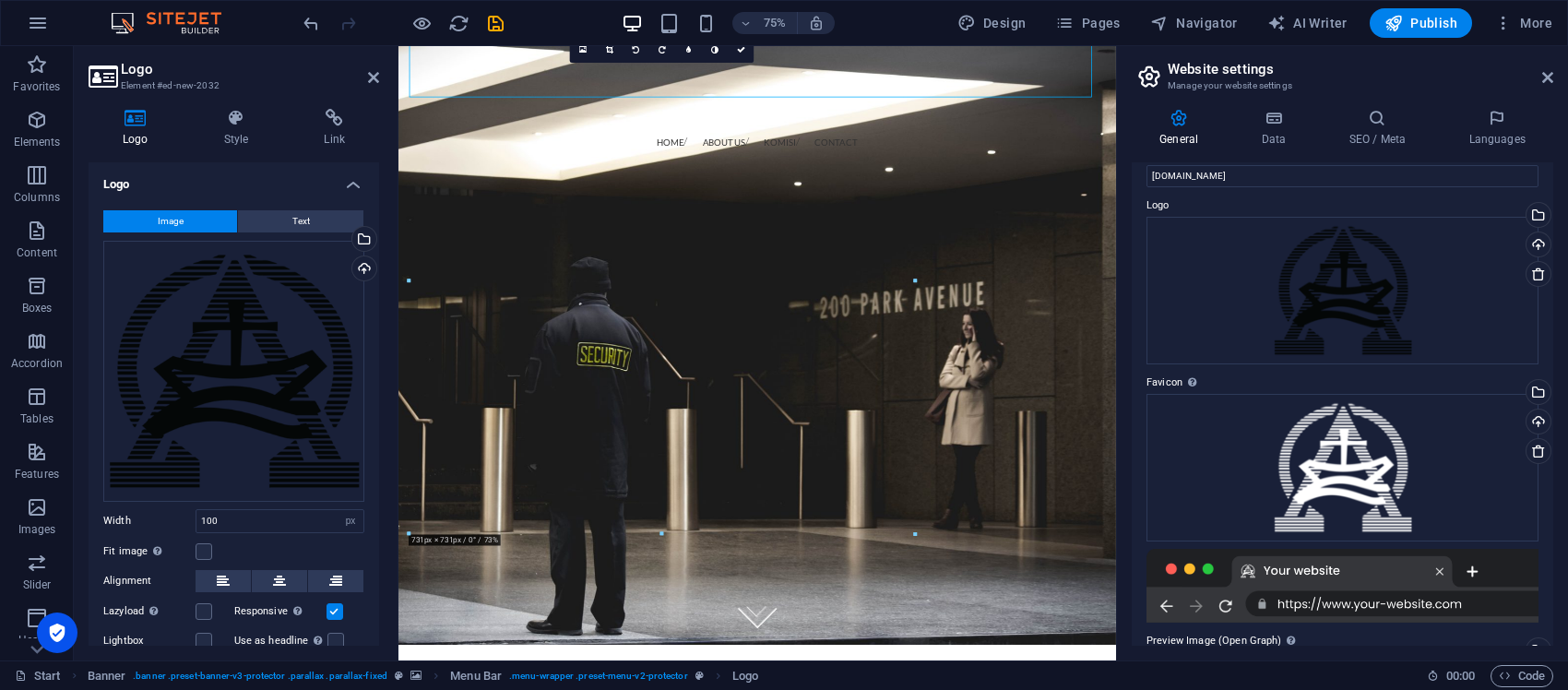 scroll, scrollTop: 0, scrollLeft: 0, axis: both 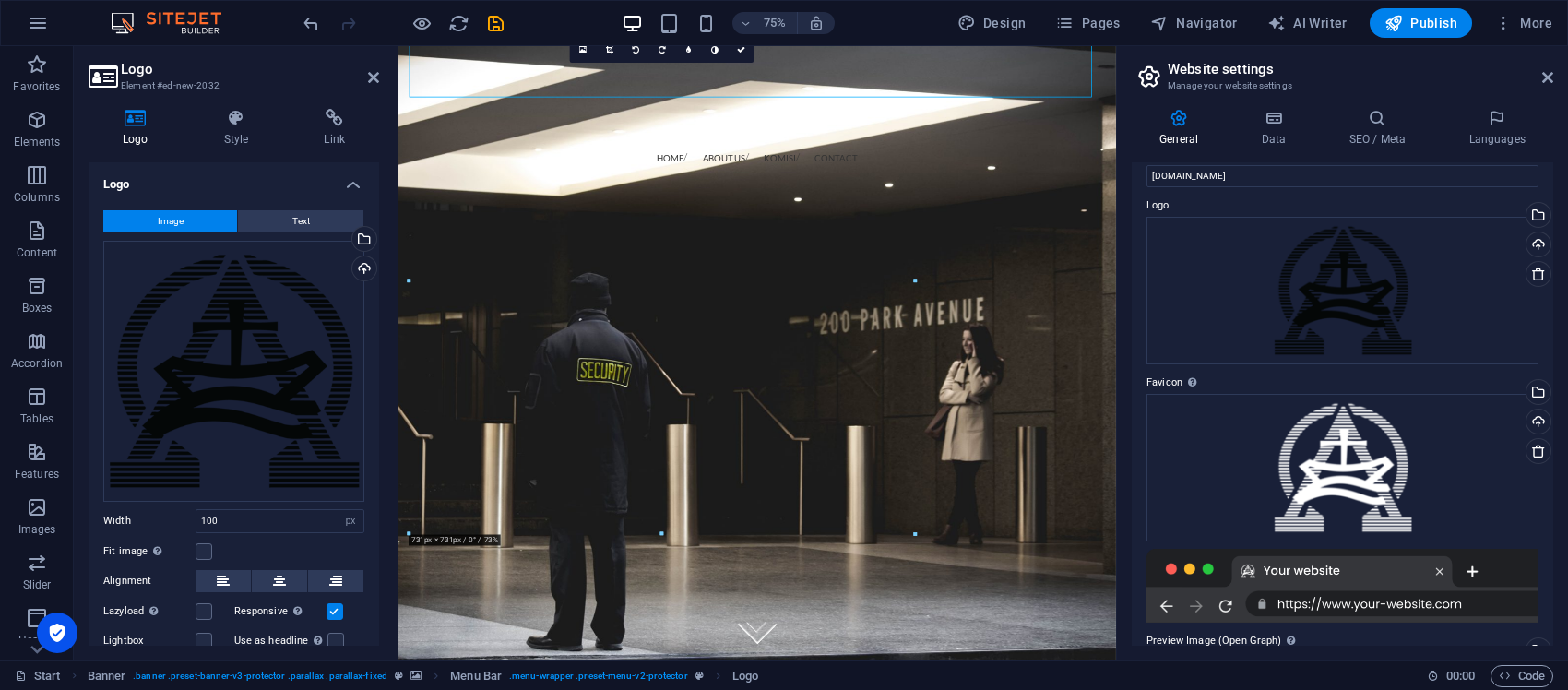 drag, startPoint x: 740, startPoint y: 98, endPoint x: 985, endPoint y: 131, distance: 247.21246 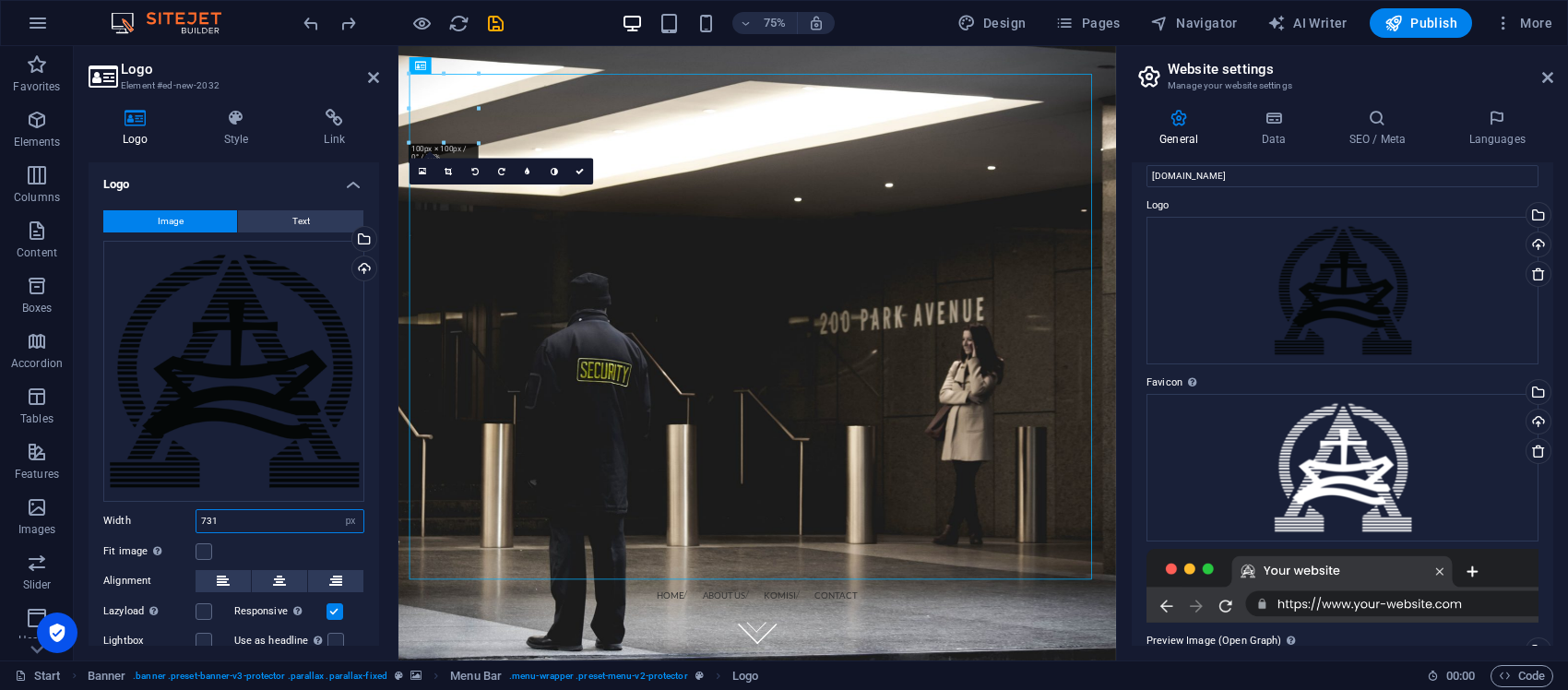 drag, startPoint x: 255, startPoint y: 517, endPoint x: 164, endPoint y: 518, distance: 91.0055 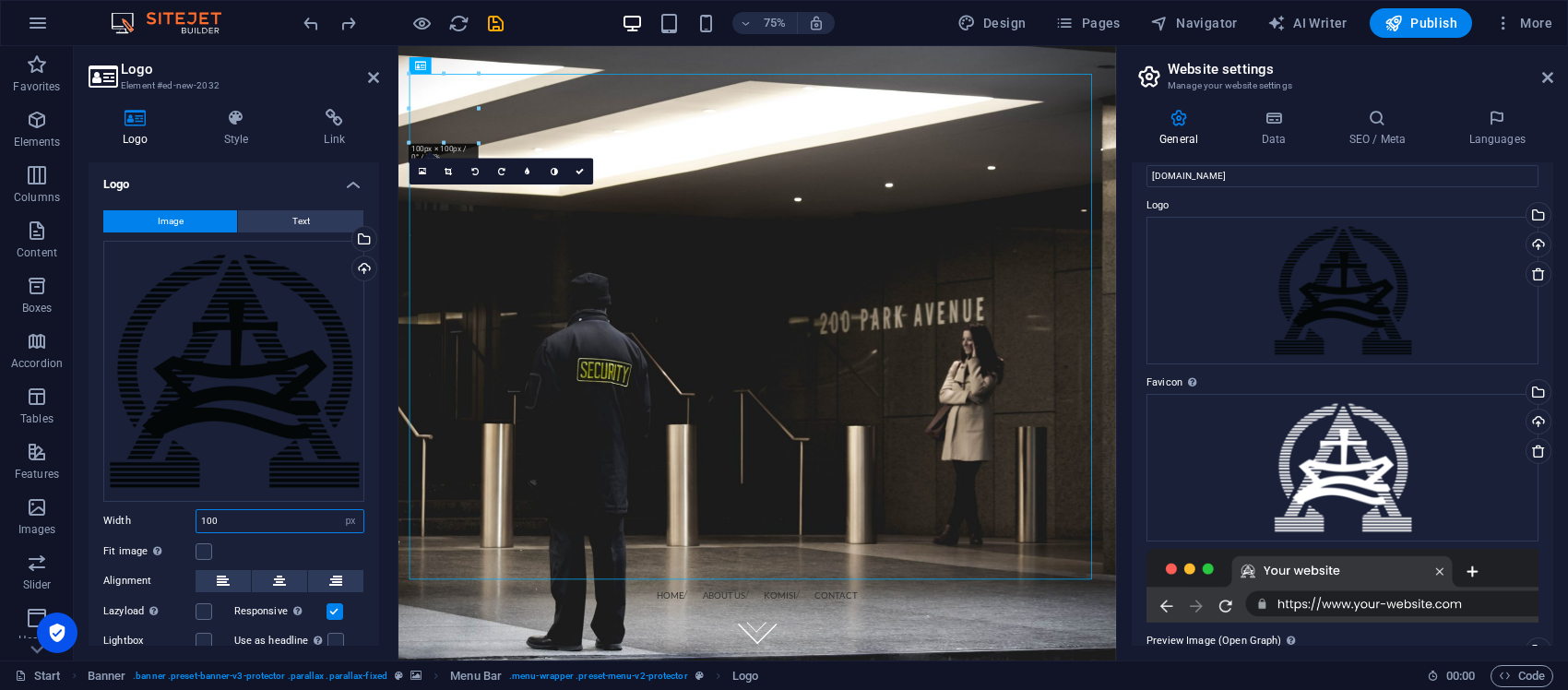 type on "100" 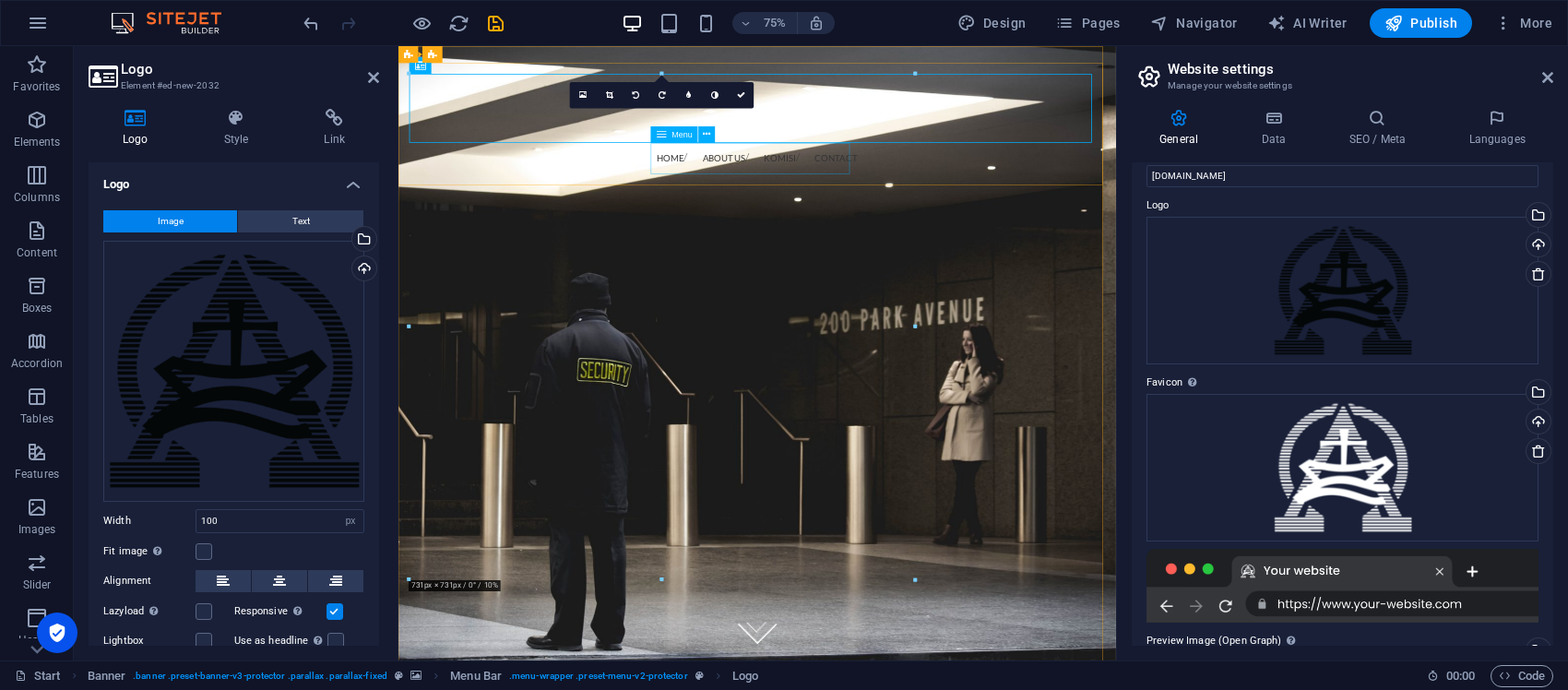 click on "Home About us Komisi Contact" at bounding box center (876, 196) 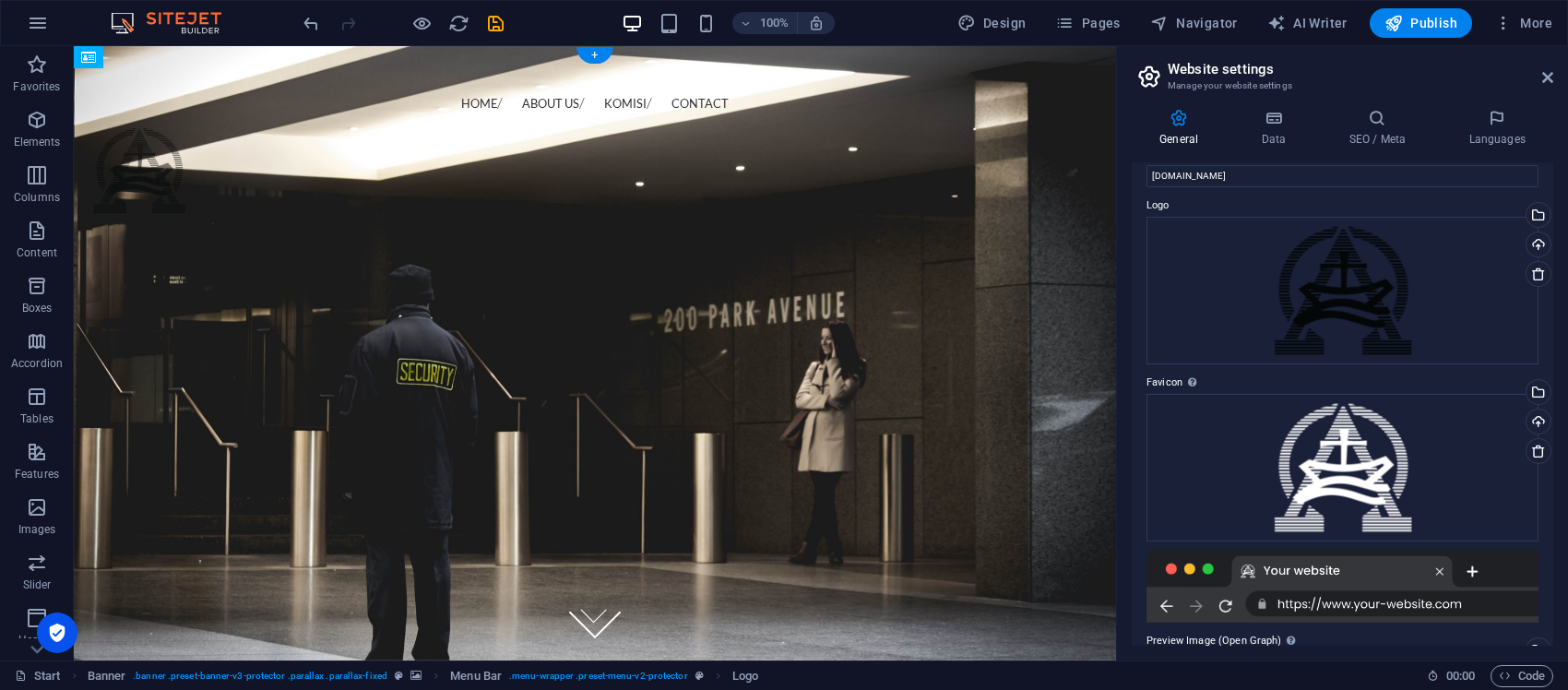 drag, startPoint x: 144, startPoint y: 129, endPoint x: 558, endPoint y: 104, distance: 414.75414 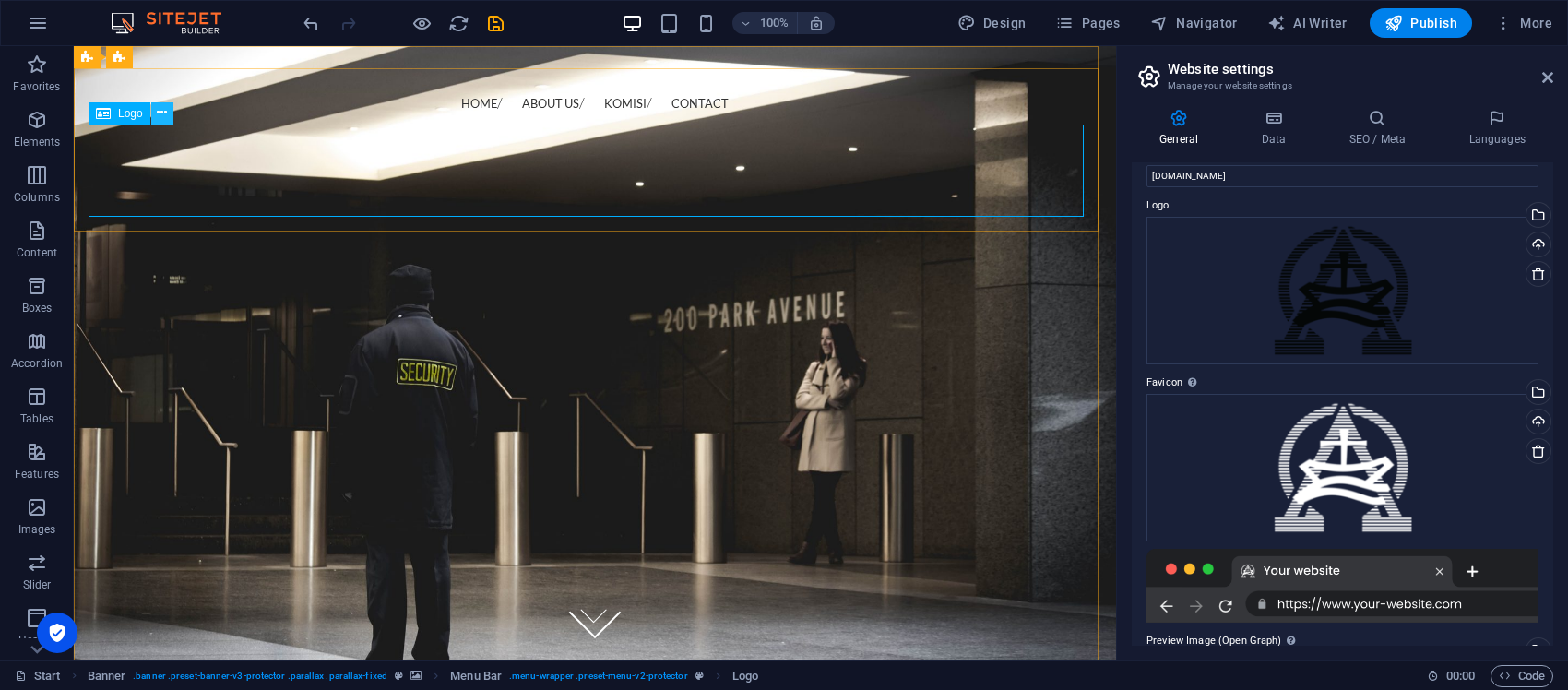 click at bounding box center [161, 113] 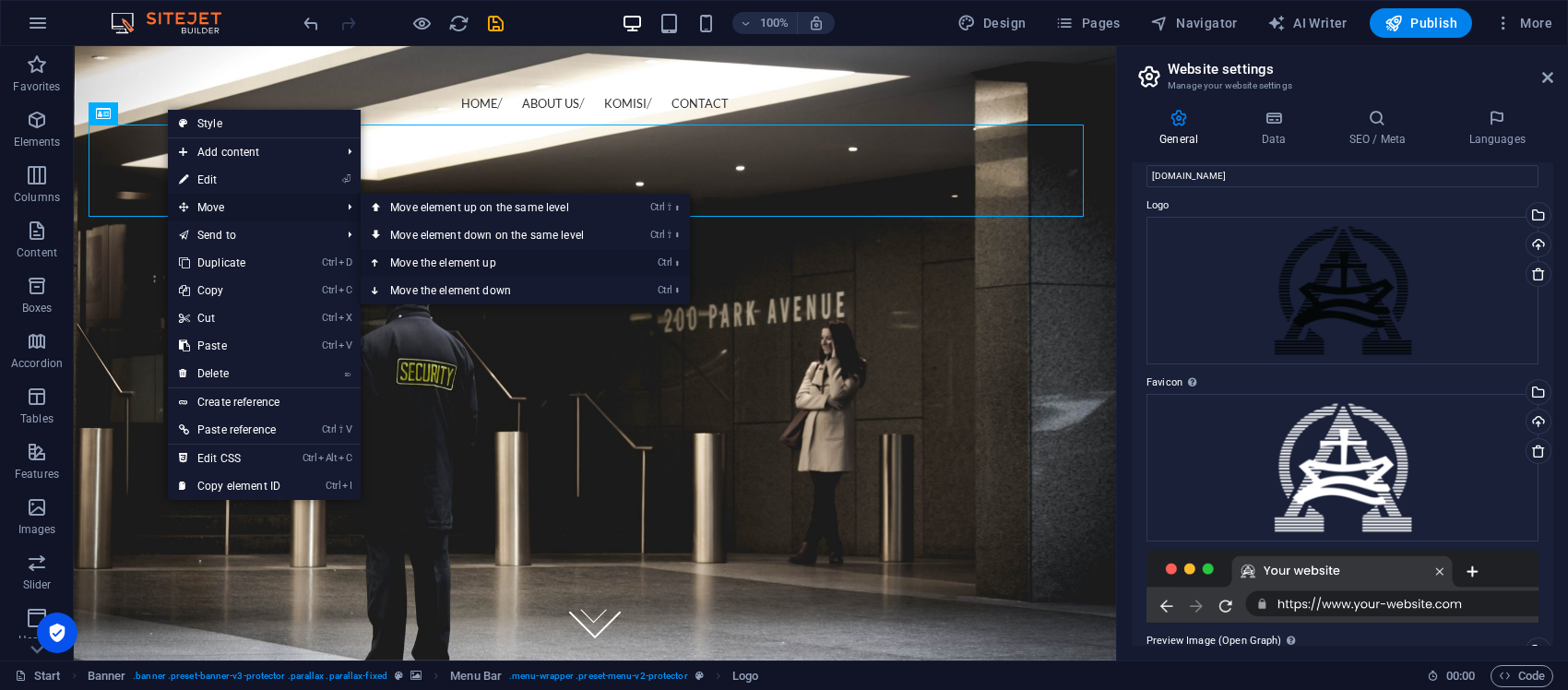 click on "Ctrl ⬆  Move the element up" at bounding box center [491, 263] 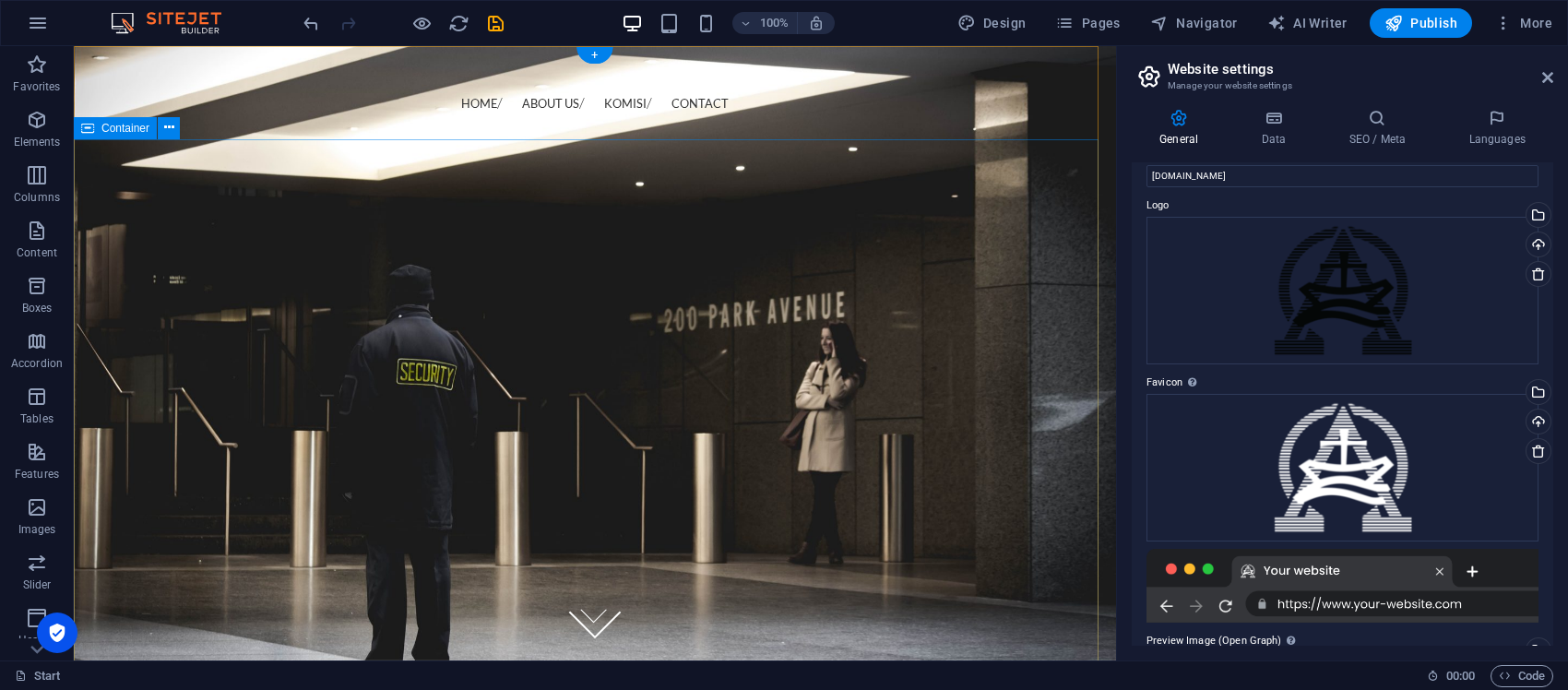 click at bounding box center (595, 421) 